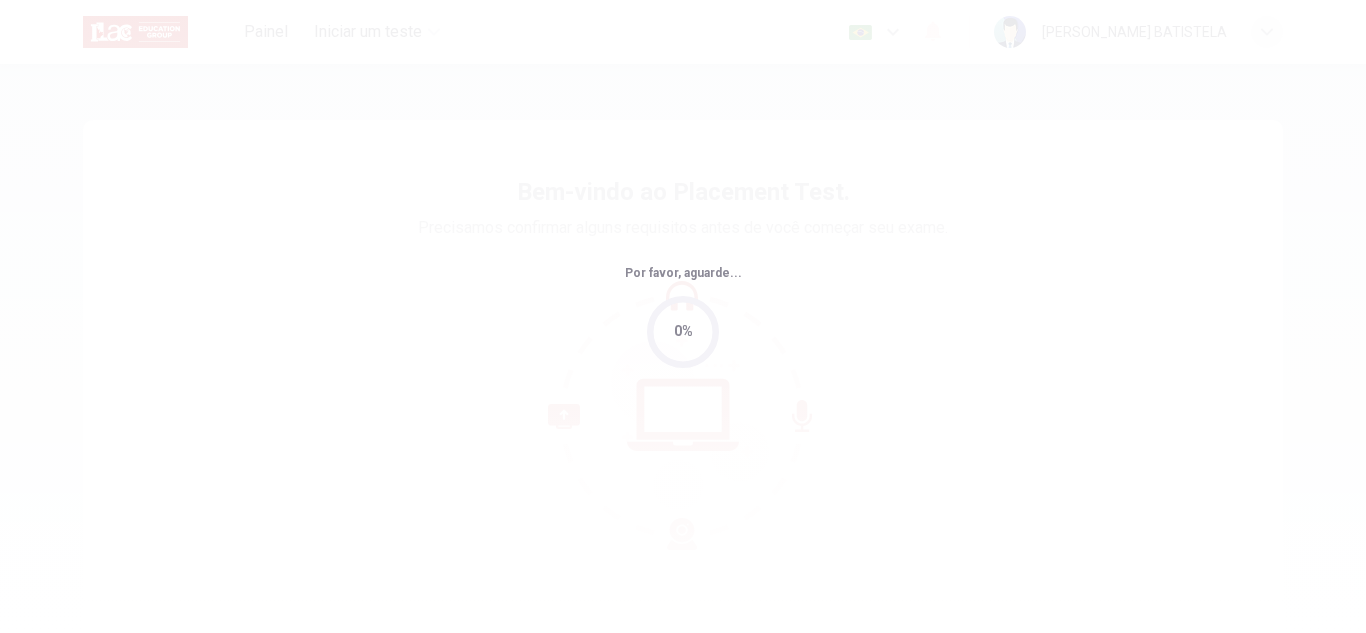 scroll, scrollTop: 0, scrollLeft: 0, axis: both 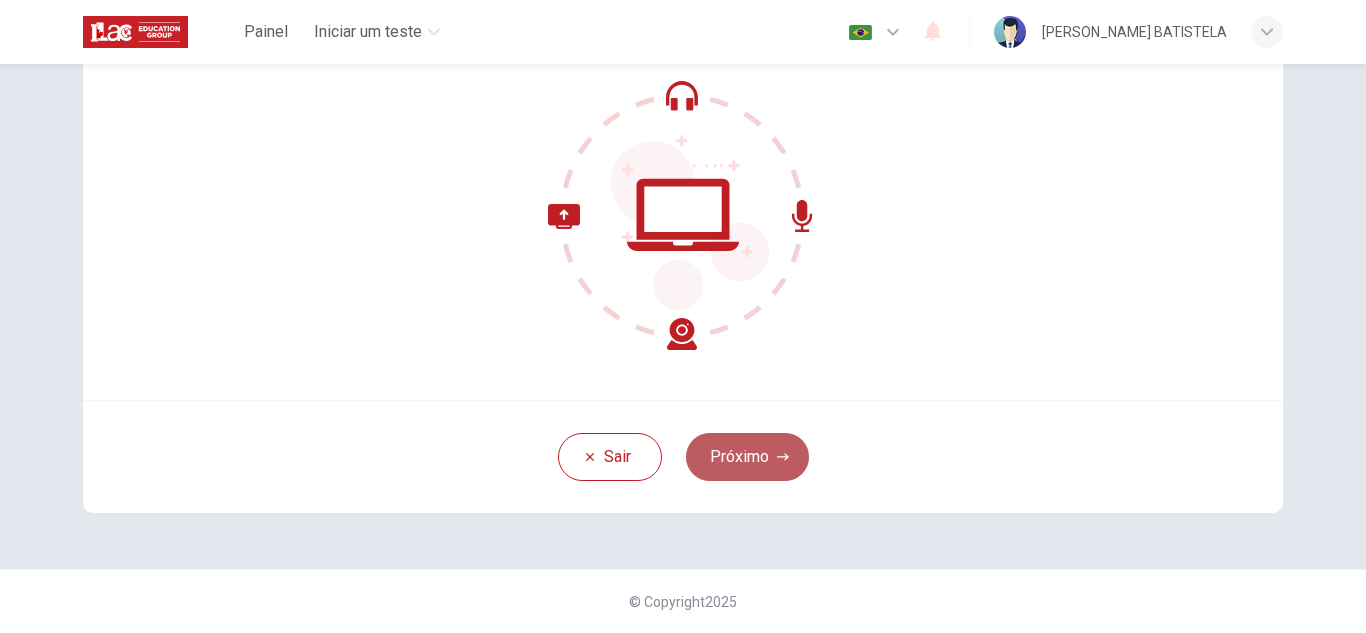 click on "Próximo" at bounding box center [747, 457] 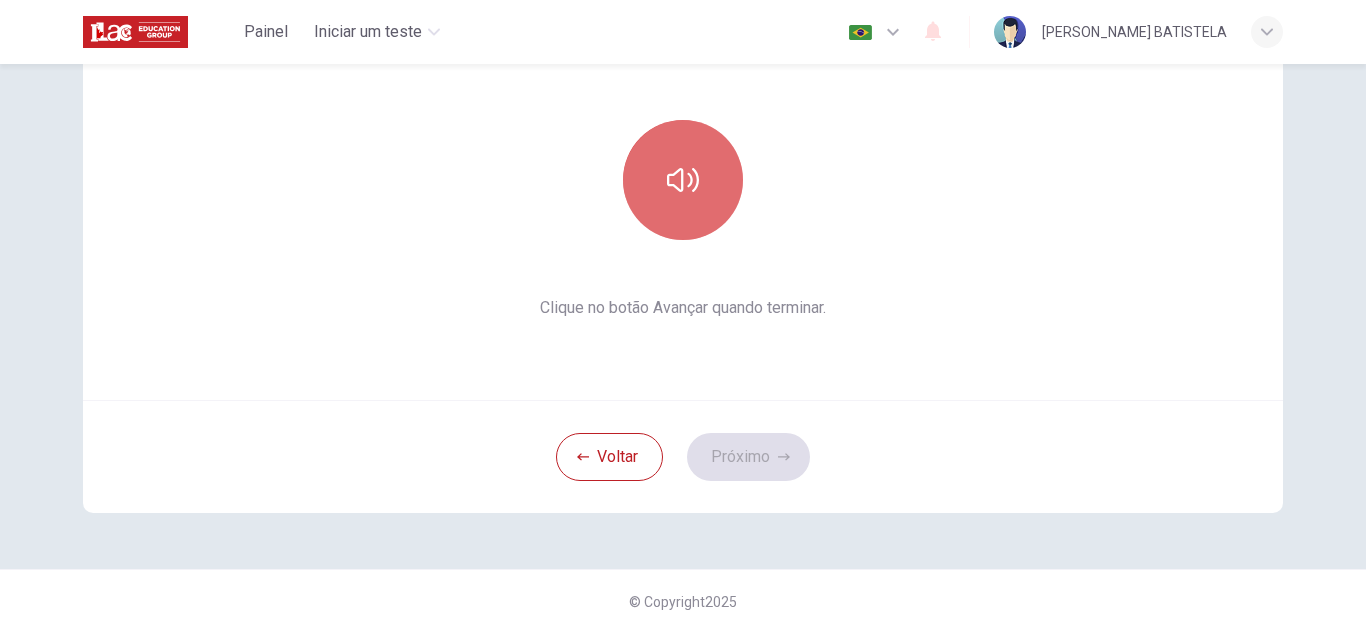 click at bounding box center [683, 180] 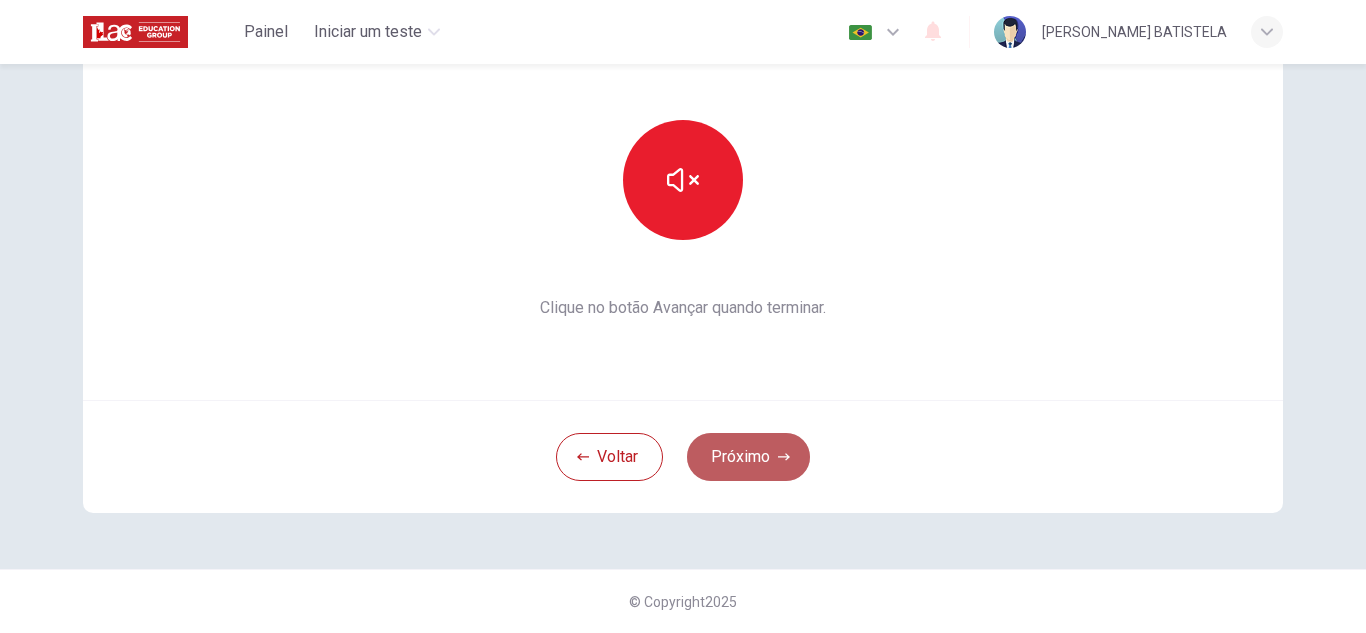 click on "Próximo" at bounding box center (748, 457) 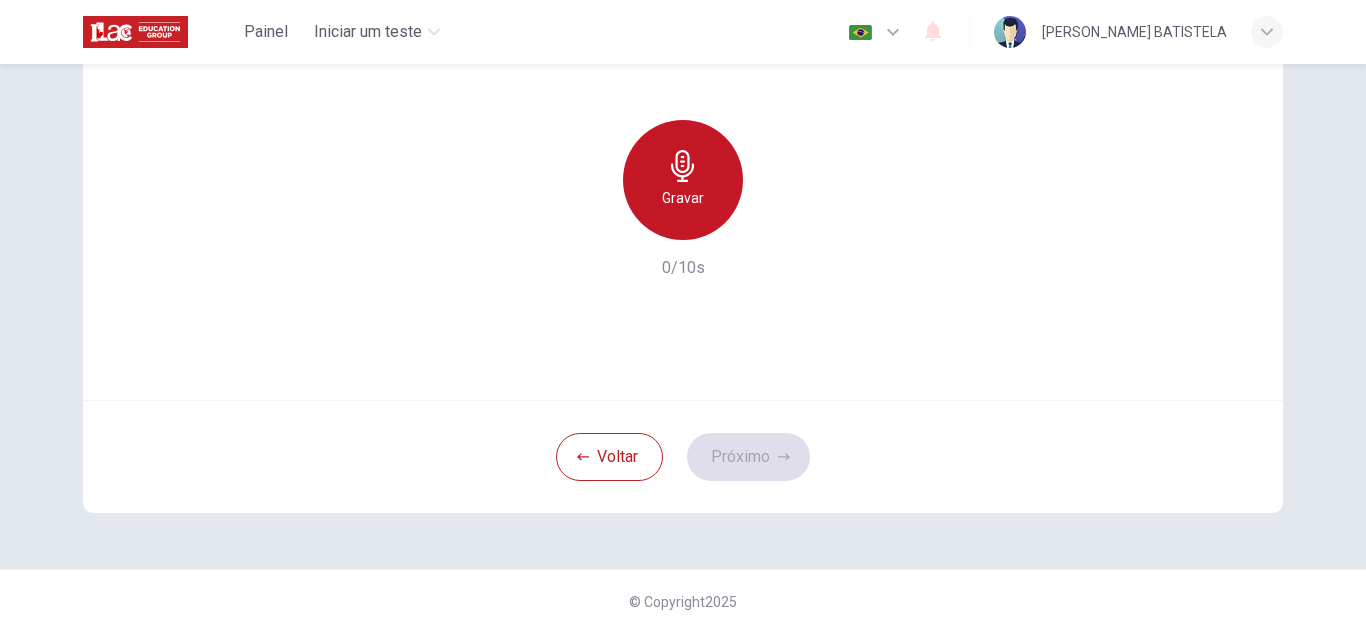 click on "Gravar" at bounding box center (683, 198) 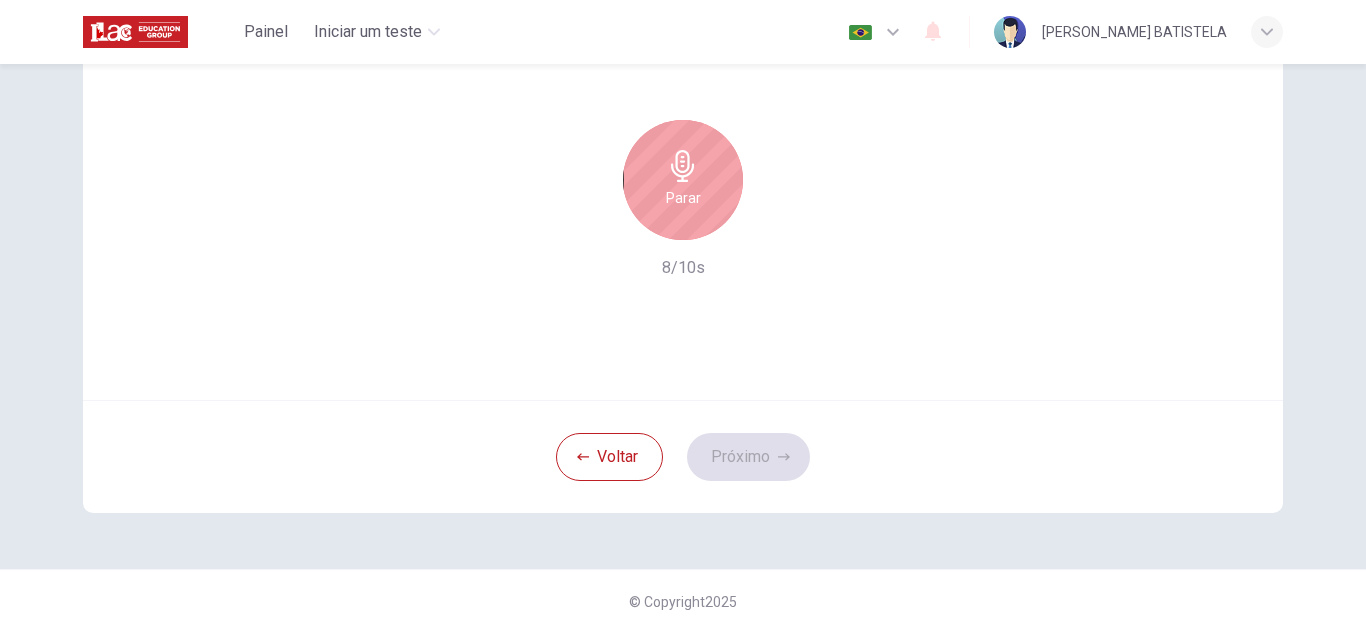 click on "Voltar Próximo" at bounding box center [683, 456] 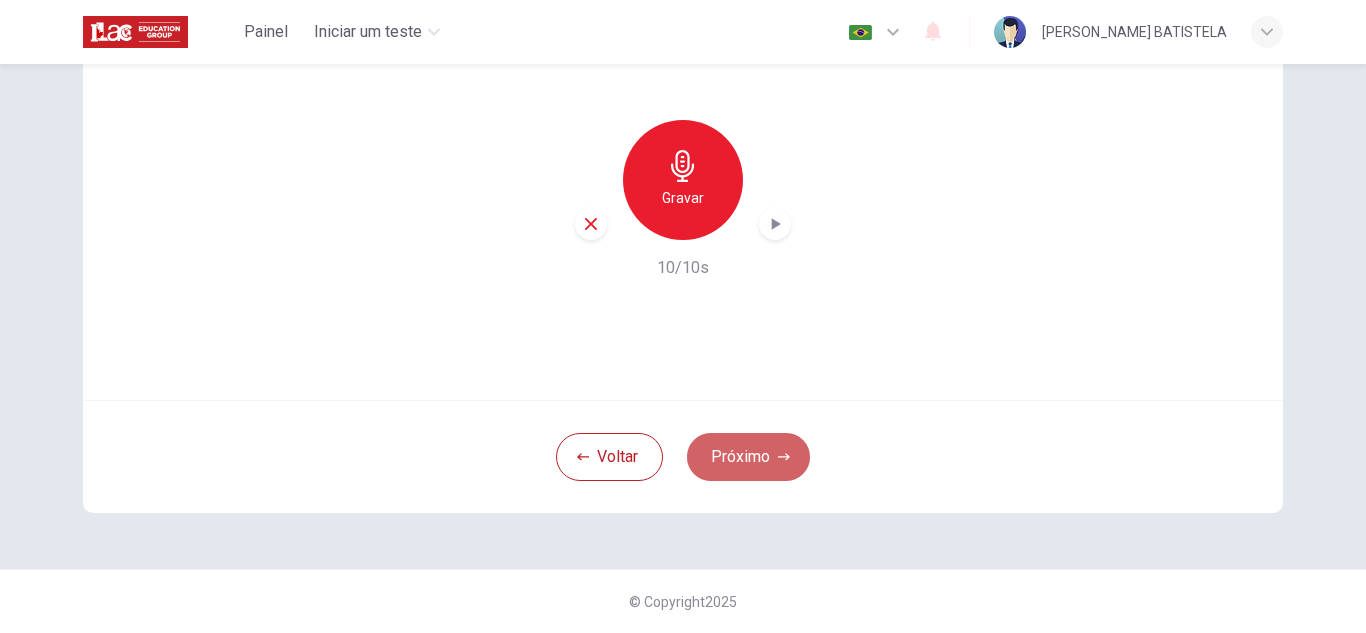 click on "Próximo" at bounding box center (748, 457) 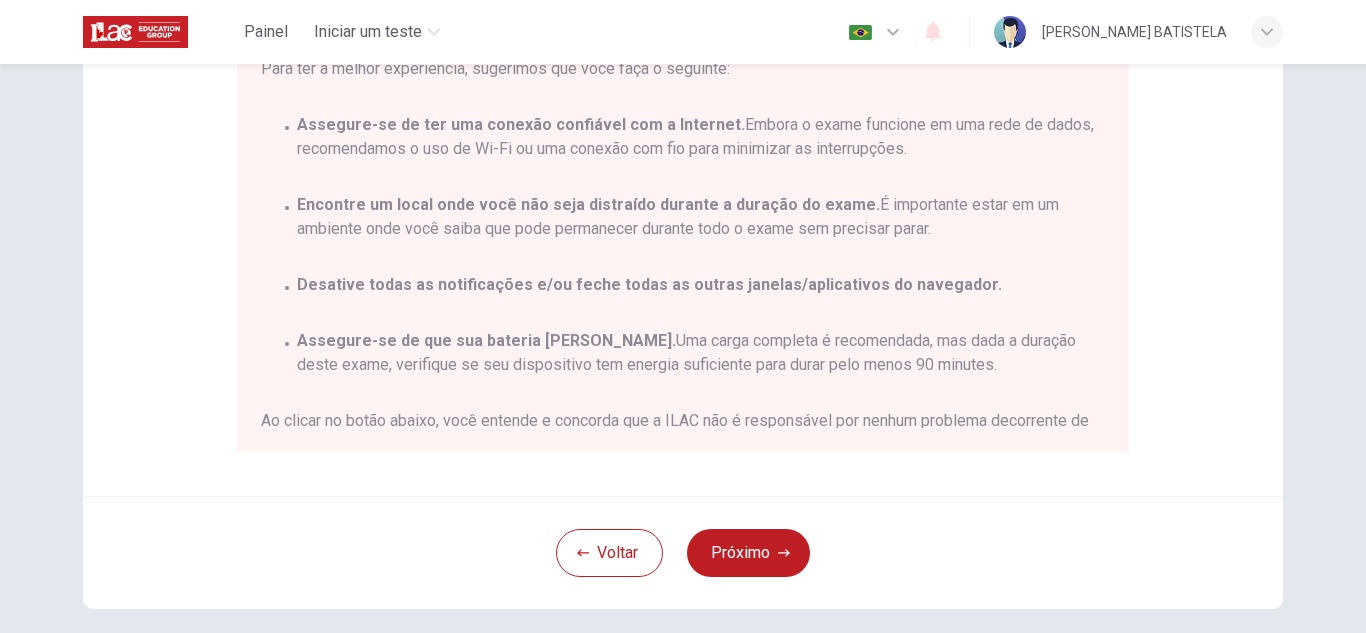 scroll, scrollTop: 479, scrollLeft: 0, axis: vertical 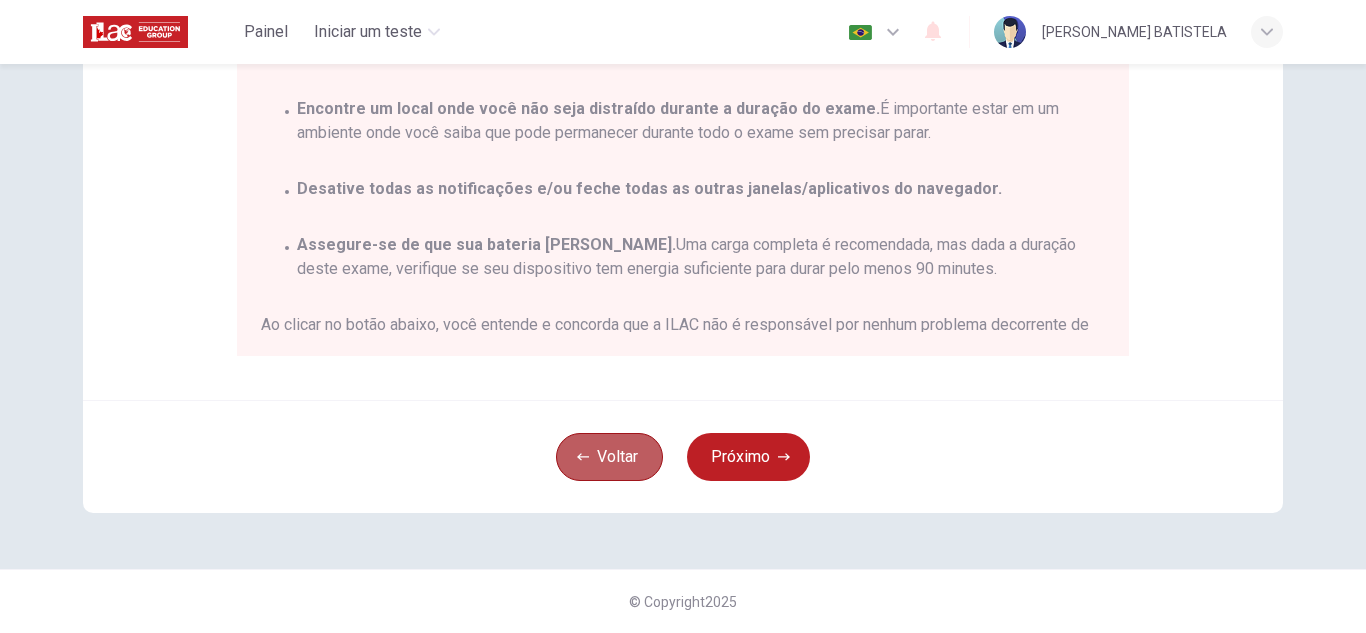 click on "Voltar" at bounding box center (609, 457) 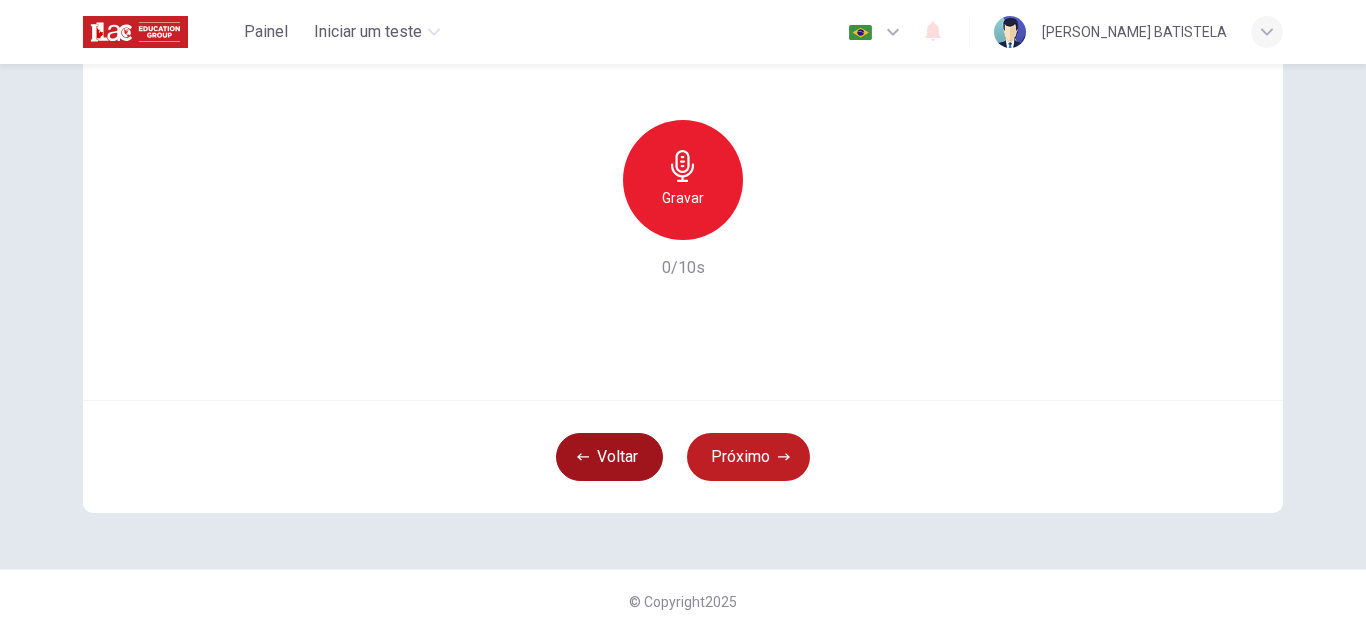 scroll, scrollTop: 200, scrollLeft: 0, axis: vertical 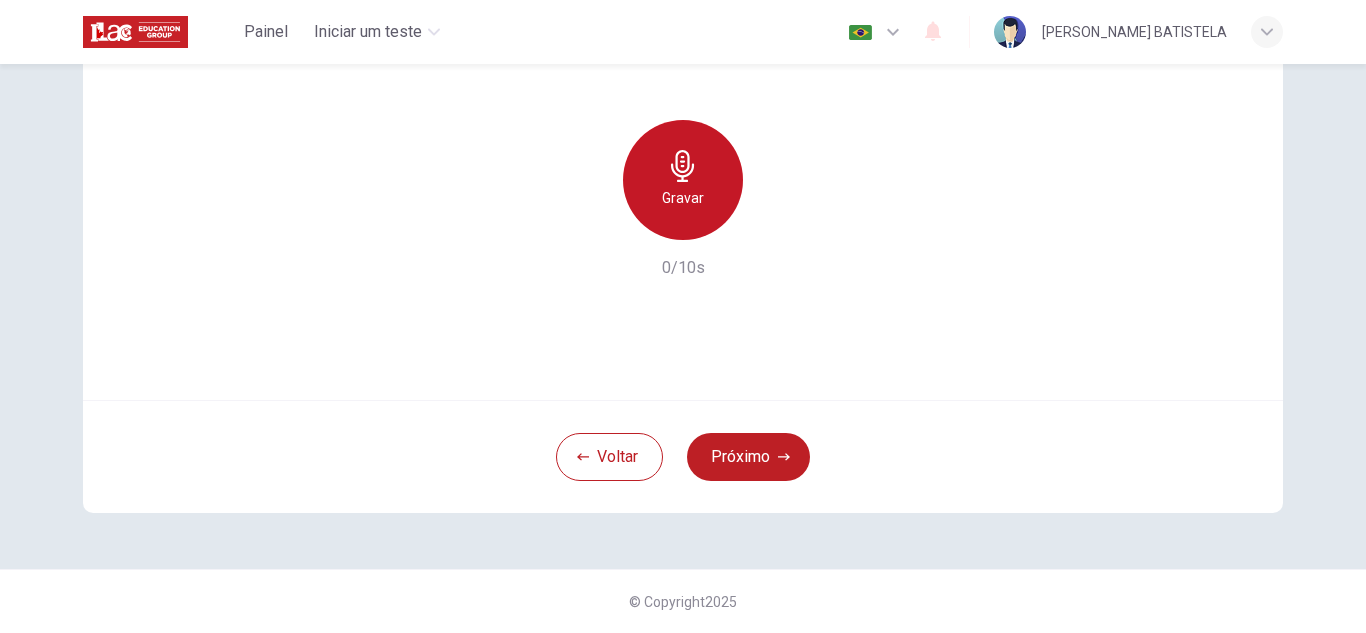 click on "Gravar" at bounding box center (683, 180) 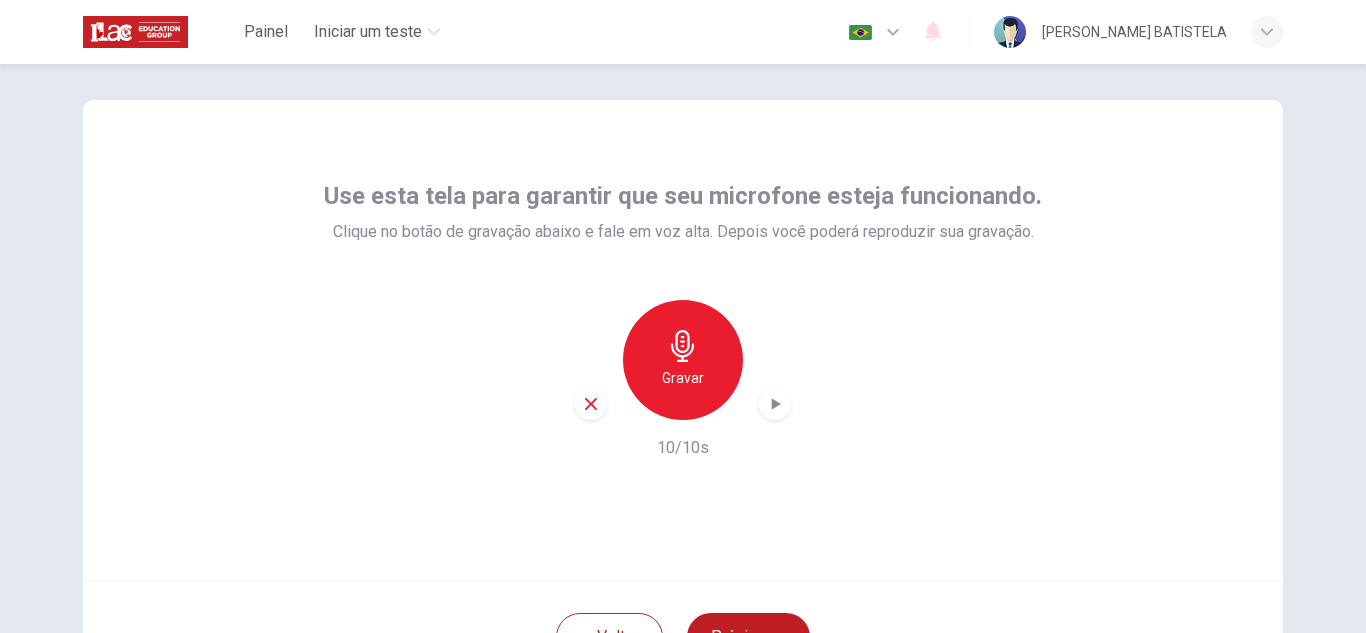 scroll, scrollTop: 17, scrollLeft: 0, axis: vertical 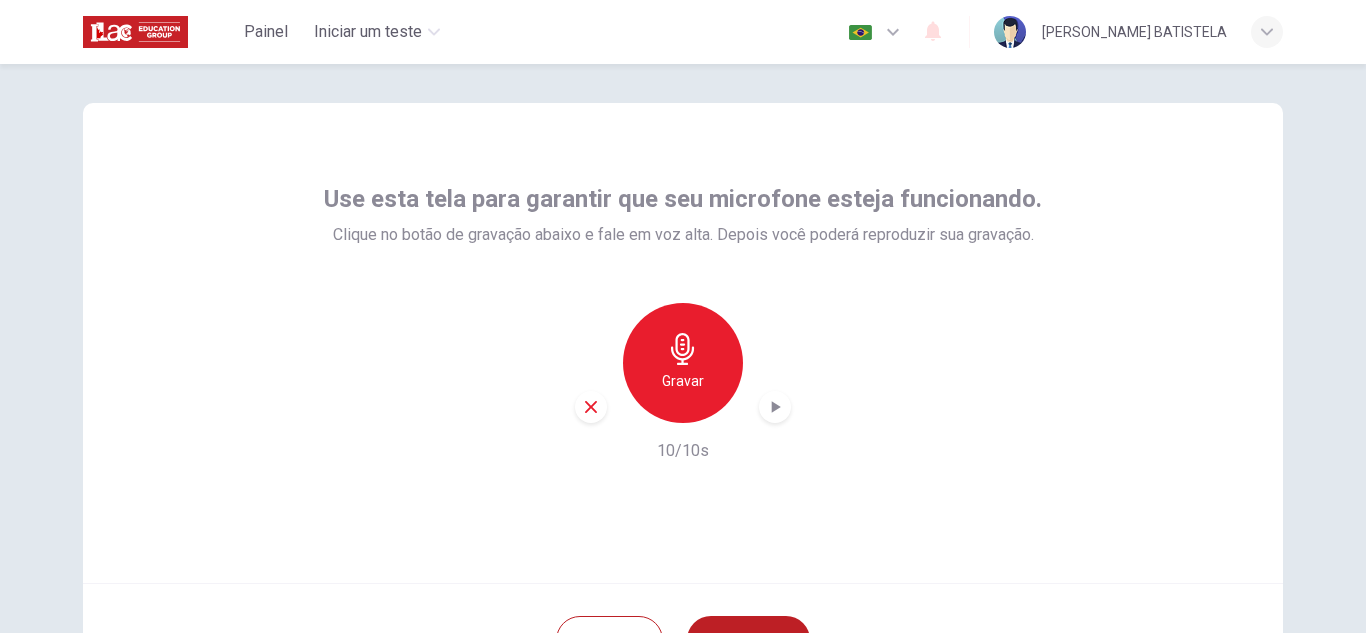 click on "Gravar" at bounding box center [683, 363] 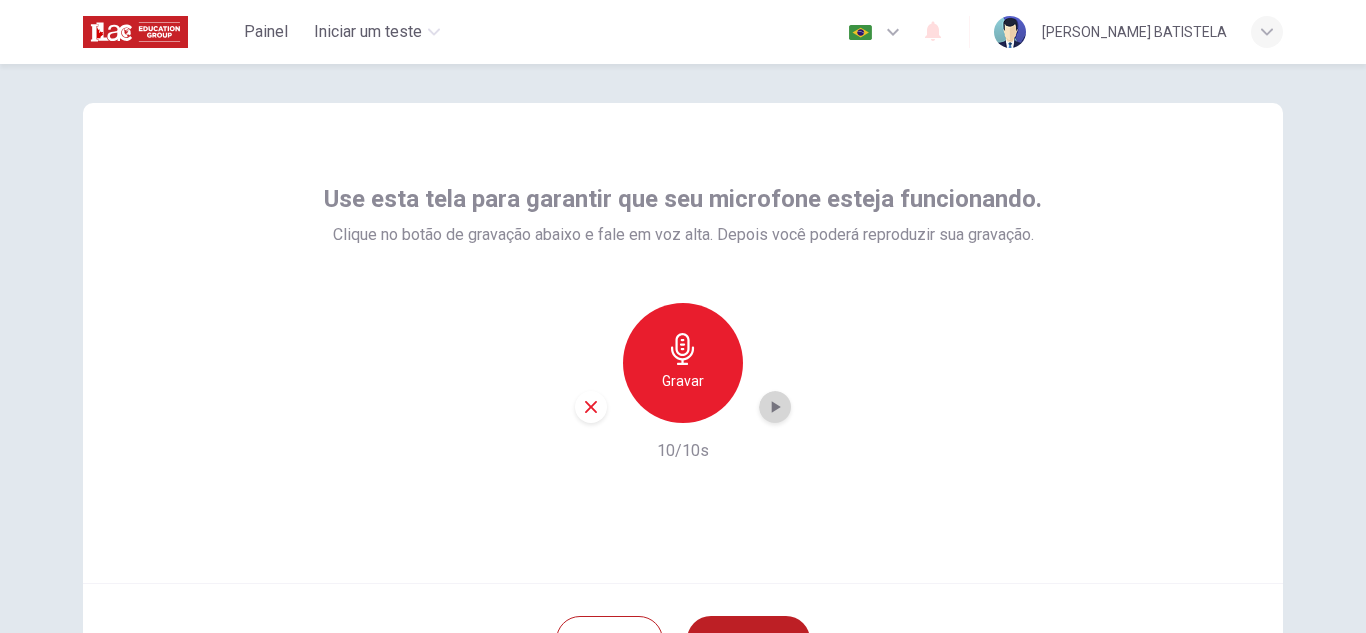 click 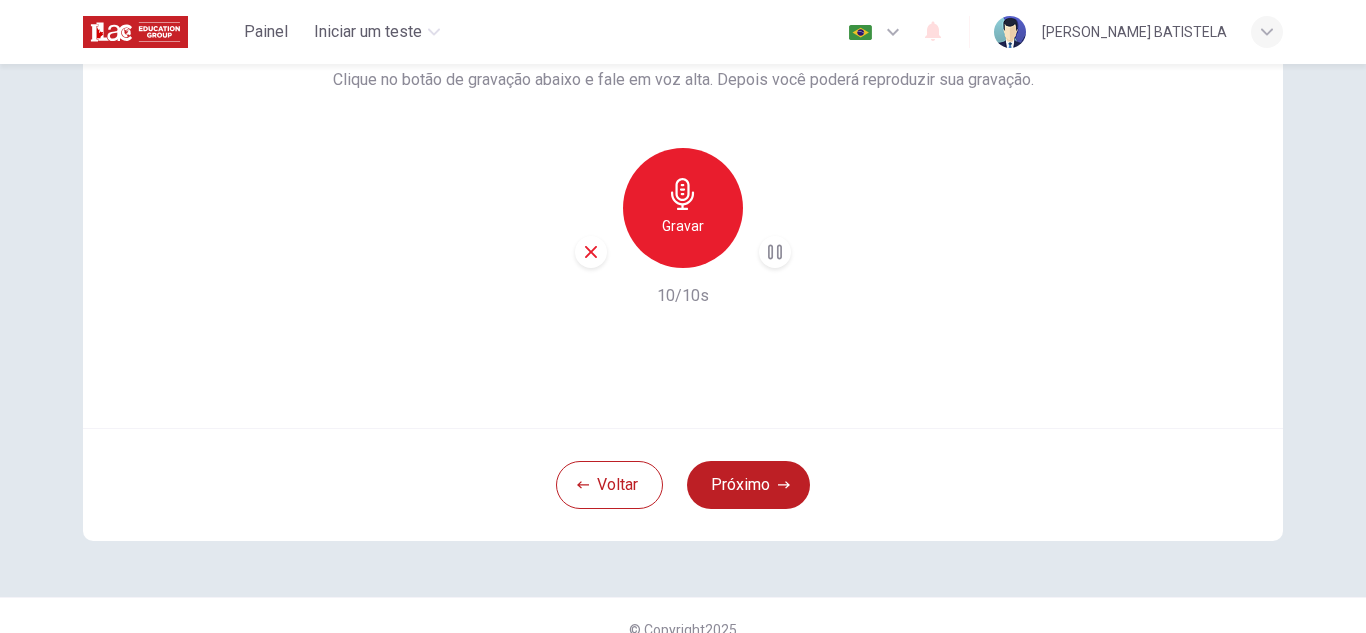 scroll, scrollTop: 200, scrollLeft: 0, axis: vertical 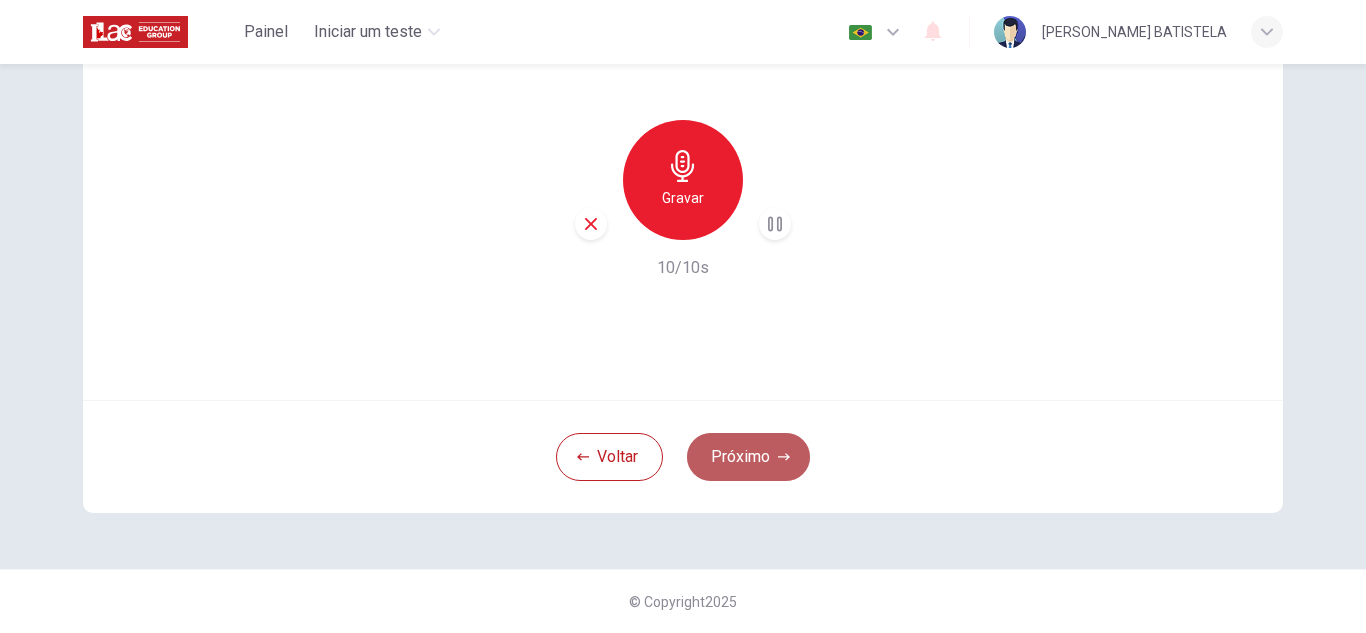 click on "Próximo" at bounding box center [748, 457] 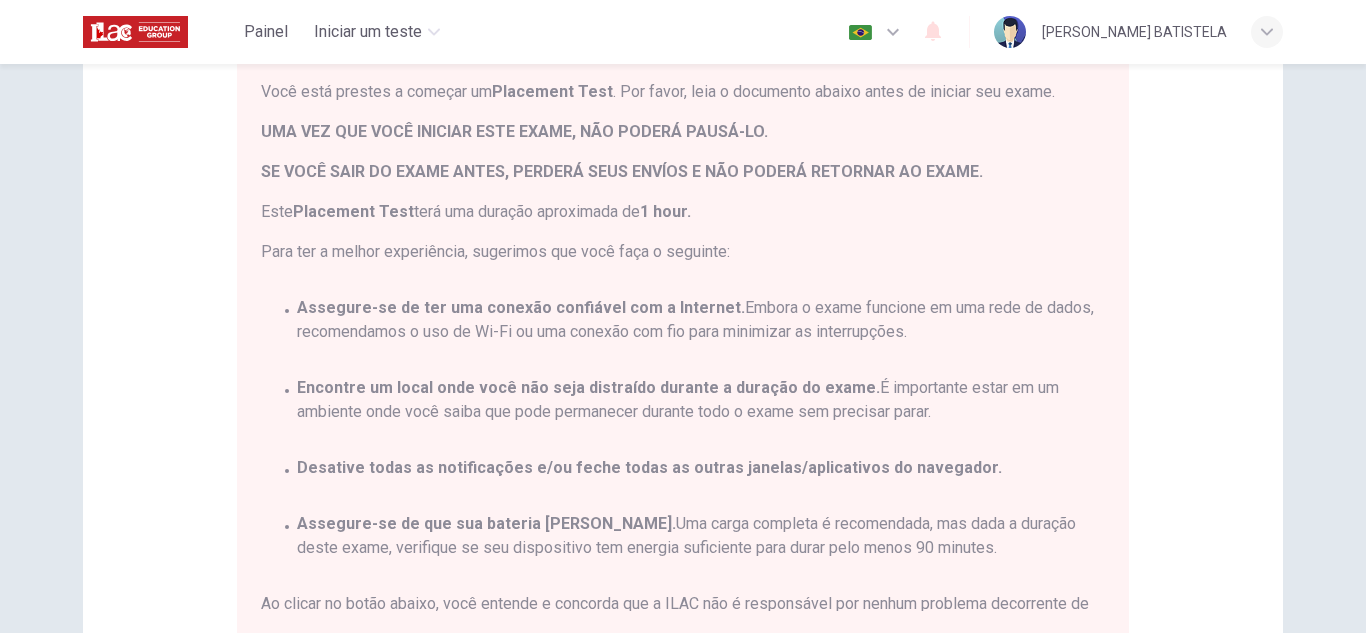 scroll, scrollTop: 0, scrollLeft: 0, axis: both 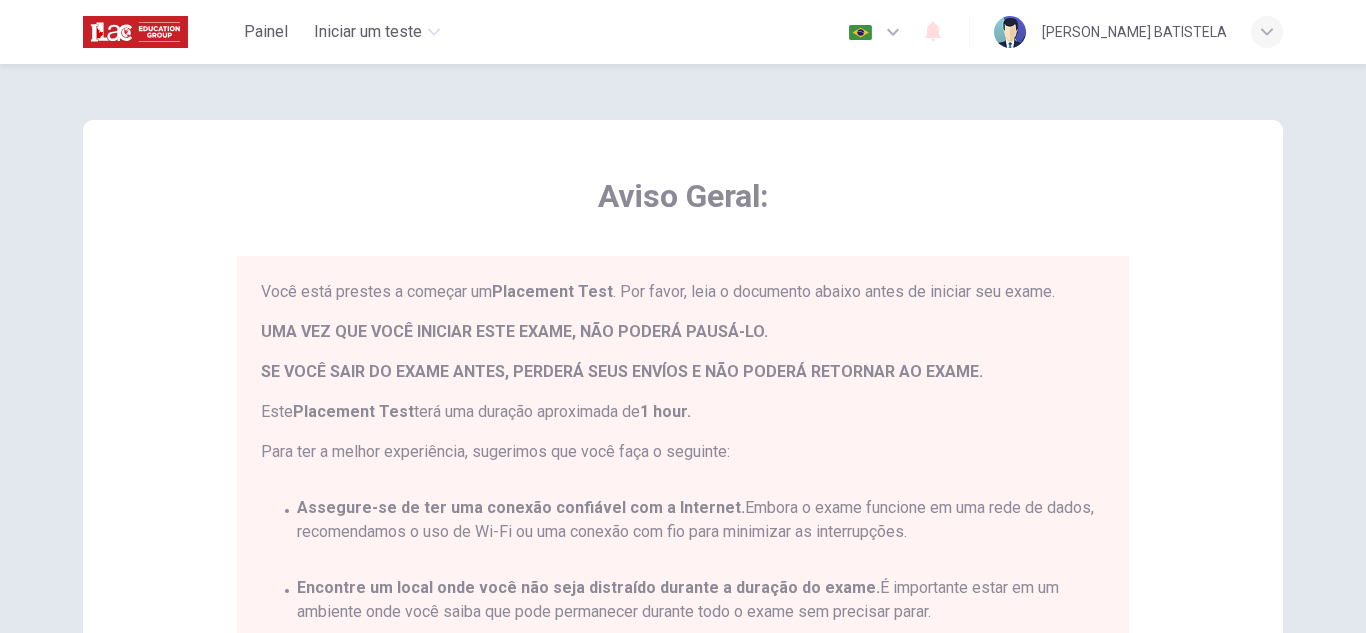 type 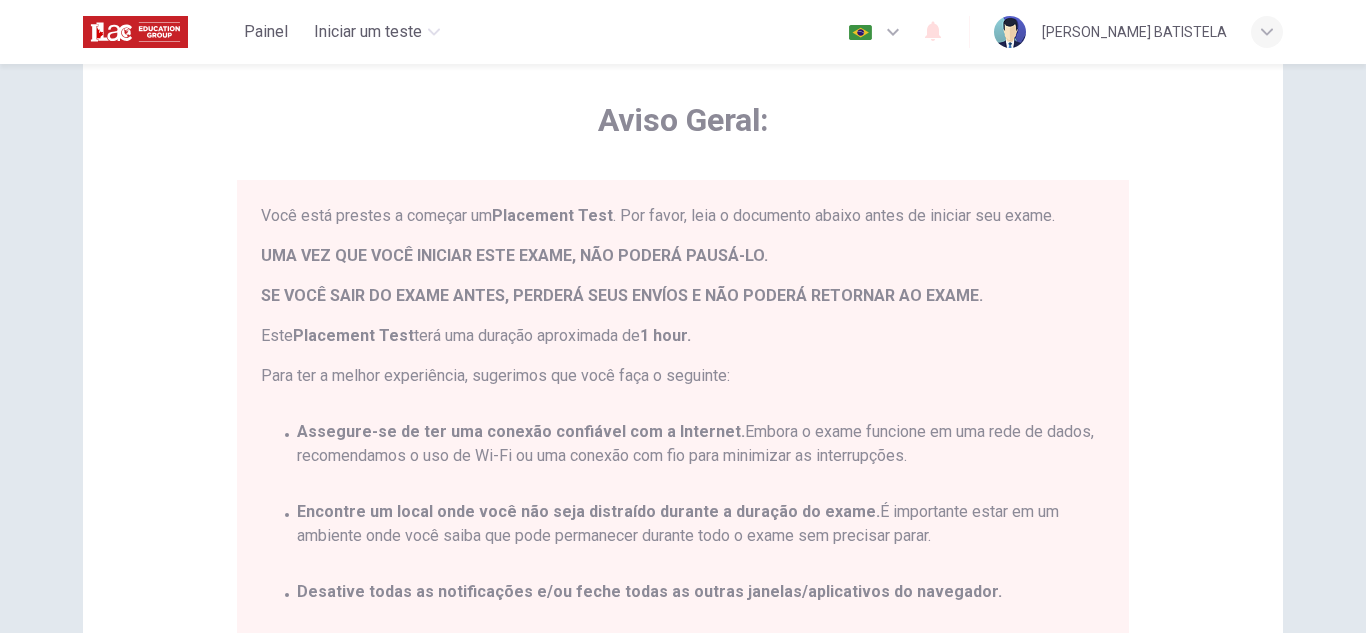 scroll, scrollTop: 80, scrollLeft: 0, axis: vertical 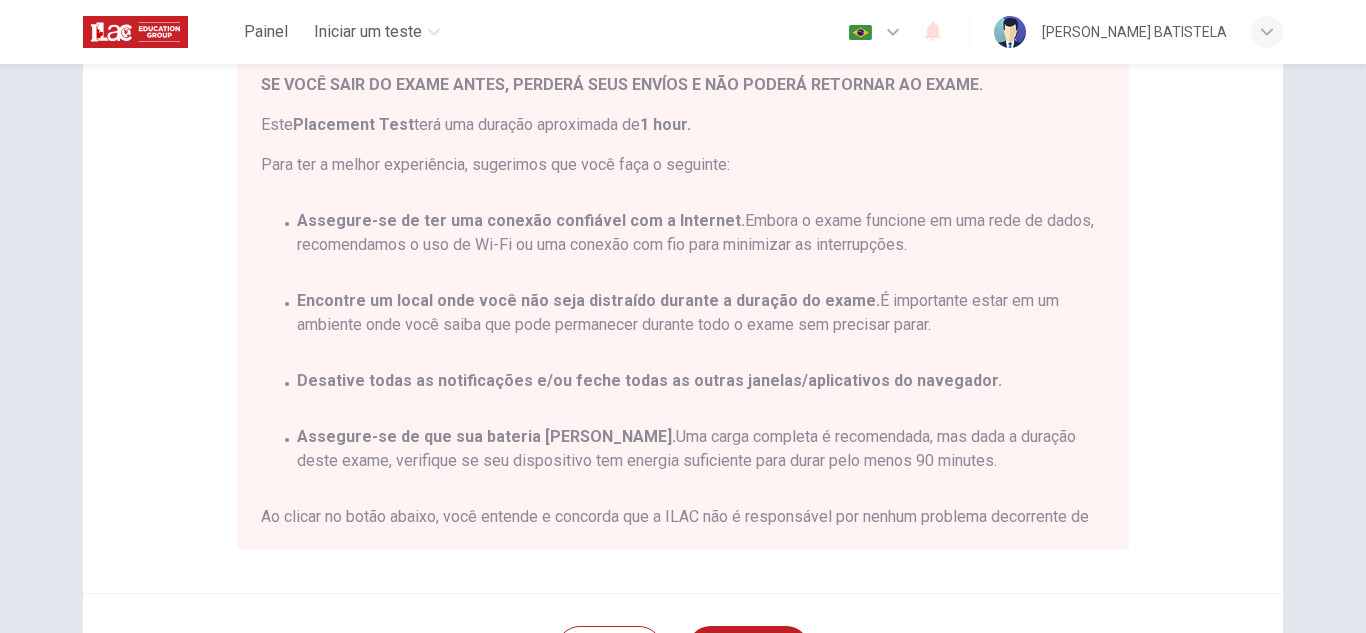 drag, startPoint x: 1108, startPoint y: 203, endPoint x: 1100, endPoint y: 226, distance: 24.351591 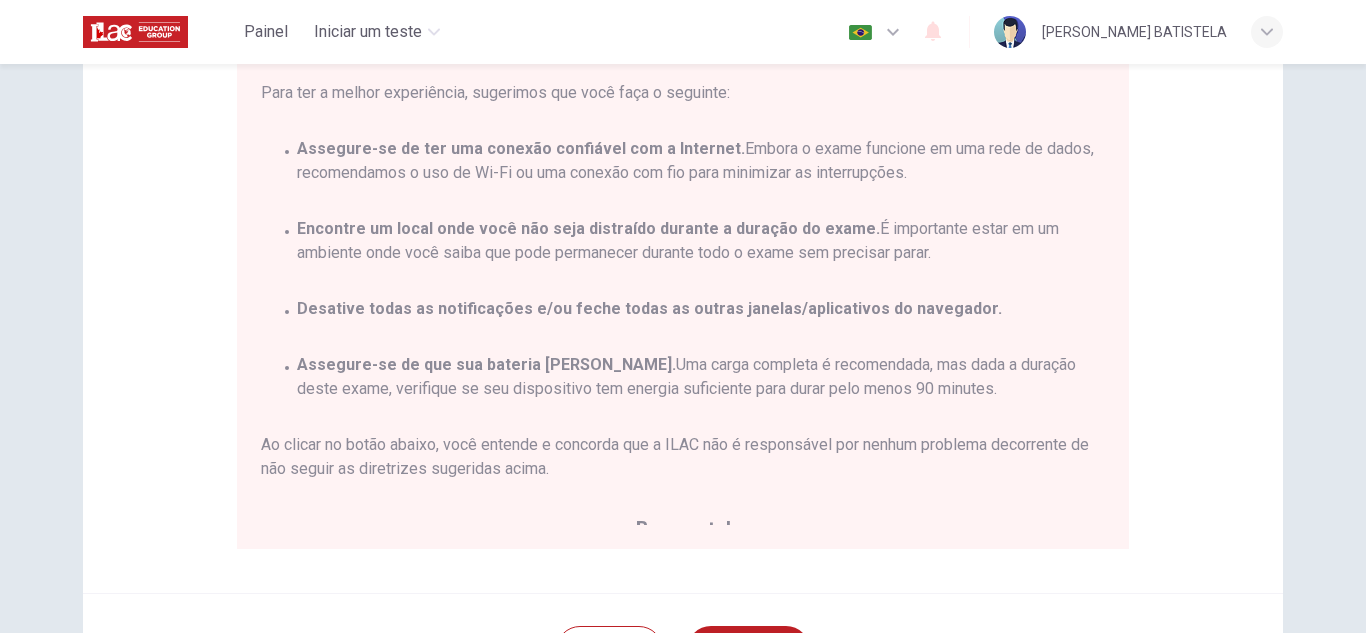 scroll, scrollTop: 93, scrollLeft: 0, axis: vertical 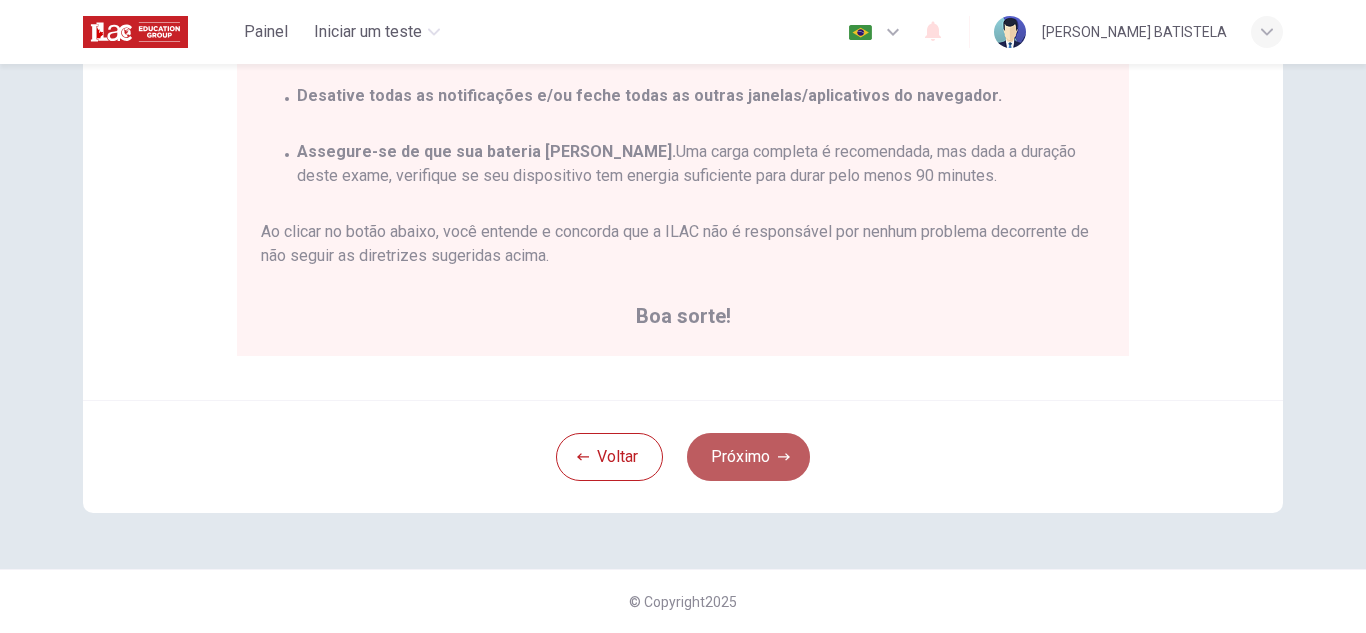 click on "Próximo" at bounding box center (748, 457) 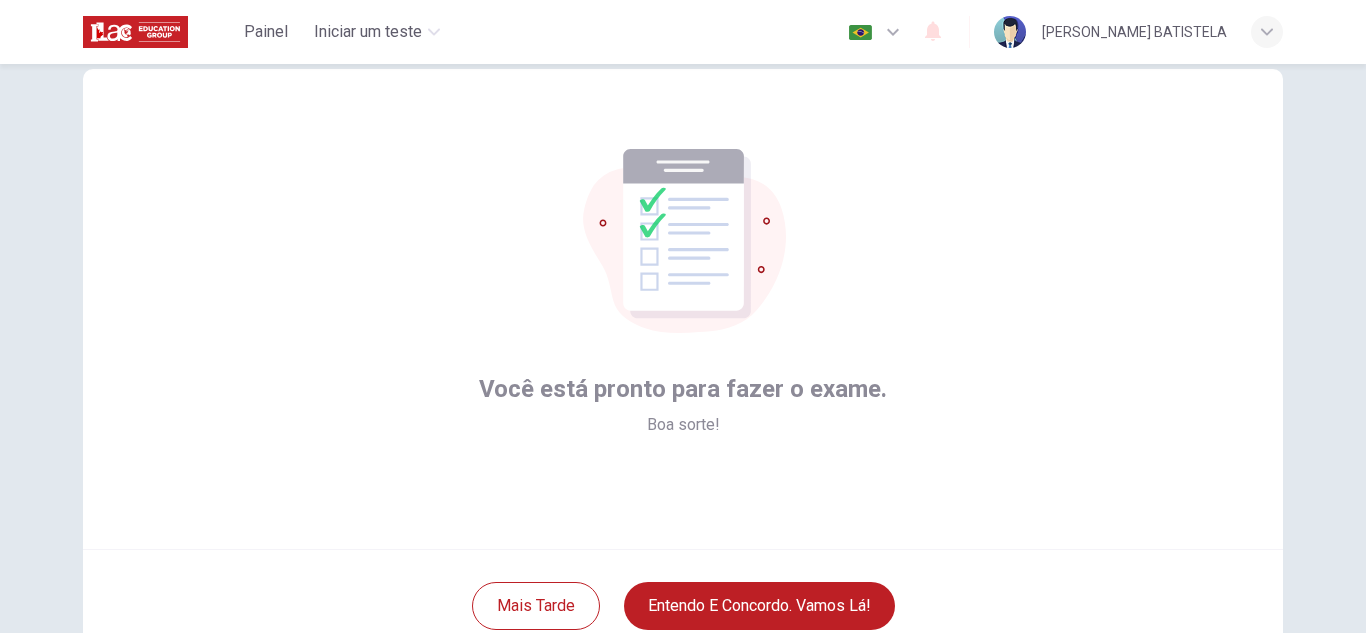 scroll, scrollTop: 0, scrollLeft: 0, axis: both 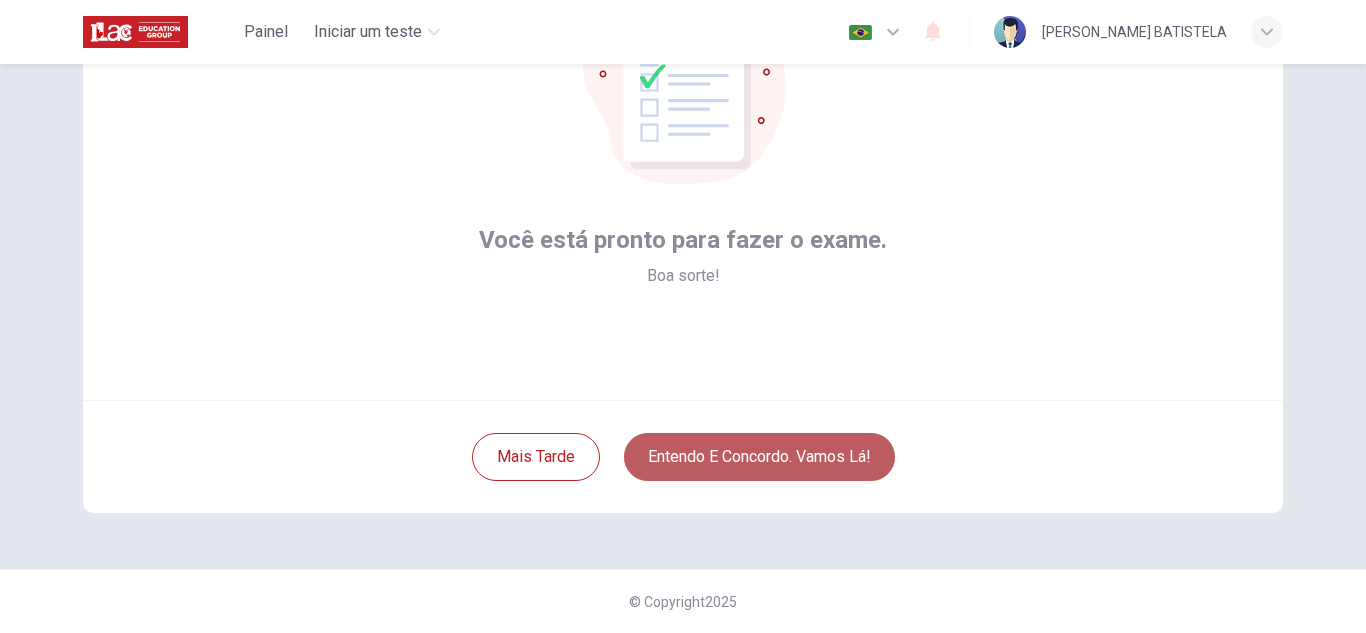 click on "Entendo e concordo. Vamos lá!" at bounding box center [759, 457] 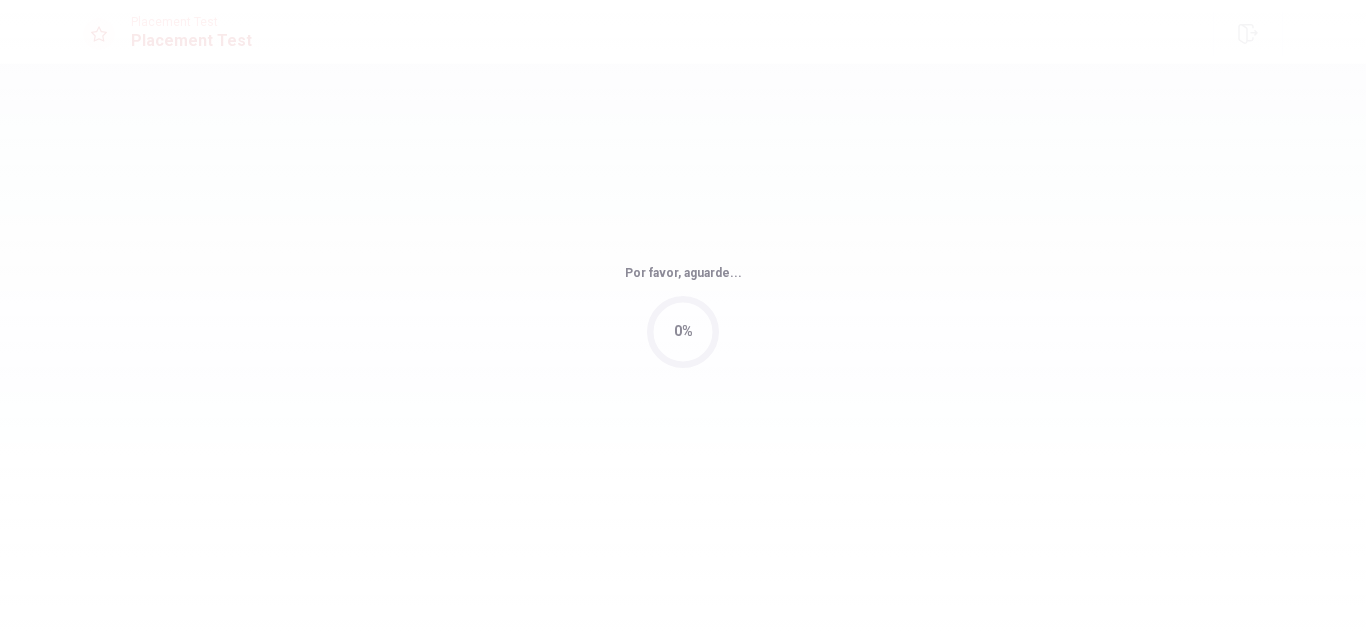 drag, startPoint x: 1365, startPoint y: 435, endPoint x: 1365, endPoint y: 392, distance: 43 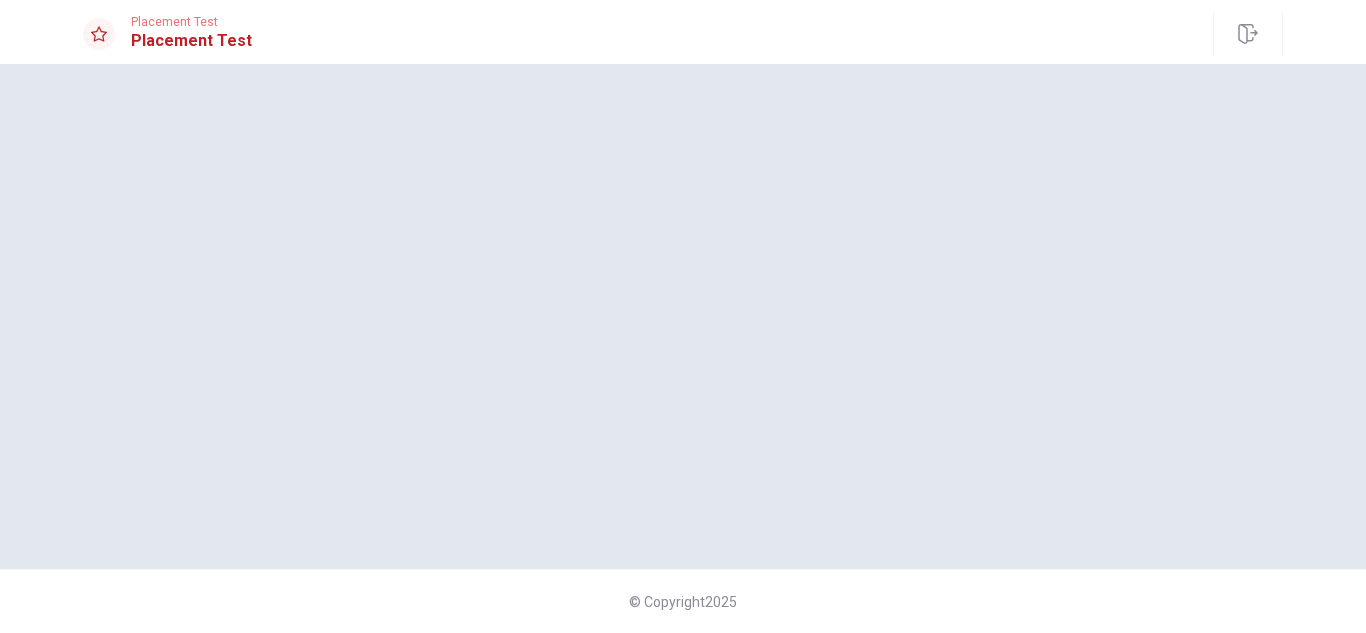 click at bounding box center [683, 316] 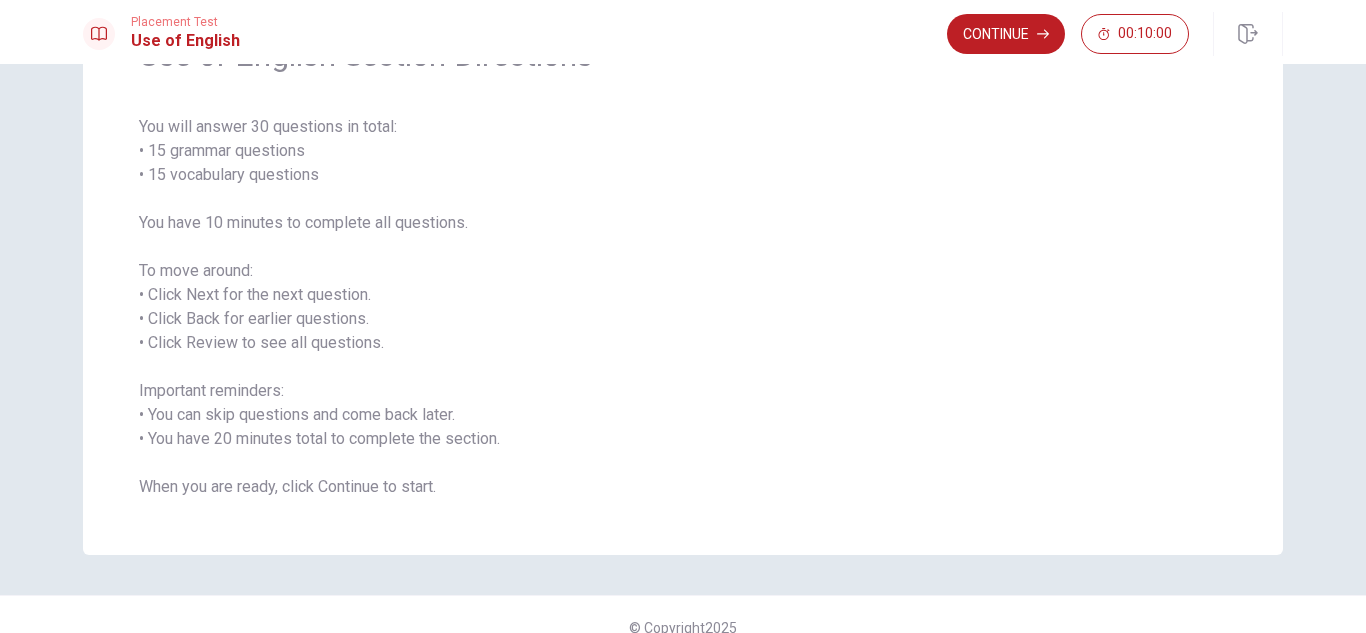 scroll, scrollTop: 151, scrollLeft: 0, axis: vertical 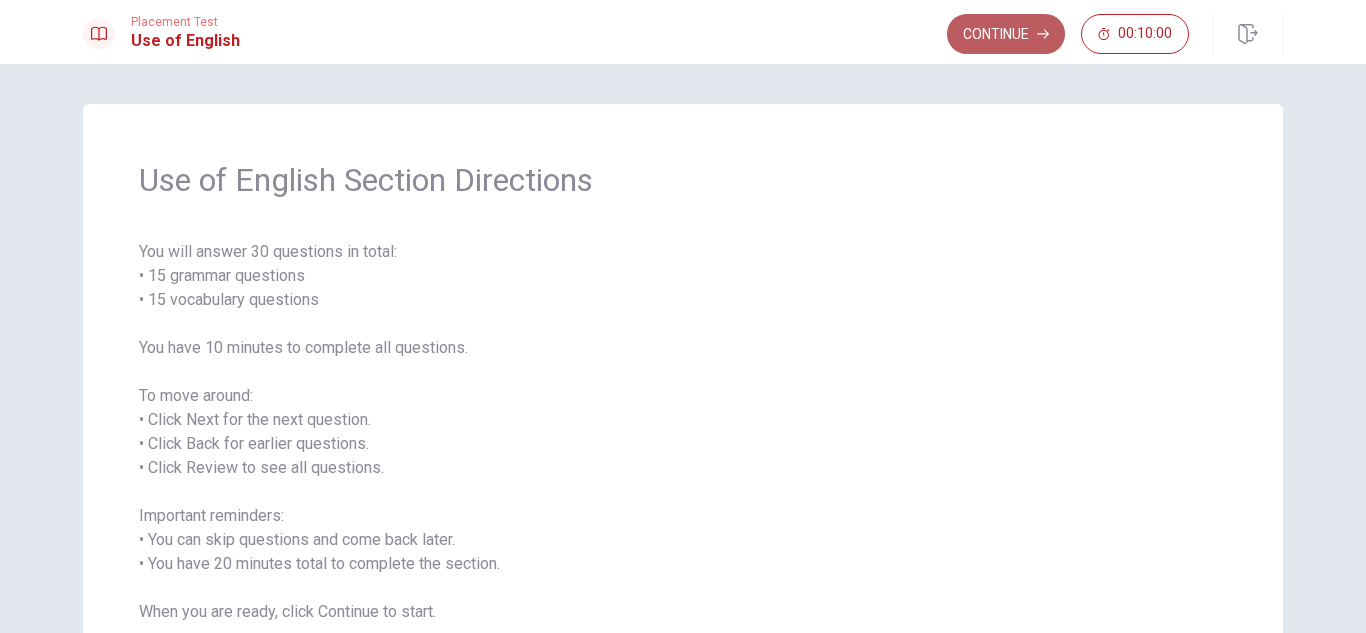 click on "Continue" at bounding box center (1006, 34) 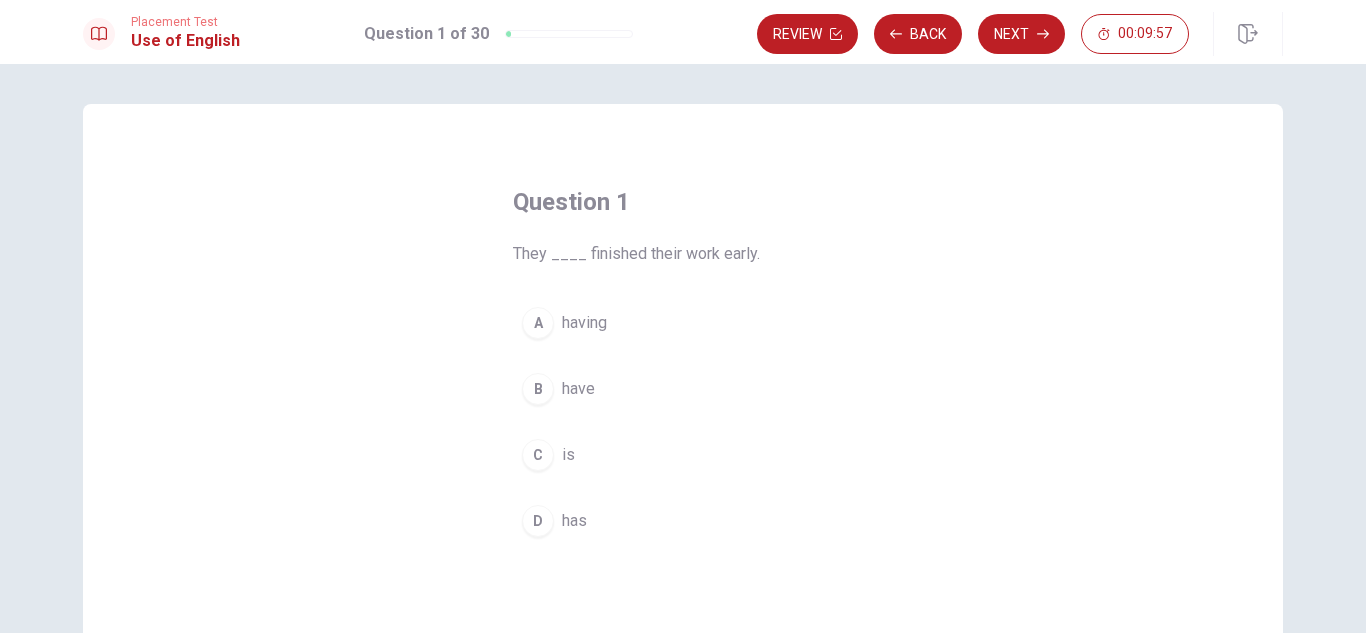 click on "They ____ finished their work early." at bounding box center [683, 254] 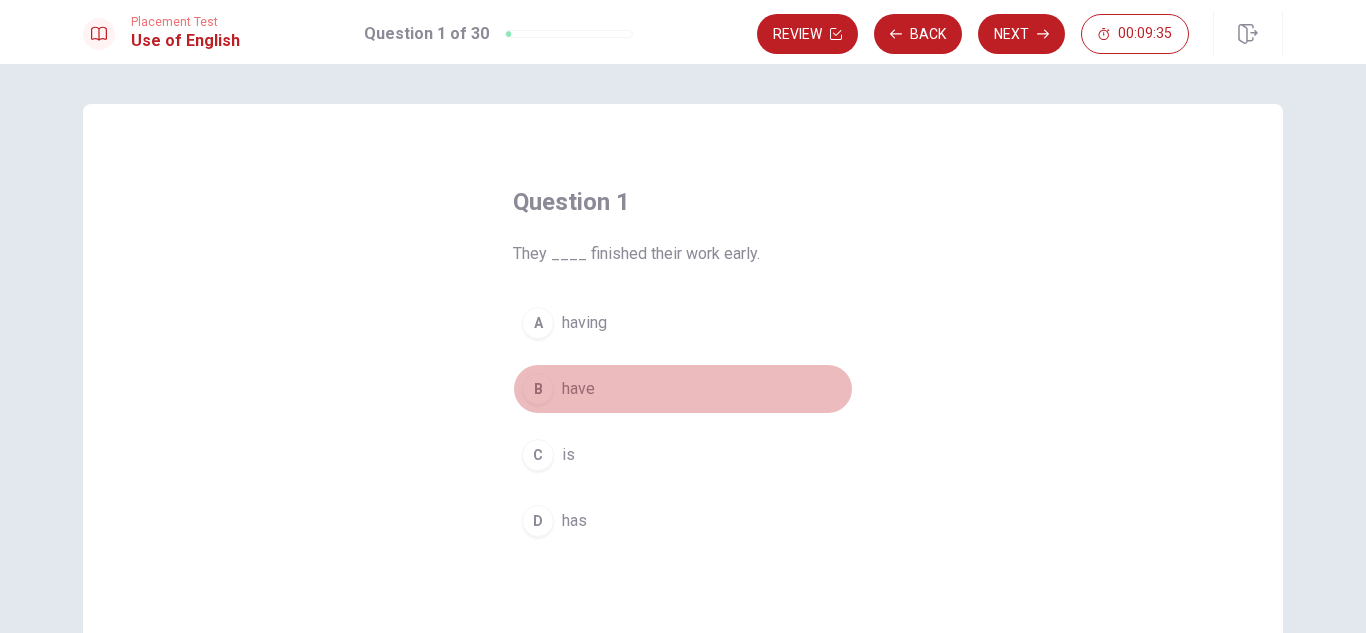 click on "have" at bounding box center [578, 389] 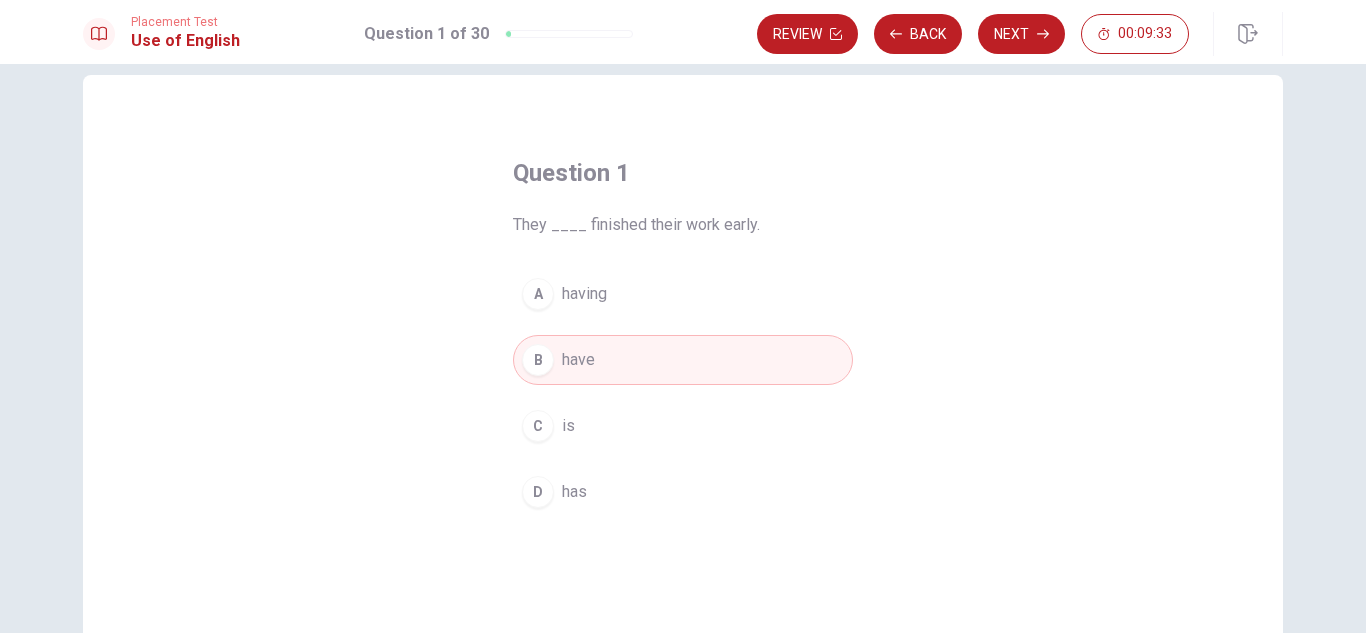 scroll, scrollTop: 0, scrollLeft: 0, axis: both 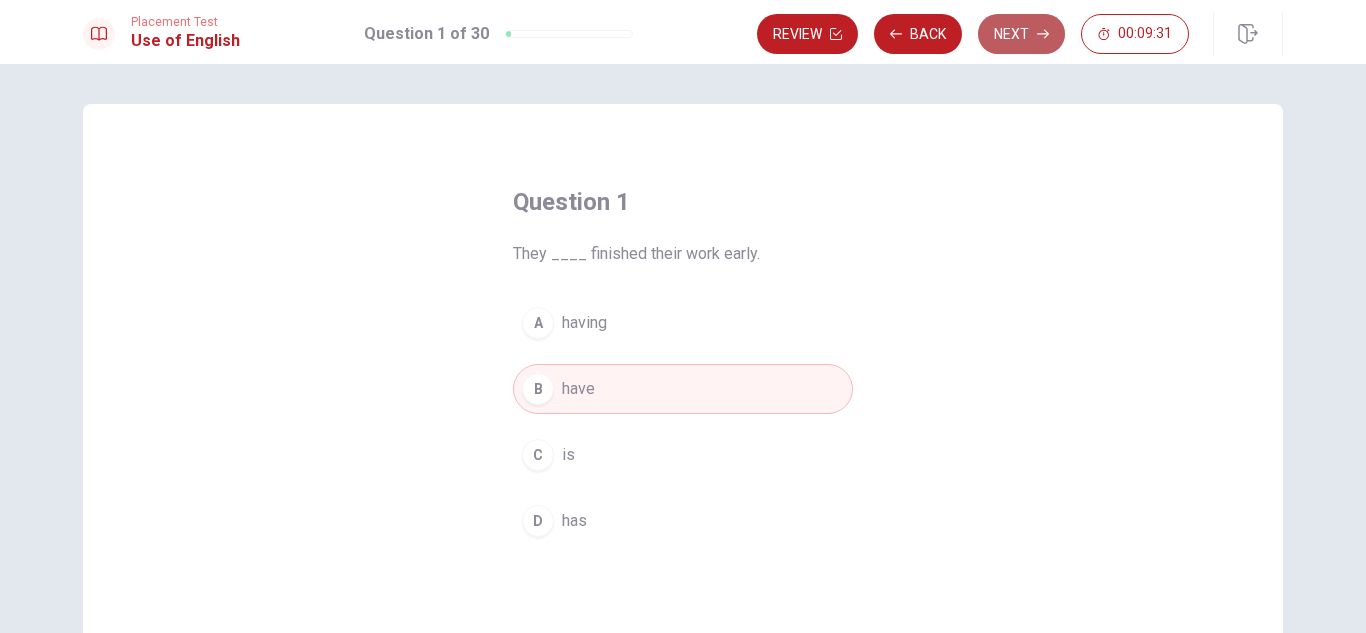 click on "Next" at bounding box center [1021, 34] 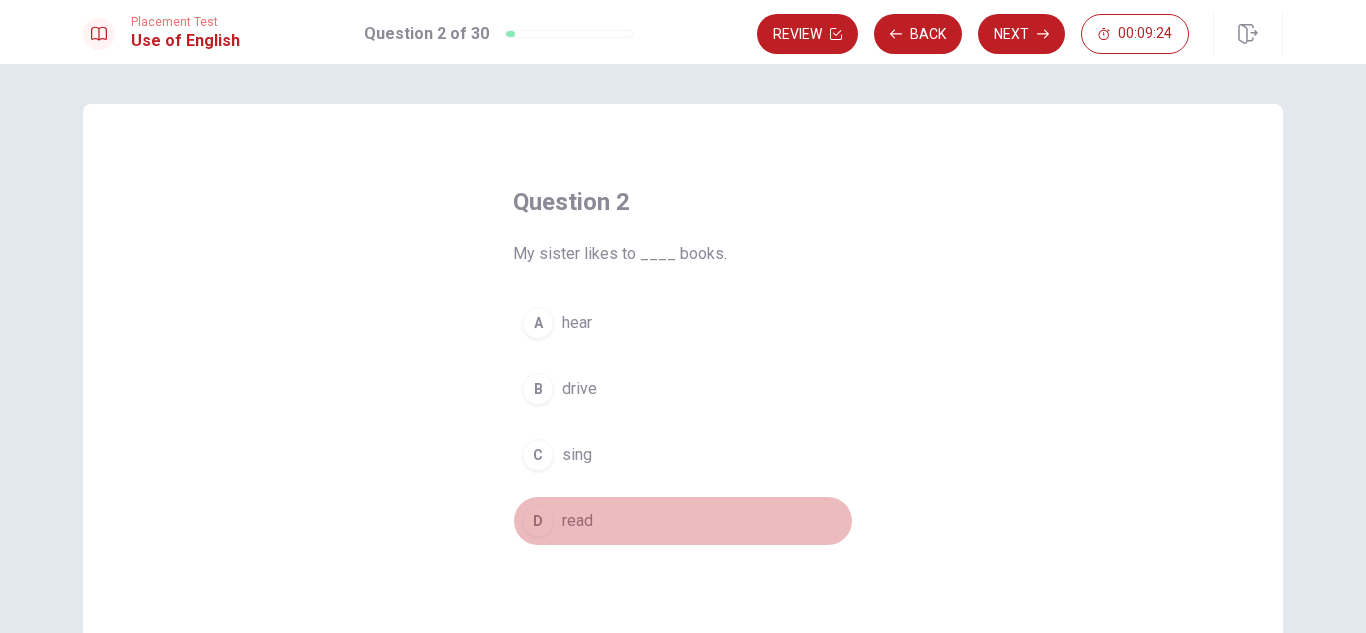 click on "read" at bounding box center (577, 521) 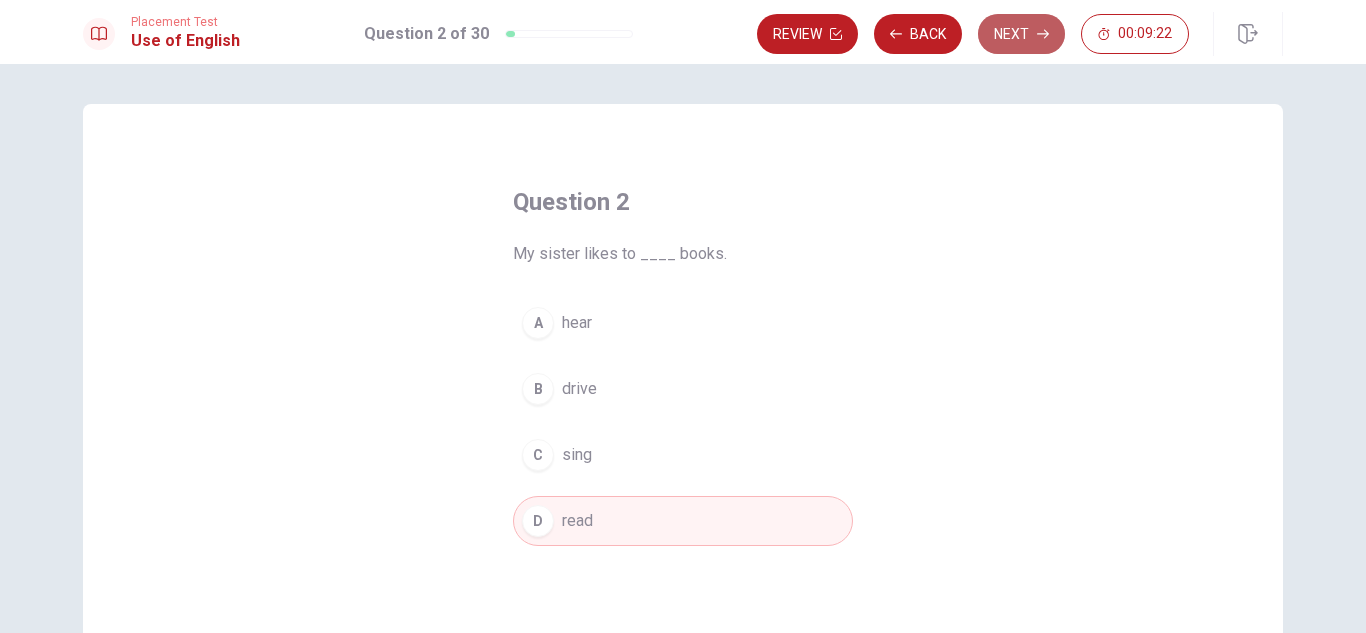 click on "Next" at bounding box center (1021, 34) 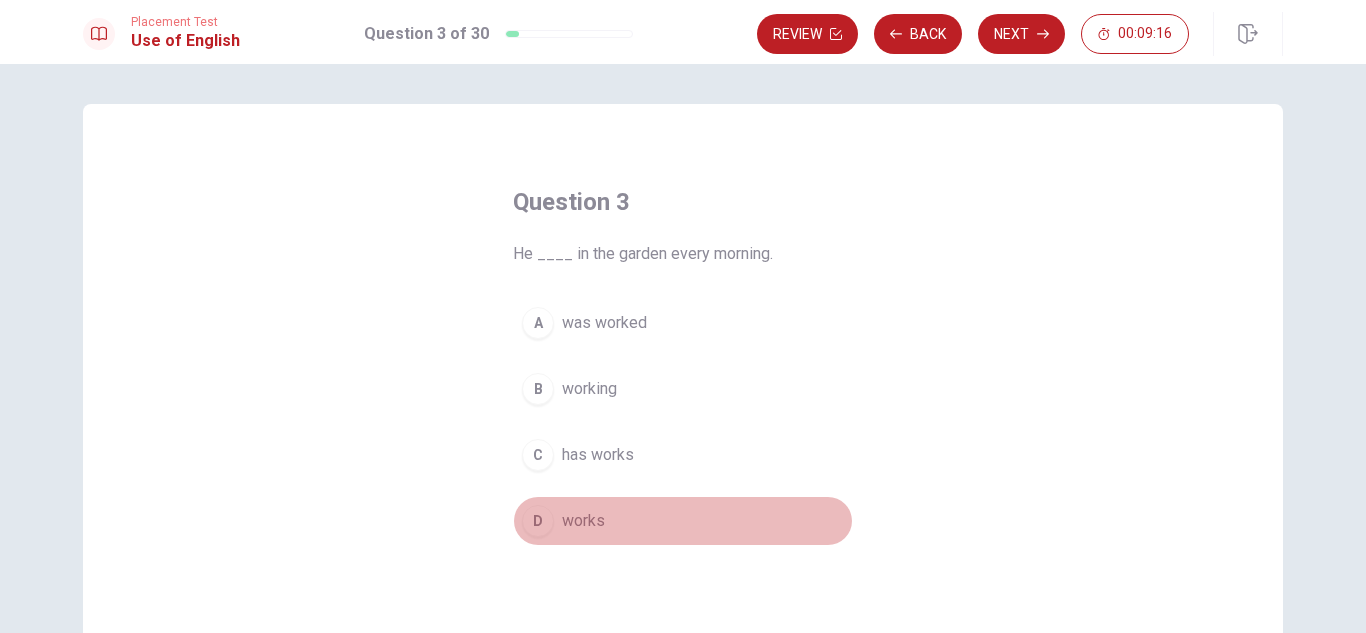 click on "D works" at bounding box center (683, 521) 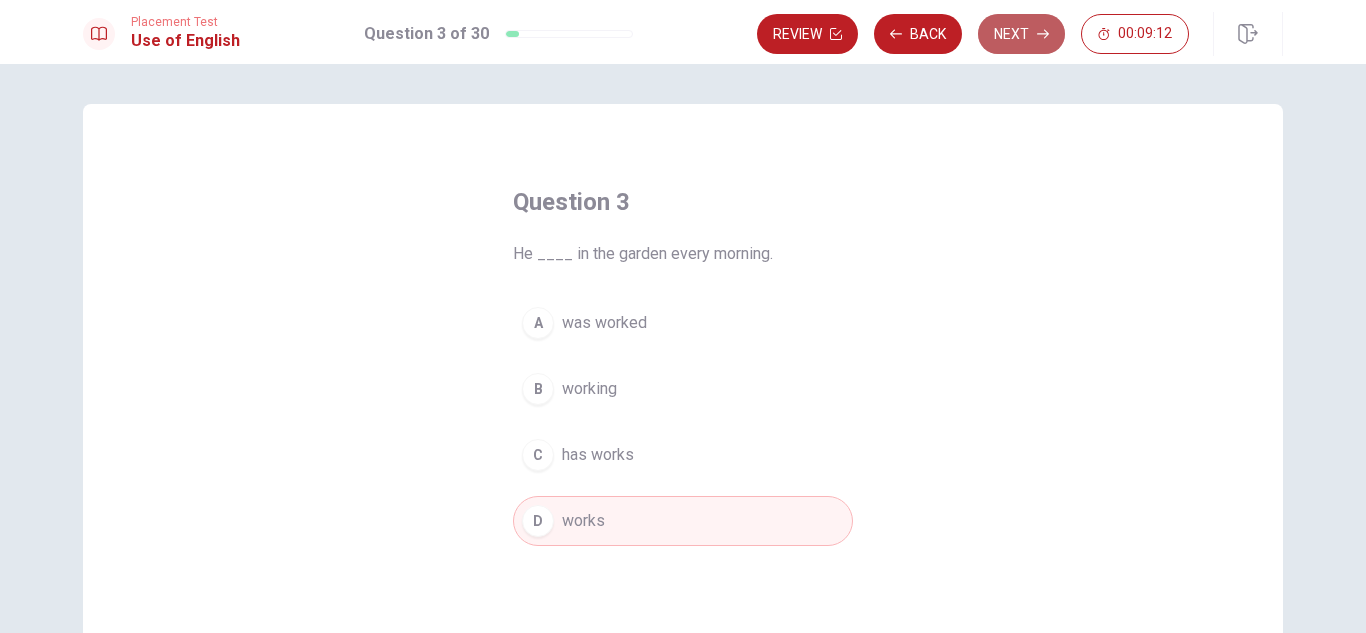 click on "Next" at bounding box center (1021, 34) 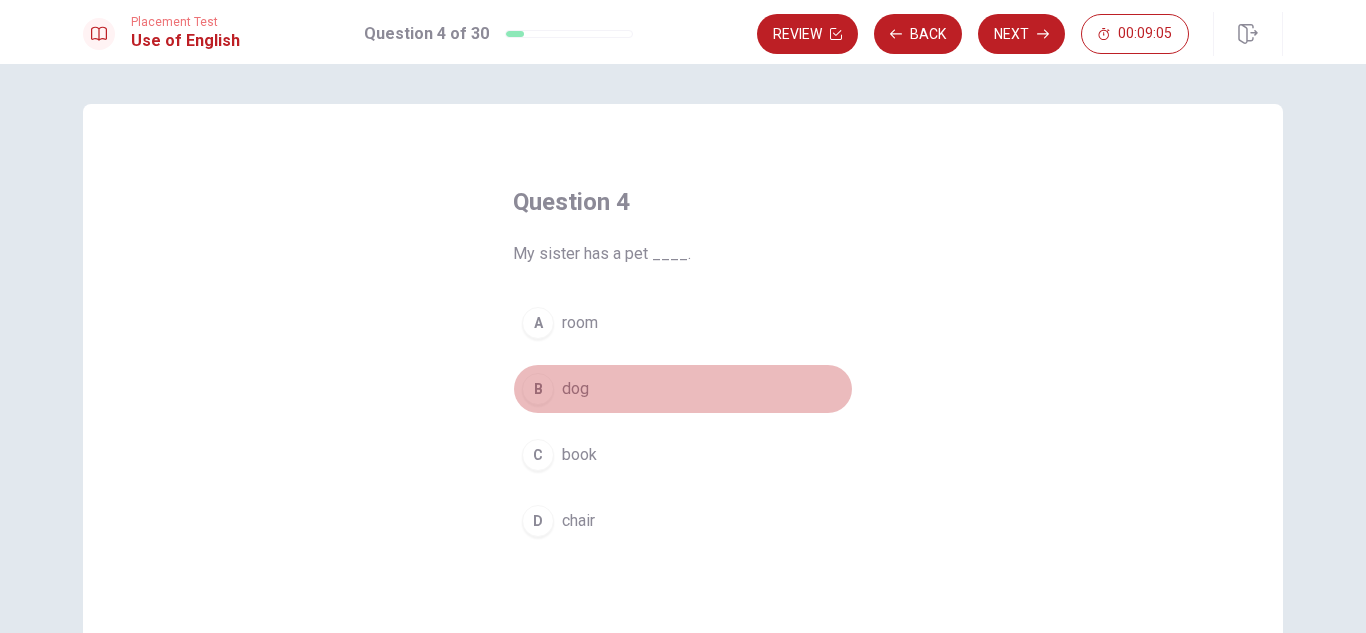 click on "B dog" at bounding box center (683, 389) 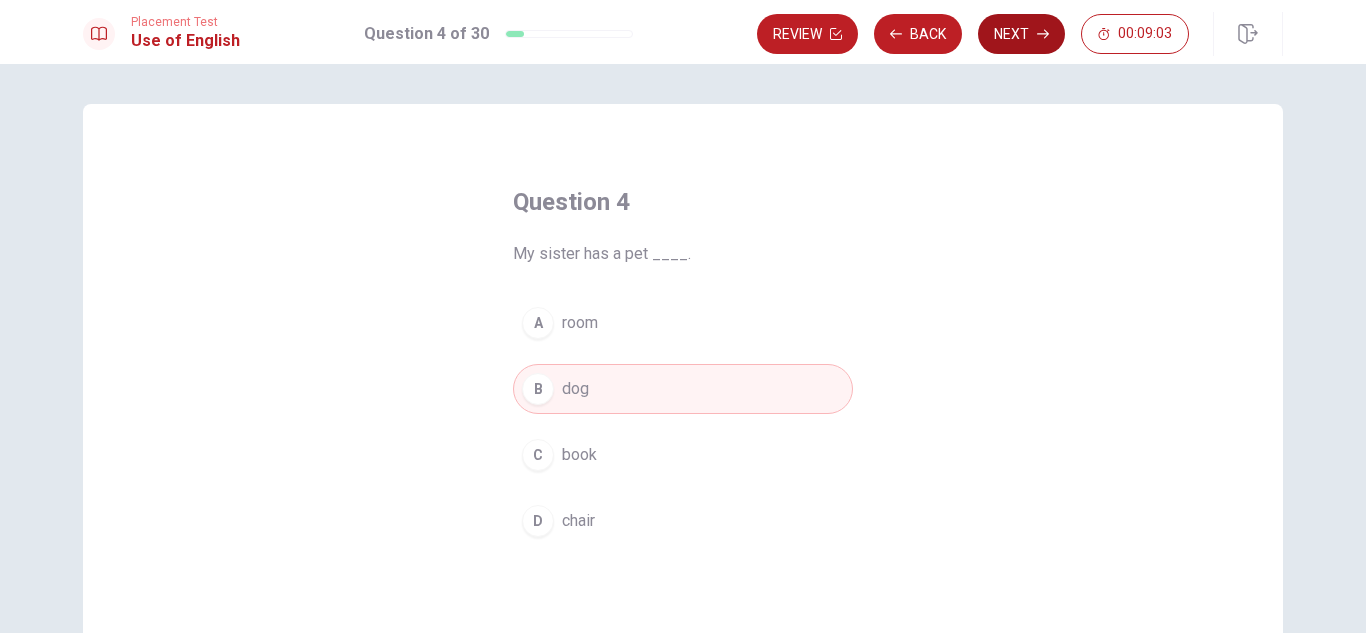 click on "Next" at bounding box center (1021, 34) 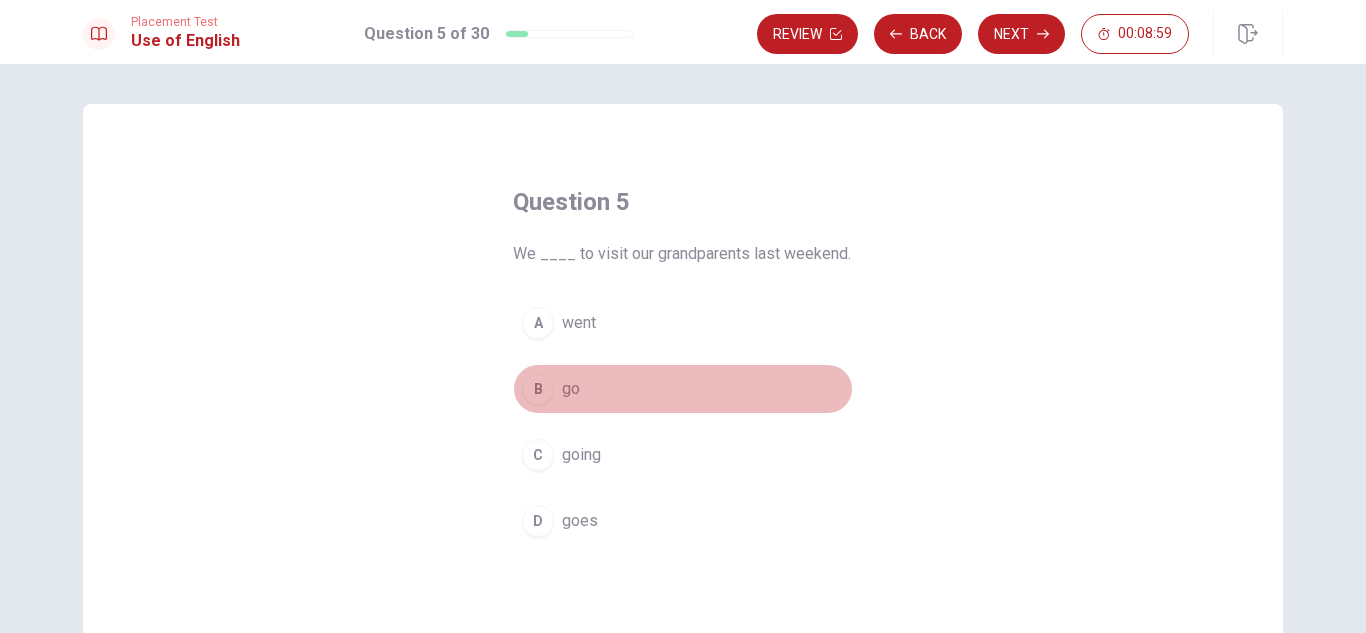 click on "B go" at bounding box center [683, 389] 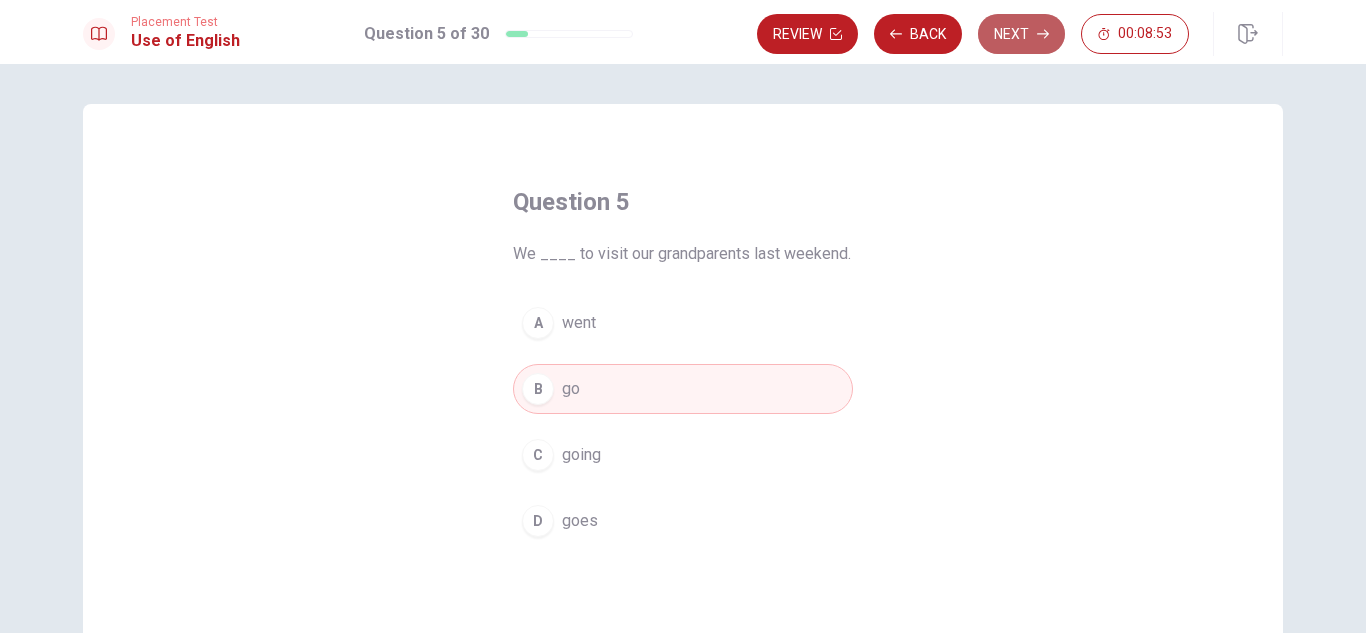 click on "Next" at bounding box center (1021, 34) 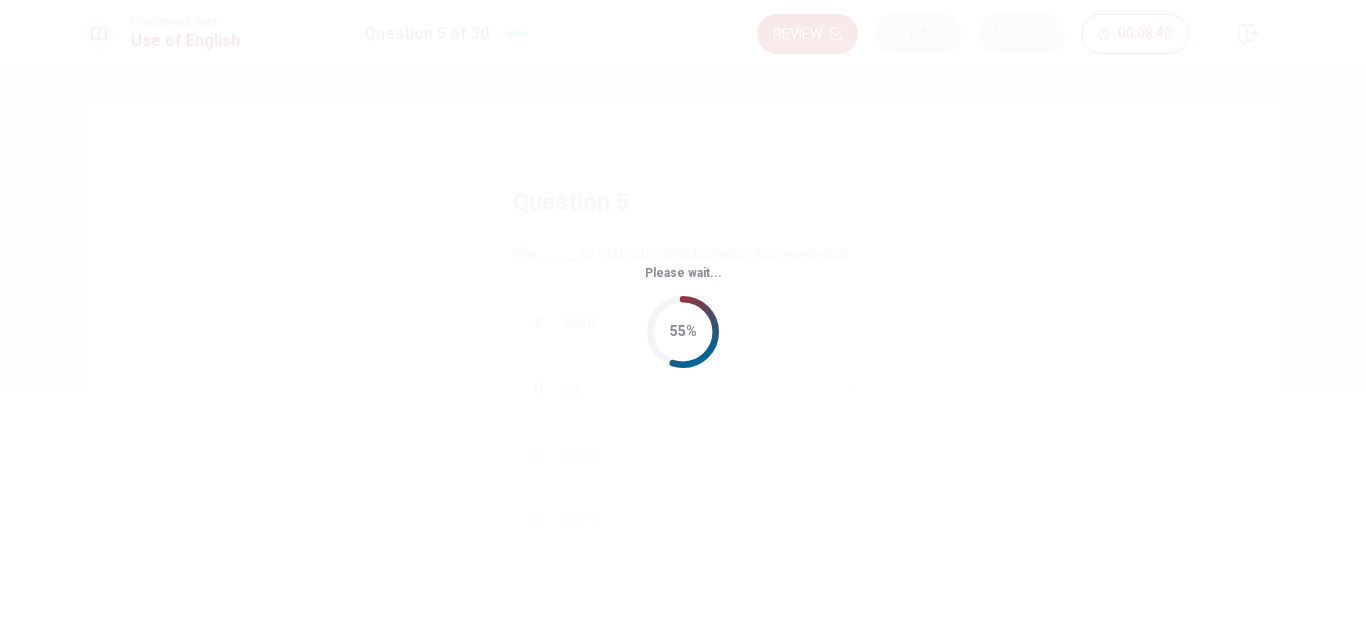 click on "Please wait... 55%" at bounding box center [683, 316] 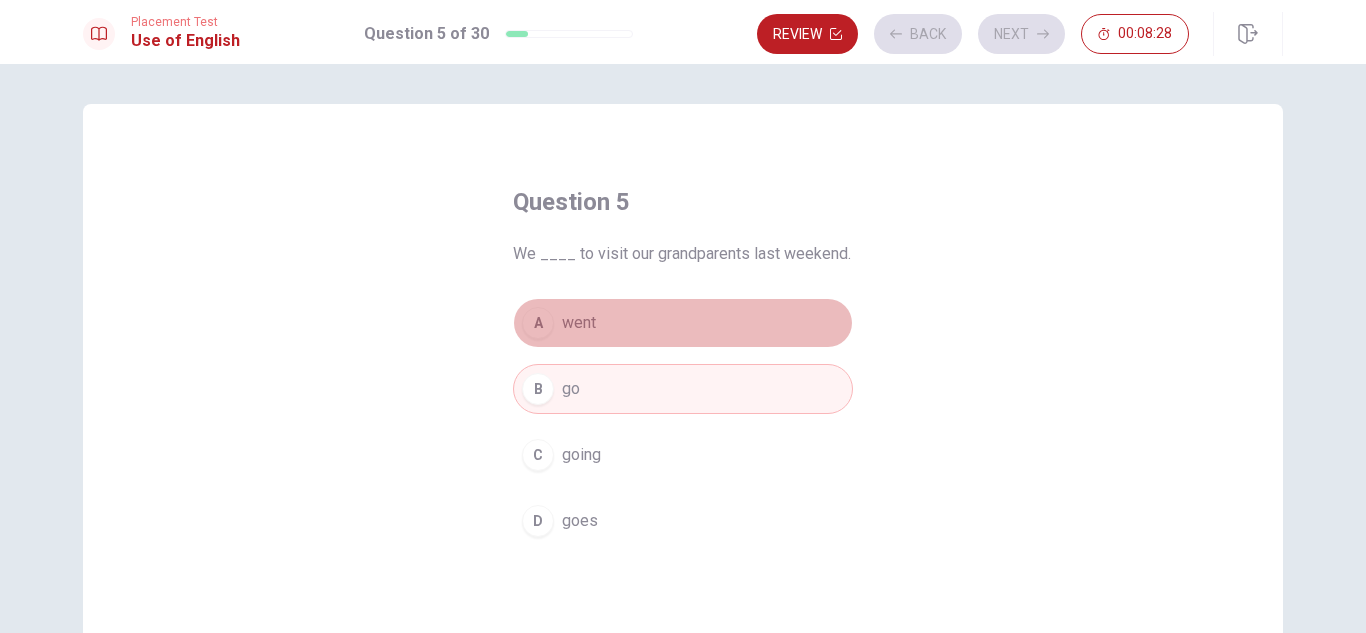 click on "went" at bounding box center [579, 323] 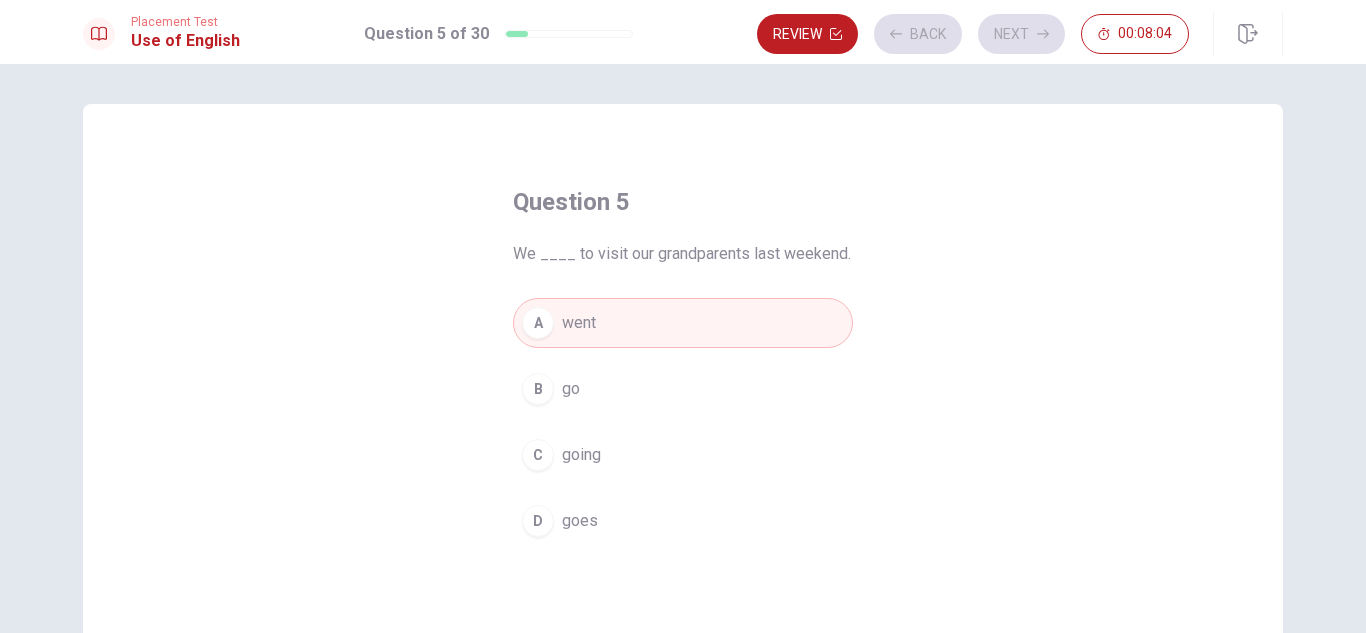 click on "Review Back Next 00:08:04" at bounding box center (973, 34) 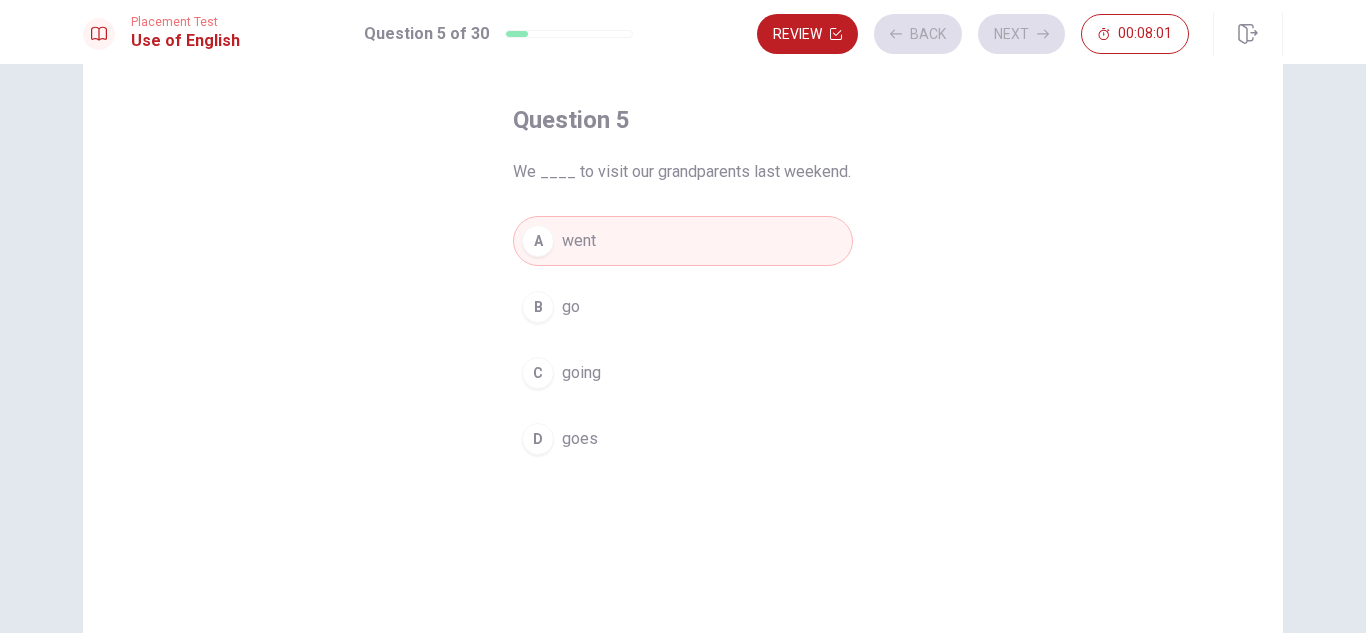 scroll, scrollTop: 0, scrollLeft: 0, axis: both 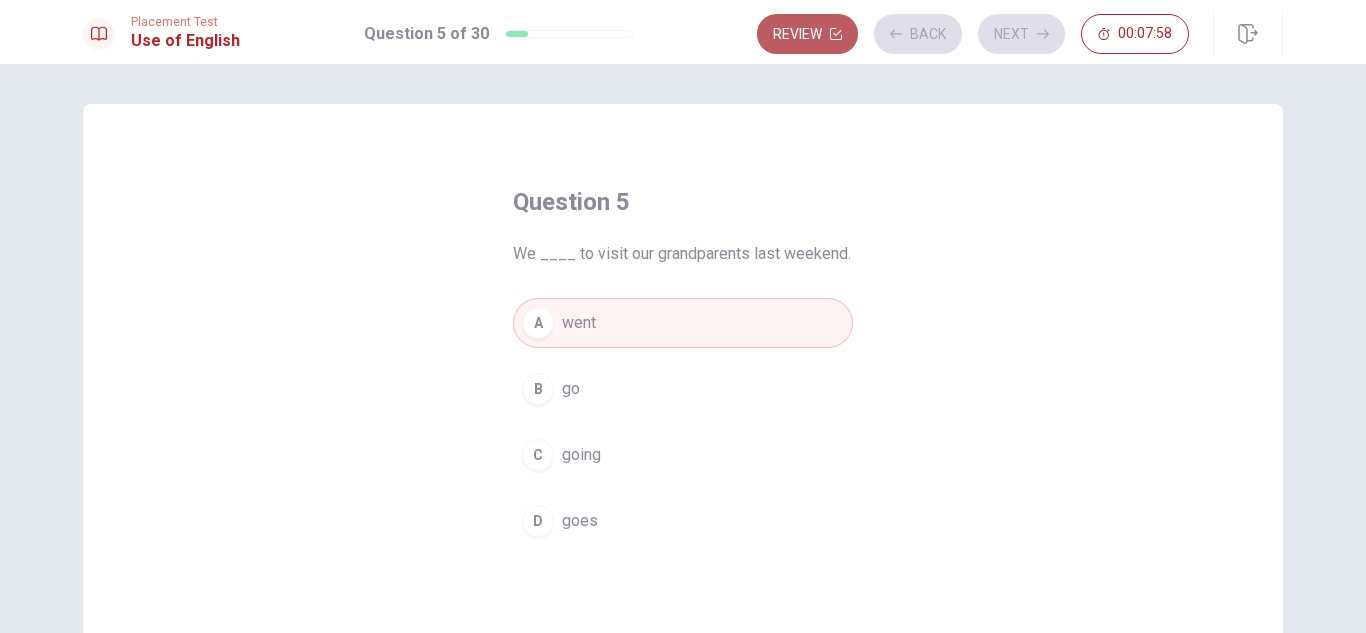 click 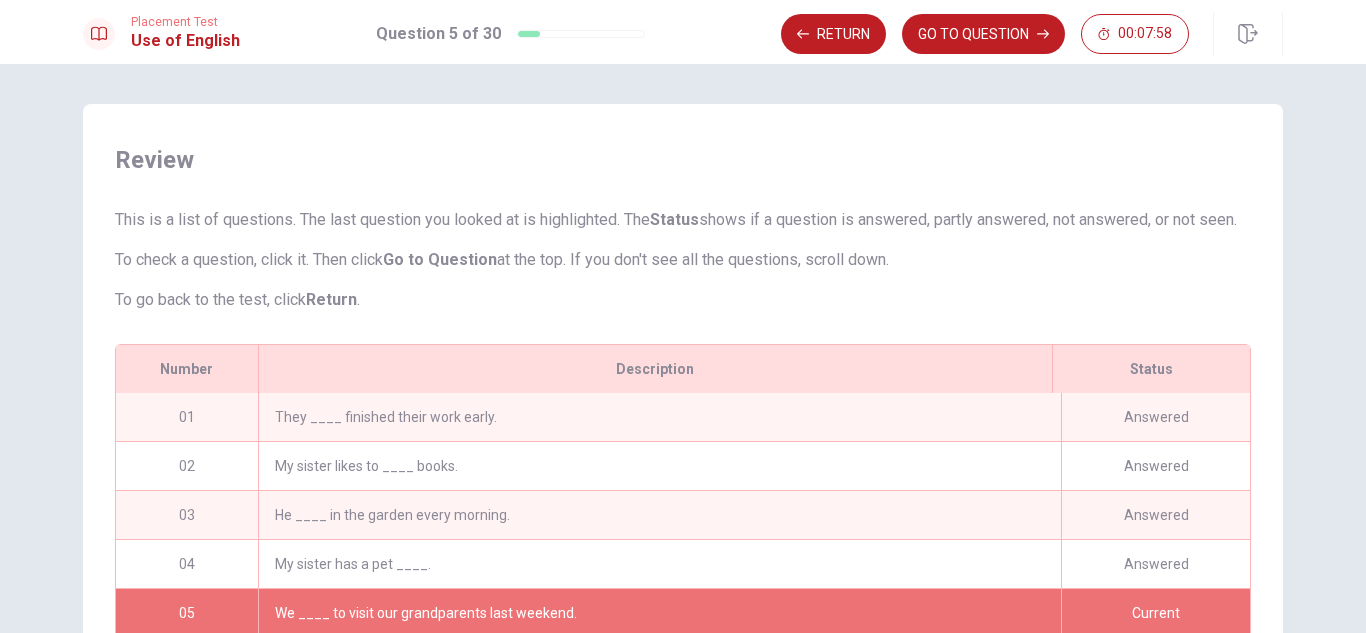 scroll, scrollTop: 270, scrollLeft: 0, axis: vertical 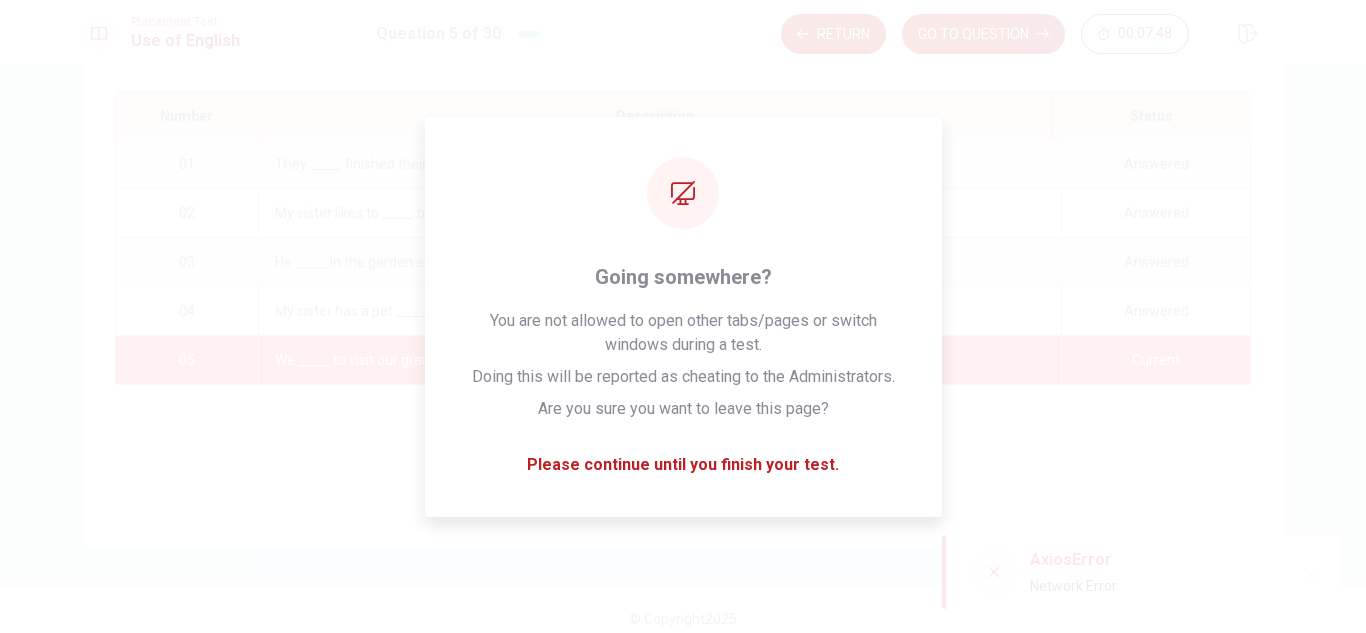 click 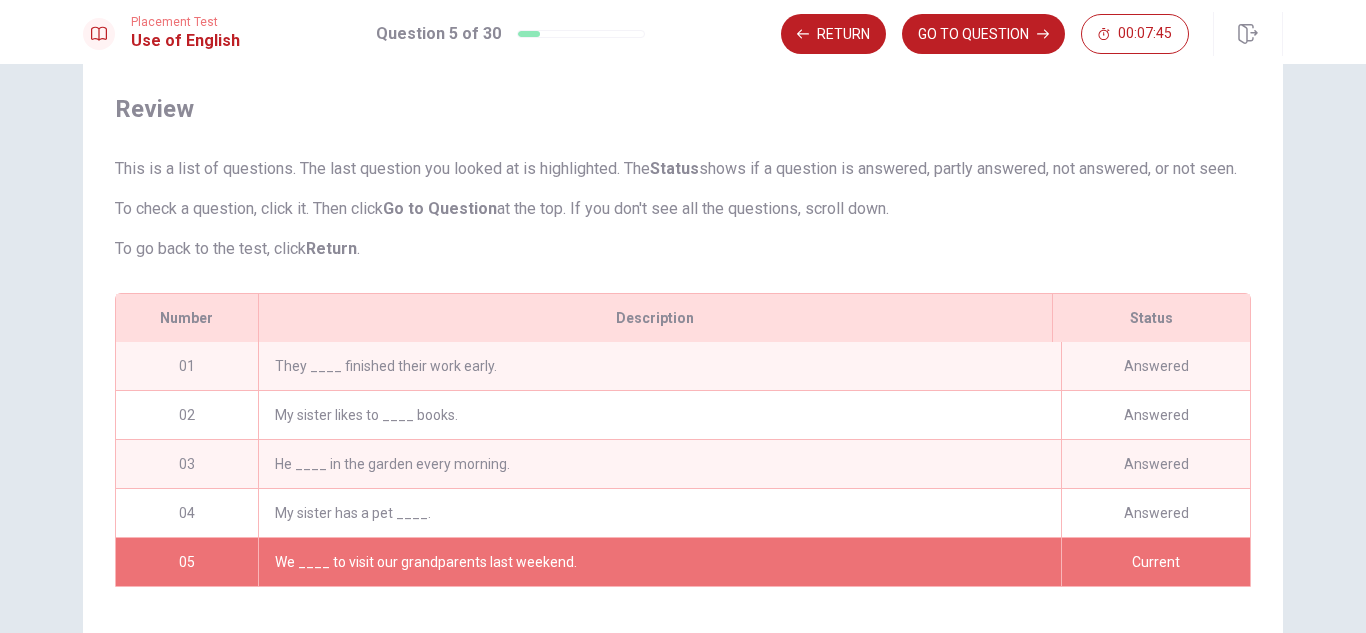 scroll, scrollTop: 0, scrollLeft: 0, axis: both 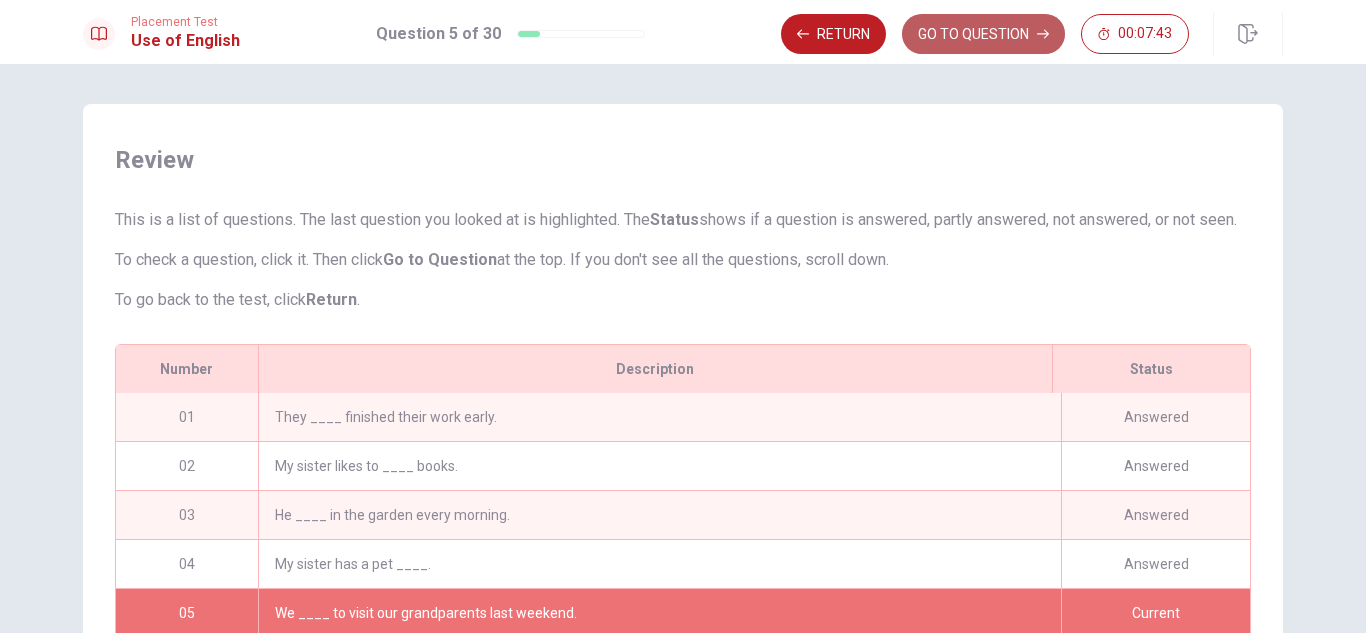 click on "GO TO QUESTION" at bounding box center [983, 34] 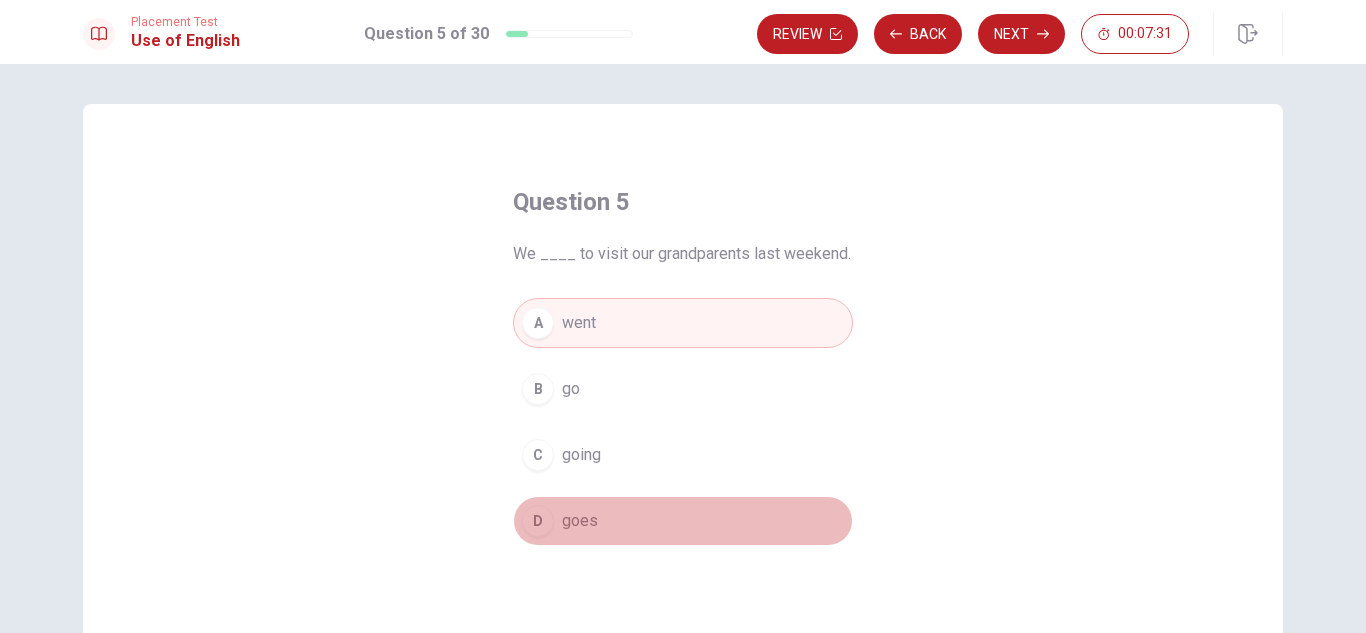 click on "D goes" at bounding box center (683, 521) 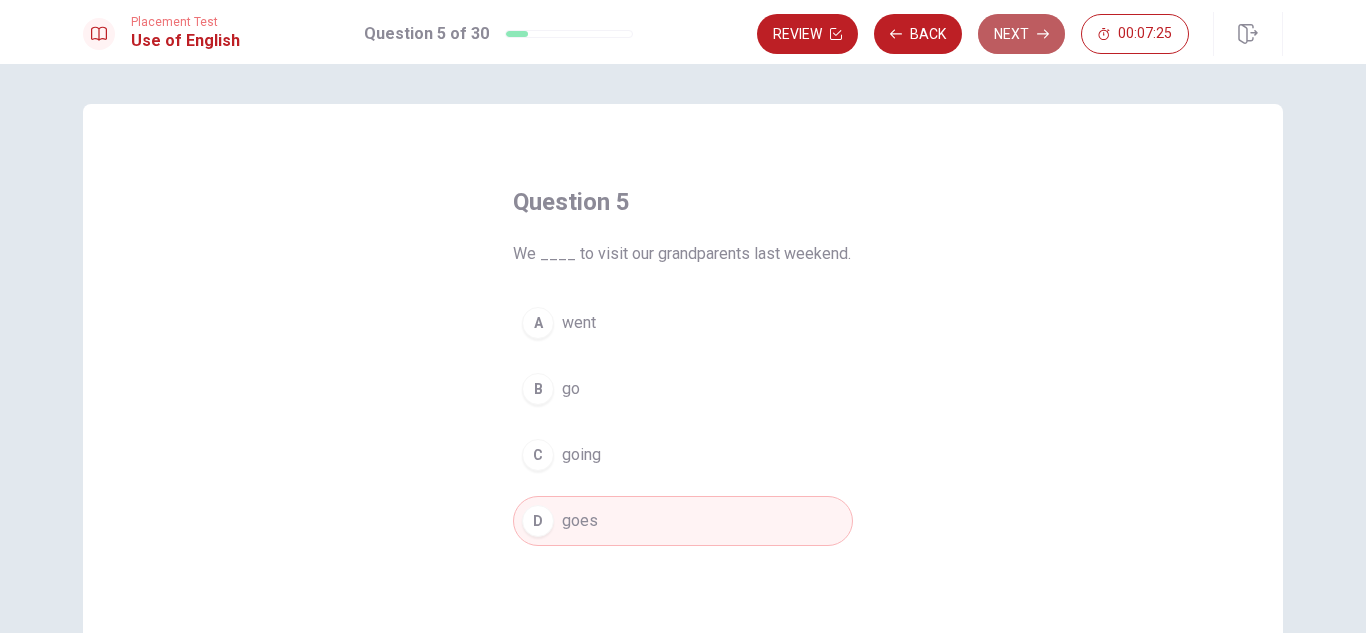 click on "Next" at bounding box center (1021, 34) 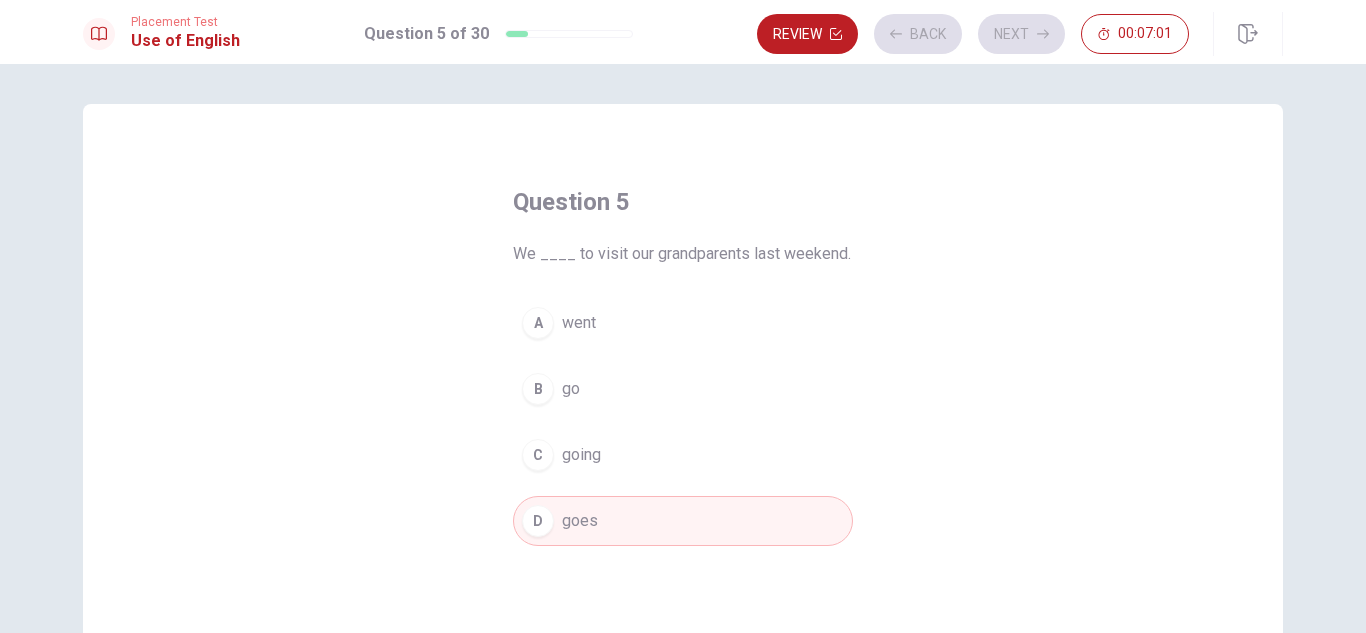 click on "Review Back Next 00:07:01" at bounding box center (973, 34) 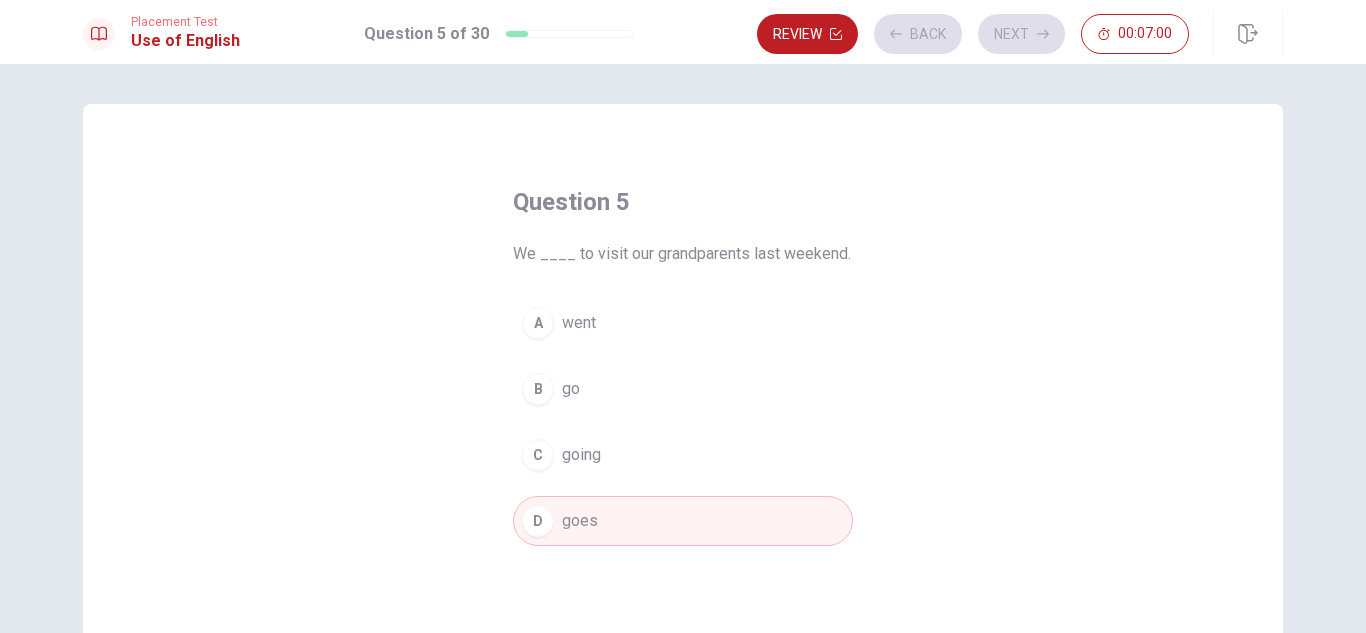 click on "Review Back Next 00:07:00" at bounding box center (973, 34) 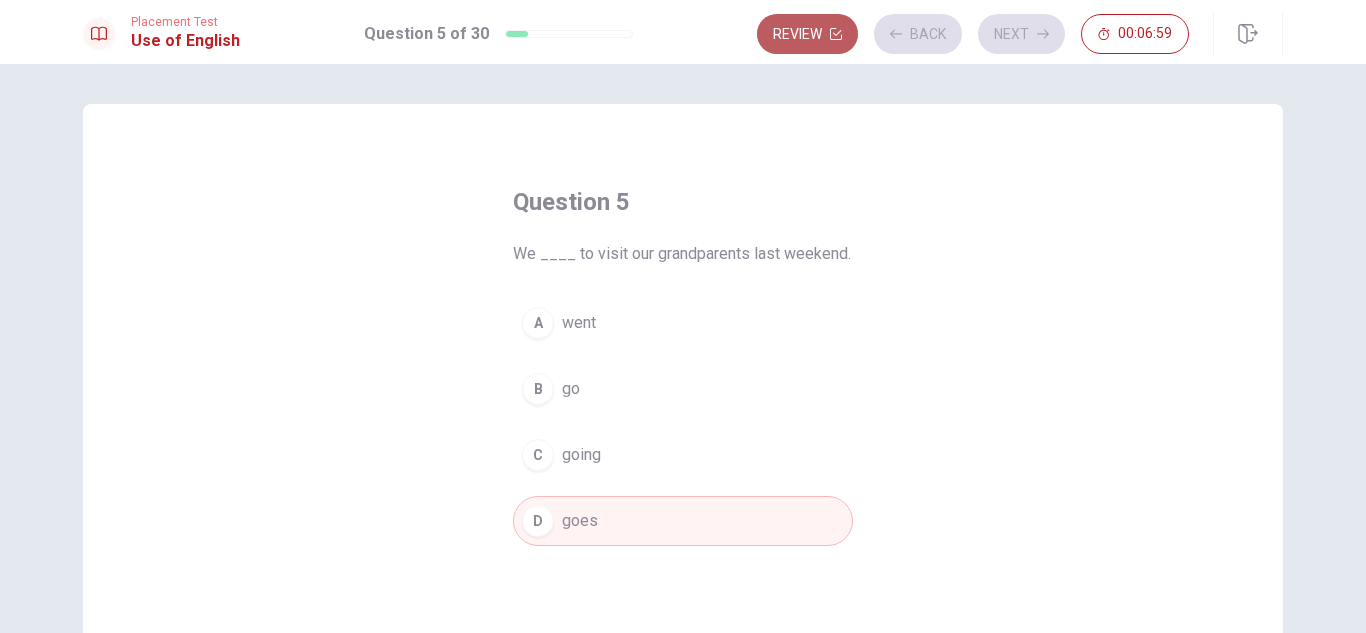 click on "Review" at bounding box center (807, 34) 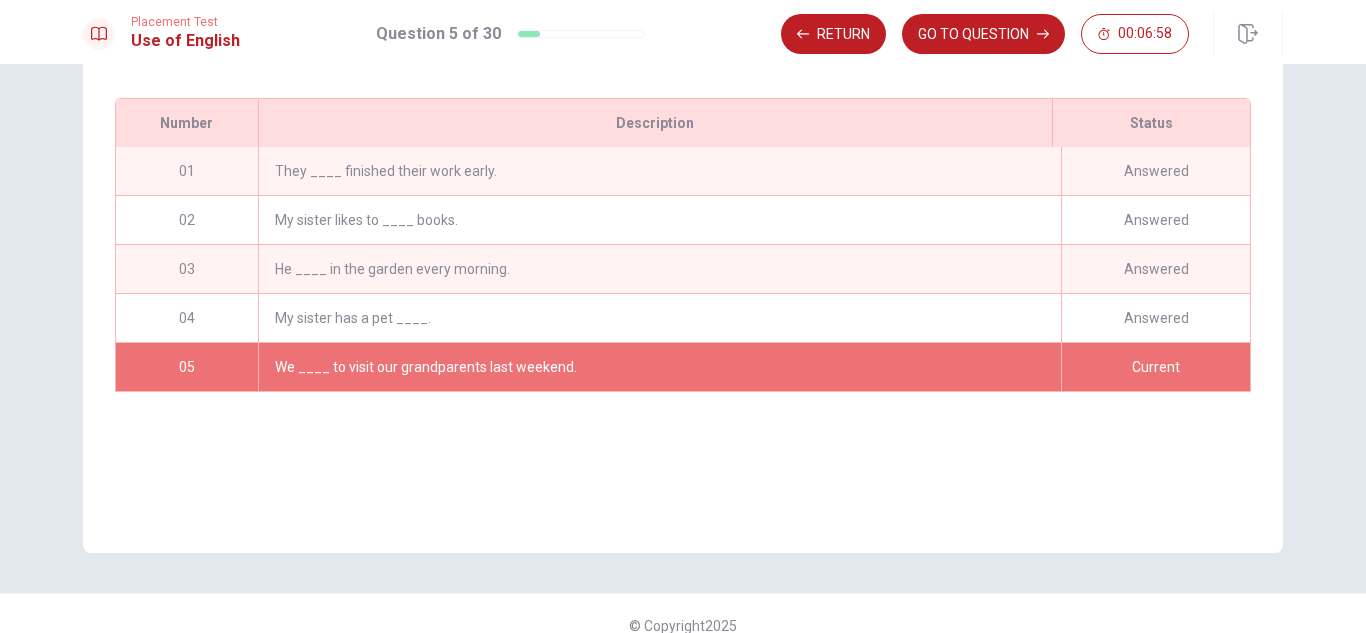scroll, scrollTop: 270, scrollLeft: 0, axis: vertical 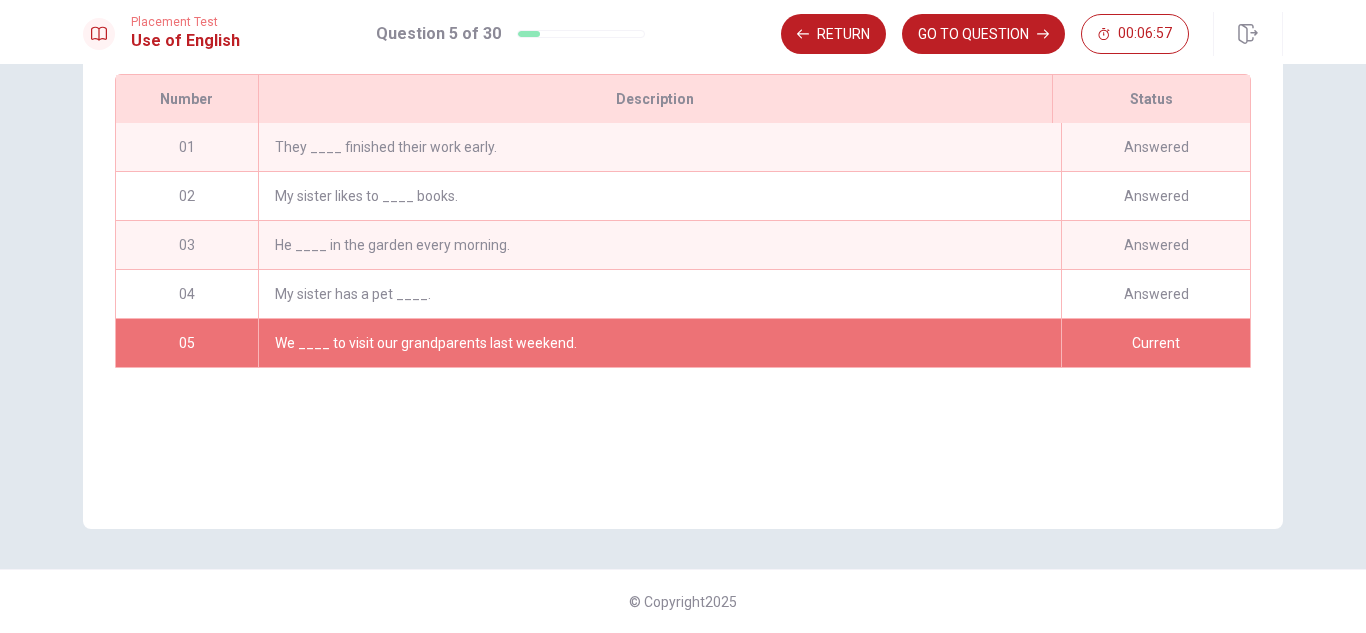 click on "We ____ to visit our grandparents last weekend." at bounding box center [659, 343] 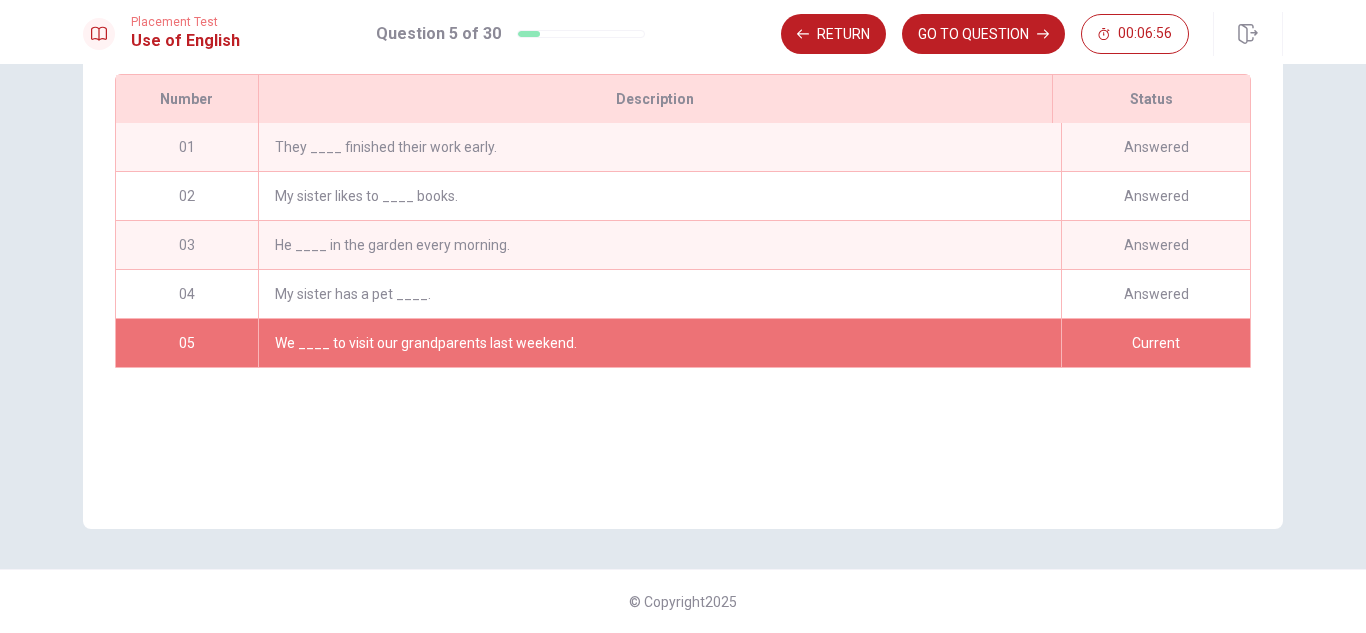 click on "We ____ to visit our grandparents last weekend." at bounding box center (659, 343) 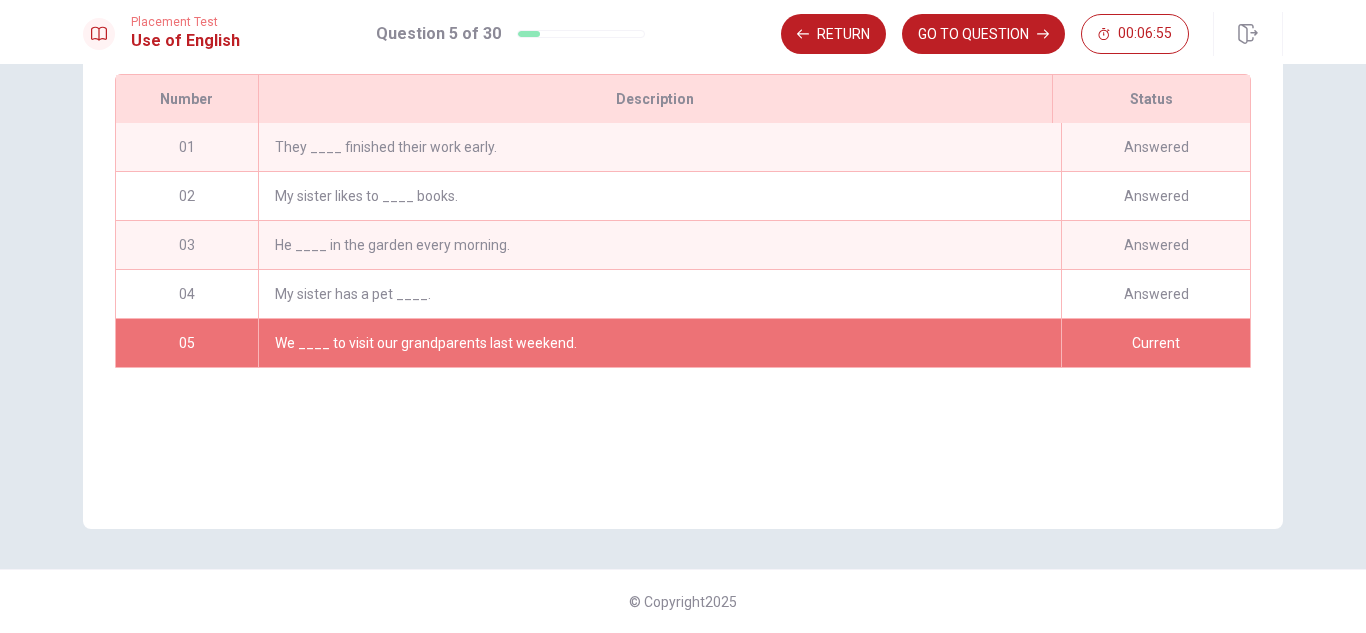 drag, startPoint x: 340, startPoint y: 324, endPoint x: 1054, endPoint y: 391, distance: 717.13666 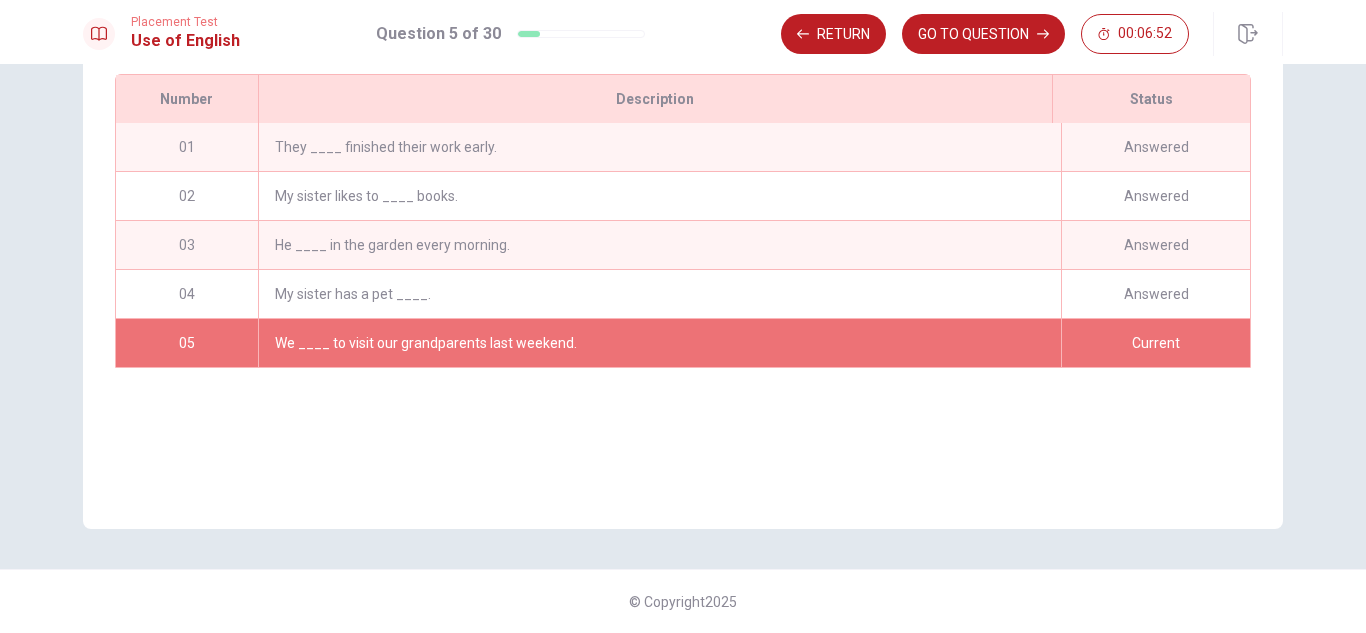 click on "Answered" at bounding box center [1155, 196] 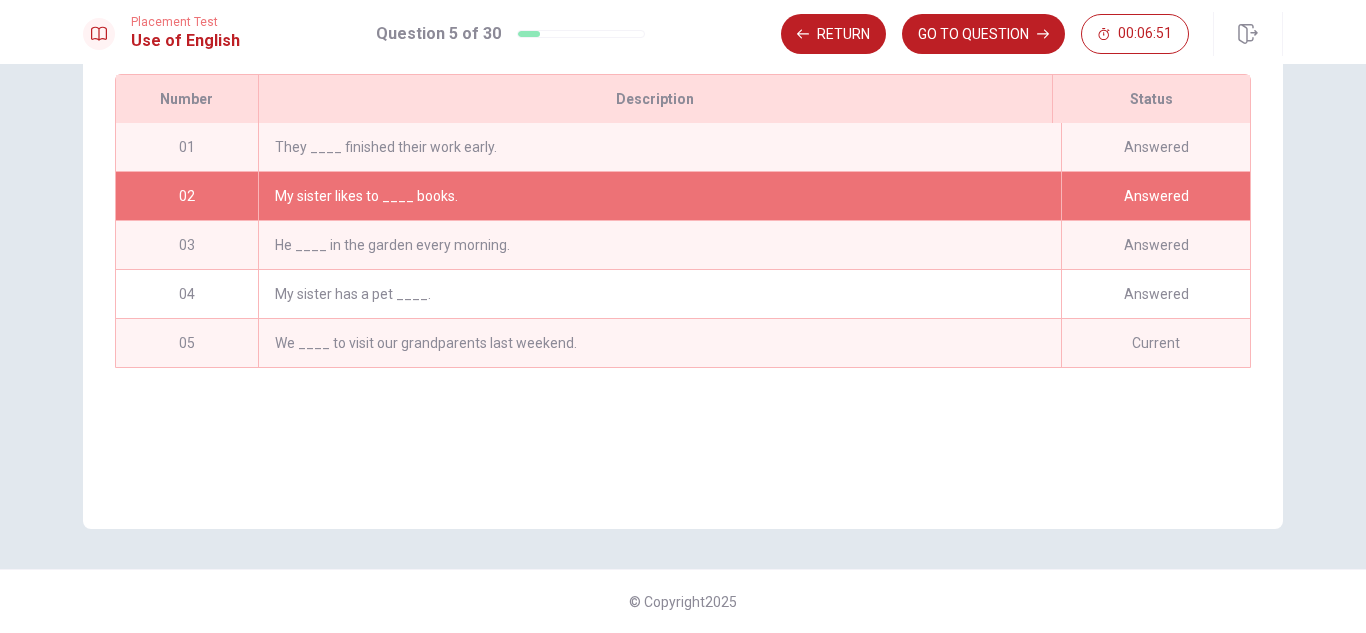 click on "Current" at bounding box center [1155, 343] 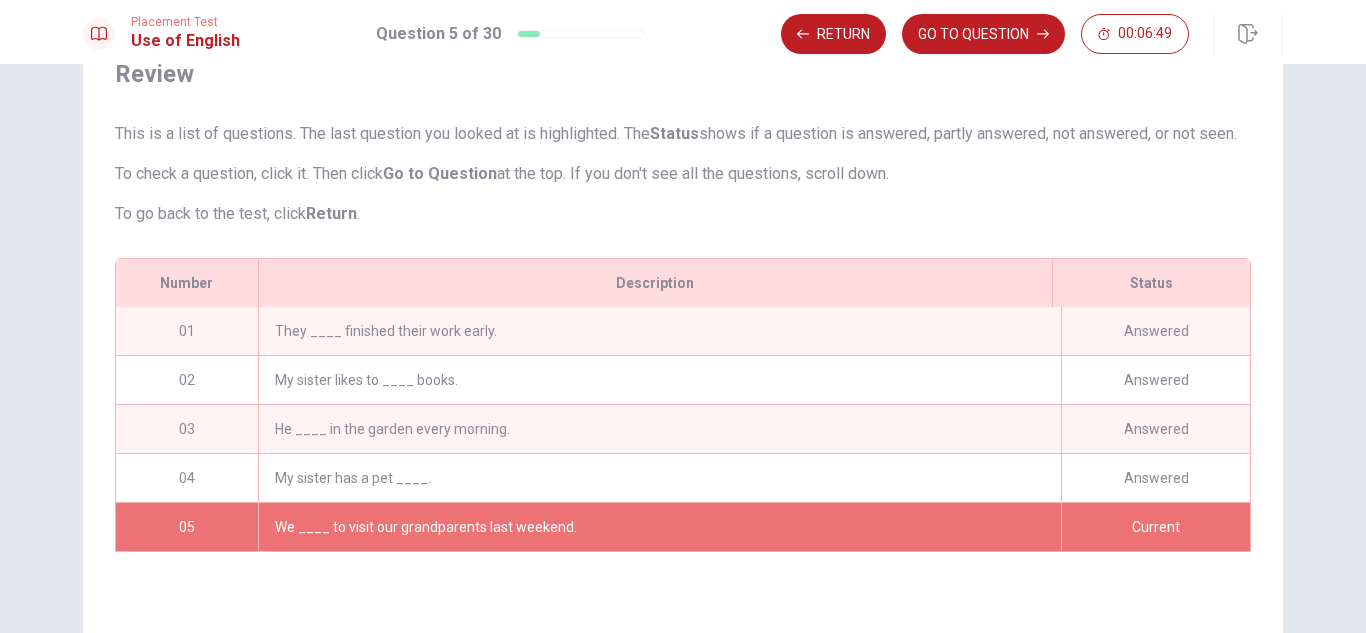 scroll, scrollTop: 0, scrollLeft: 0, axis: both 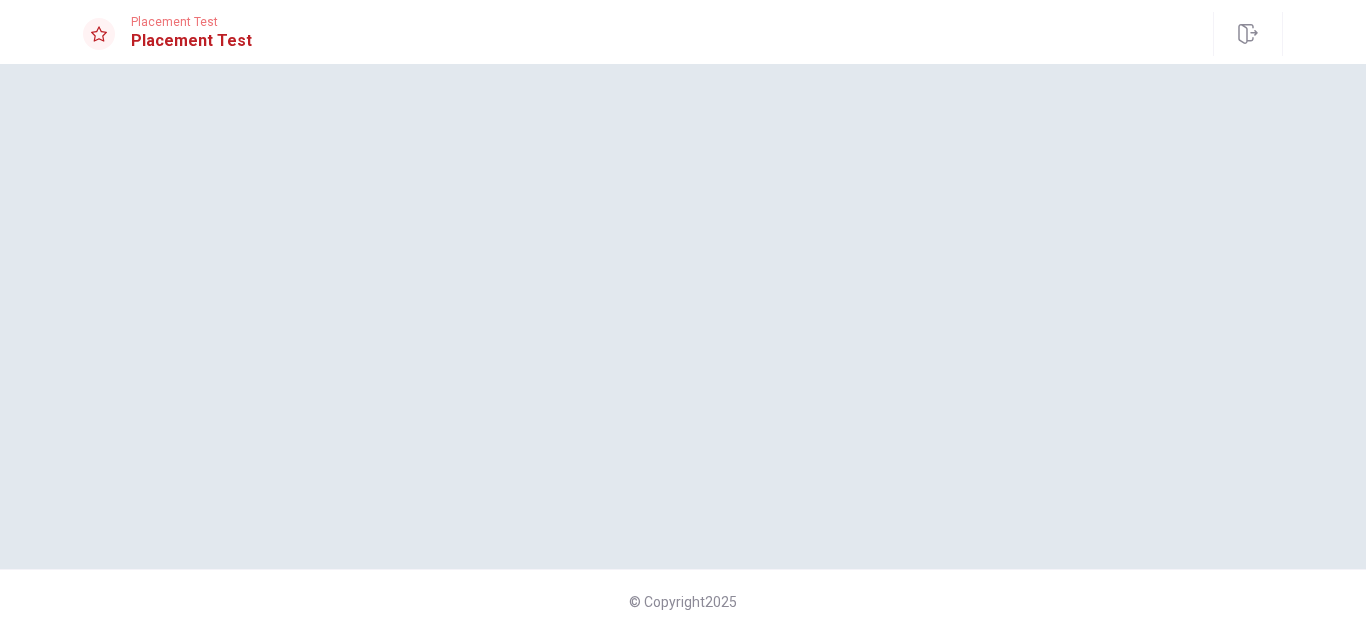 click on "© Copyright  2025" at bounding box center [683, 348] 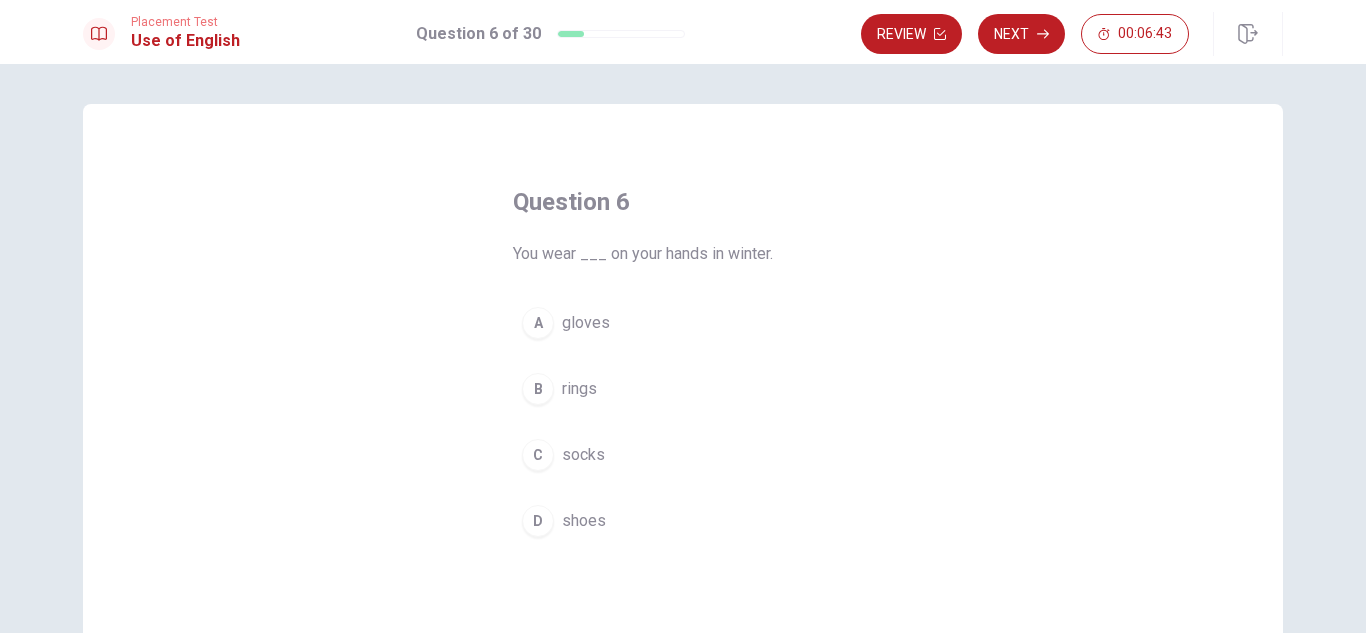 click on "Placement Test   Use of English Question 6 of 30 Review Next 00:06:43 Question 6 of 30 00:06:43 Review Next Question 6 You wear ___ on your hands in winter. A  gloves
B rings C socks
D shoes
© Copyright  2025 Going somewhere? You are not allowed to open other tabs/pages or switch windows during a test. Doing this will be reported as cheating to the Administrators. Are you sure you want to leave this page? Please continue until you finish your test. It looks like there is a problem with your internet connection. You have 10 minutes to reconnect. 00:00 Click to reconnect WARNING:  If you lose connection for more than 10 minute(s), you will need to contact us for another exam. You’ve run out of time. Your time is up. This is end of the Use of English section. Click on Continue to go on Continue" at bounding box center (683, 316) 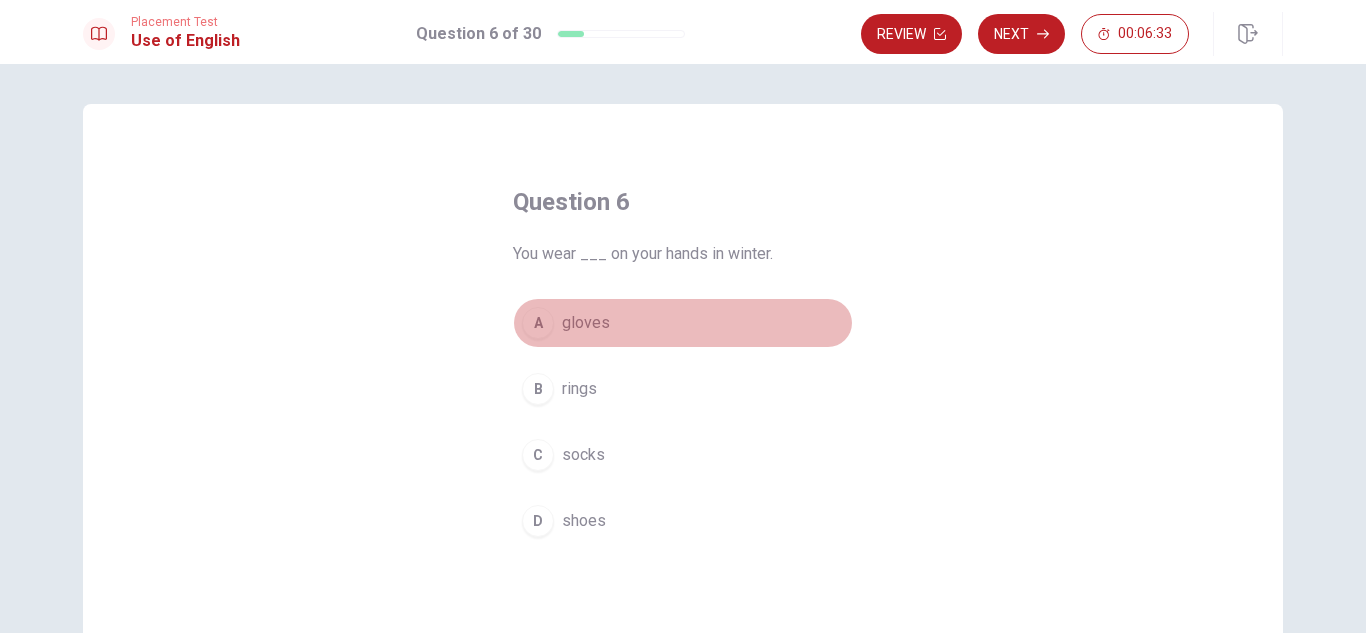 click on "gloves" at bounding box center [586, 323] 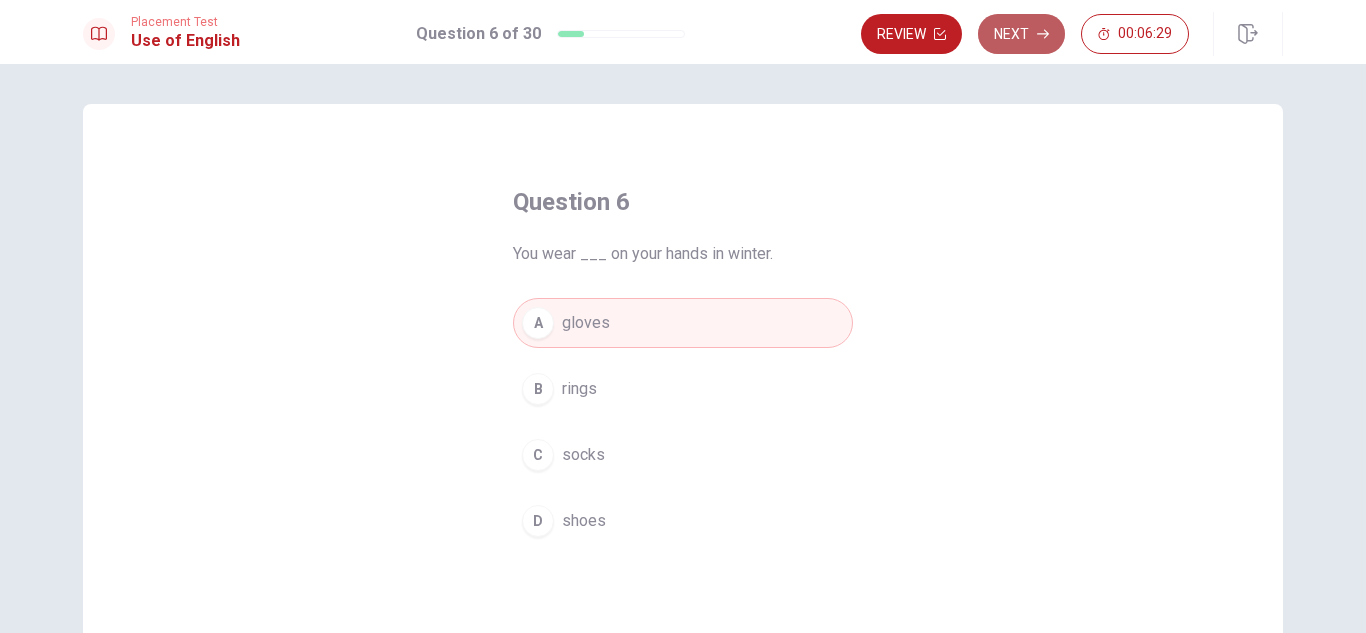 click on "Next" at bounding box center [1021, 34] 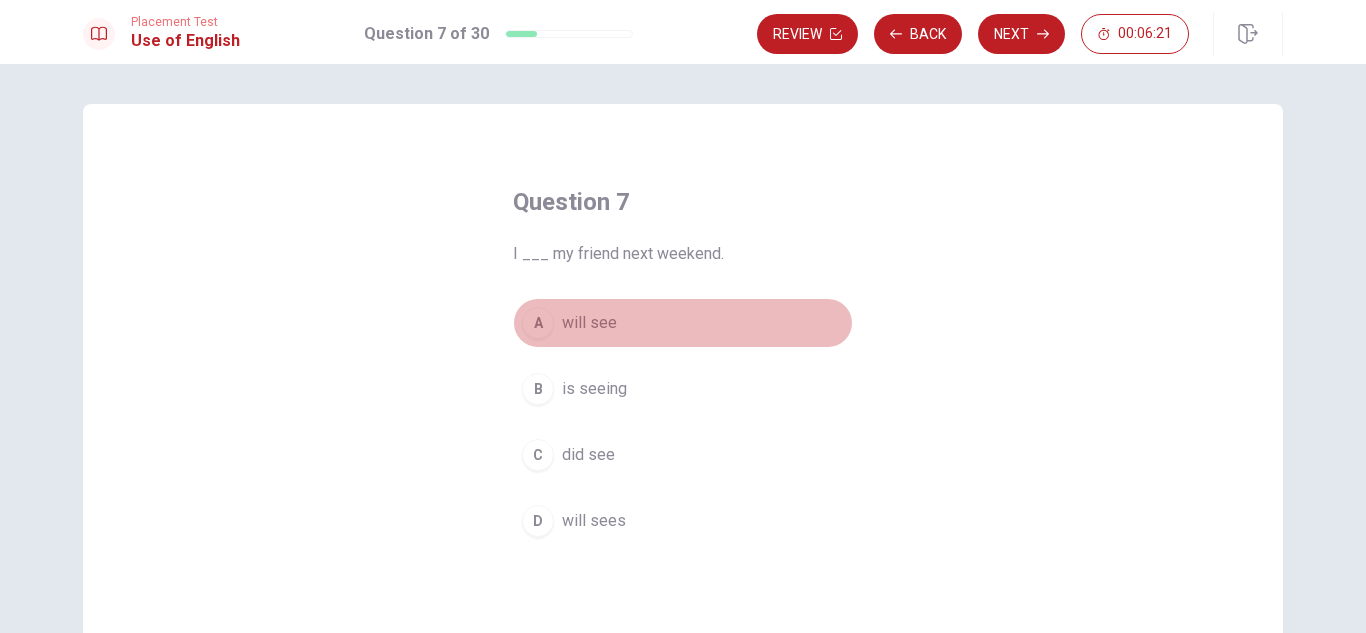 click on "will see" at bounding box center [589, 323] 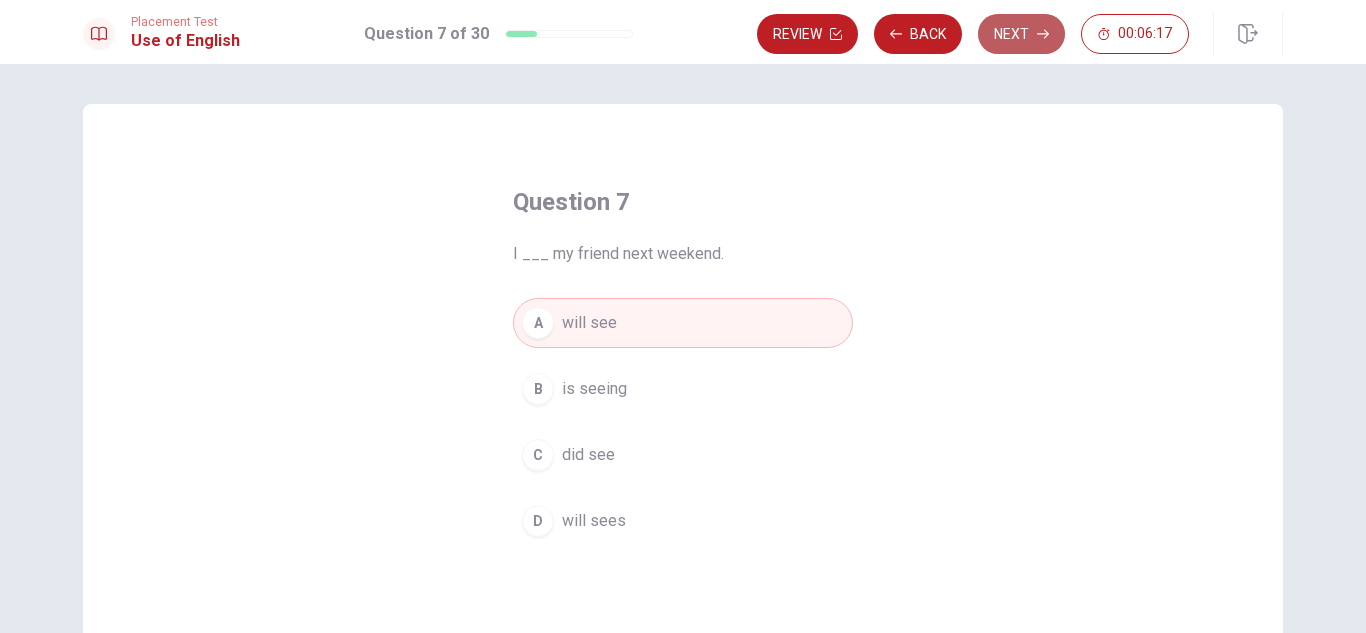 click on "Next" at bounding box center [1021, 34] 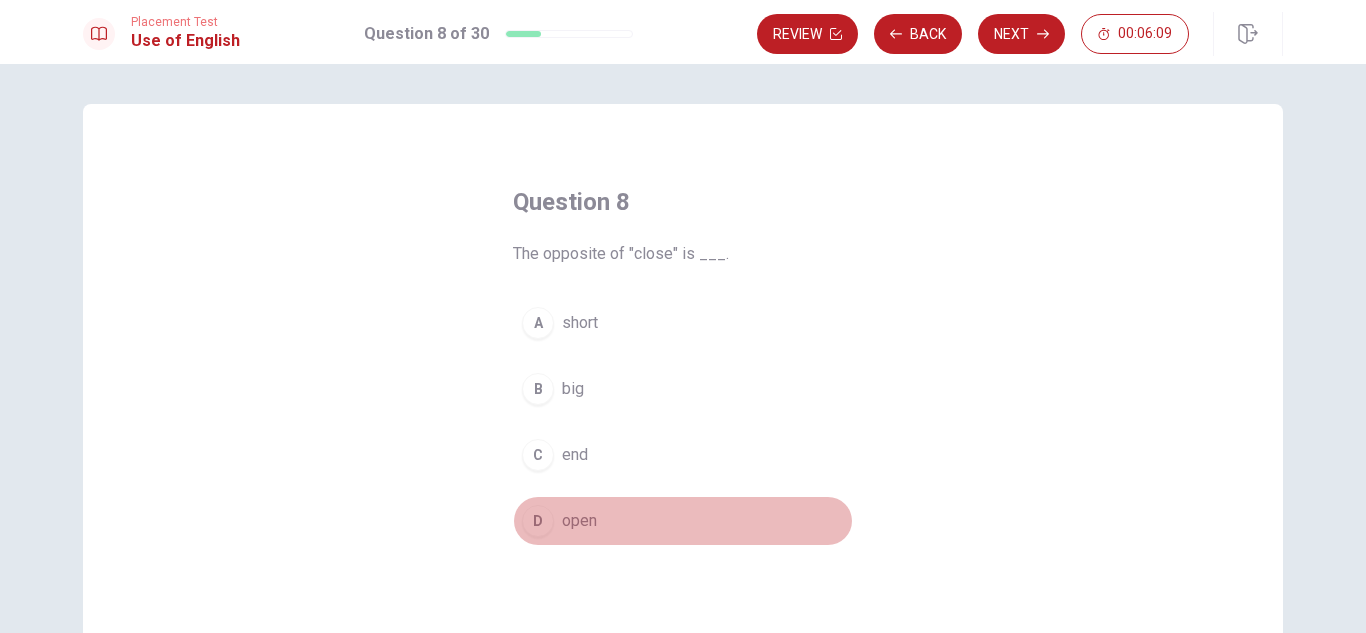 click on "open" at bounding box center [579, 521] 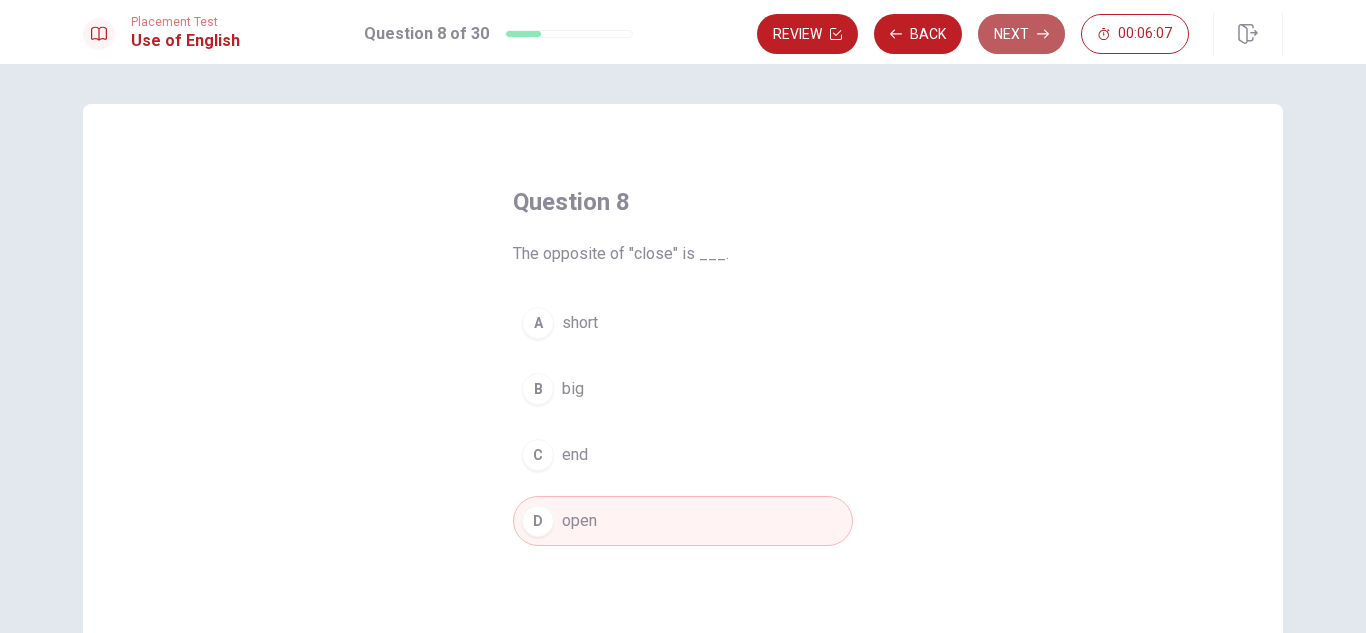 click on "Next" at bounding box center [1021, 34] 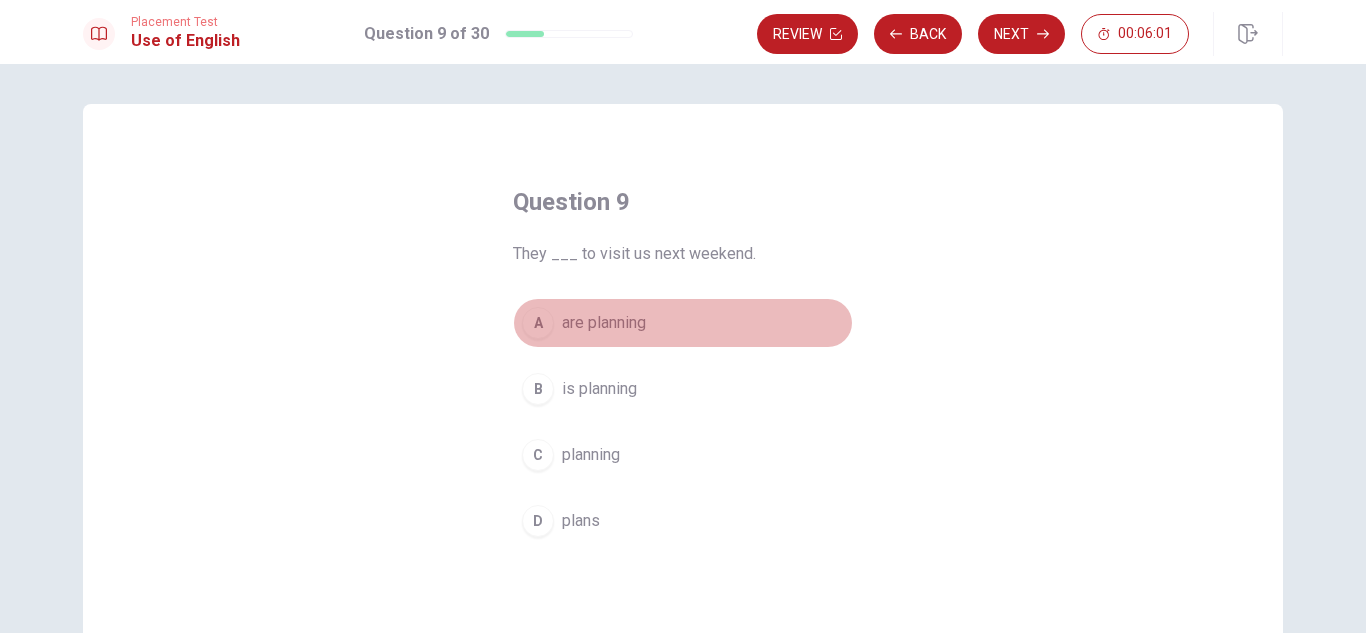 click on "are planning" at bounding box center [604, 323] 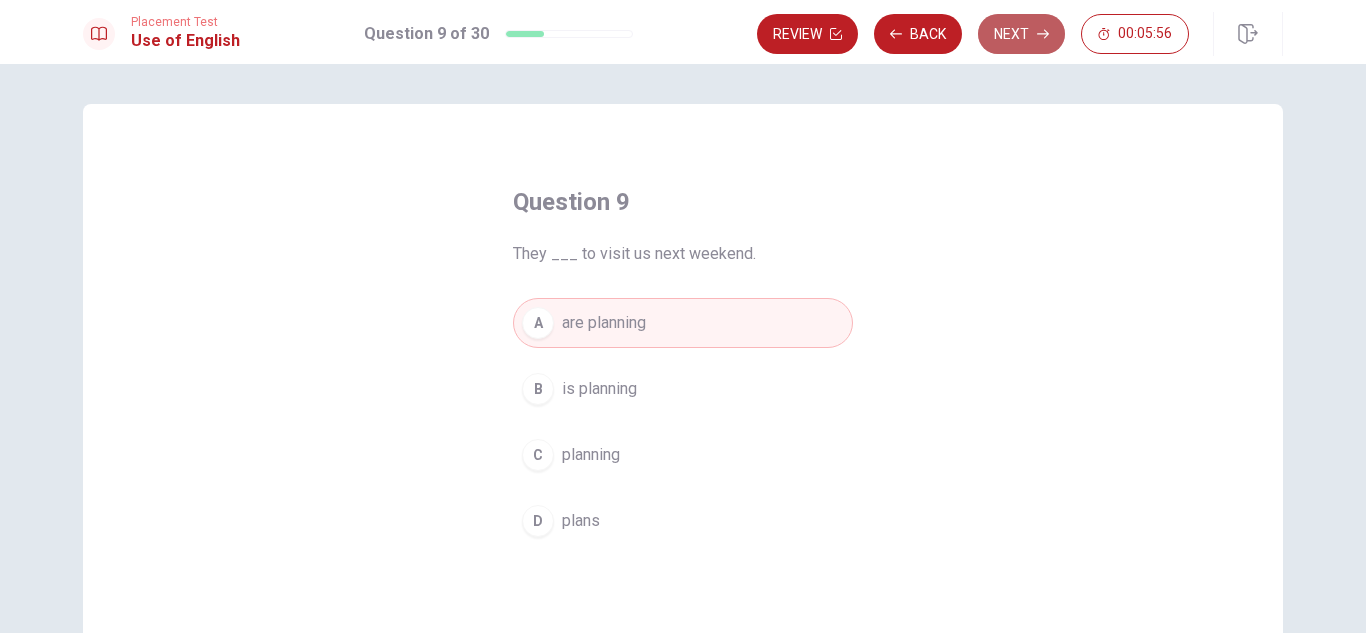 click on "Next" at bounding box center (1021, 34) 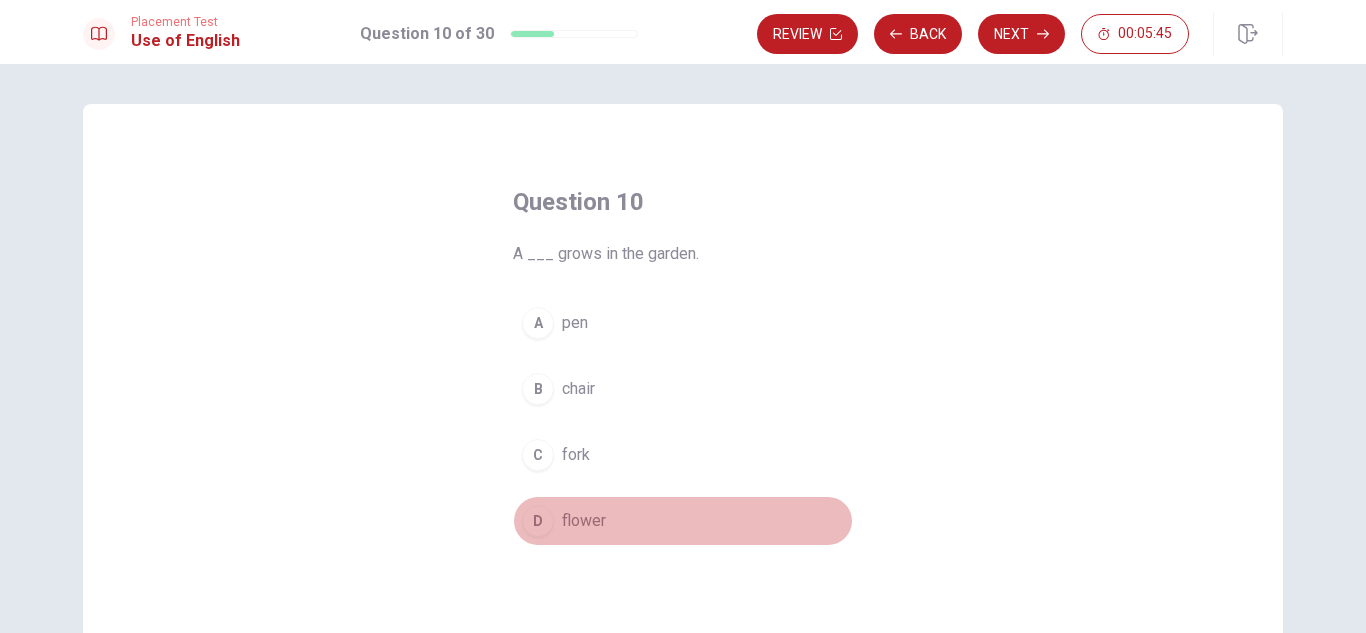 click on "D flower" at bounding box center (683, 521) 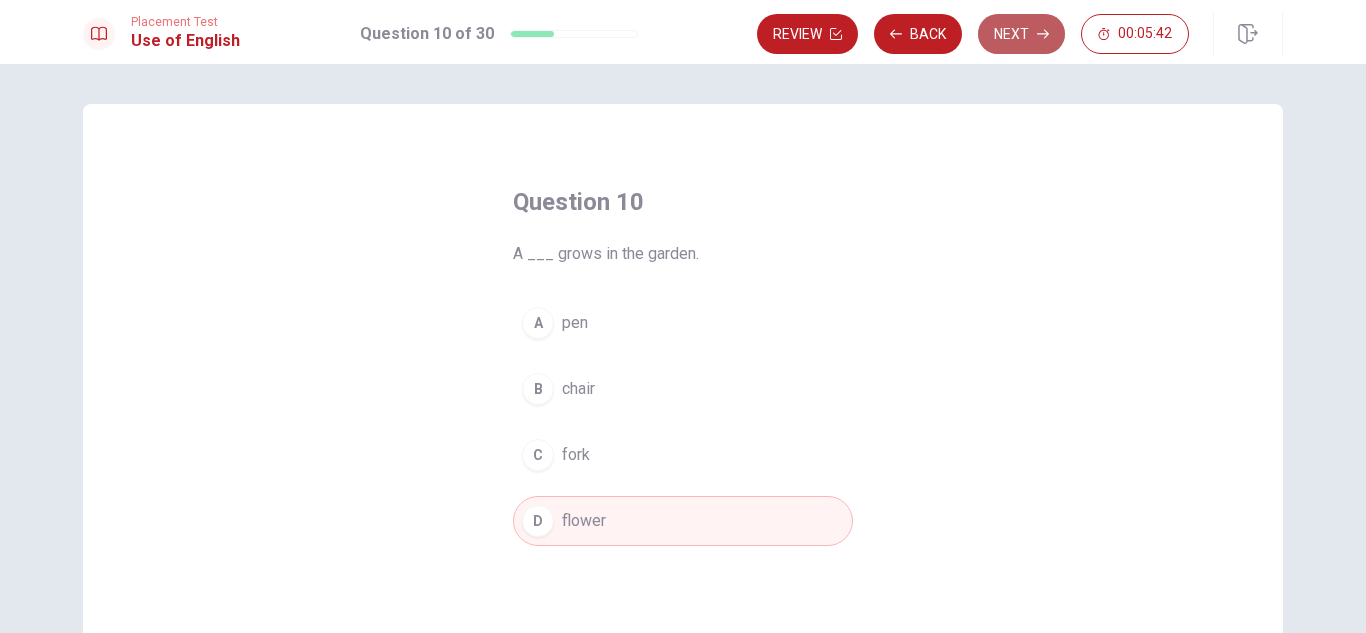 click 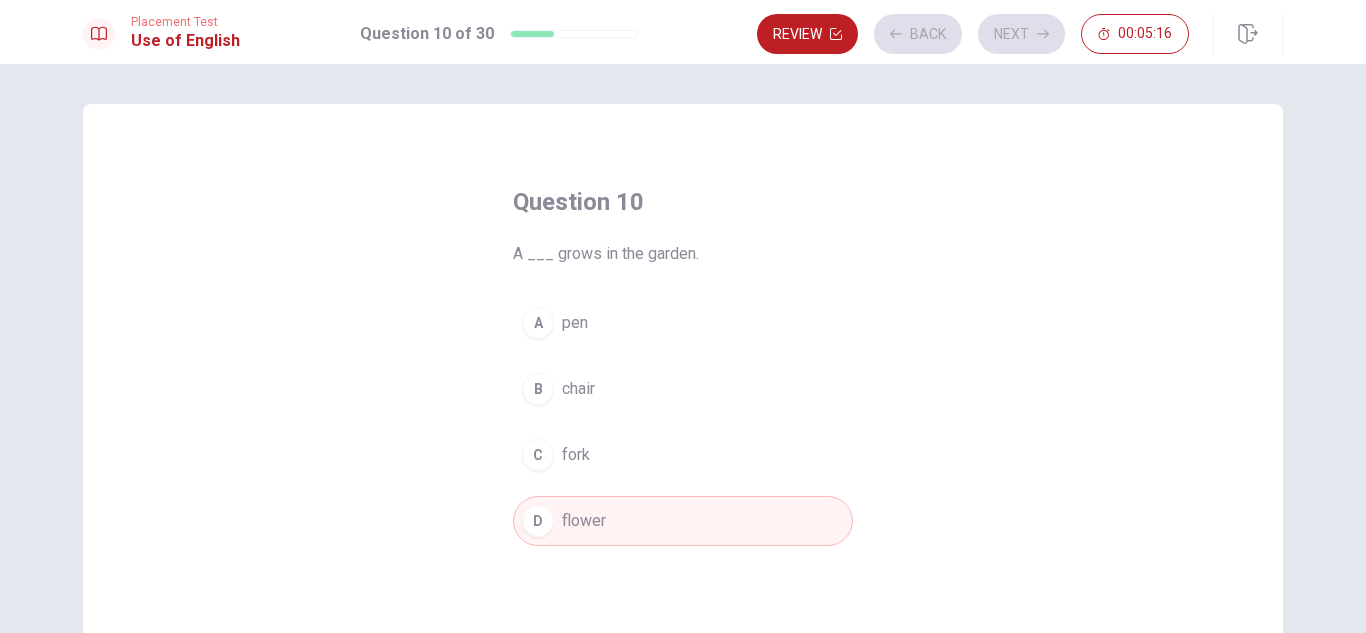 click on "Review Back Next 00:05:16" at bounding box center (973, 34) 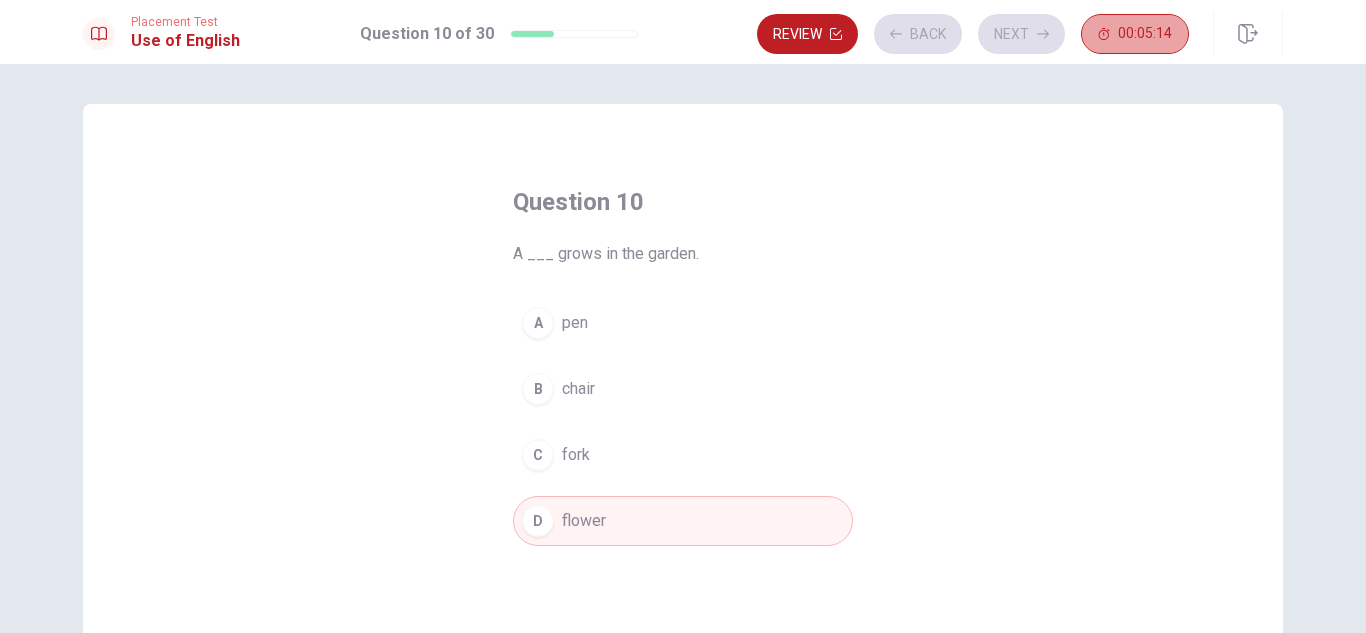 click 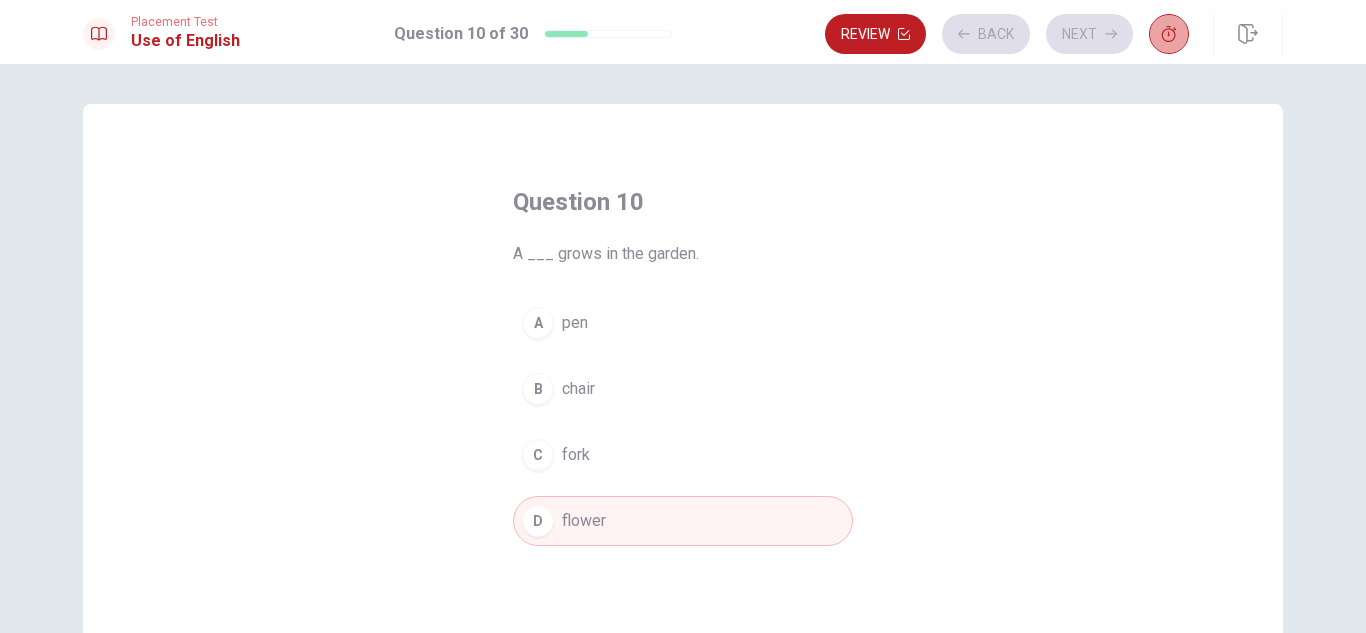 click at bounding box center (1169, 34) 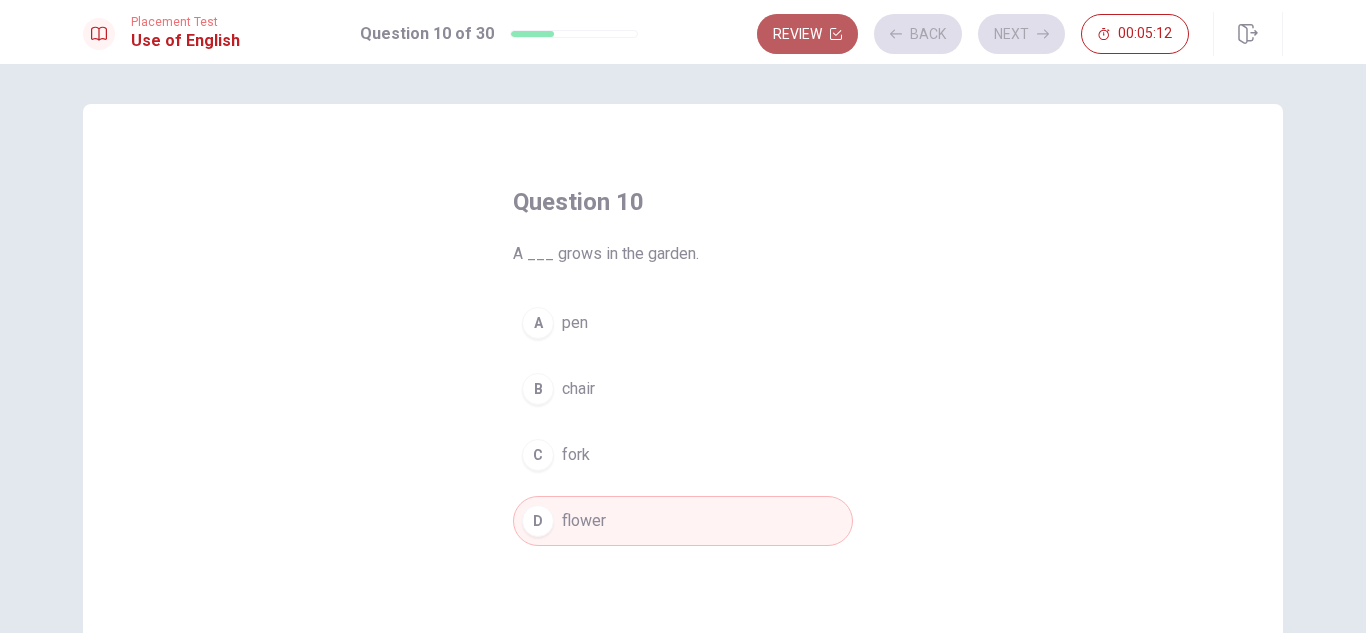 click on "Review" at bounding box center (807, 34) 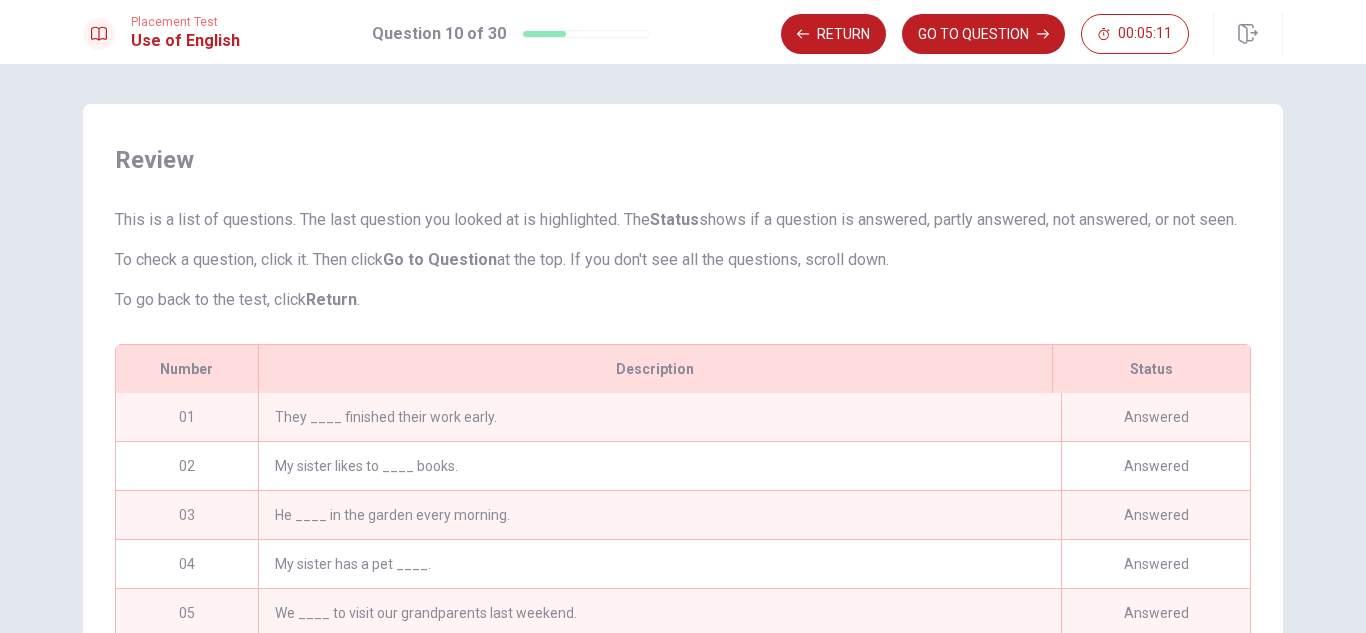 scroll, scrollTop: 292, scrollLeft: 0, axis: vertical 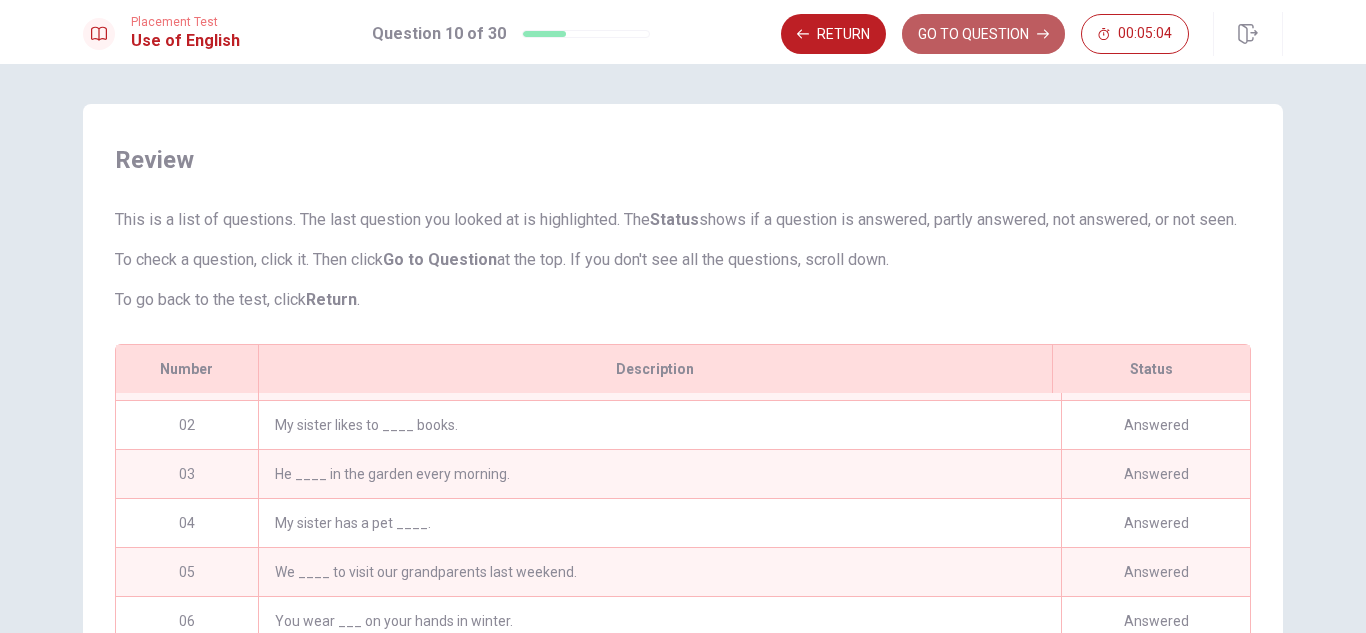 click on "GO TO QUESTION" at bounding box center (983, 34) 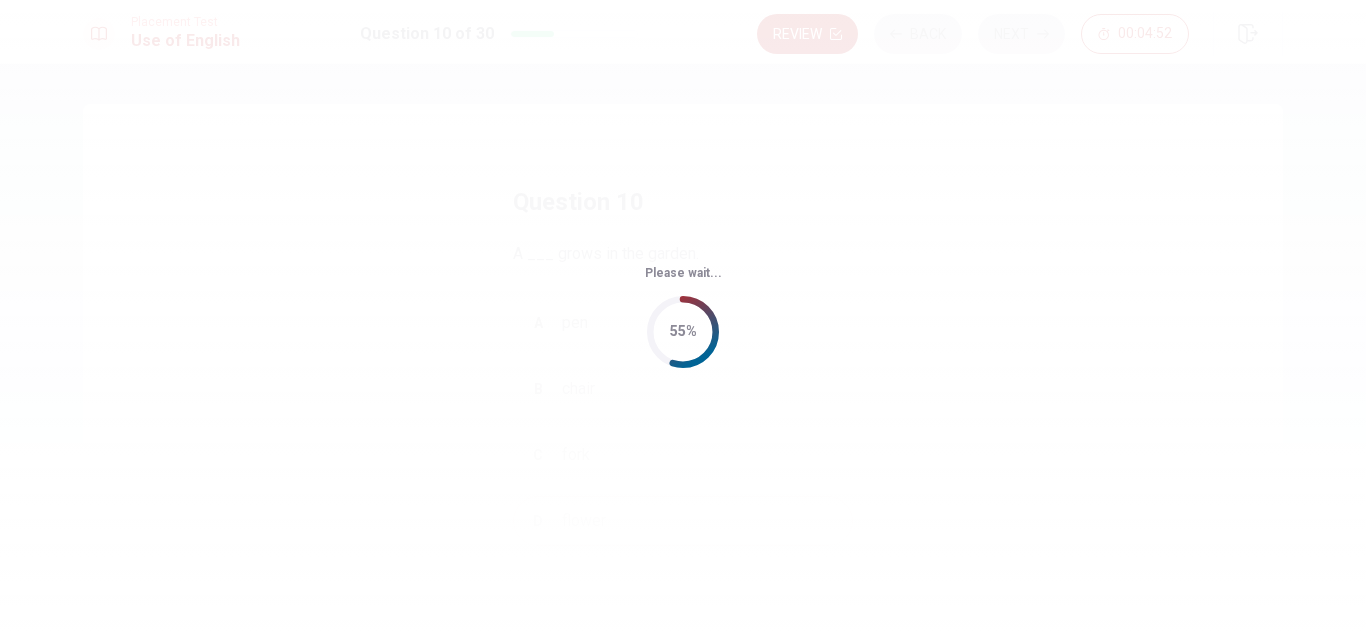 click on "Please wait... 55%" at bounding box center [683, 316] 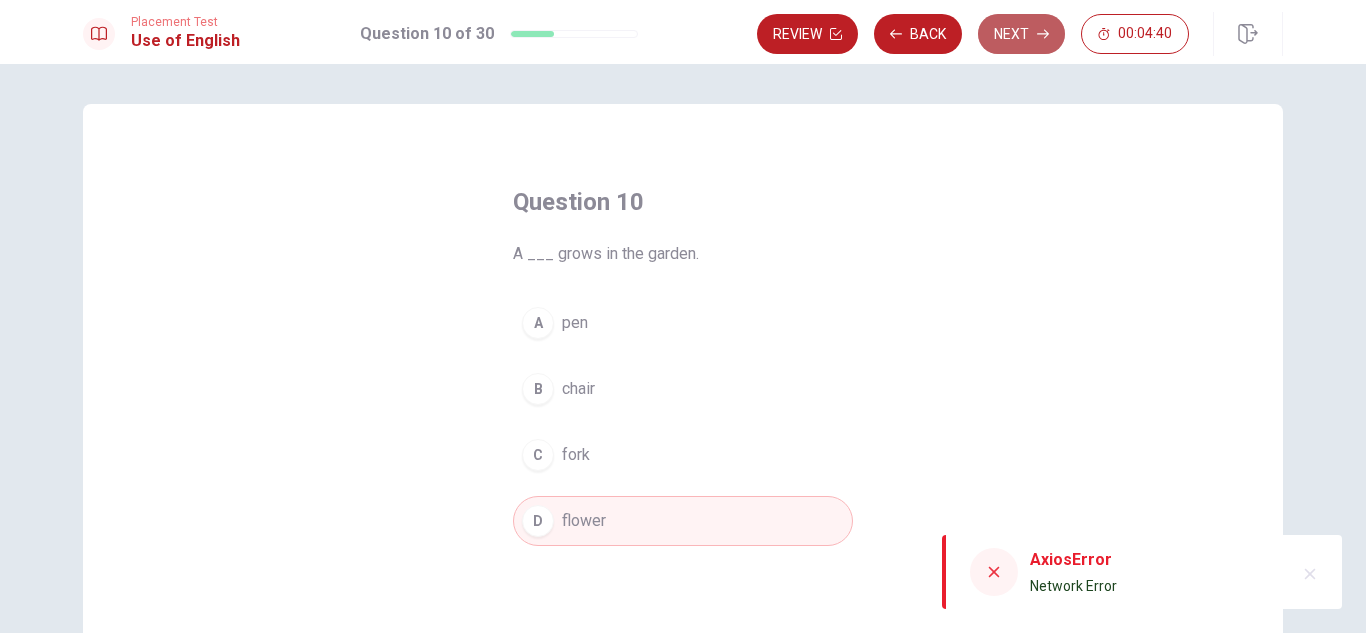 click on "Next" at bounding box center [1021, 34] 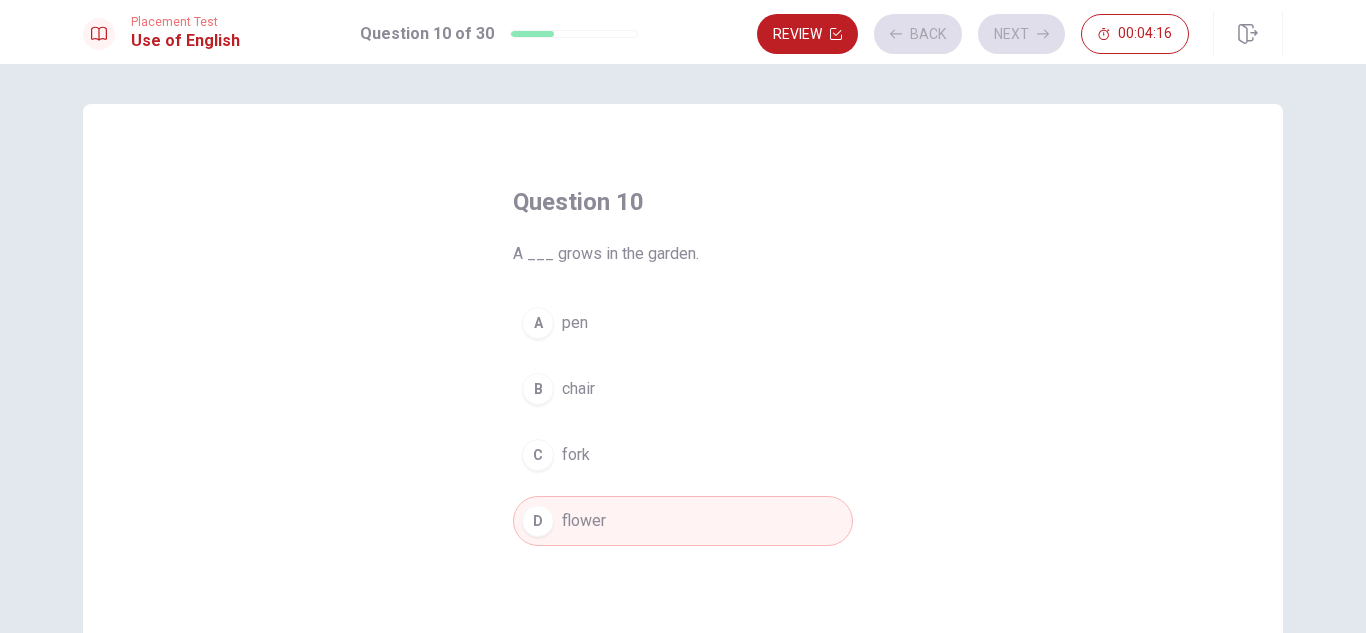 click on "Review Back Next 00:04:16" at bounding box center (973, 34) 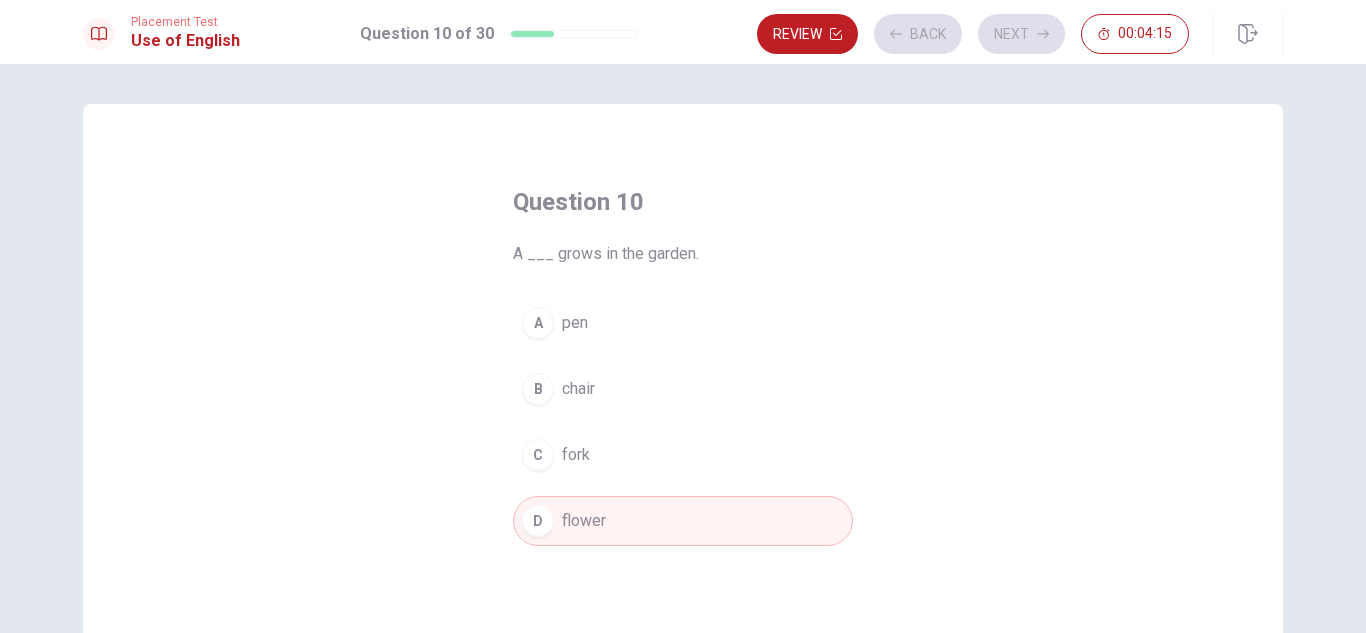 click on "Review Back Next 00:04:15" at bounding box center [973, 34] 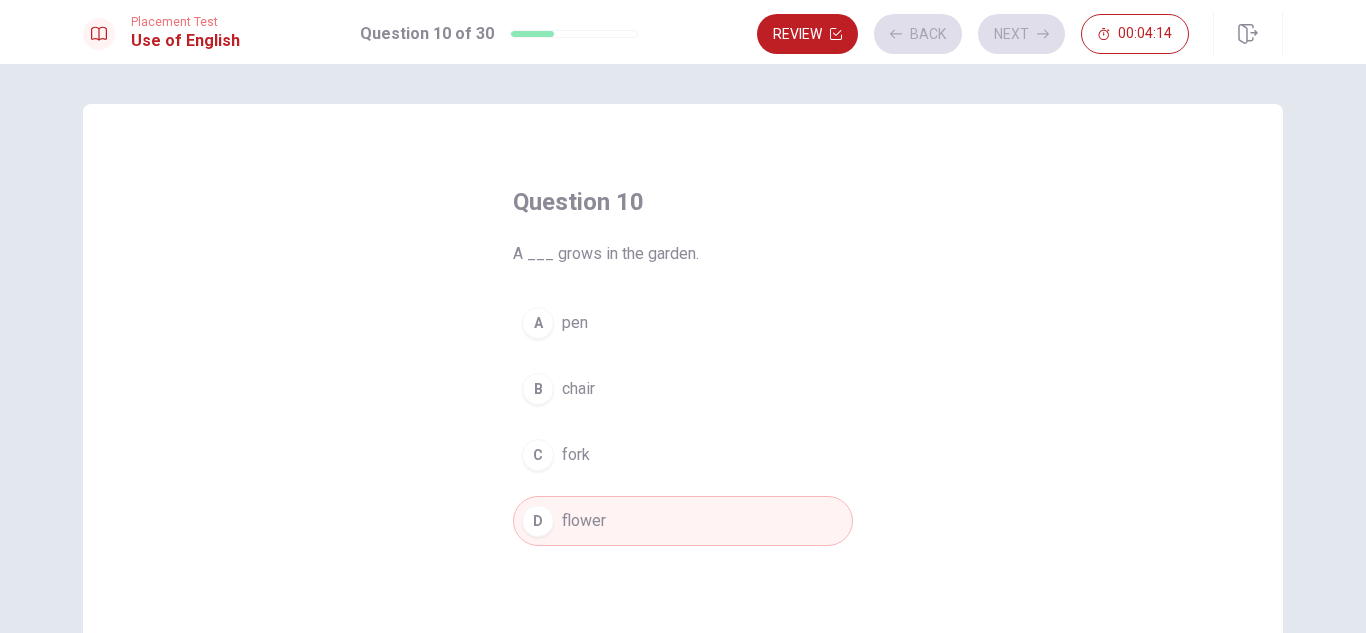 click on "Review Back Next 00:04:14" at bounding box center [973, 34] 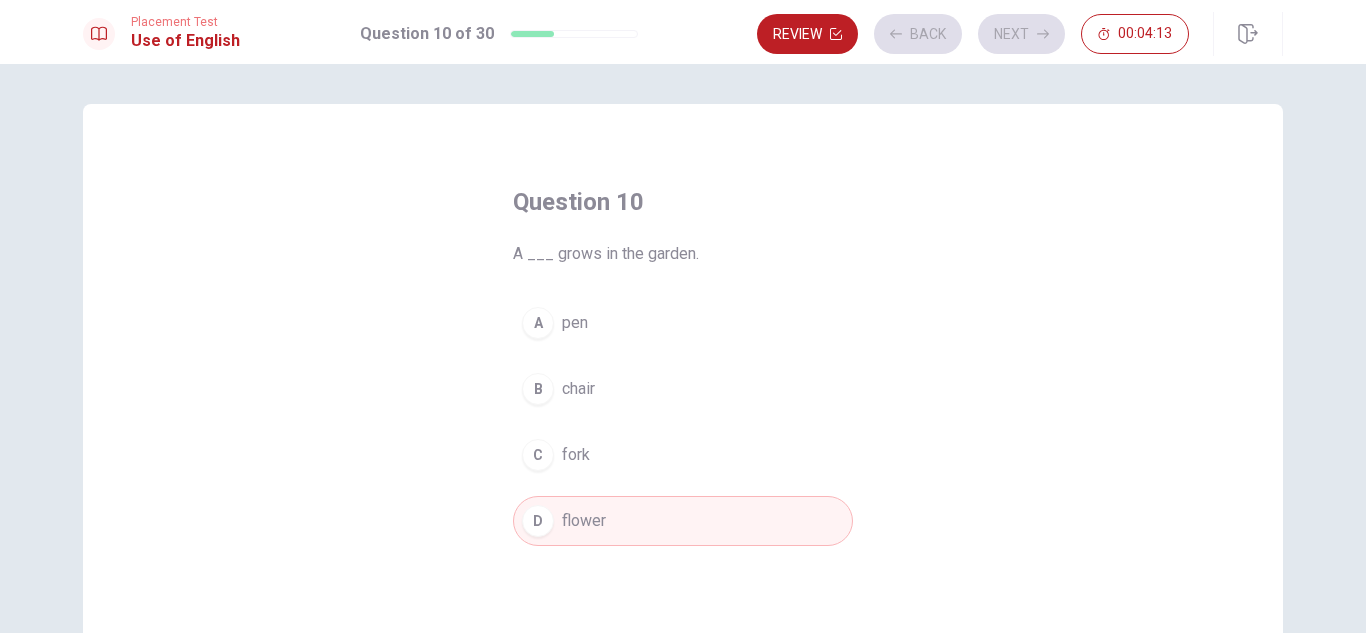 click on "Review Back Next 00:04:13" at bounding box center (973, 34) 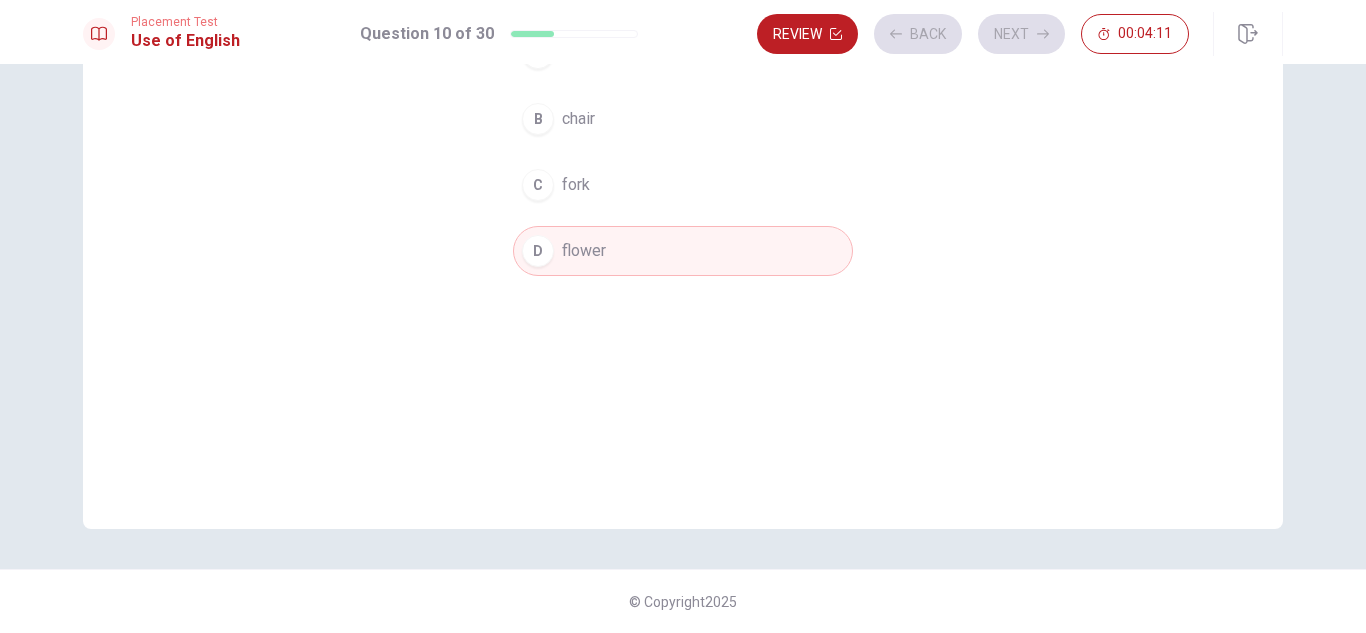 scroll, scrollTop: 0, scrollLeft: 0, axis: both 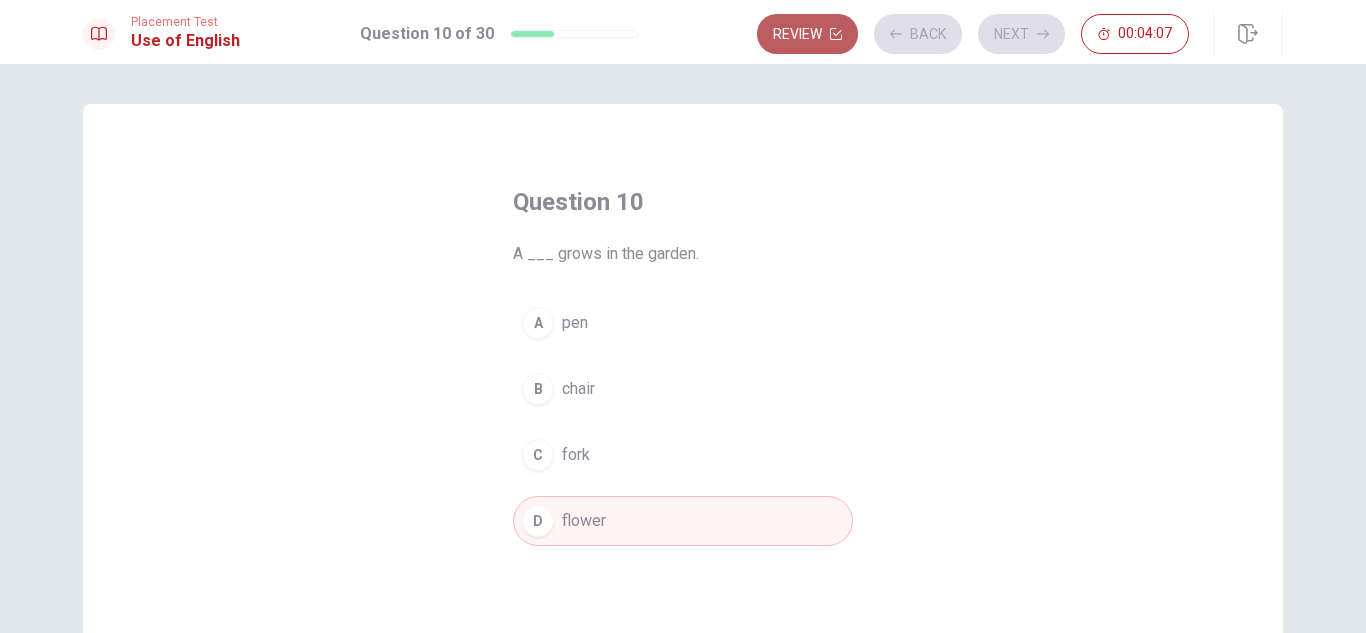 click on "Review" at bounding box center (807, 34) 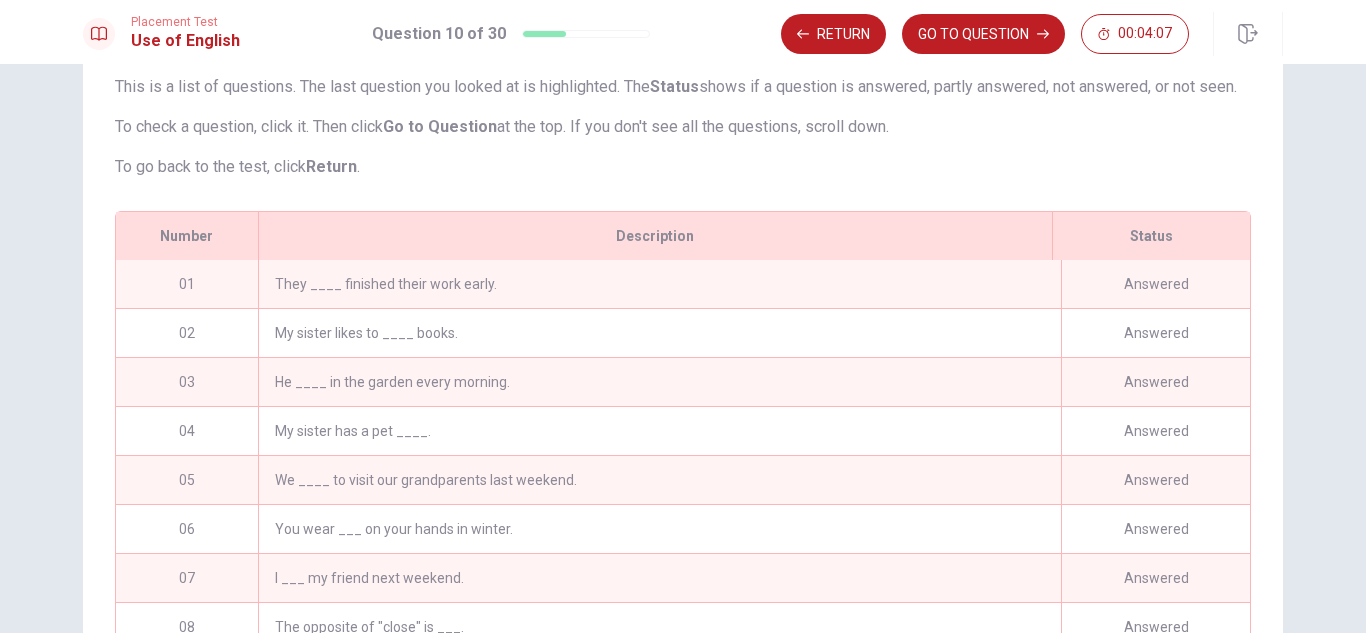 scroll, scrollTop: 337, scrollLeft: 0, axis: vertical 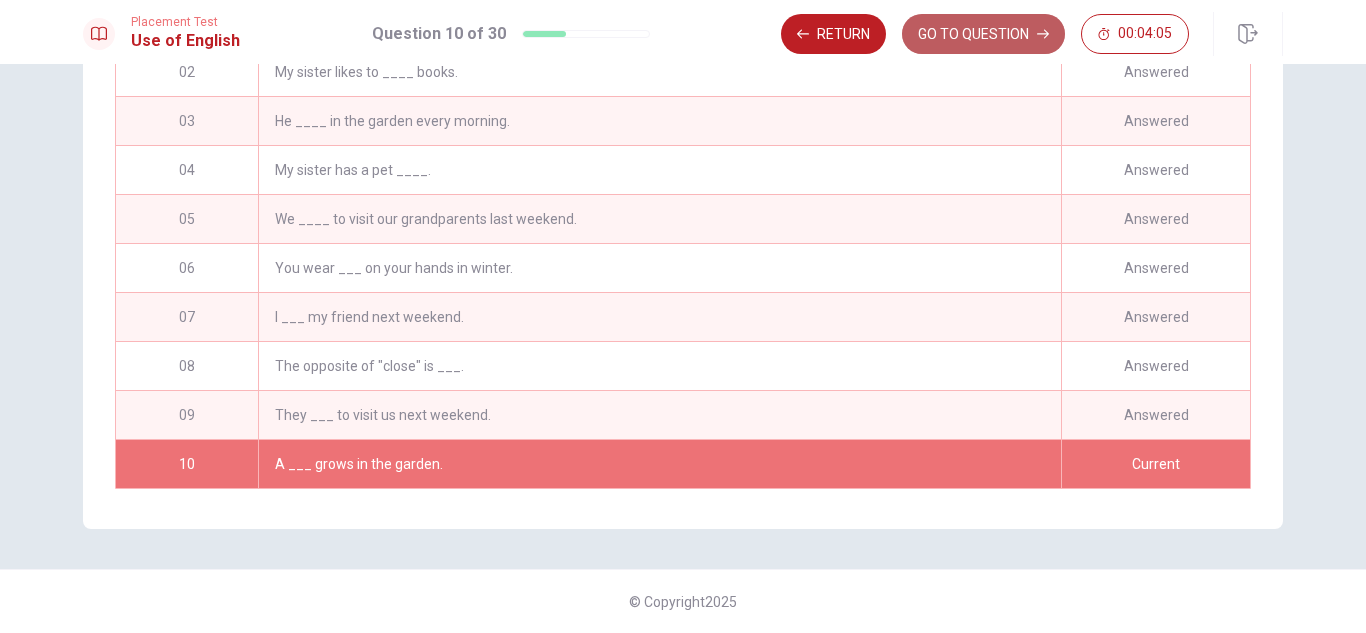 click on "GO TO QUESTION" at bounding box center [983, 34] 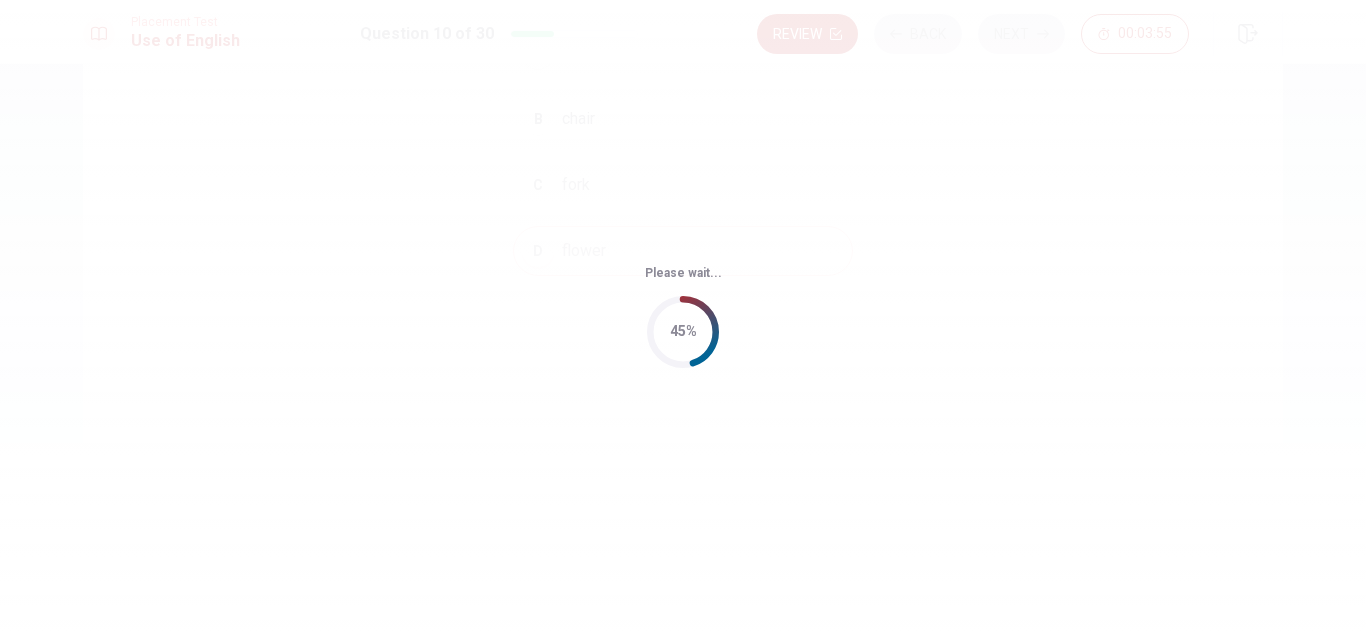 scroll, scrollTop: 0, scrollLeft: 0, axis: both 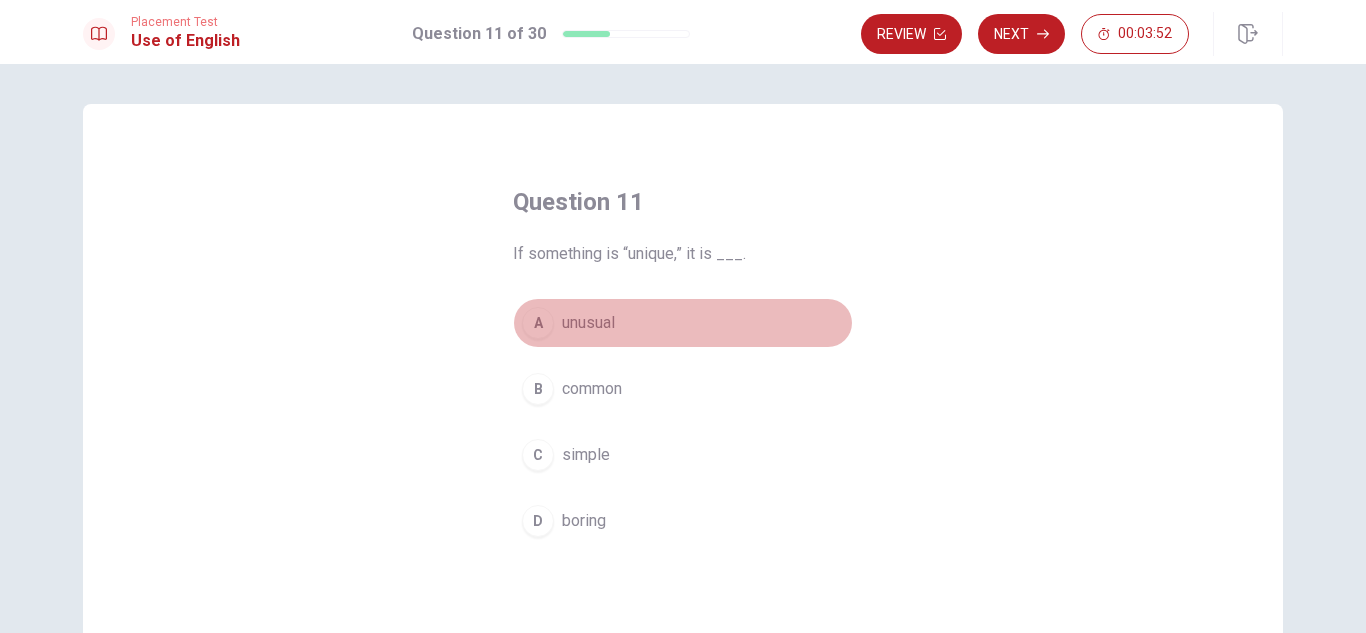 click on "unusual" at bounding box center [588, 323] 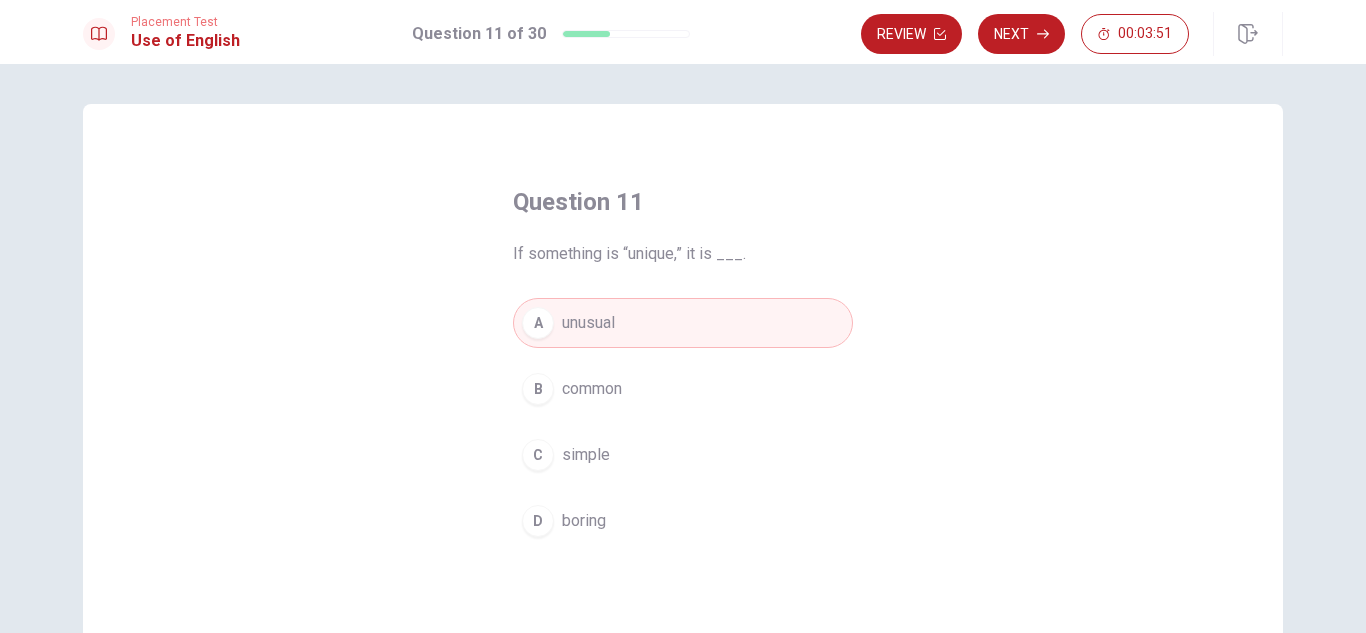 click on "B common" at bounding box center [683, 389] 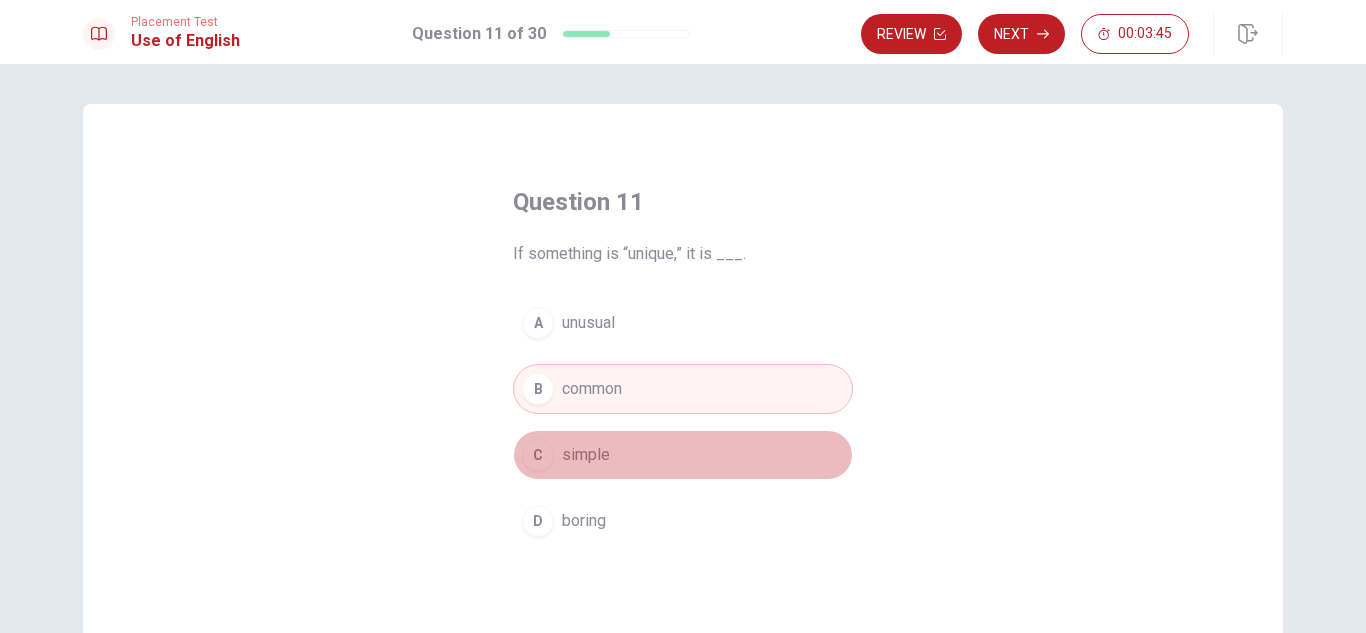 click on "C simple" at bounding box center [683, 455] 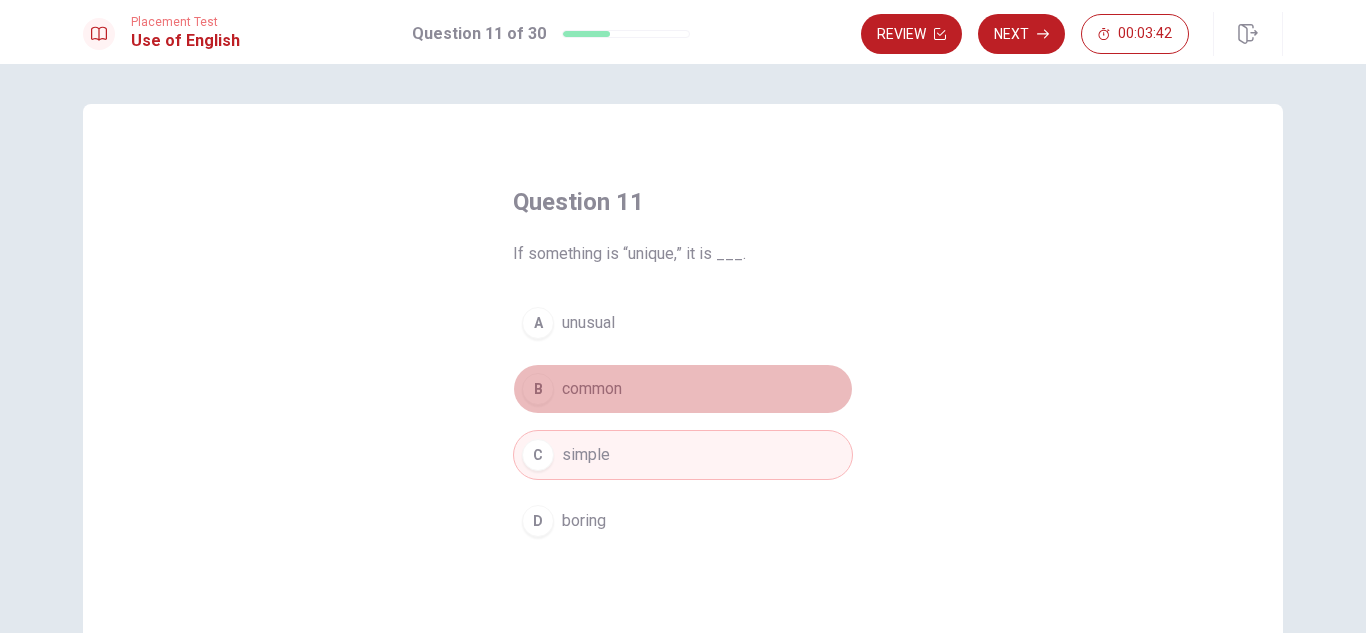 click on "B common" at bounding box center (683, 389) 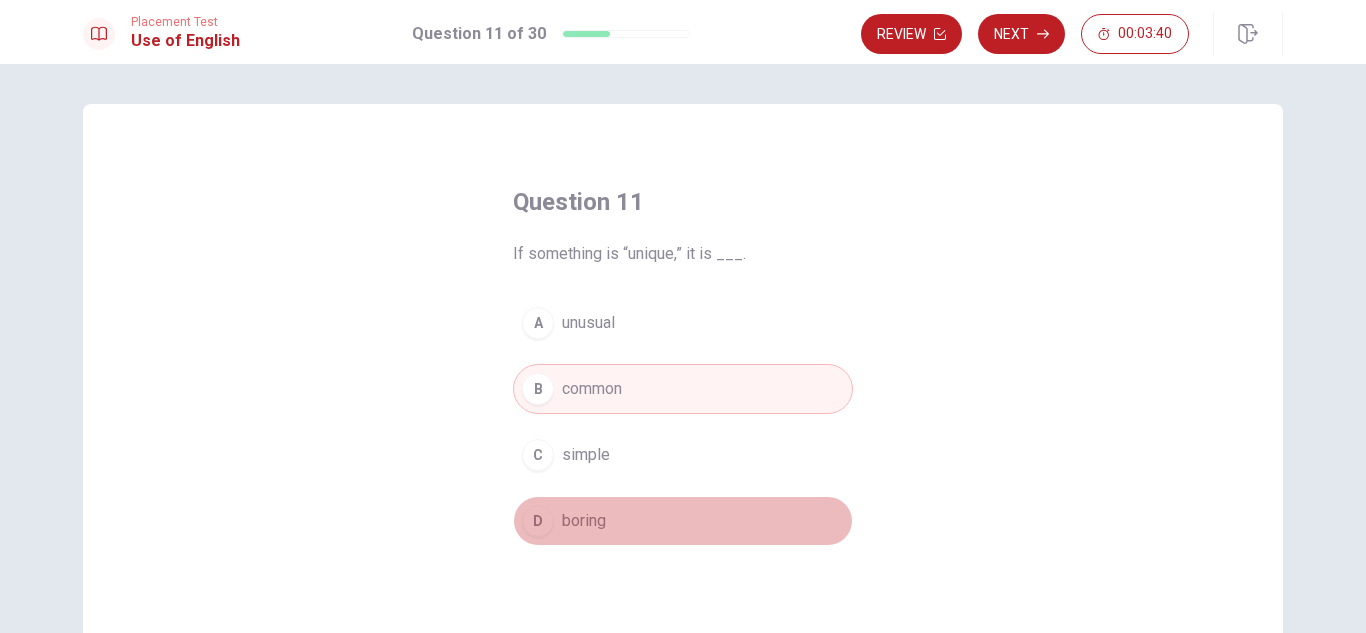 click on "D boring" at bounding box center [683, 521] 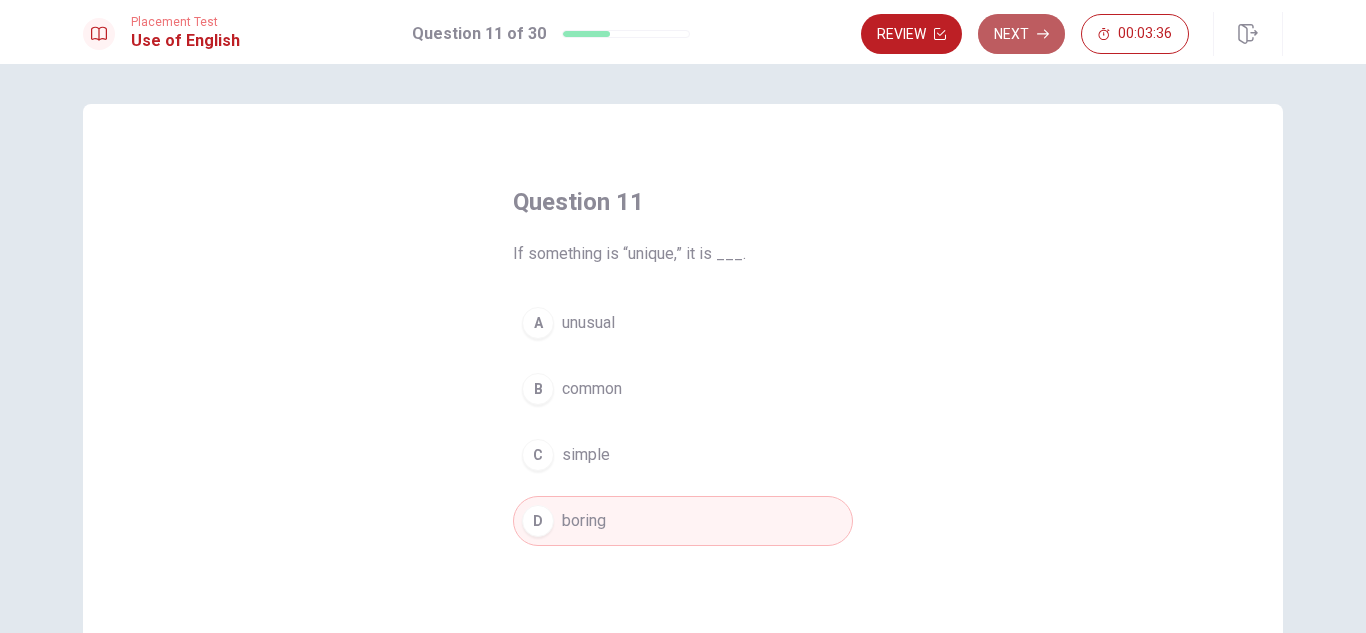 click on "Next" at bounding box center [1021, 34] 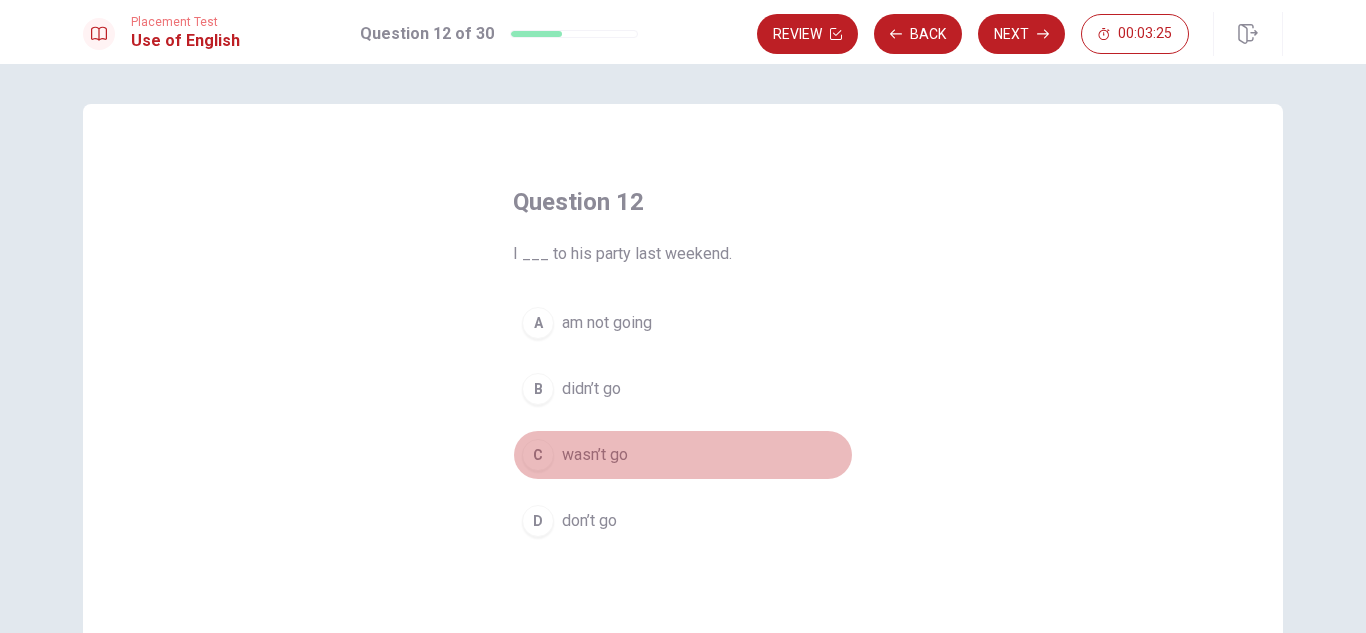 click on "wasn’t go" at bounding box center [595, 455] 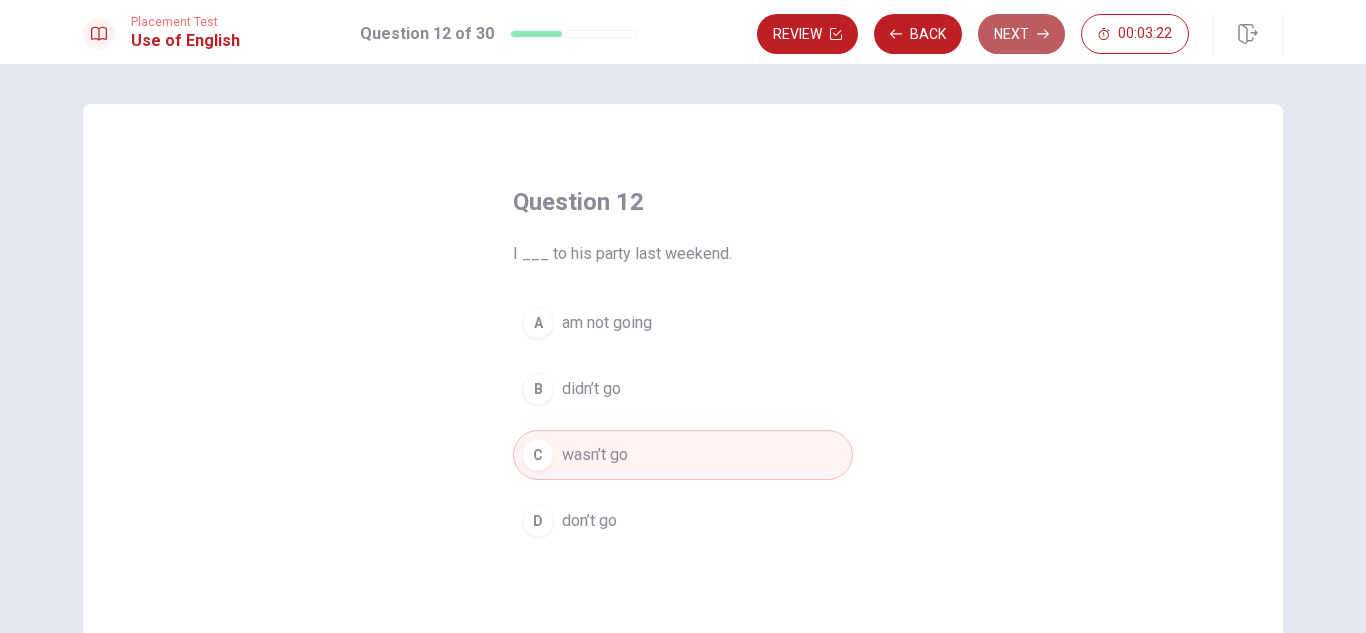 click 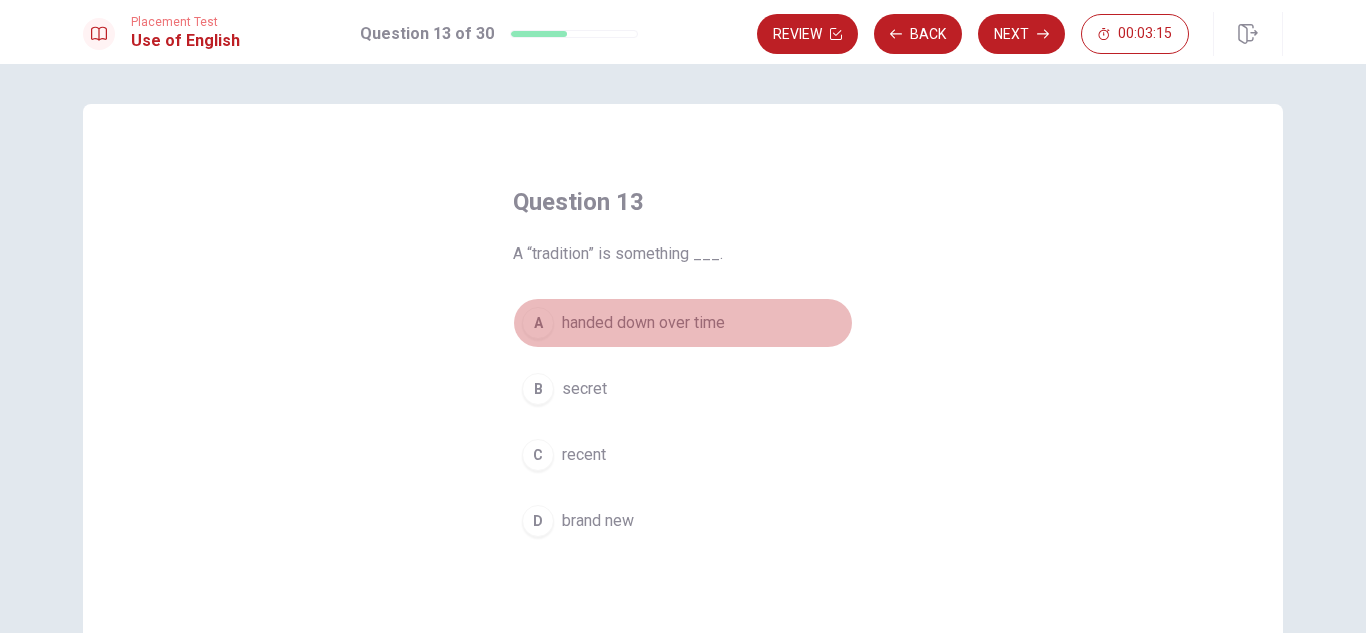 click on "handed down over time" at bounding box center (643, 323) 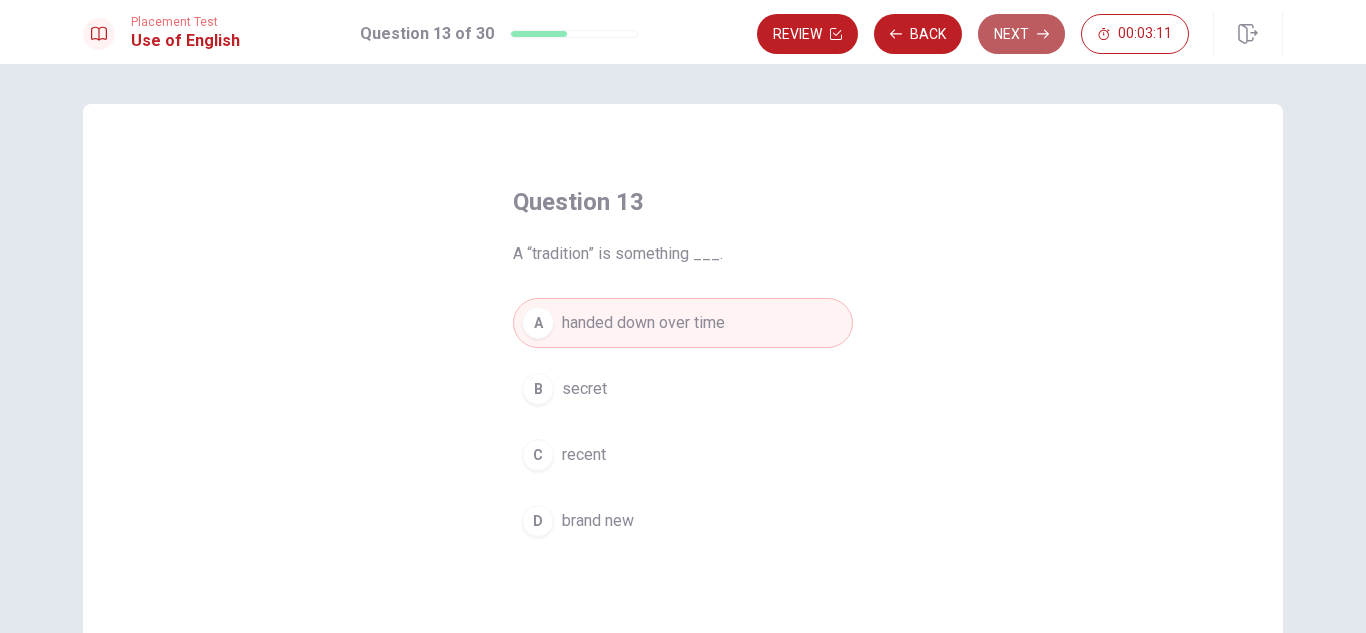click on "Next" at bounding box center (1021, 34) 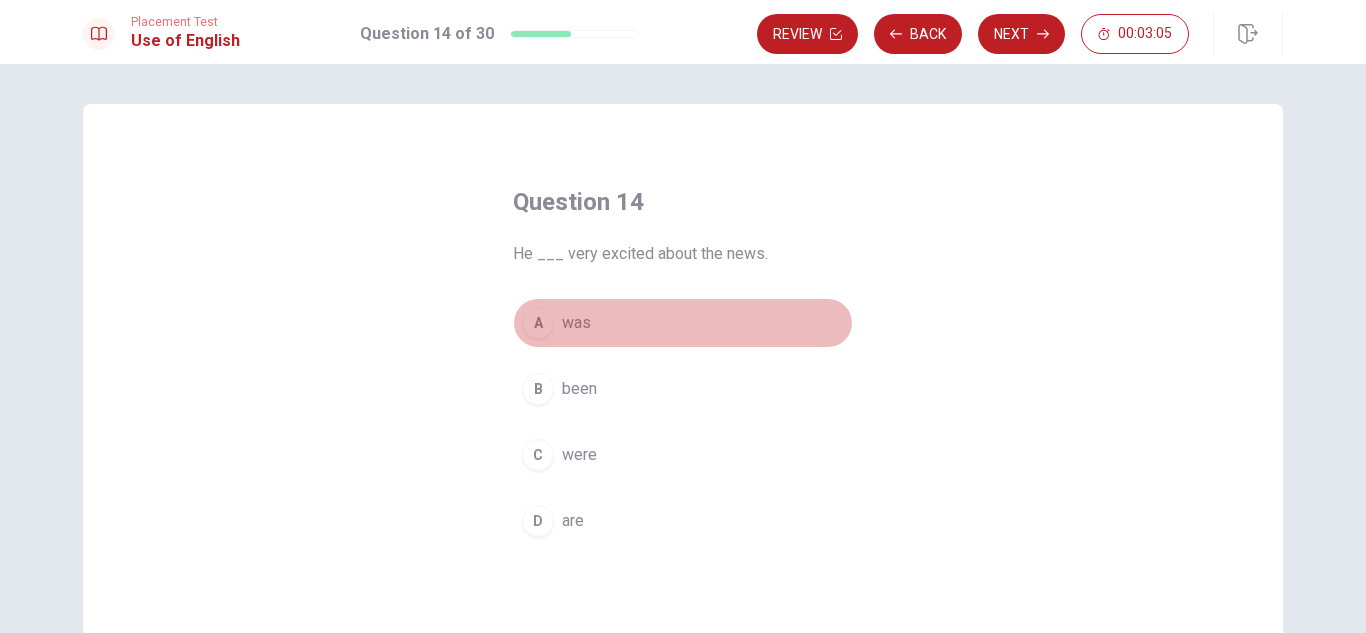 click on "was" at bounding box center [576, 323] 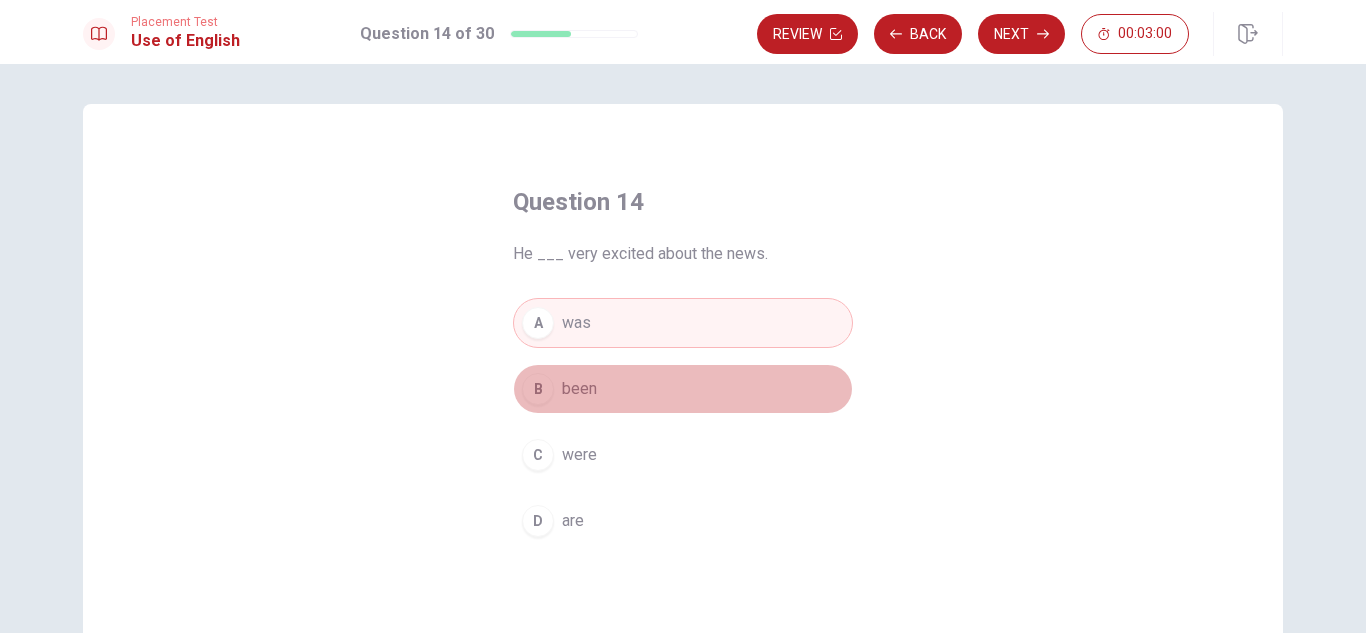 click on "B been" at bounding box center [683, 389] 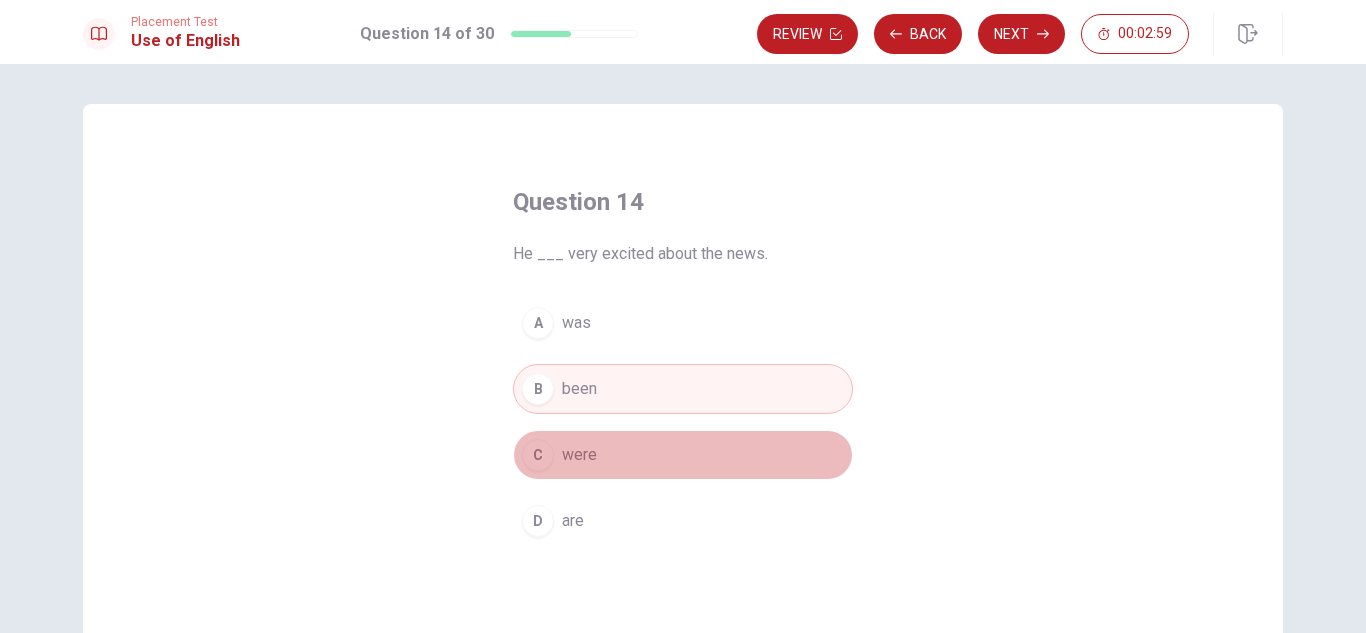 click on "were" at bounding box center [579, 455] 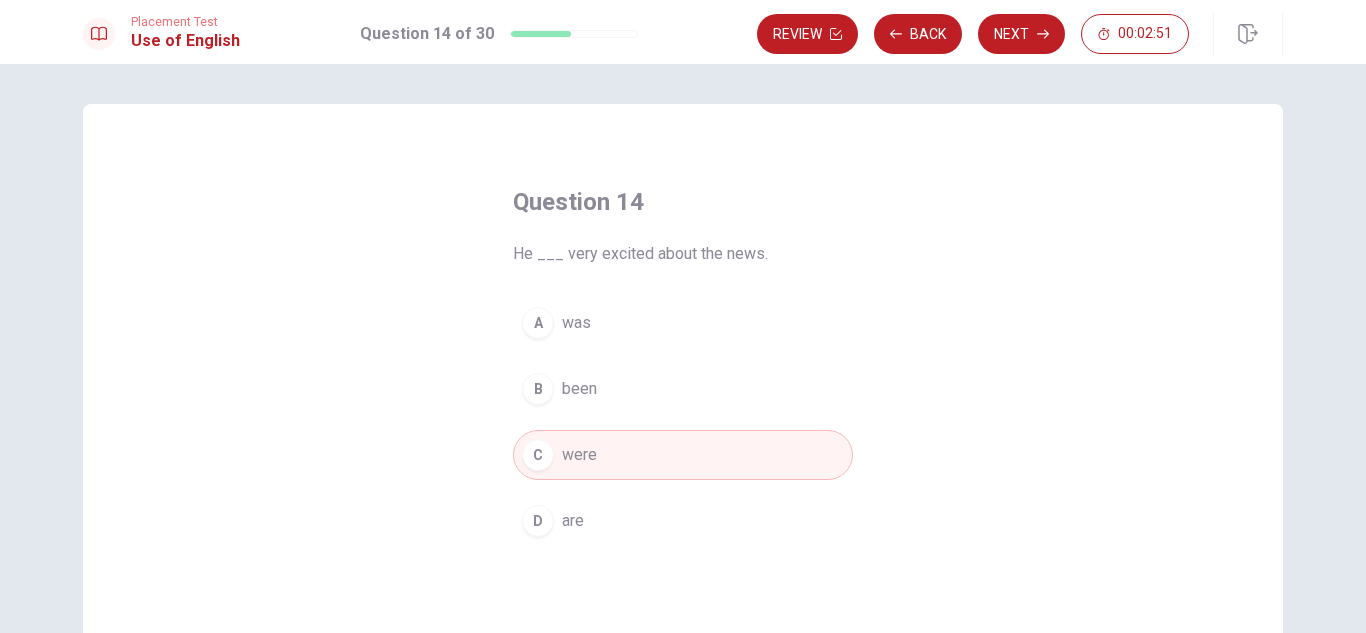 click on "been" at bounding box center [579, 389] 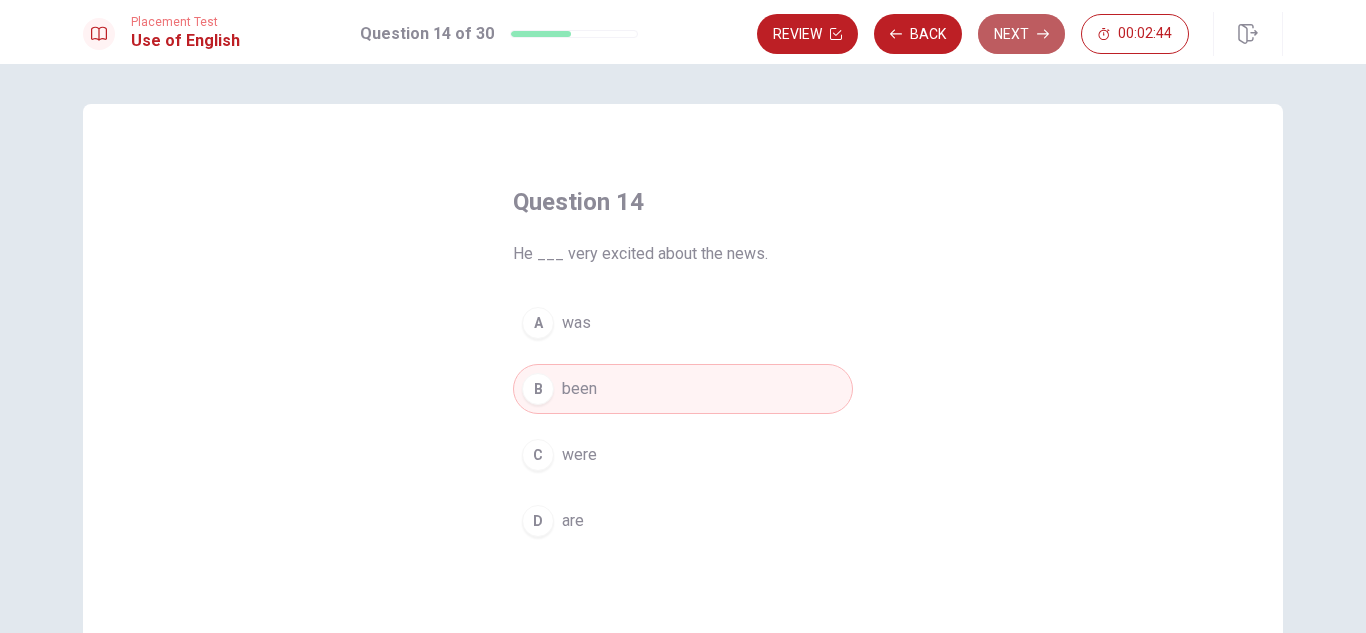click on "Next" at bounding box center [1021, 34] 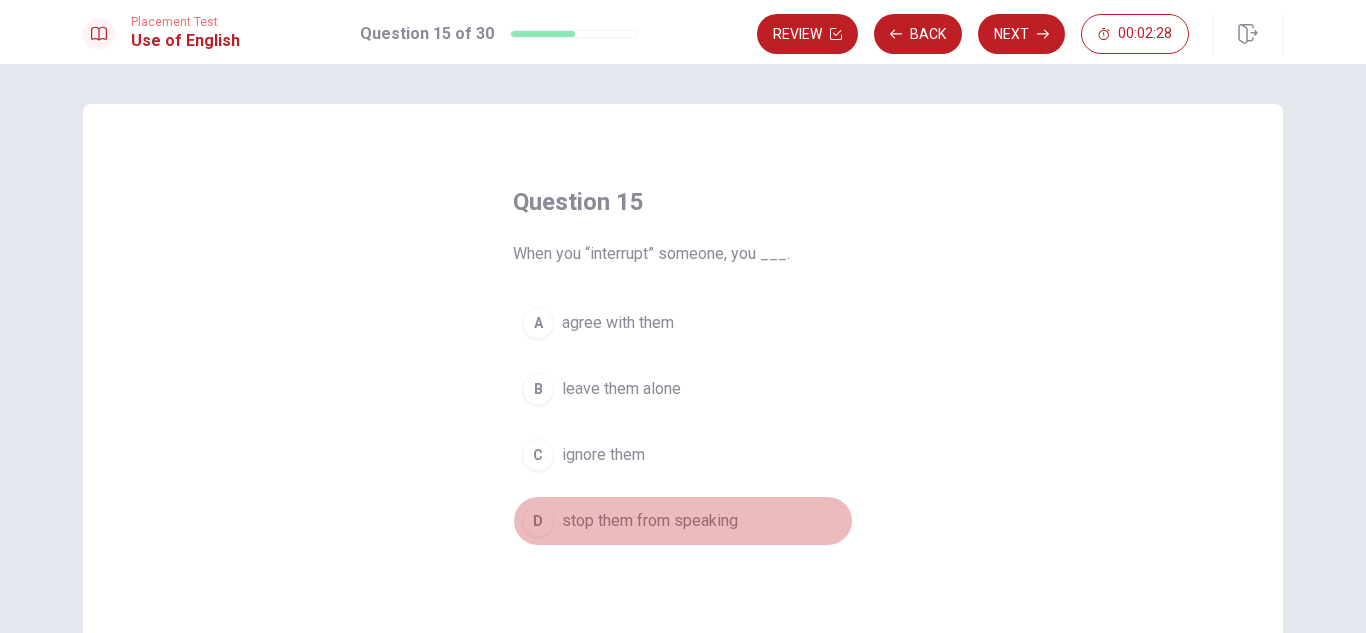 click on "stop them from speaking" at bounding box center [650, 521] 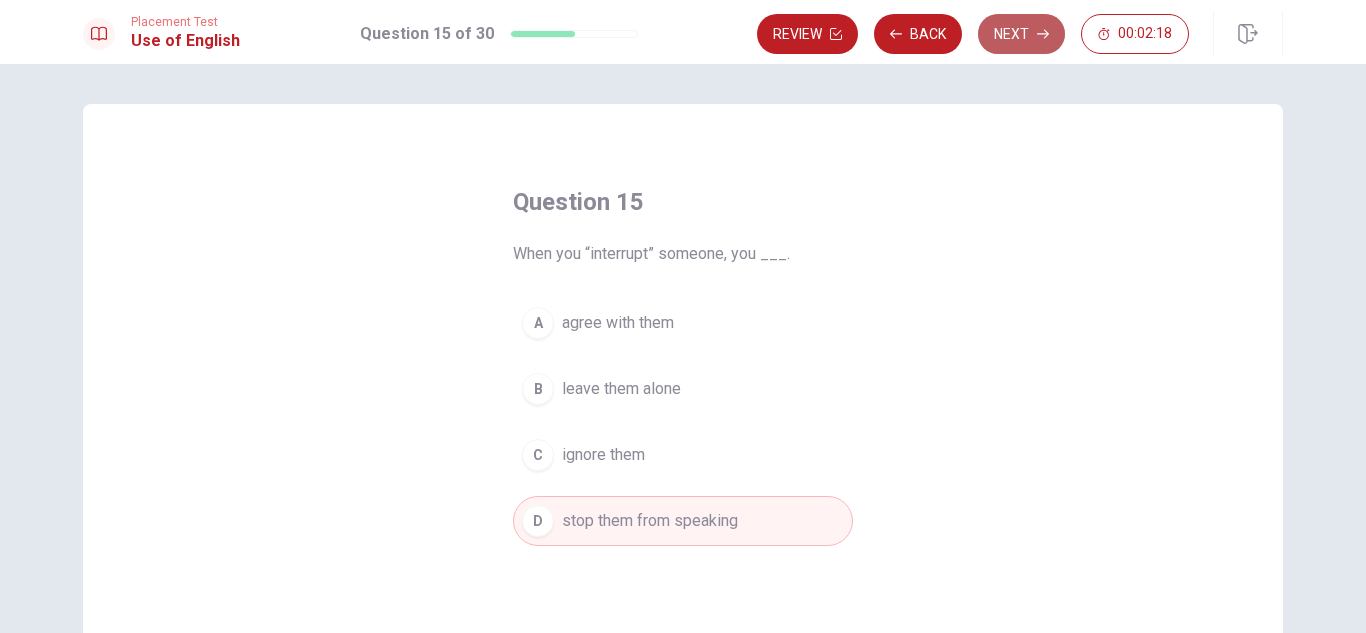 click on "Next" at bounding box center [1021, 34] 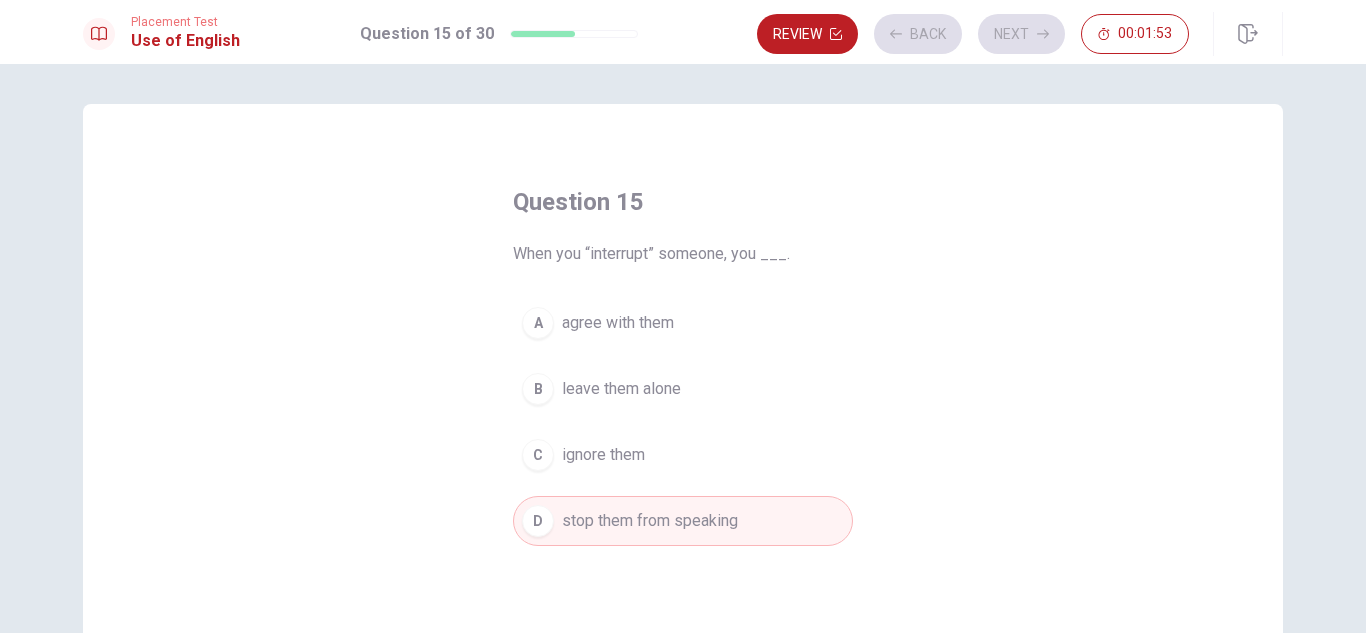click on "Review Back Next 00:01:53" at bounding box center [973, 34] 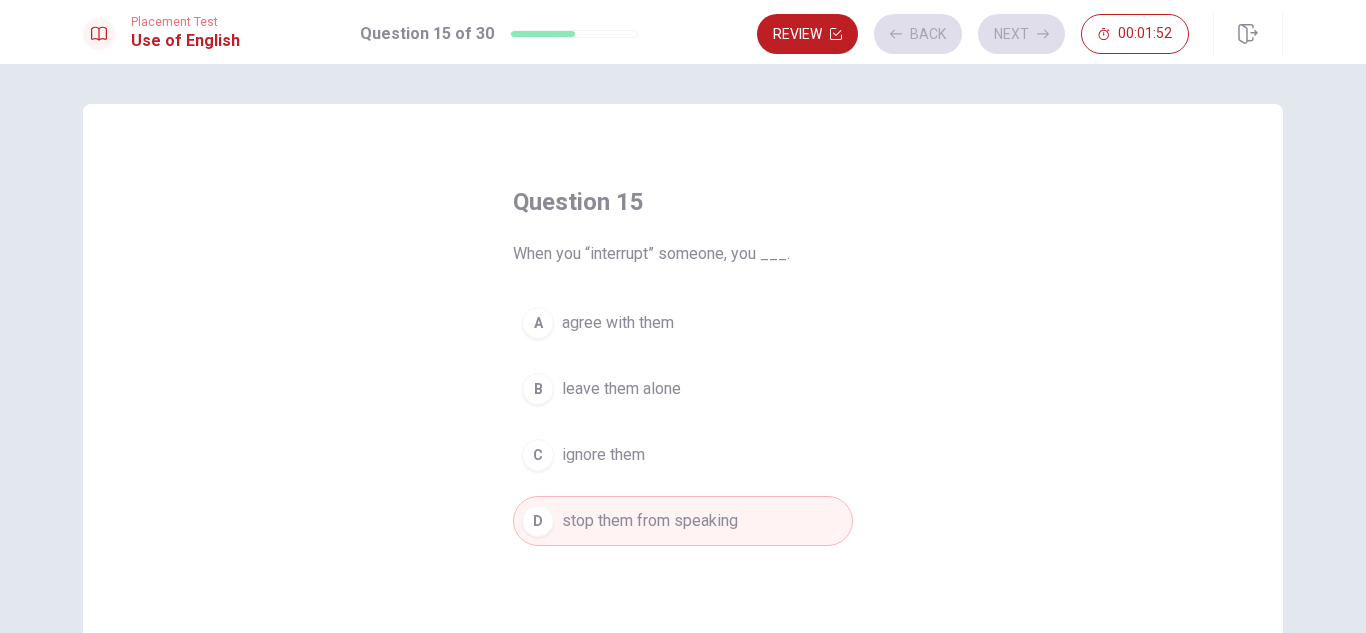 click on "Review Back Next 00:01:52" at bounding box center [973, 34] 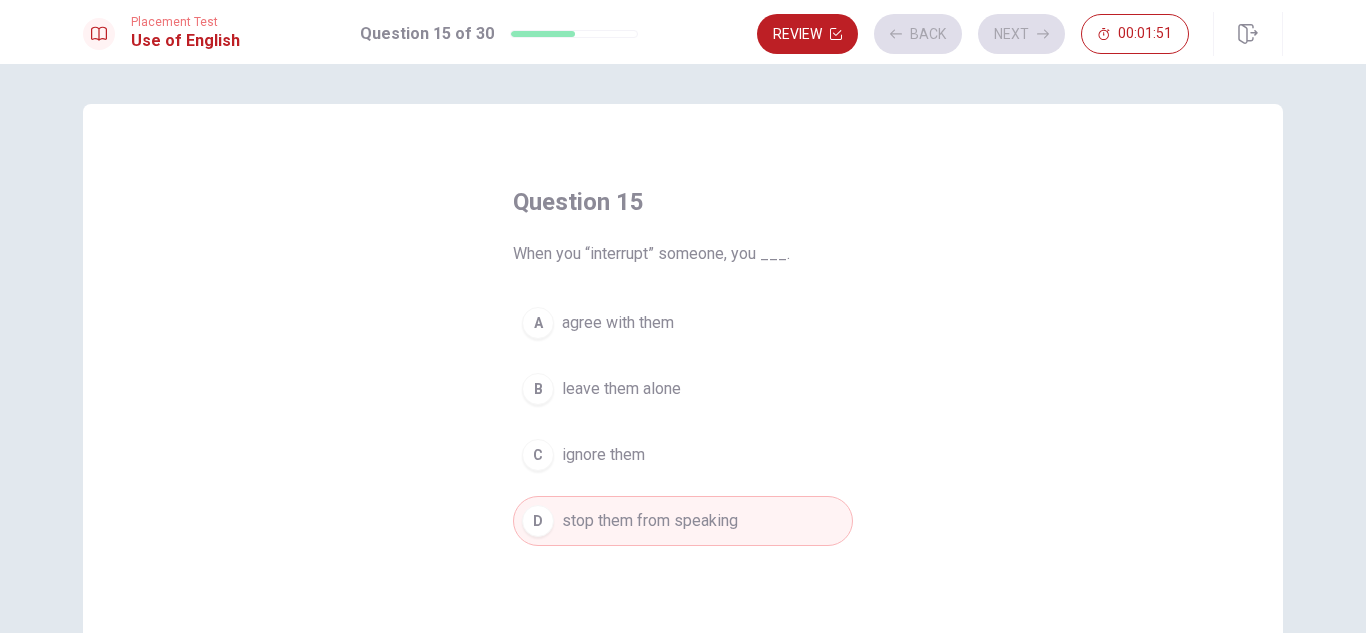click on "D stop them from speaking" at bounding box center [683, 521] 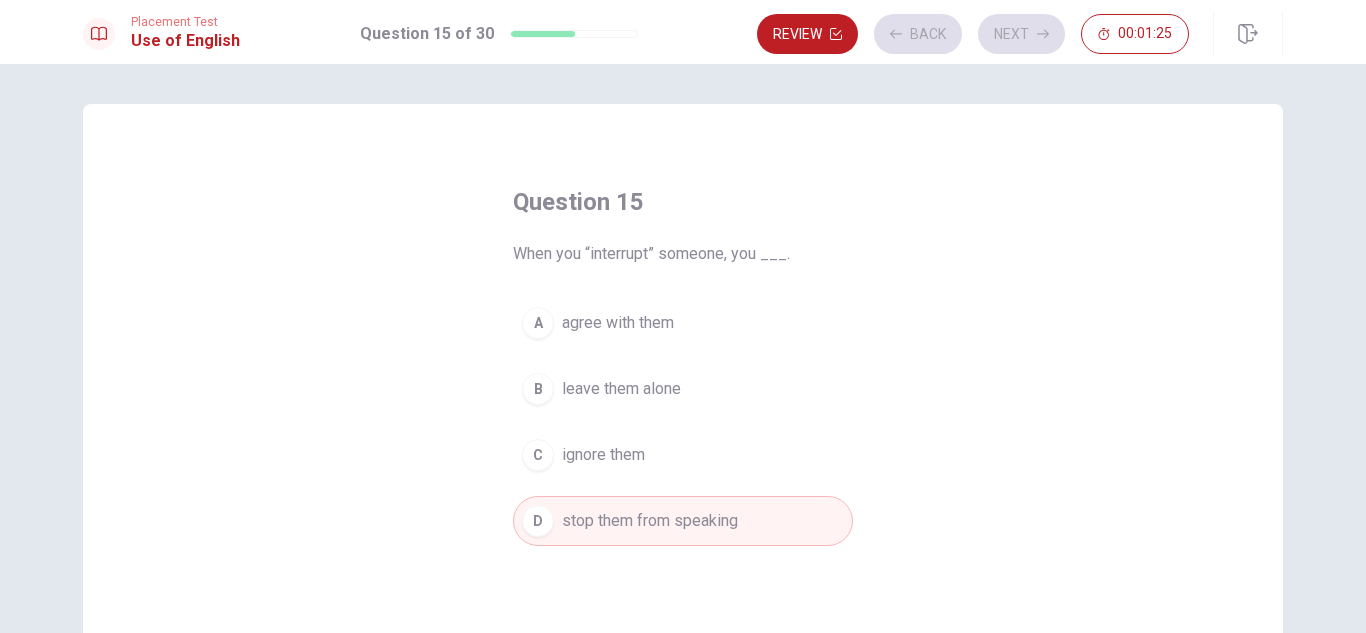 click on "Review Back Next 00:01:25" at bounding box center [973, 34] 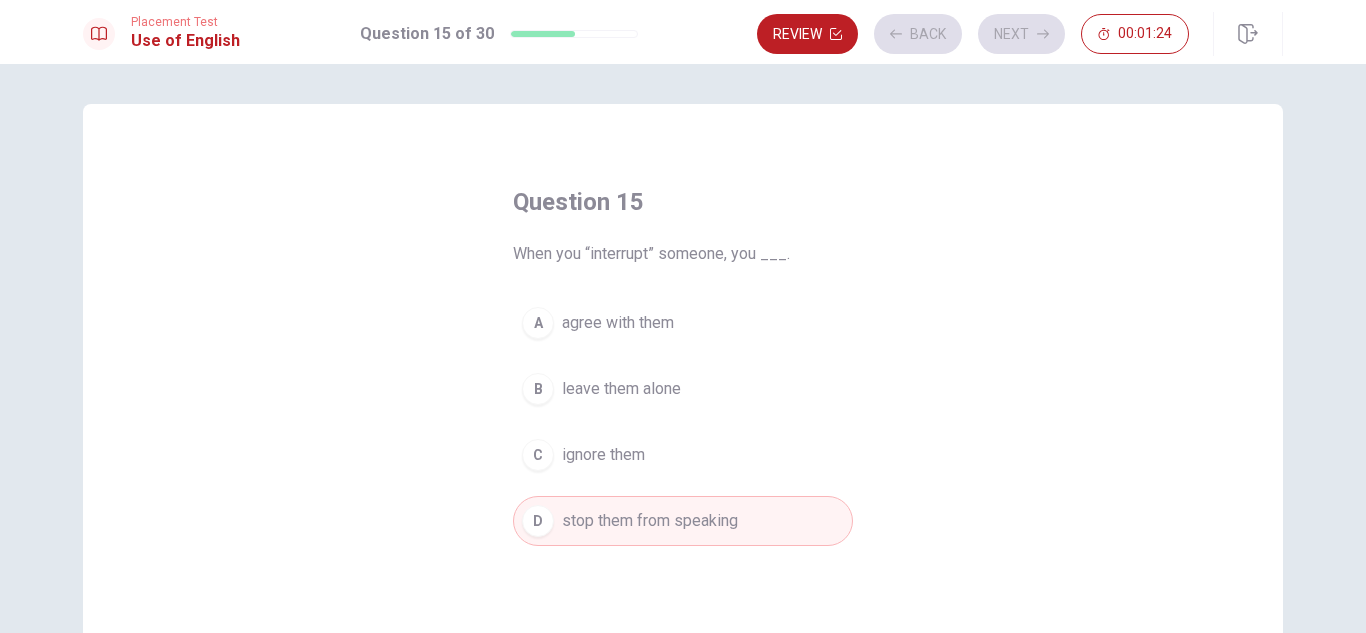 click on "Review Back Next 00:01:24" at bounding box center (973, 34) 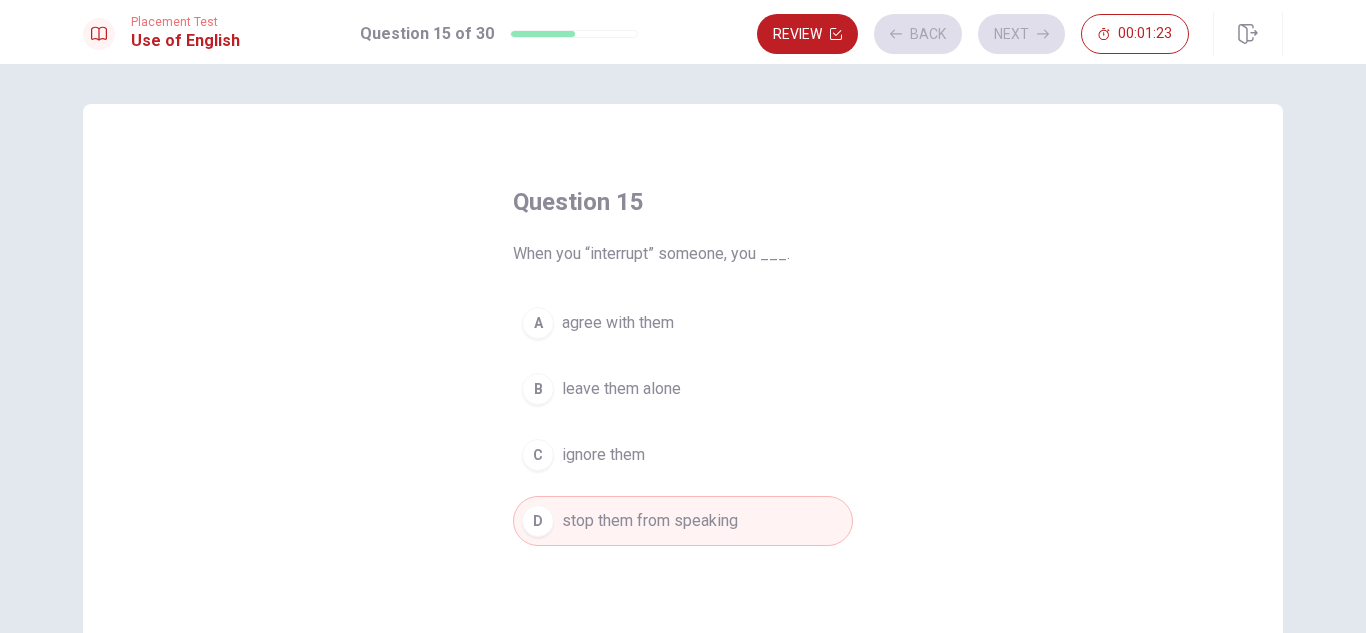 click on "Review Back Next 00:01:23" at bounding box center (973, 34) 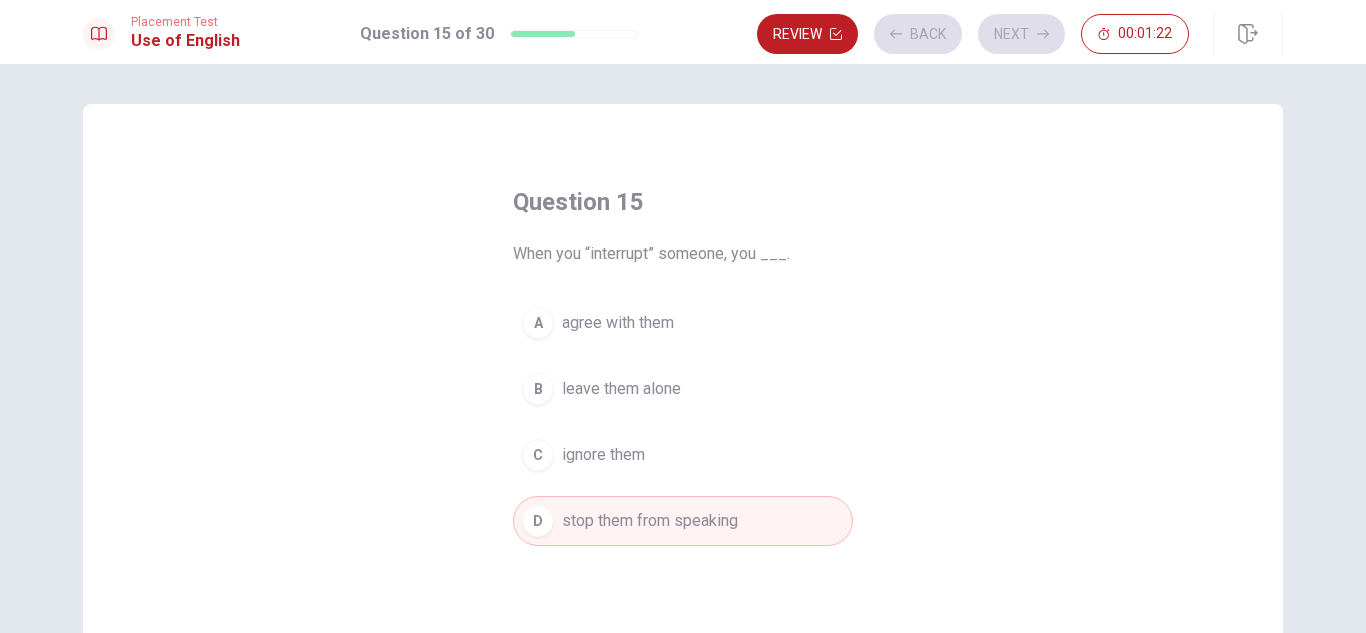 click on "Review Back Next 00:01:22" at bounding box center (973, 34) 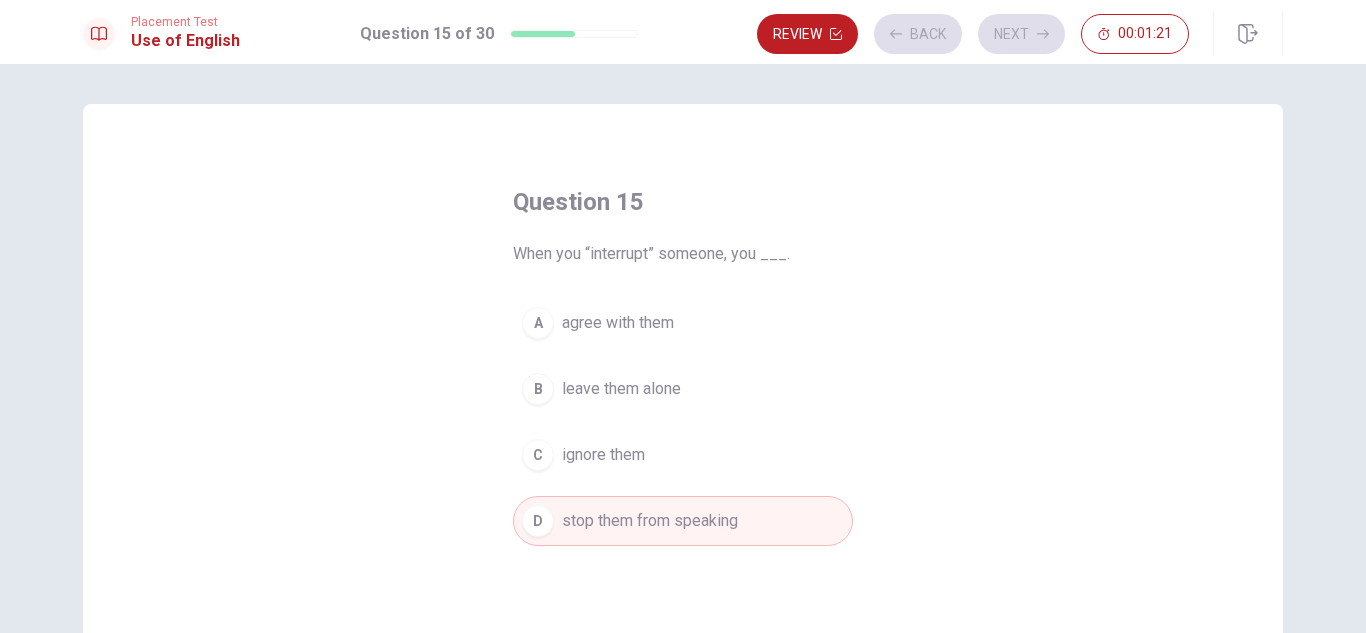 click on "Review Back Next 00:01:21" at bounding box center (973, 34) 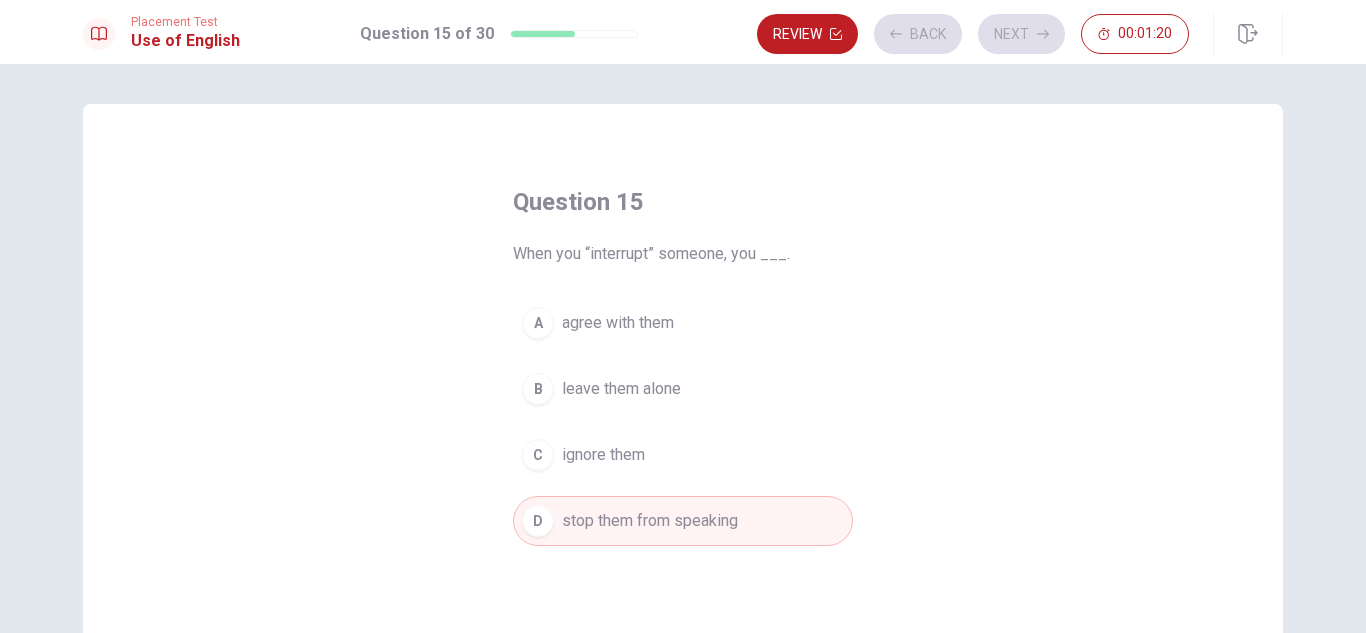 click on "Review Back Next 00:01:20" at bounding box center (973, 34) 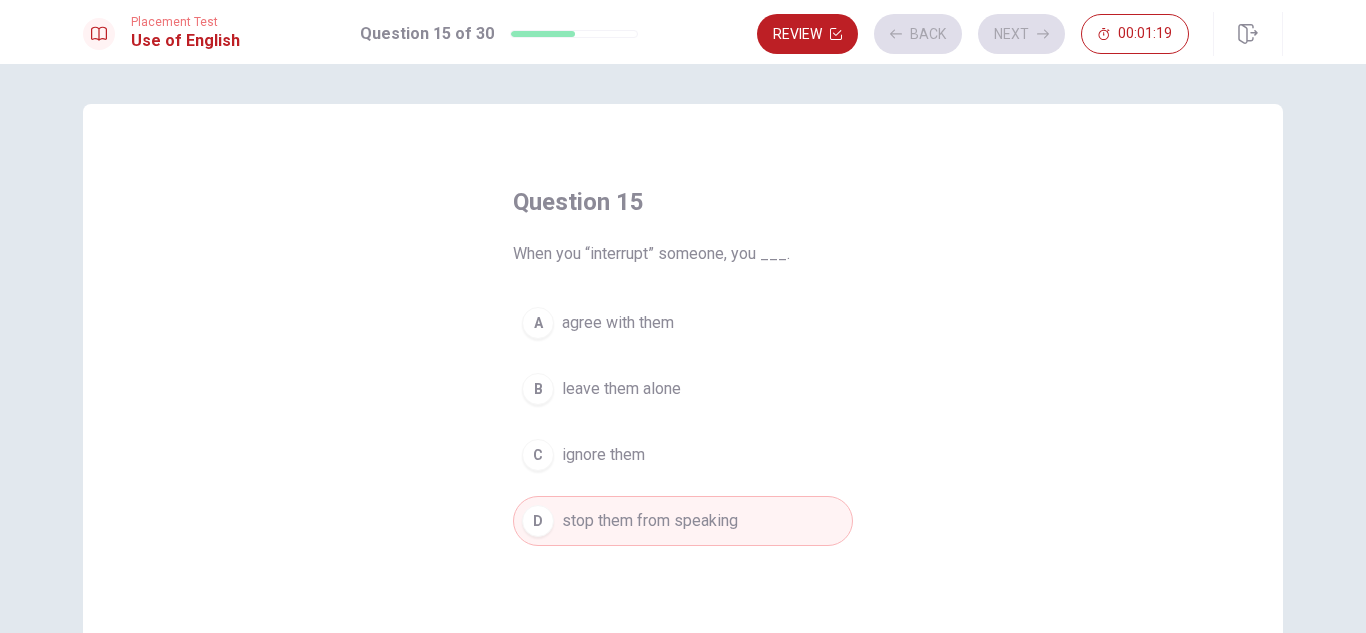 click on "Review Back Next 00:01:19" at bounding box center [973, 34] 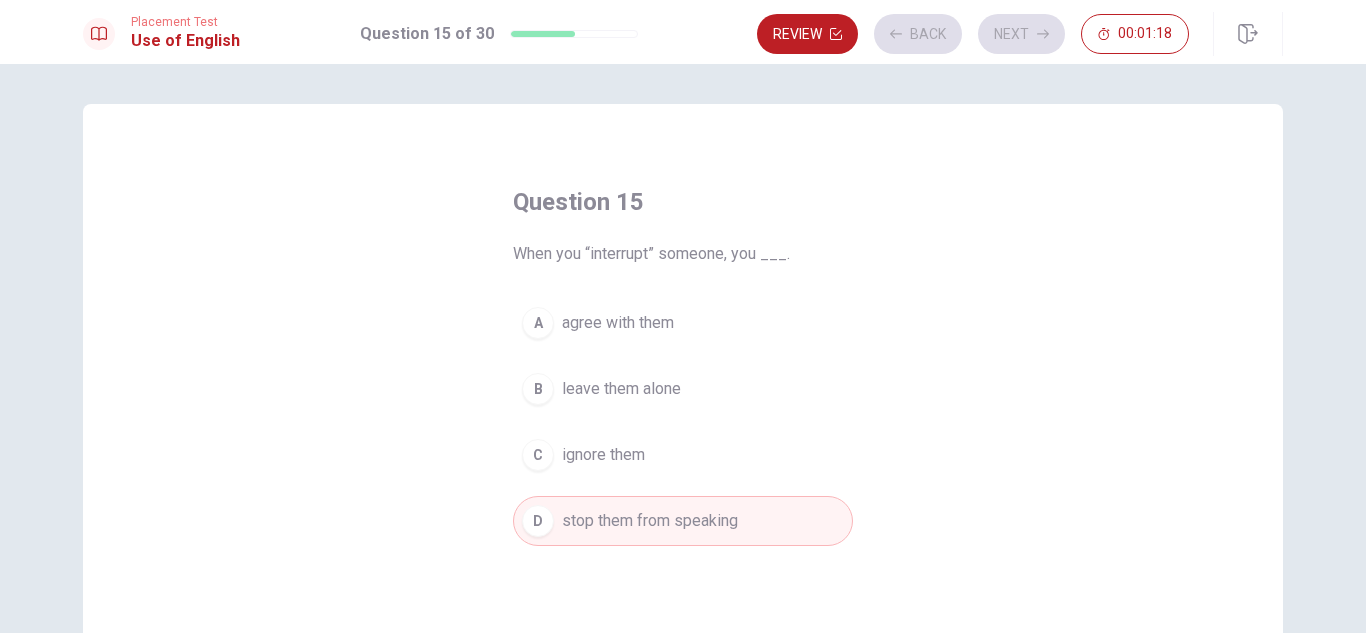 click on "Review Back Next 00:01:18" at bounding box center [973, 34] 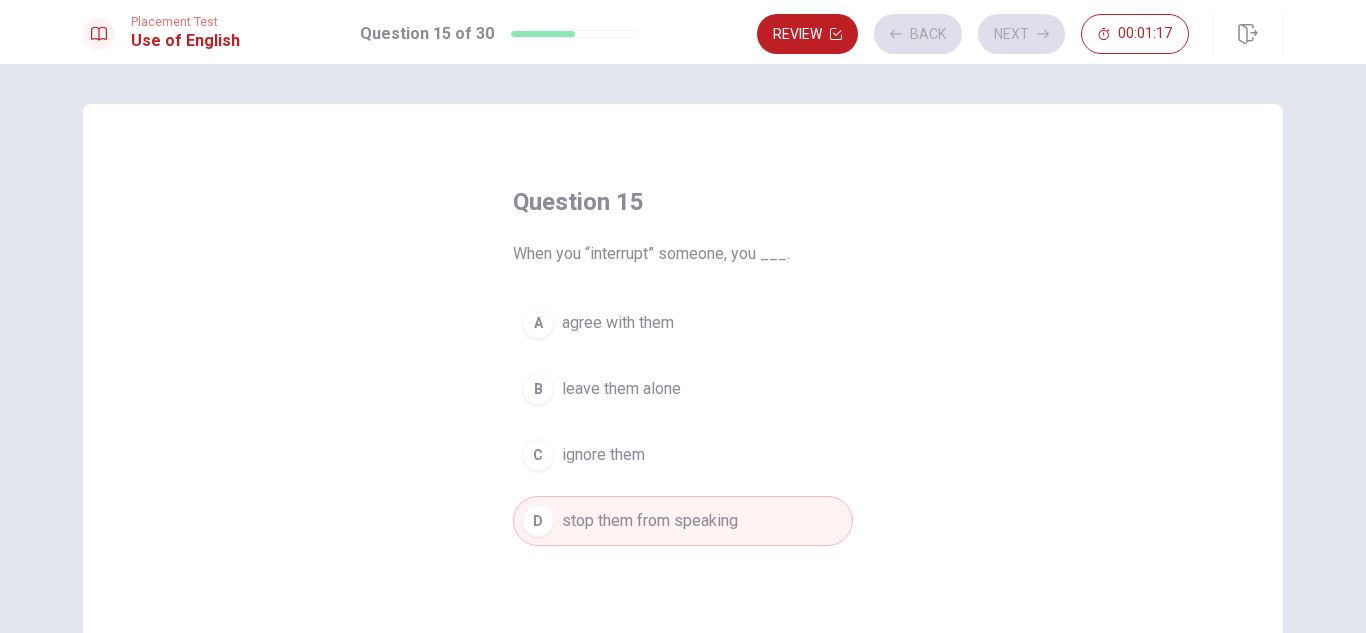 click on "Review Back Next 00:01:17" at bounding box center [973, 34] 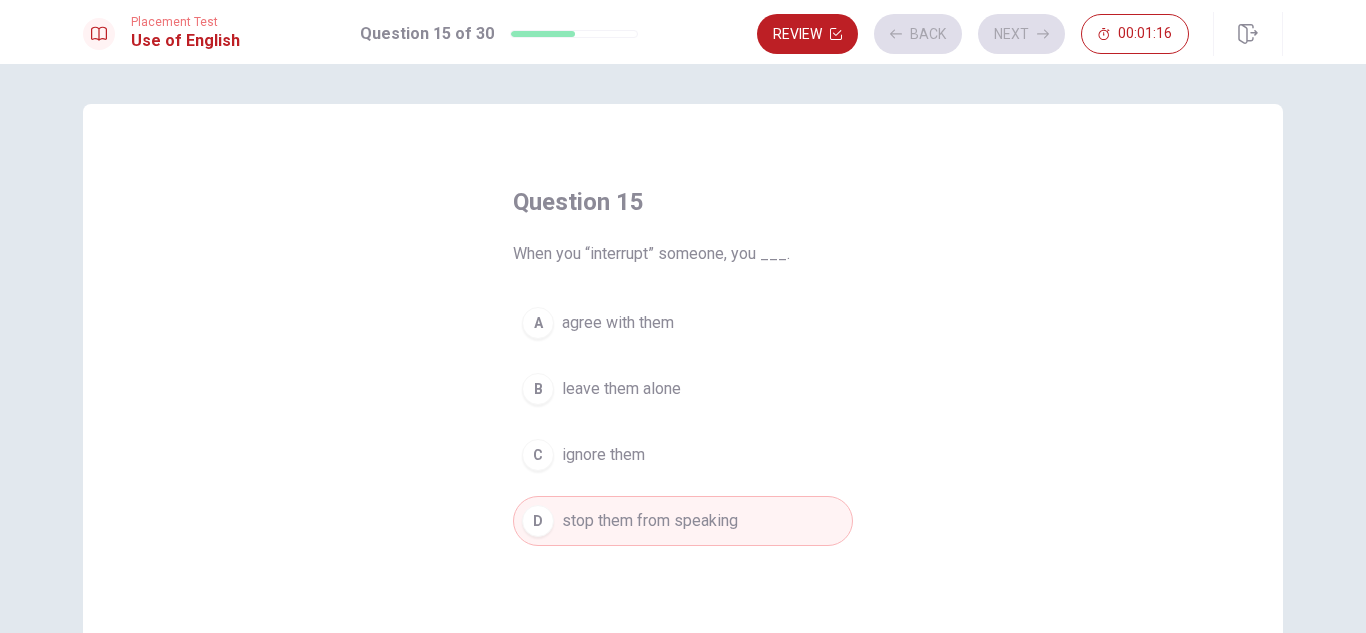click on "Review Back Next 00:01:16" at bounding box center [973, 34] 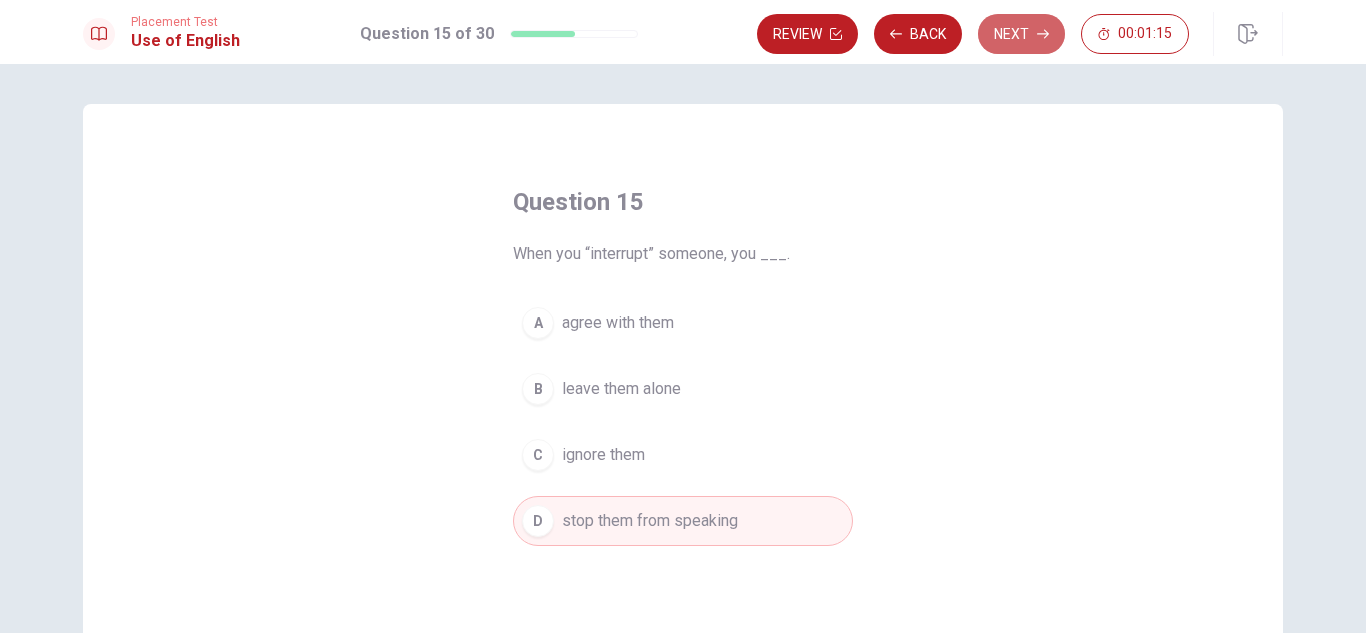click on "Next" at bounding box center [1021, 34] 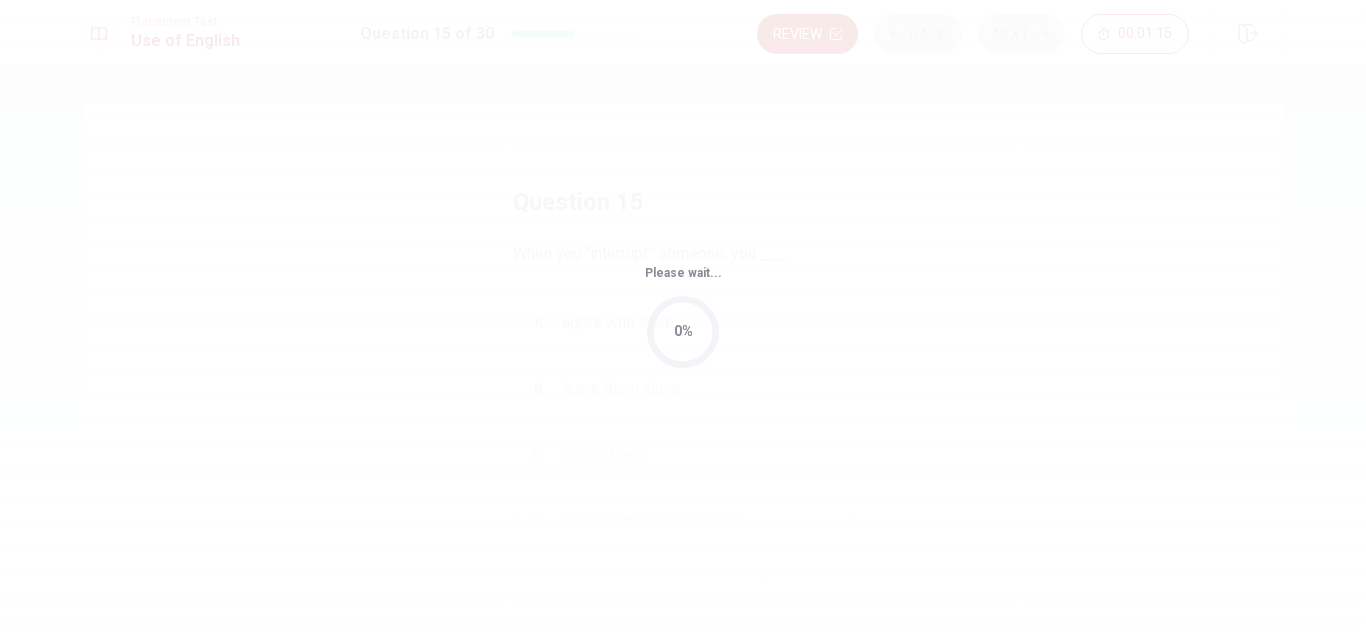 click on "Please wait... 0%" at bounding box center [683, 316] 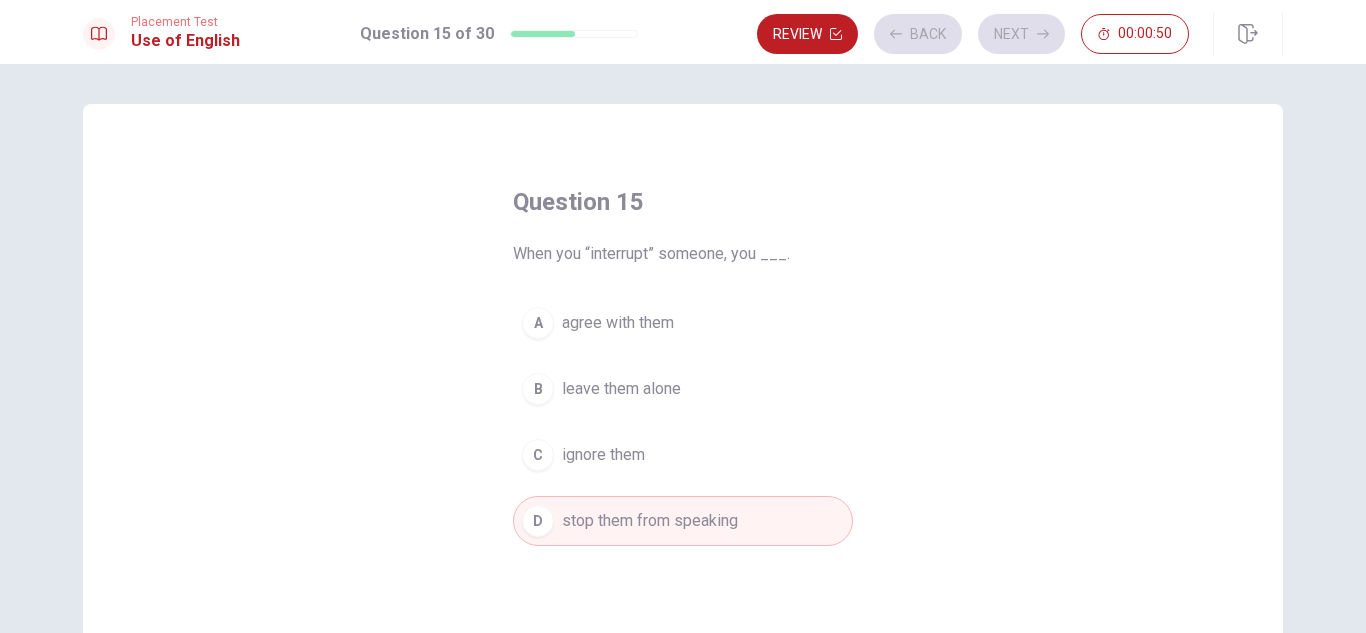 click on "Review Back Next 00:00:50" at bounding box center (973, 34) 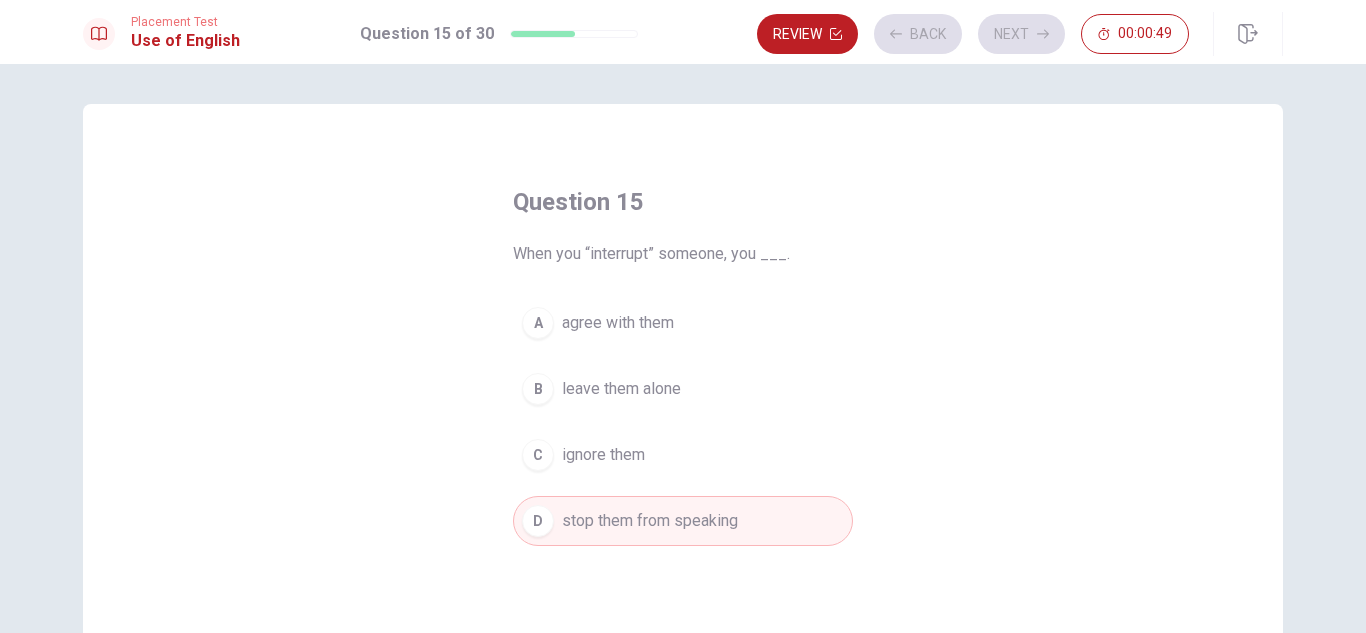 click on "Review Back Next 00:00:49" at bounding box center [973, 34] 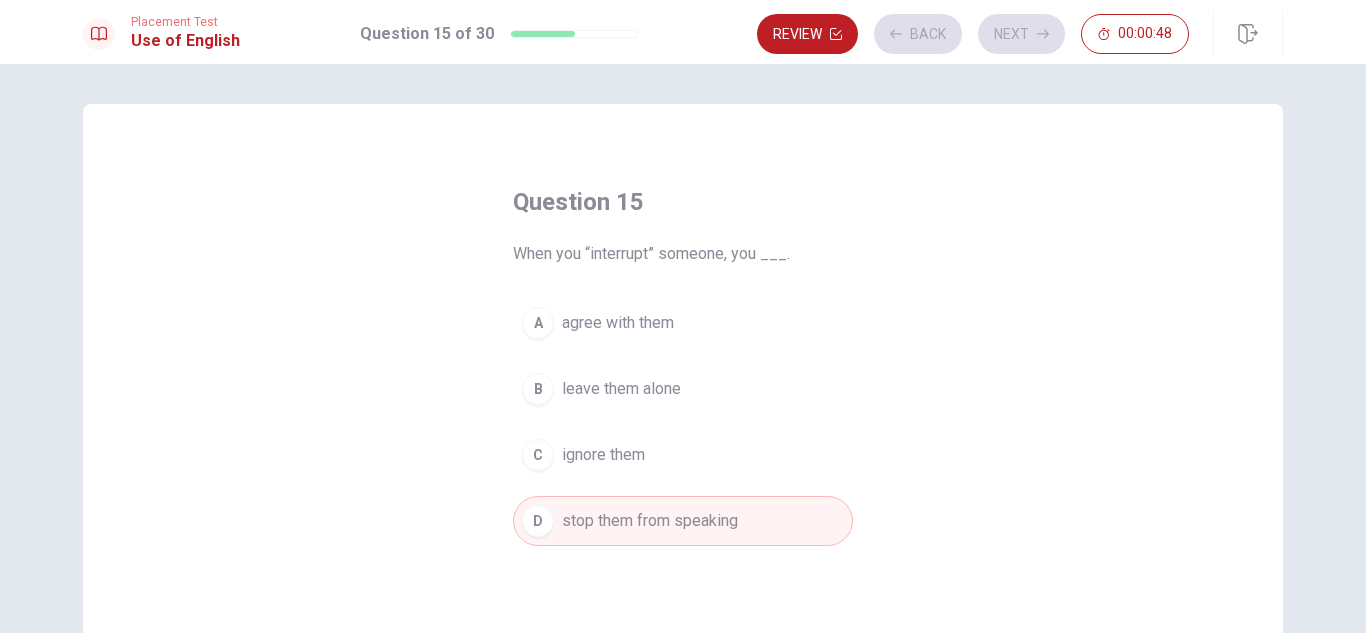 click on "Review Back Next 00:00:48" at bounding box center [973, 34] 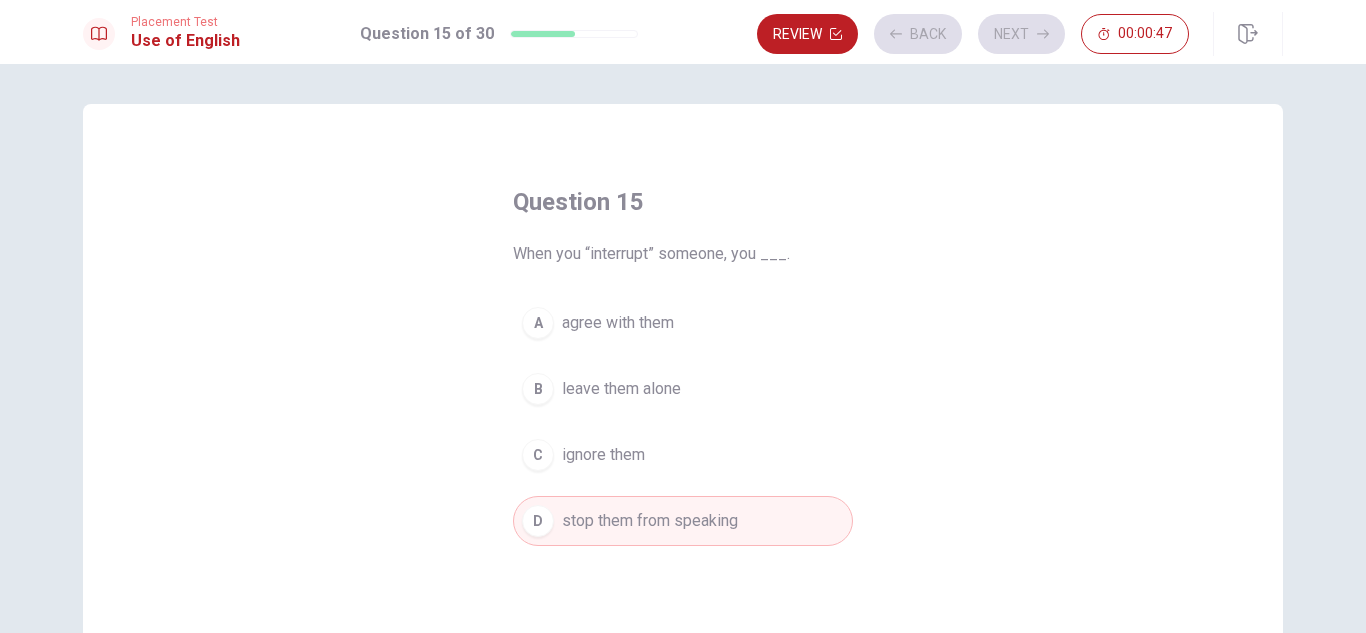 click on "Review Back Next 00:00:47" at bounding box center (973, 34) 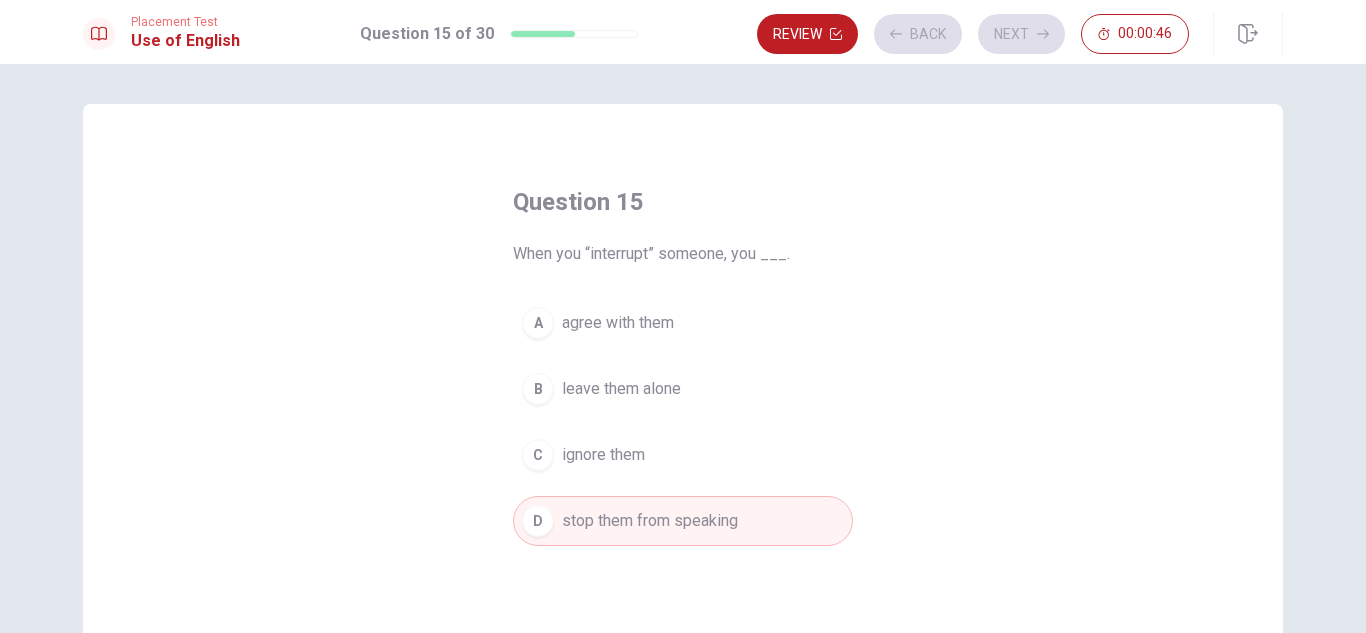 click on "Review Back Next 00:00:46" at bounding box center (973, 34) 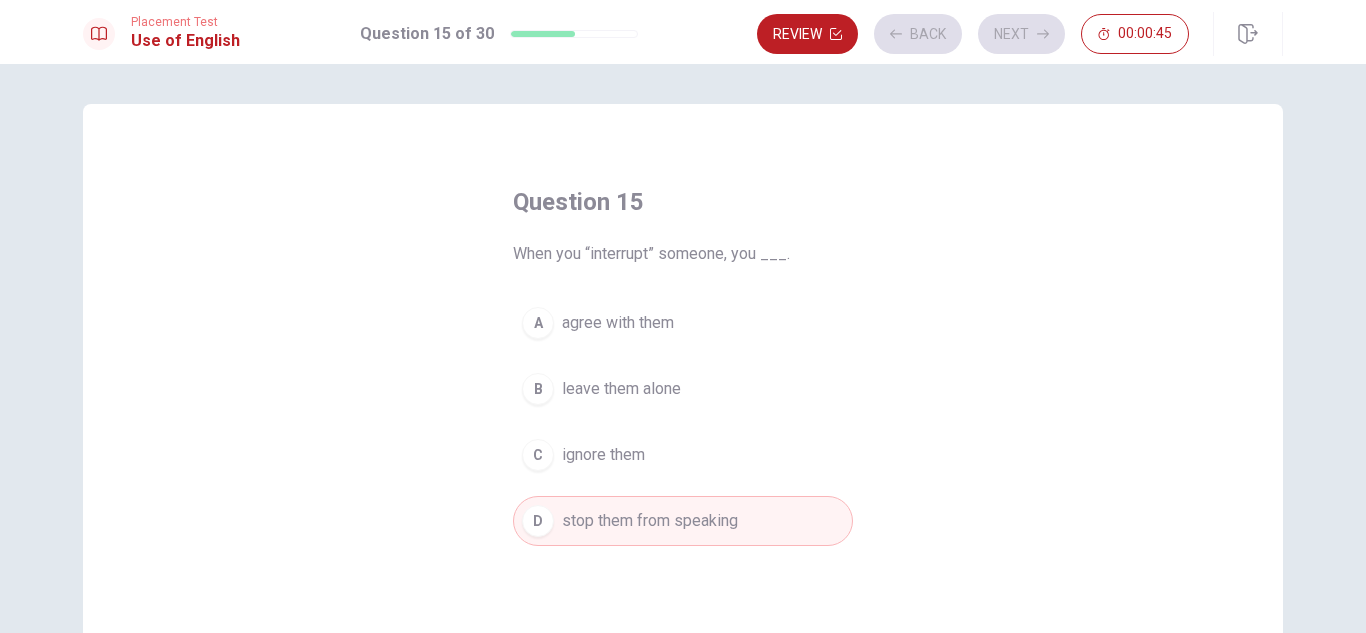 click on "Review Back Next 00:00:45" at bounding box center (973, 34) 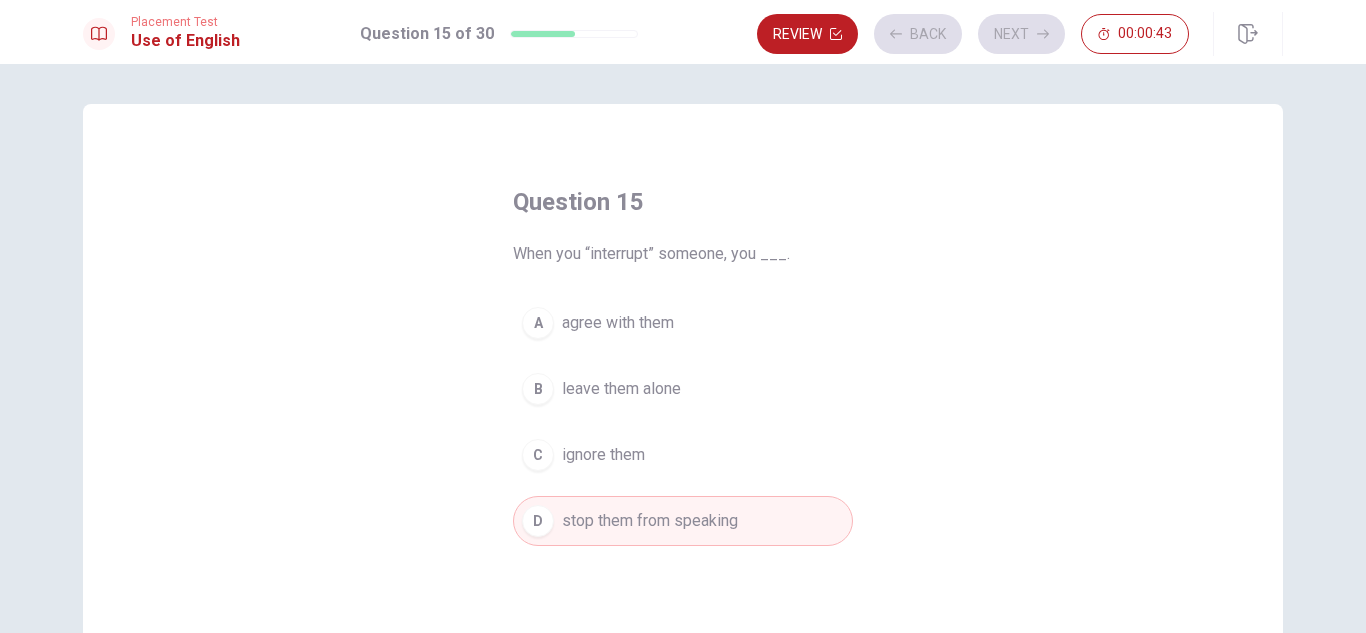 click on "Review Back Next 00:00:43" at bounding box center [973, 34] 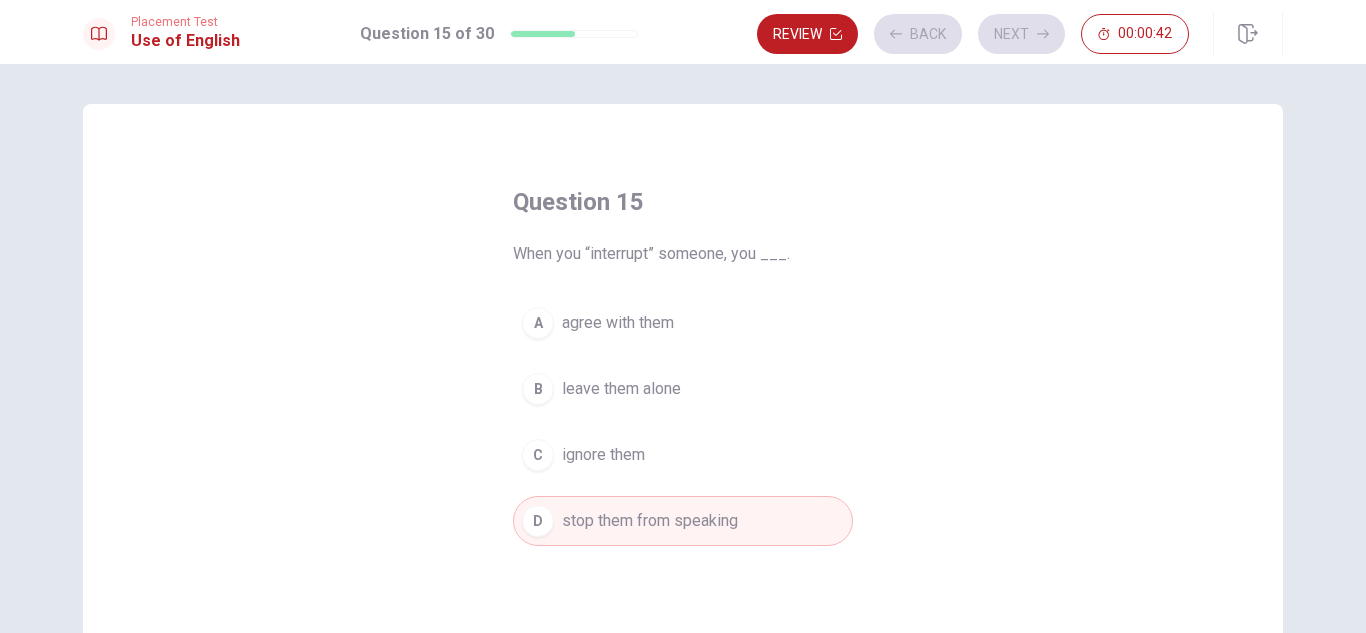 click on "Review Back Next 00:00:42" at bounding box center (973, 34) 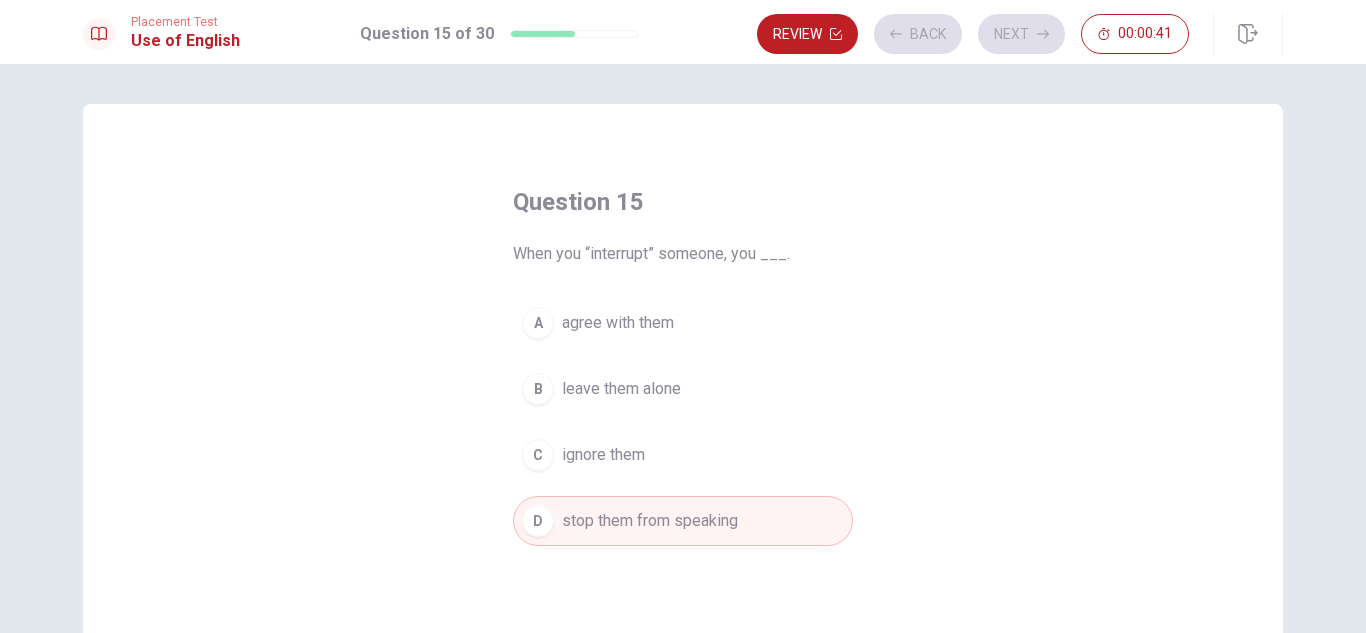 click on "Review Back Next 00:00:41" at bounding box center (973, 34) 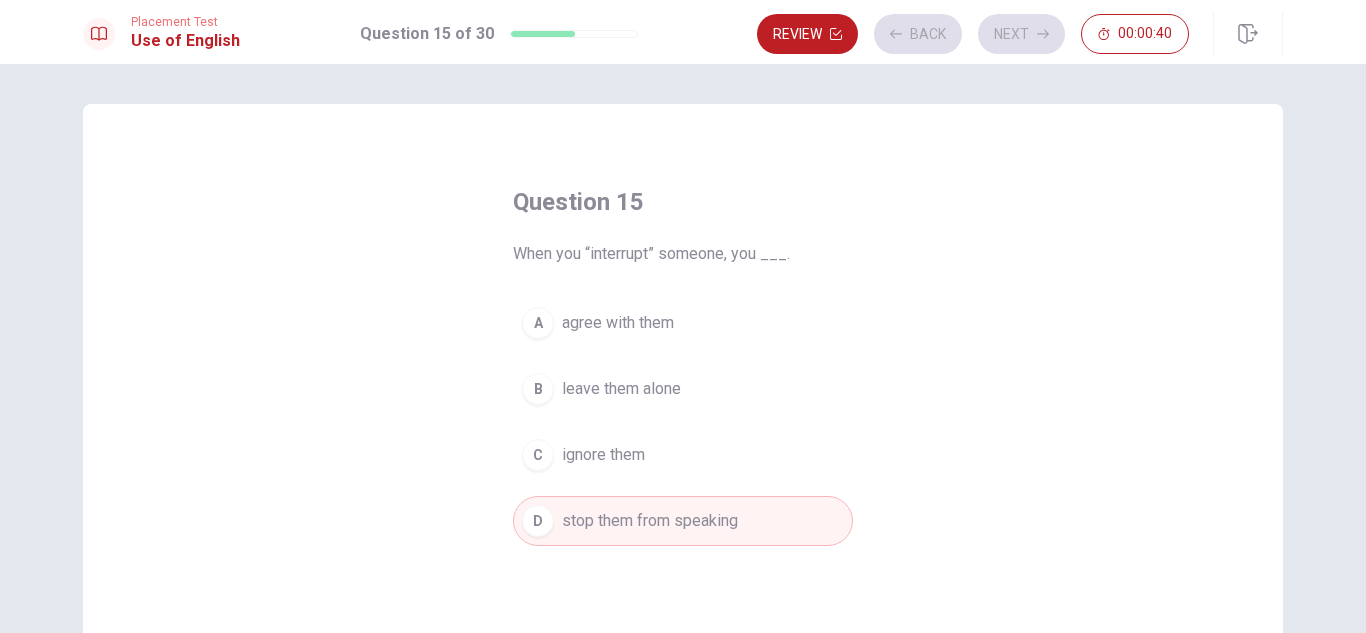 click on "Review Back Next 00:00:40" at bounding box center (973, 34) 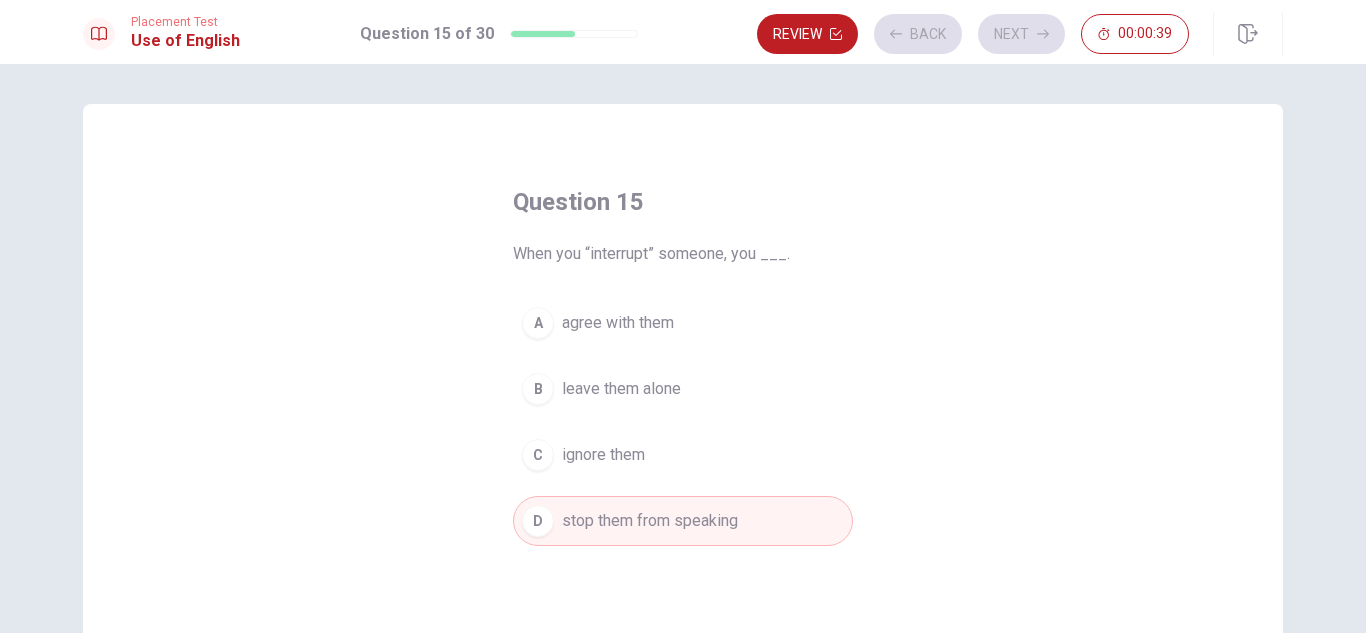 click on "Review Back Next 00:00:39" at bounding box center [973, 34] 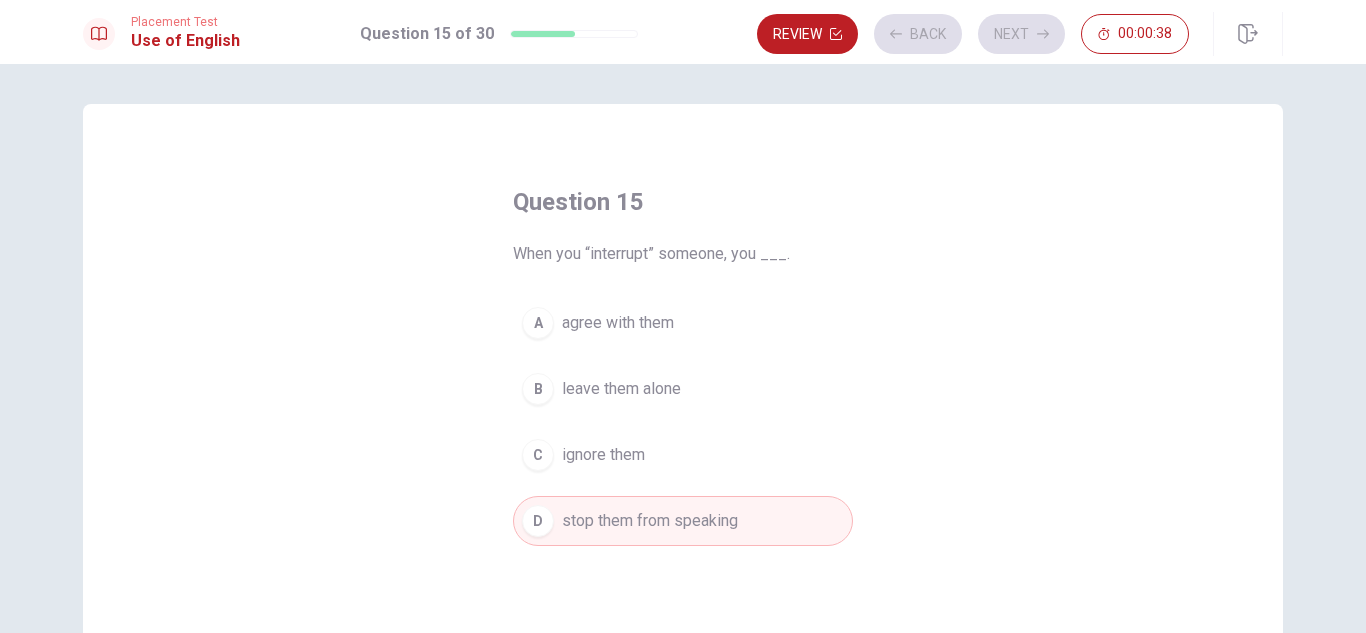 click on "Review Back Next 00:00:38" at bounding box center (973, 34) 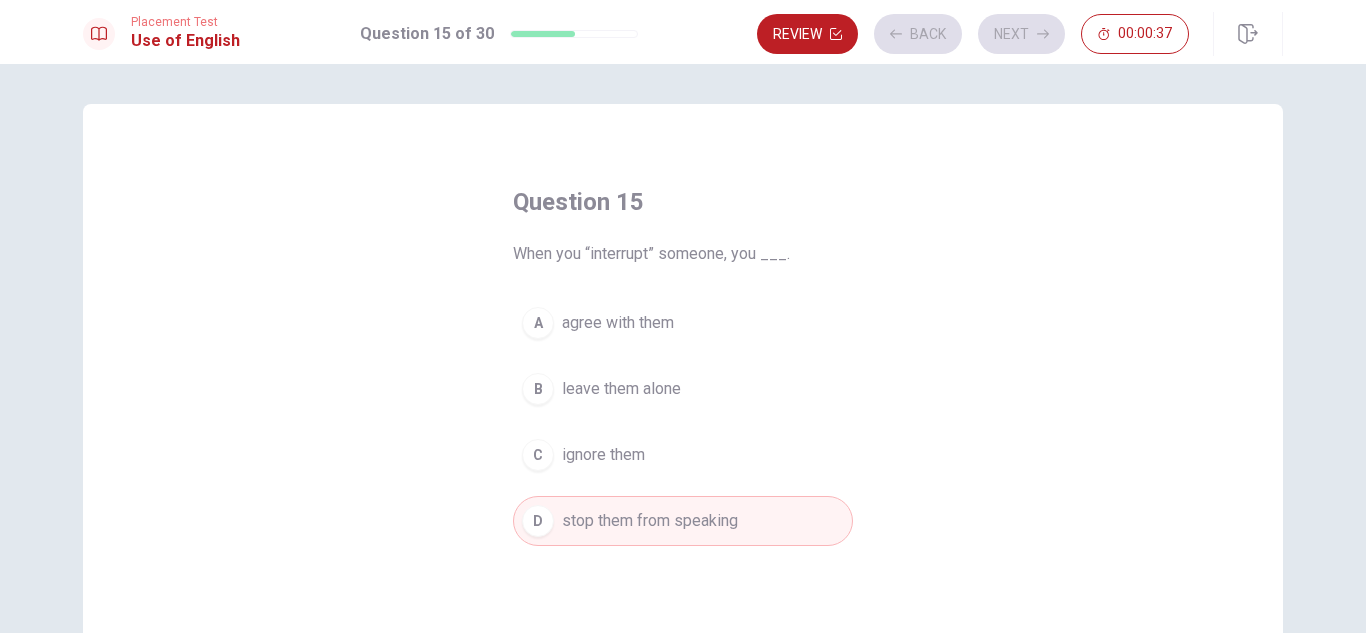 click on "Review Back Next 00:00:37" at bounding box center [973, 34] 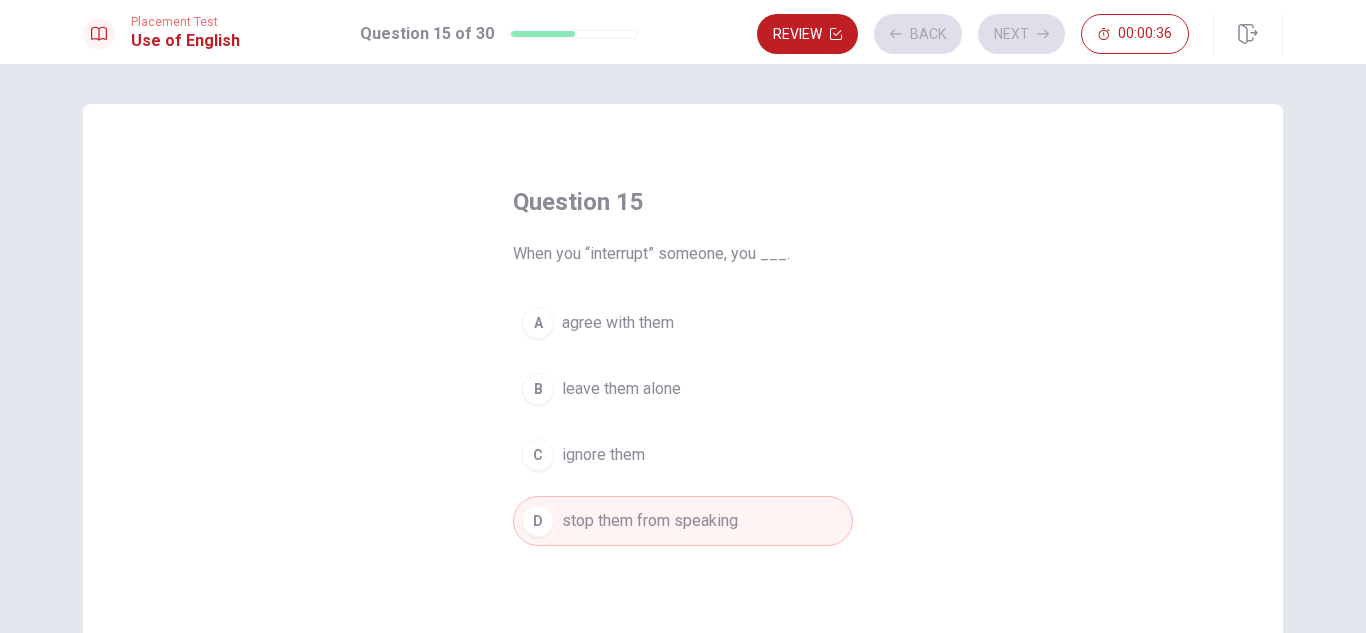 click on "Review Back Next 00:00:36" at bounding box center (973, 34) 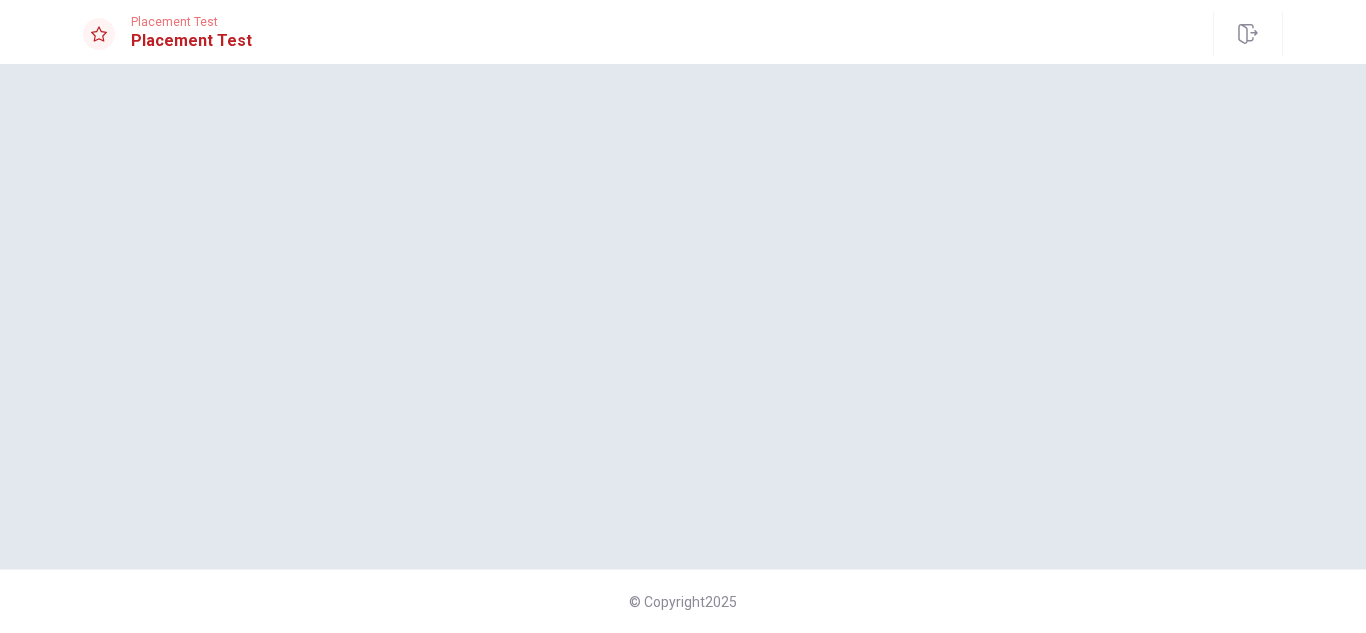 click on "Placement Test   Placement Test" at bounding box center (683, 34) 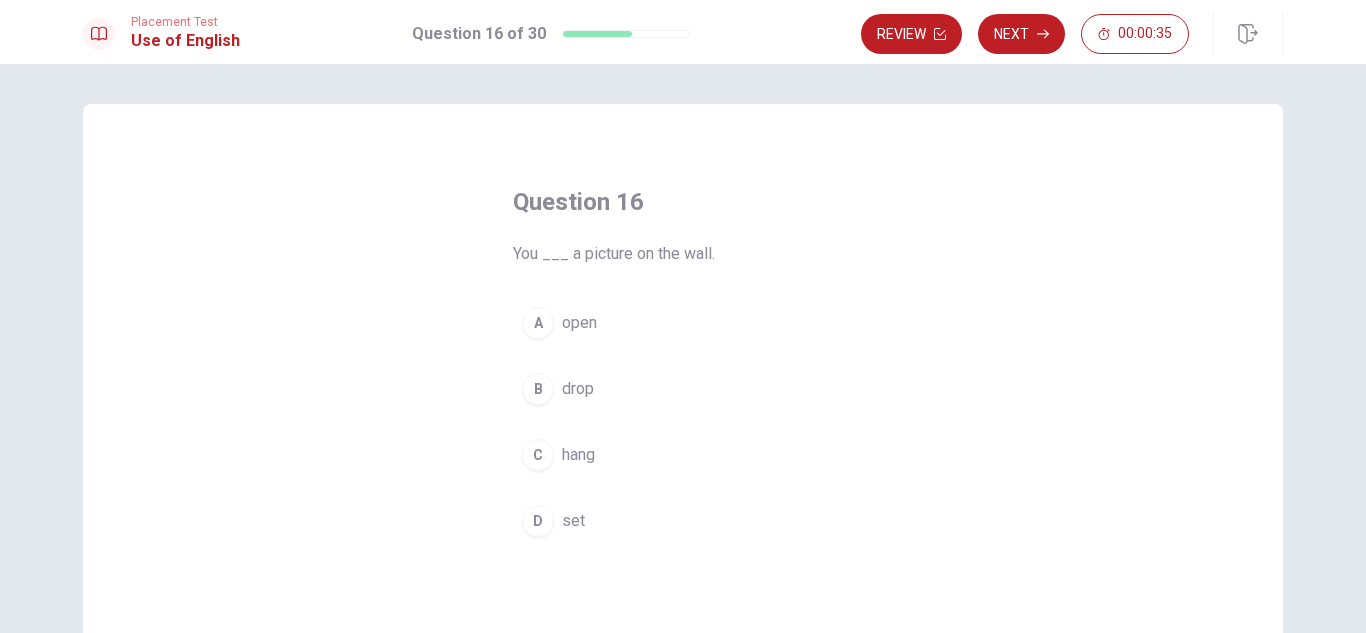 click on "Question 16 You ___ a picture on the wall. A open B drop C hang D set" at bounding box center (683, 451) 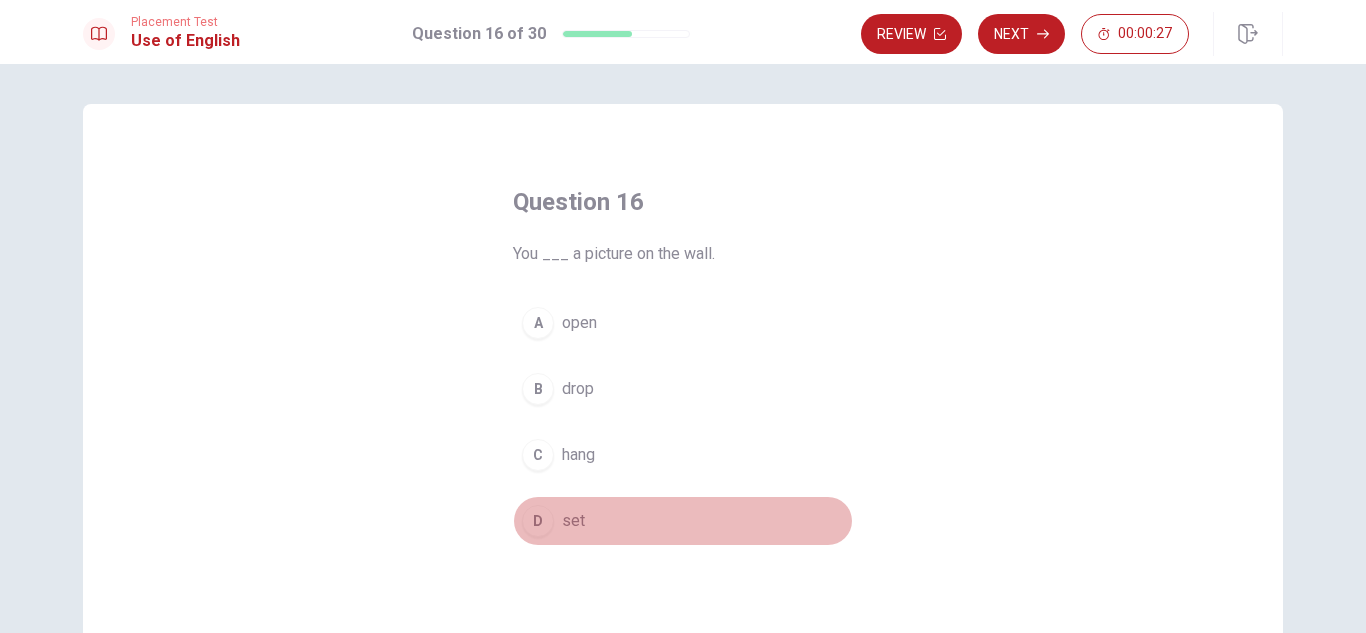 click on "D" at bounding box center (538, 521) 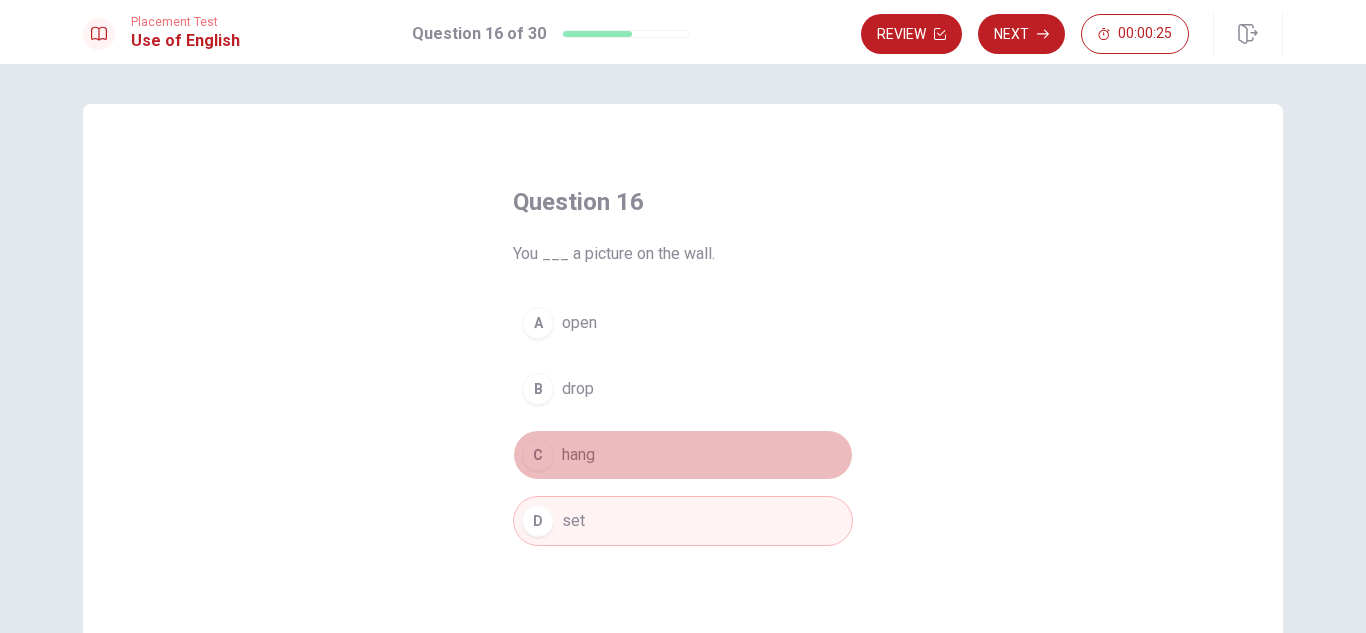 click on "C hang" at bounding box center [683, 455] 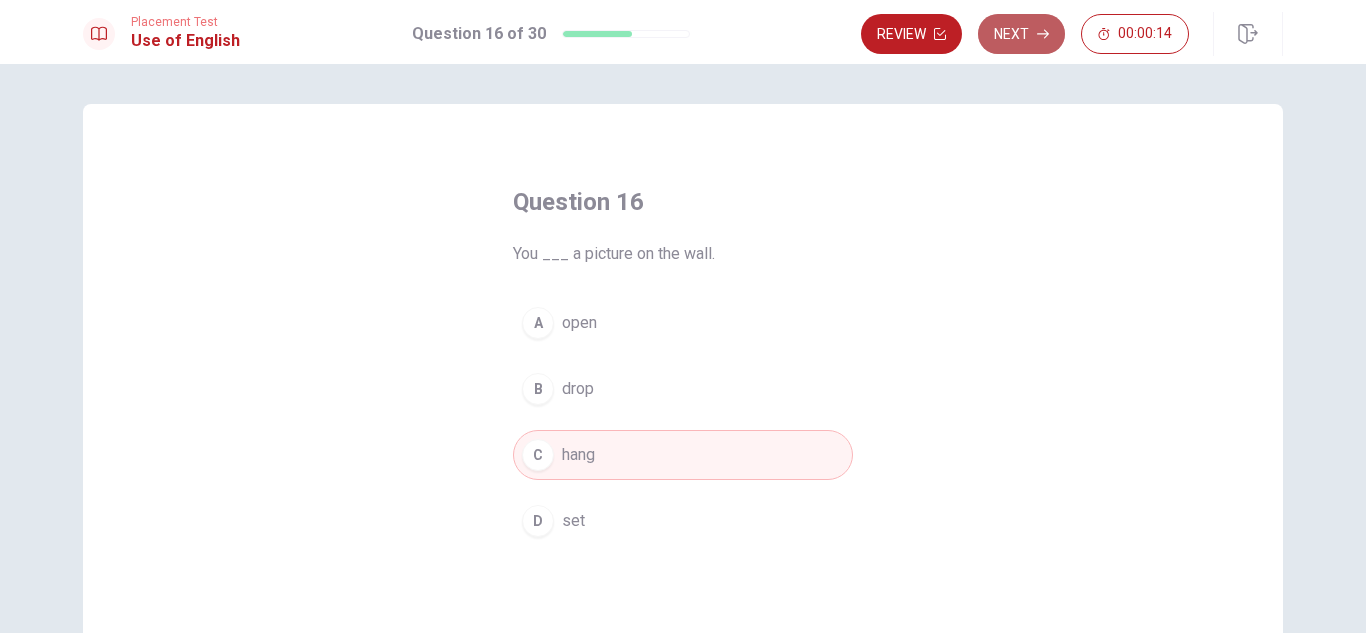 click on "Next" at bounding box center [1021, 34] 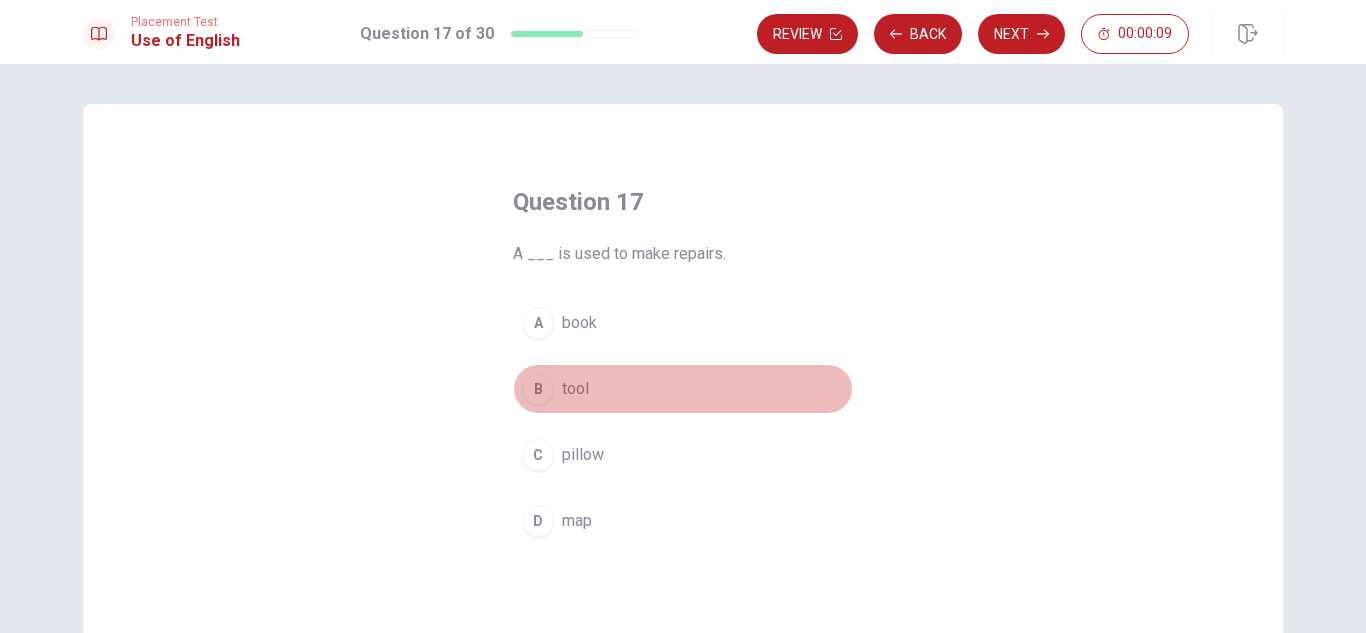 click on "tool" at bounding box center (575, 389) 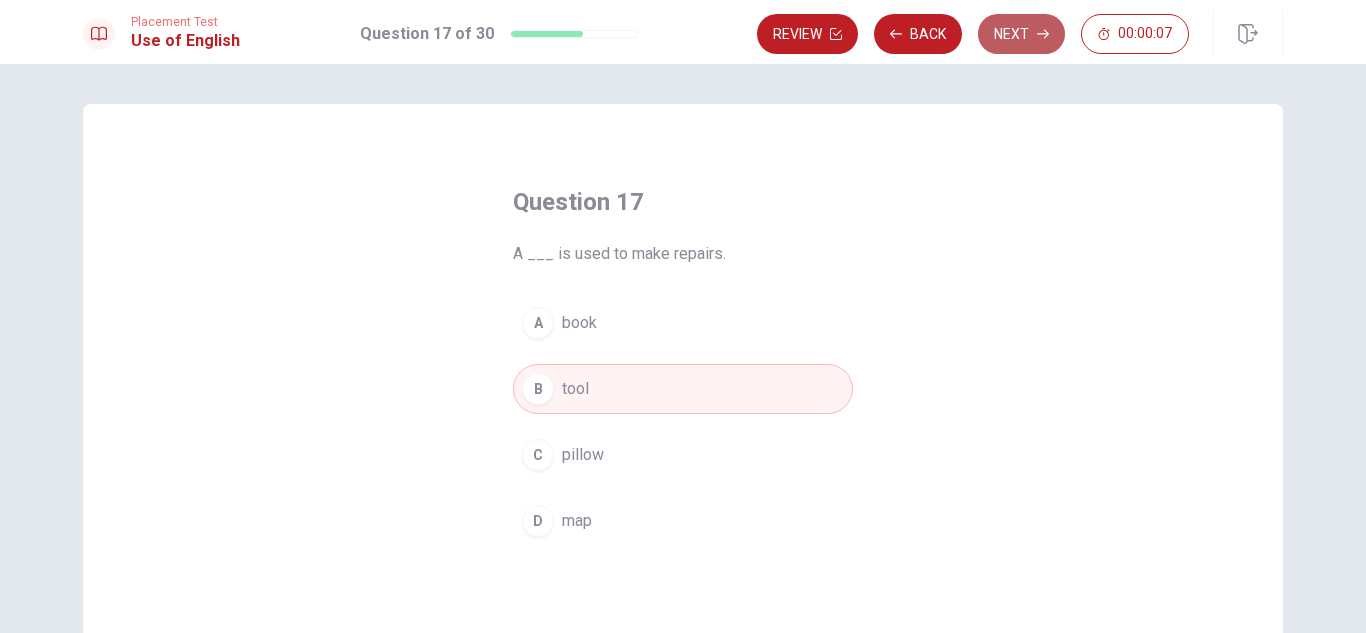 click on "Next" at bounding box center (1021, 34) 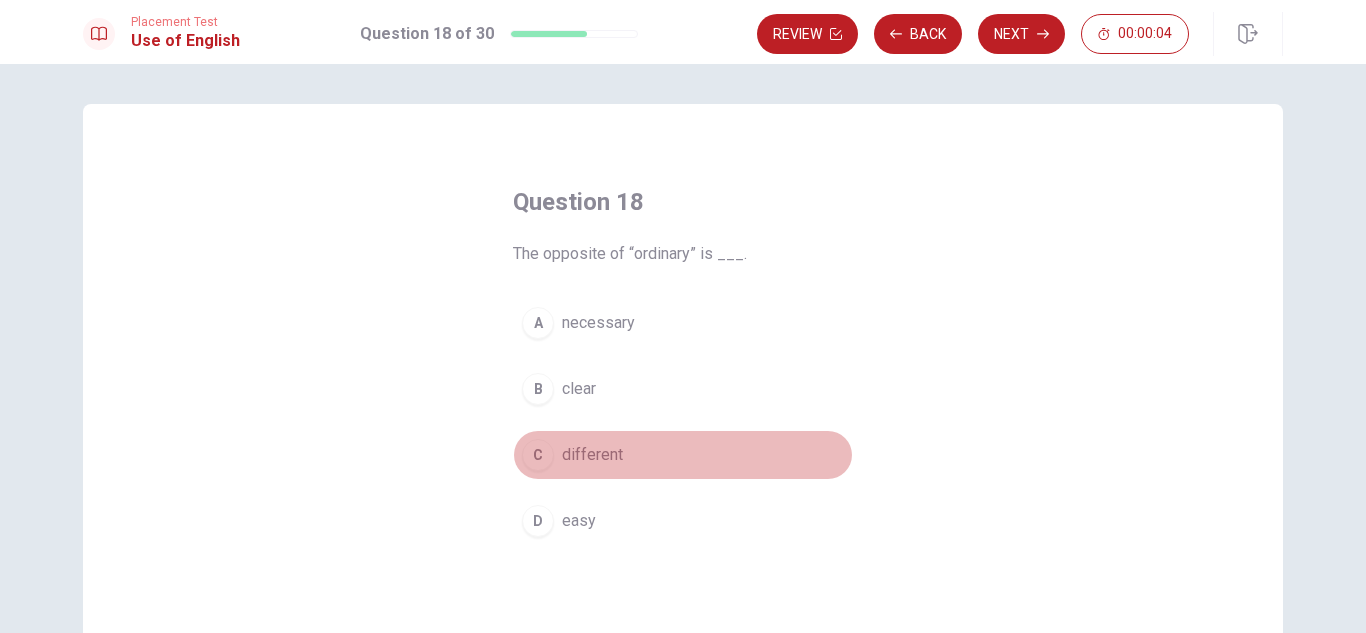 click on "different" at bounding box center (592, 455) 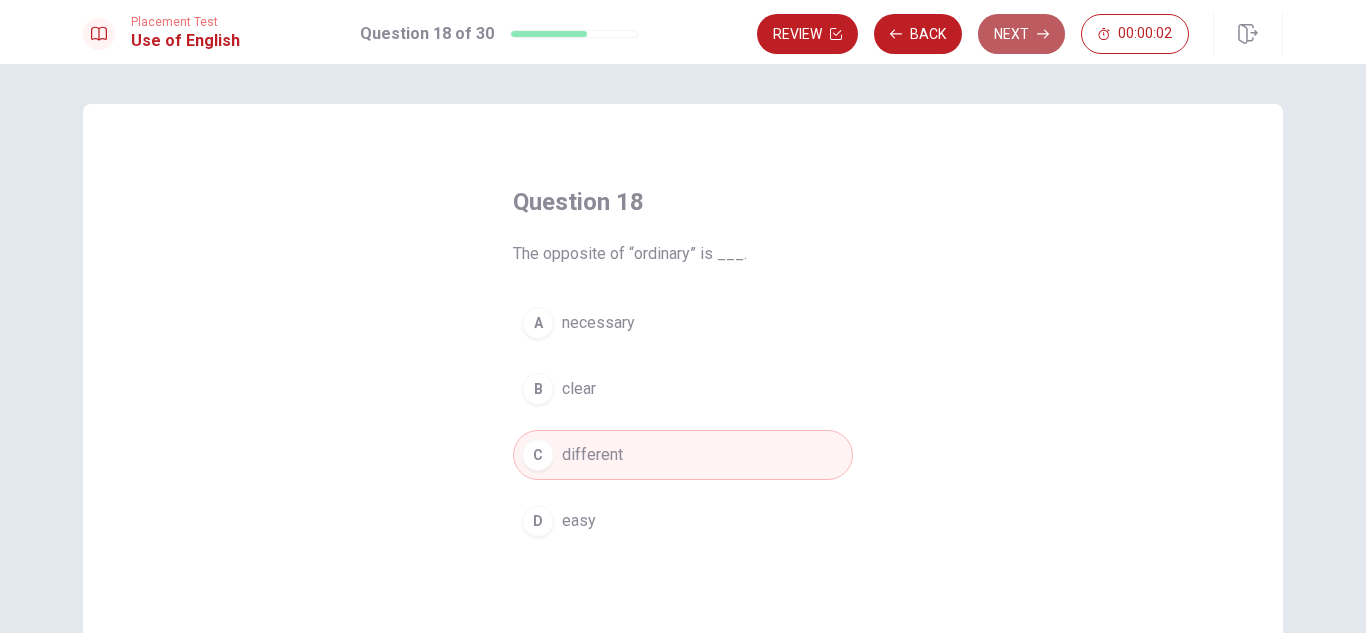 click on "Next" at bounding box center [1021, 34] 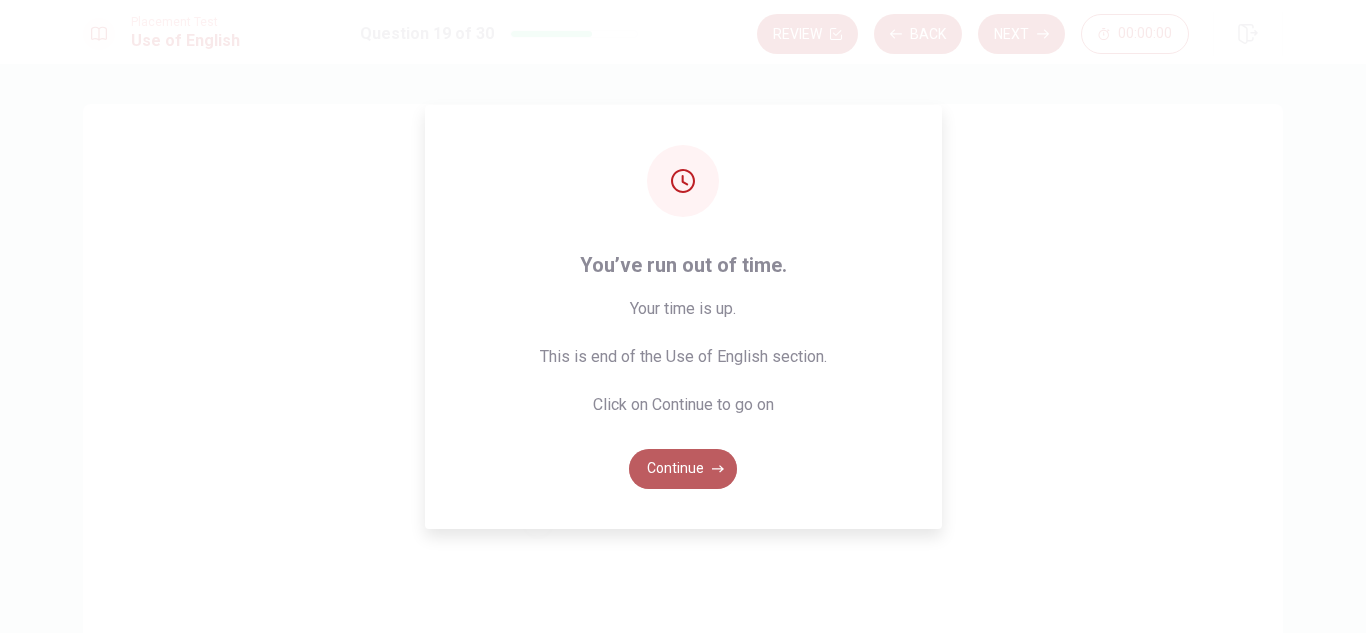 click on "Continue" at bounding box center [683, 469] 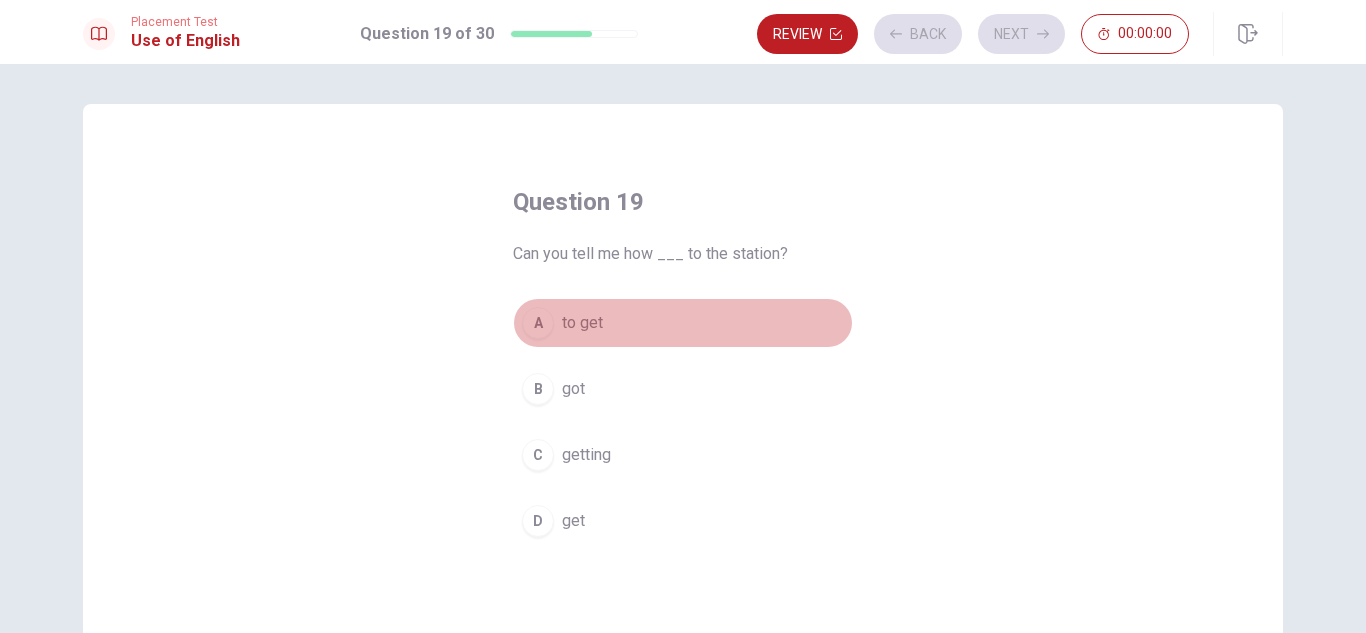 click on "A to get" at bounding box center [683, 323] 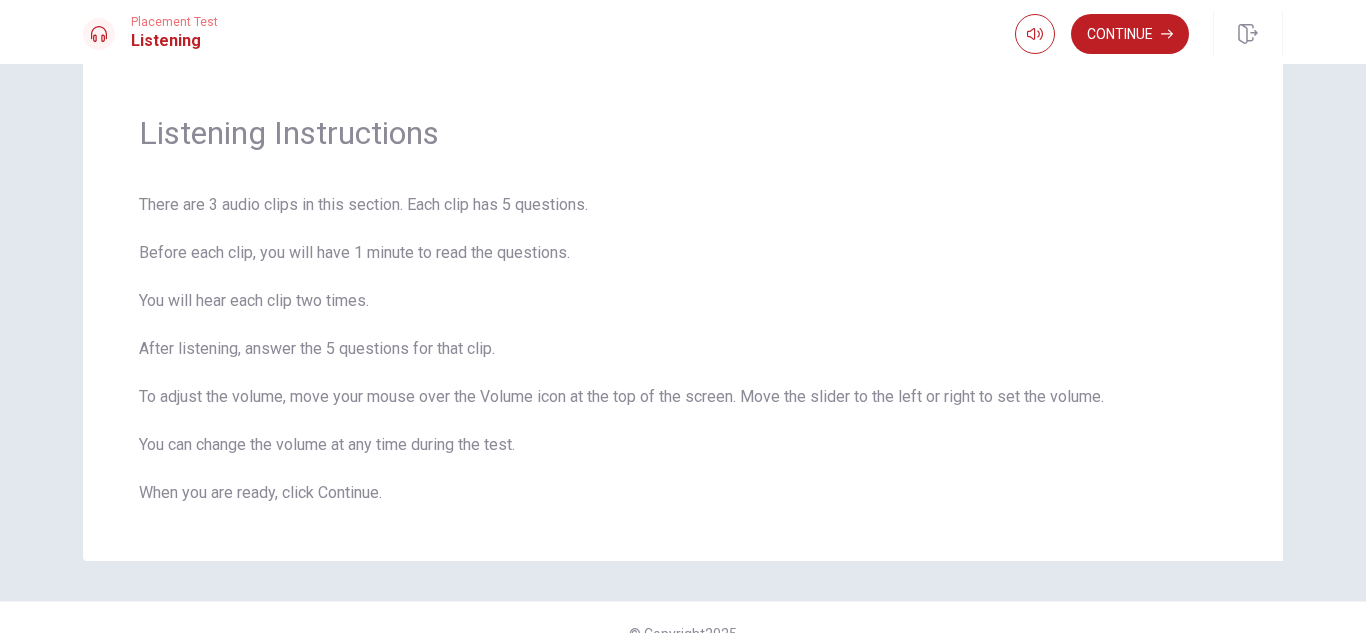 scroll, scrollTop: 0, scrollLeft: 0, axis: both 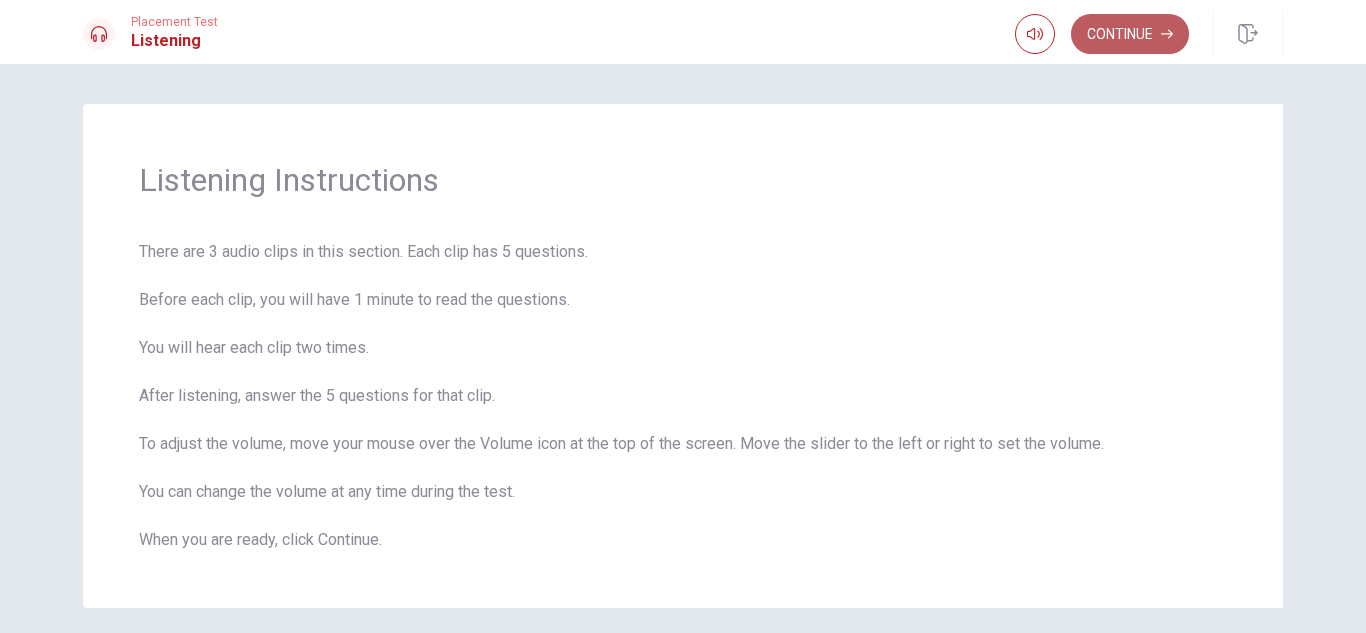 click on "Continue" at bounding box center [1130, 34] 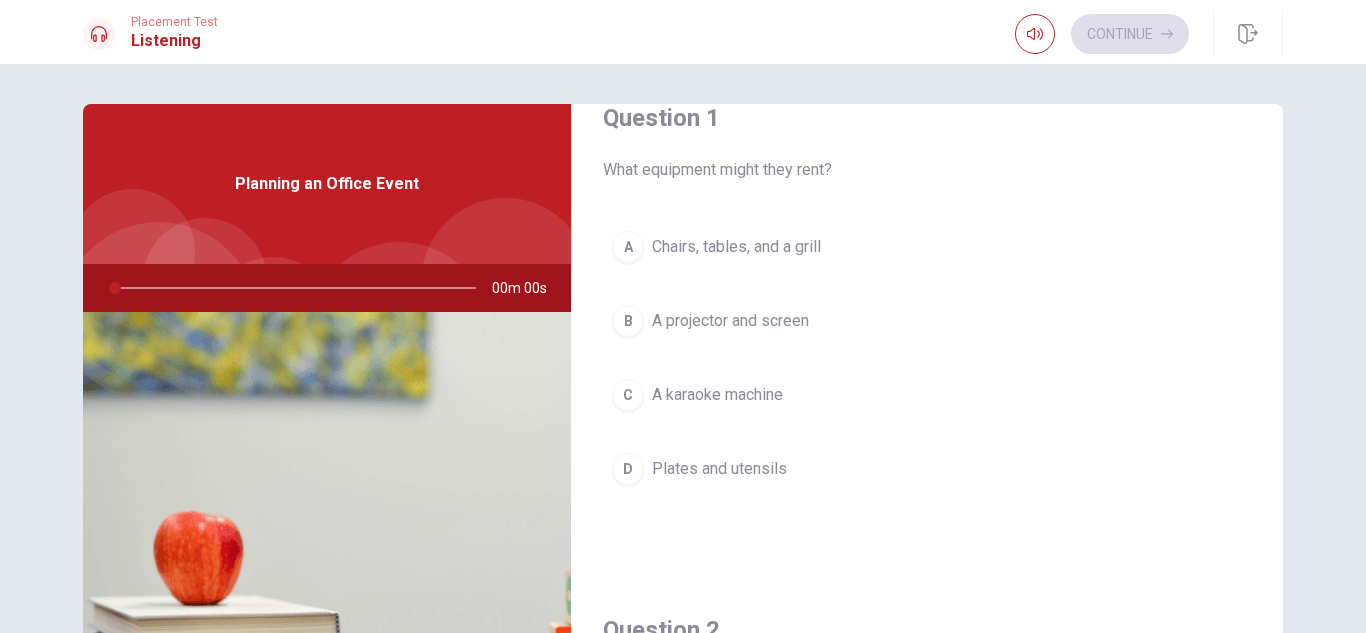scroll, scrollTop: 38, scrollLeft: 0, axis: vertical 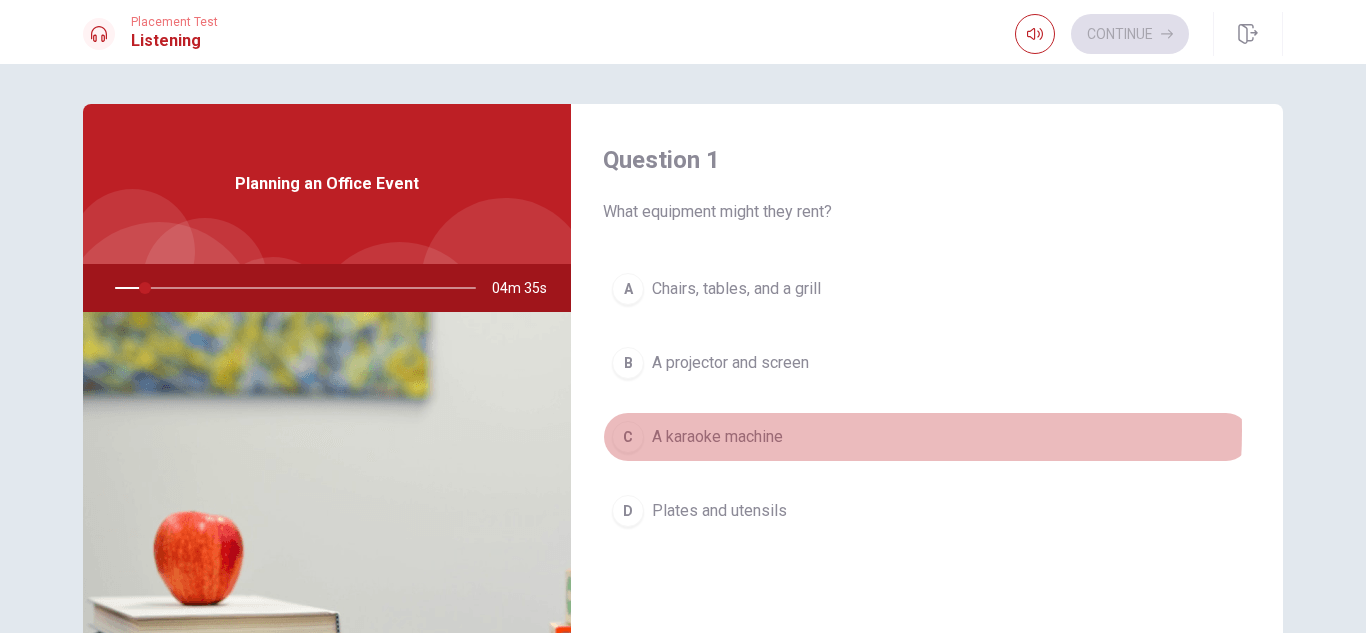 click on "A karaoke machine" at bounding box center (717, 437) 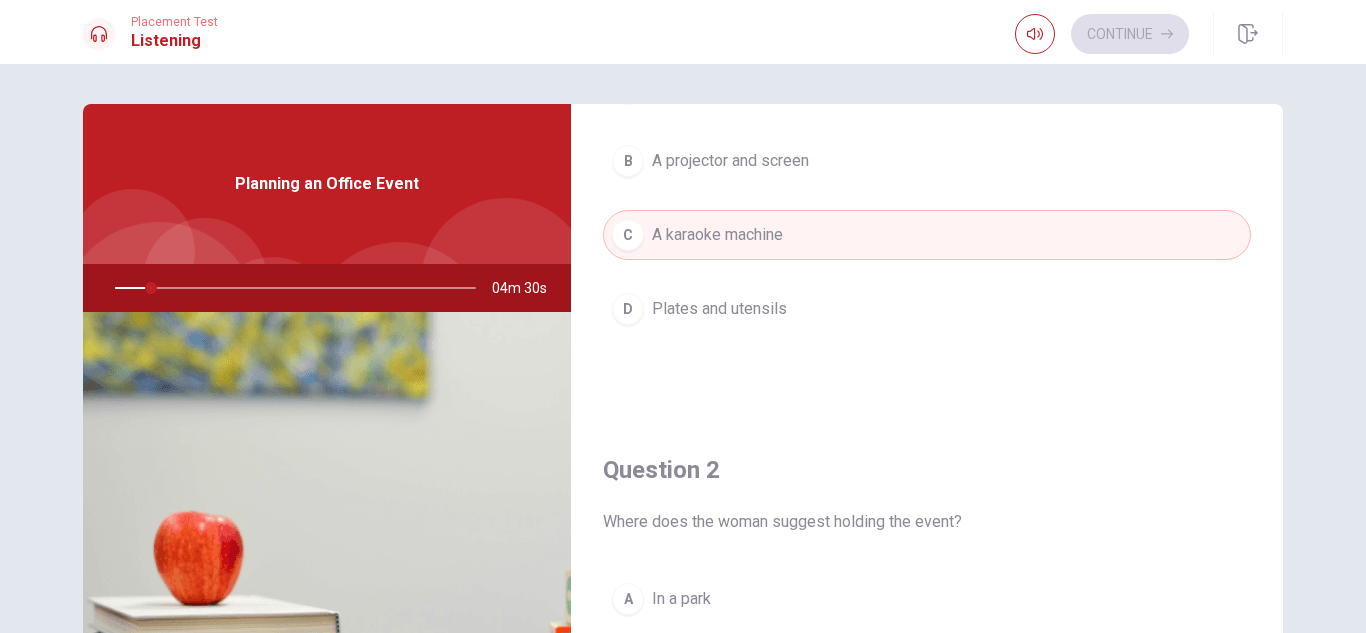 scroll, scrollTop: 202, scrollLeft: 0, axis: vertical 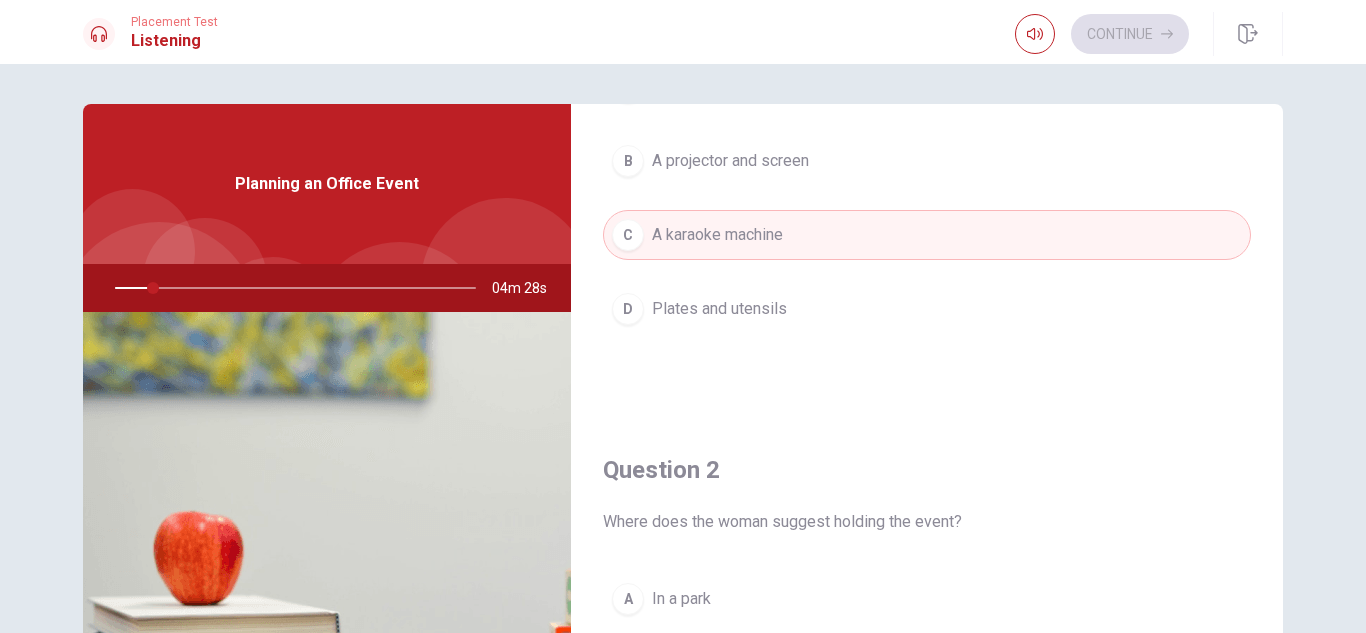 type on "11" 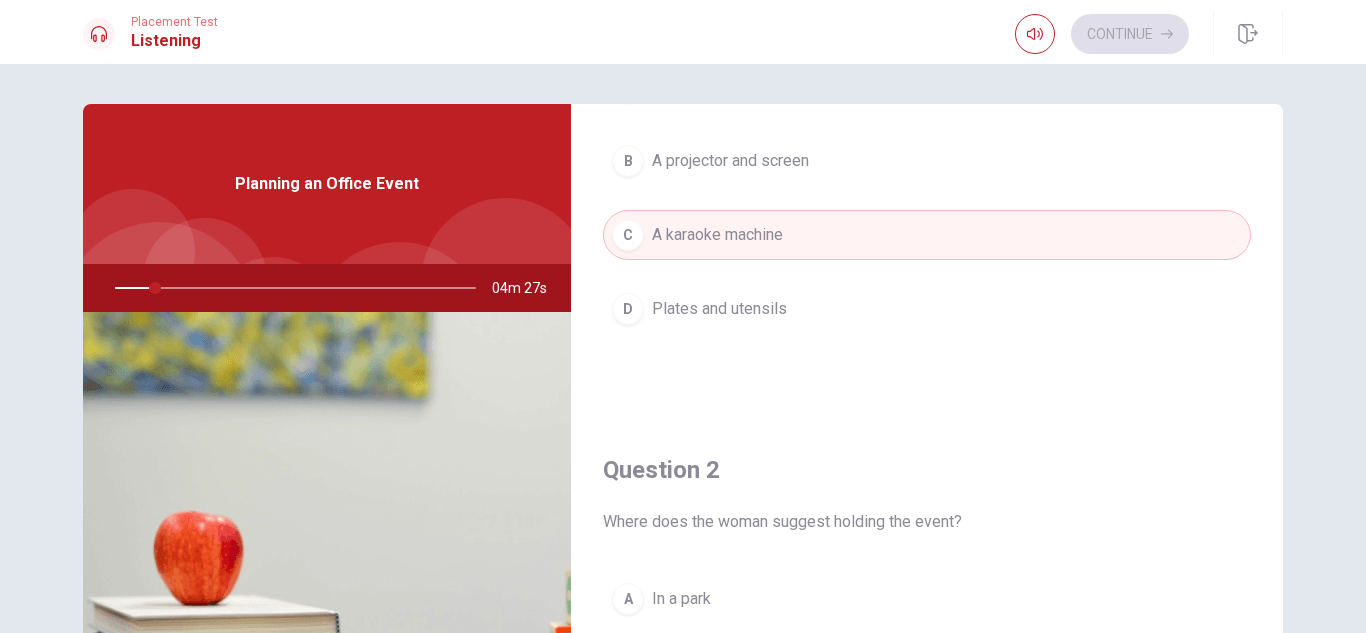 type 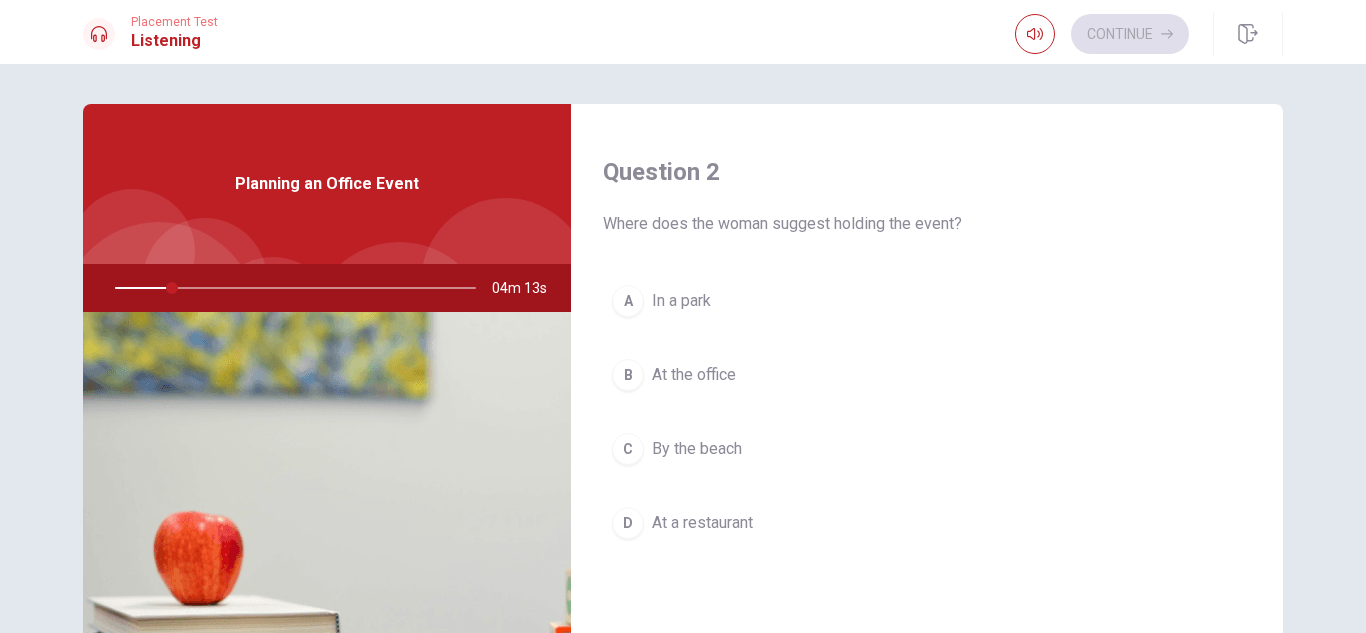 scroll, scrollTop: 530, scrollLeft: 0, axis: vertical 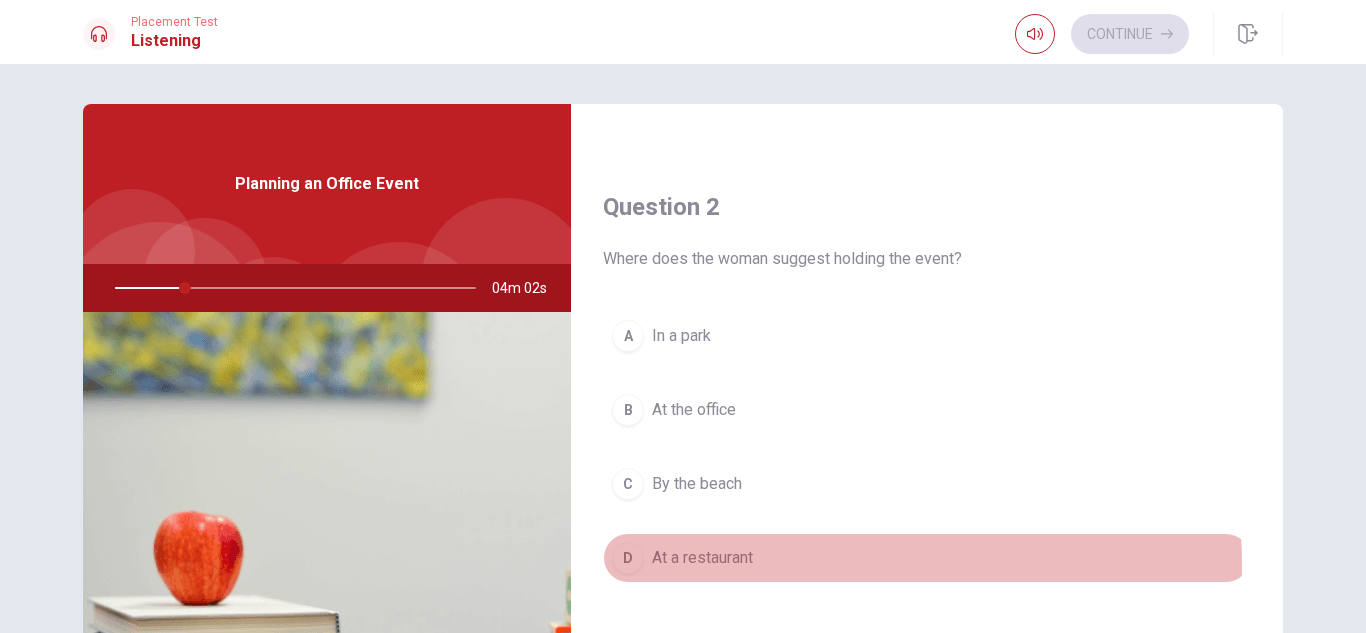 click on "At a restaurant" at bounding box center [702, 558] 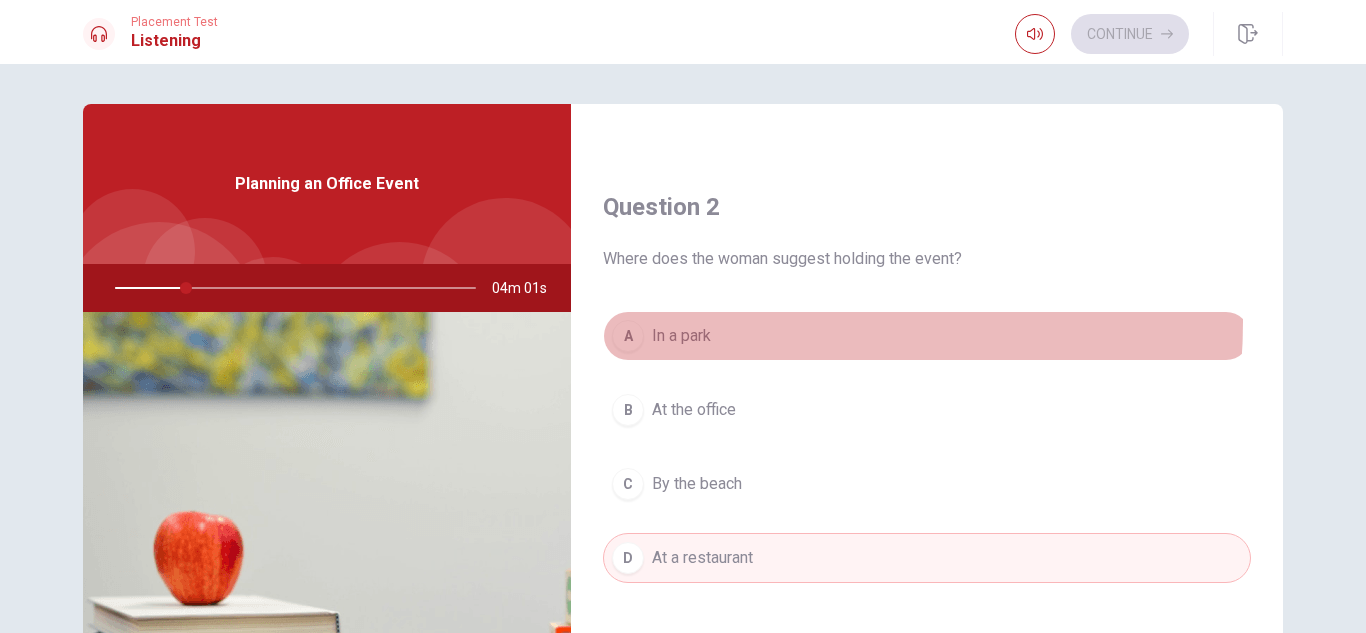 click on "A In a park" at bounding box center (927, 336) 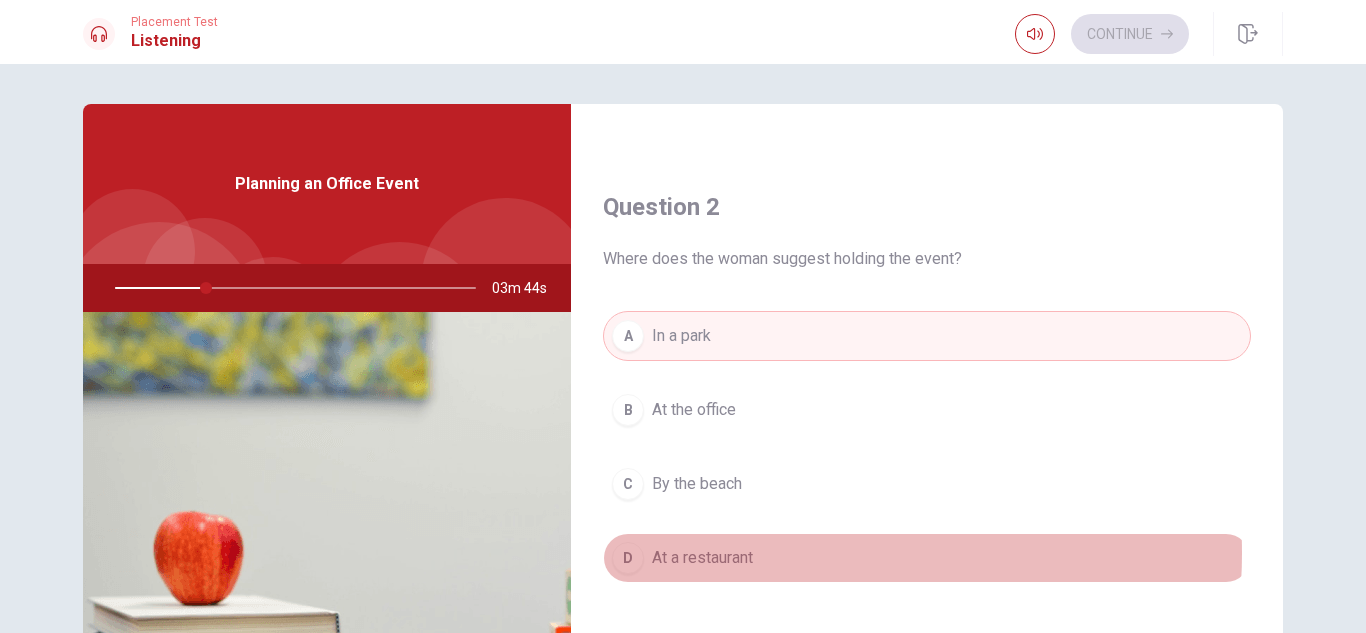 click on "D At a restaurant" at bounding box center (927, 558) 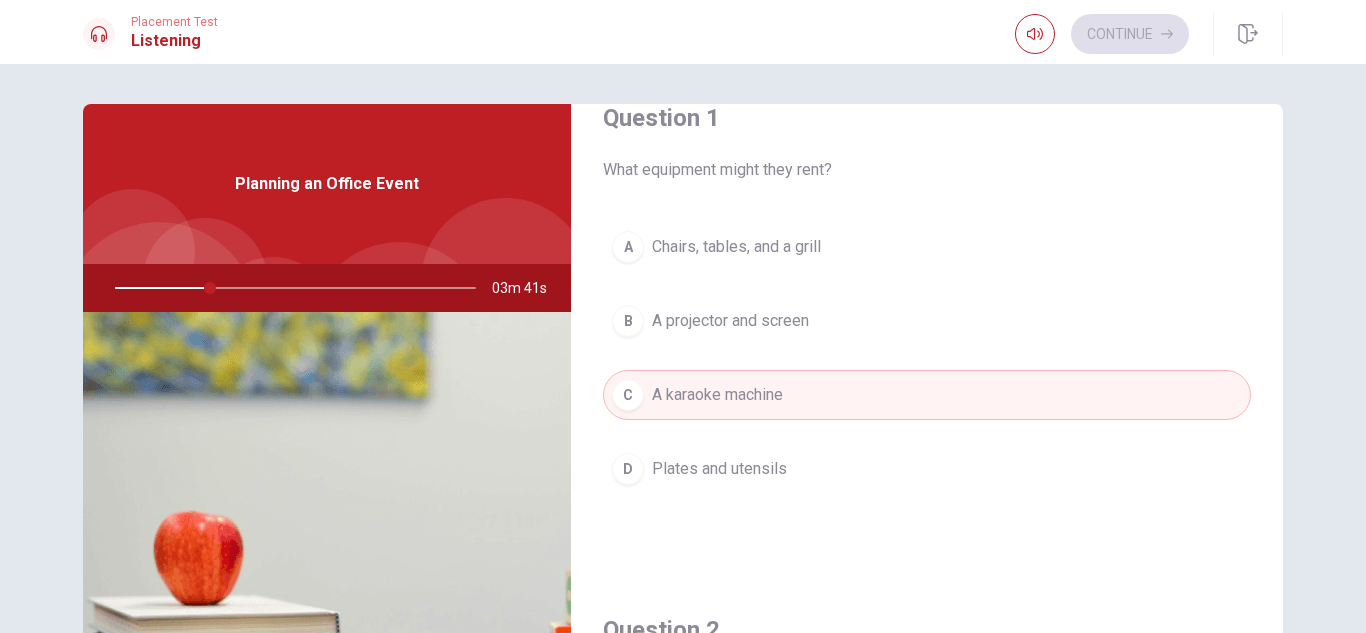 scroll, scrollTop: 0, scrollLeft: 0, axis: both 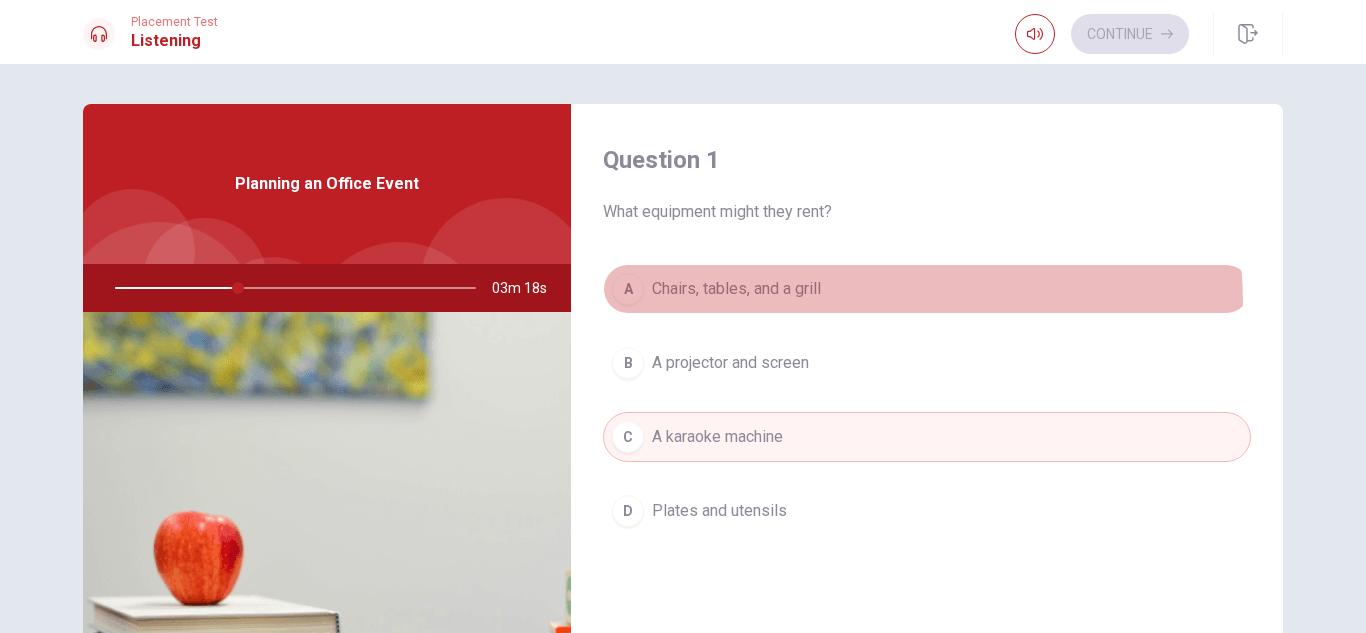 click on "A Chairs, tables, and a grill" at bounding box center (927, 289) 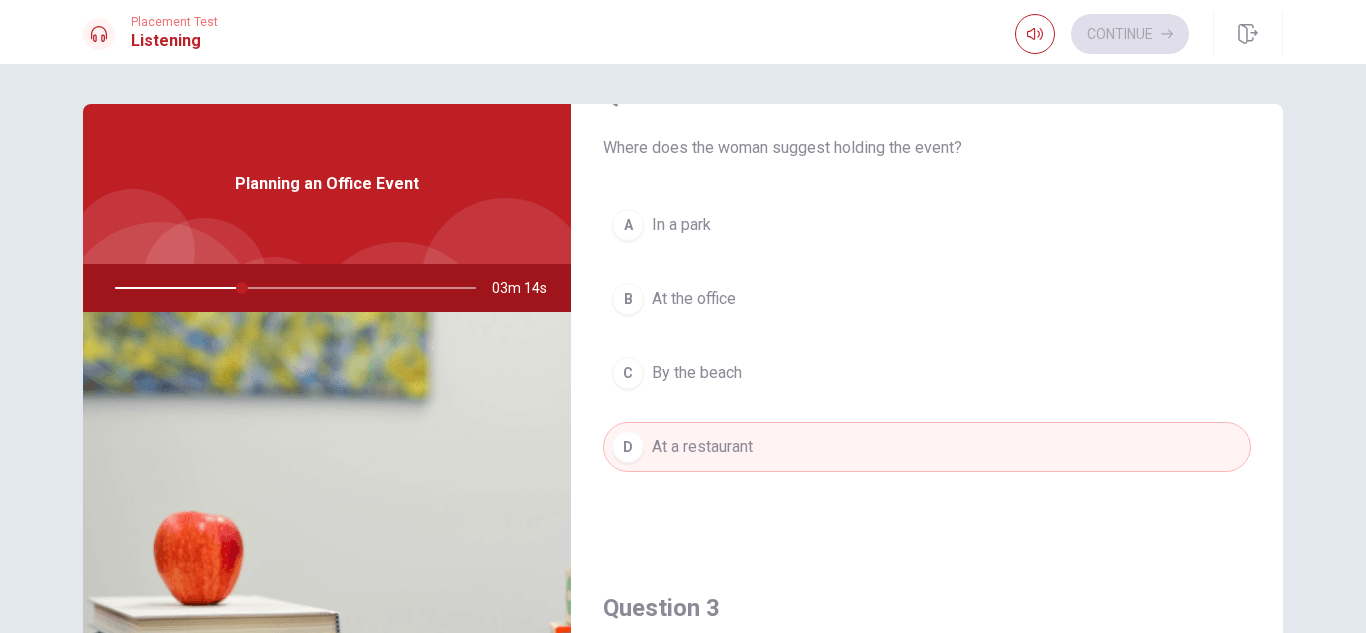 scroll, scrollTop: 572, scrollLeft: 0, axis: vertical 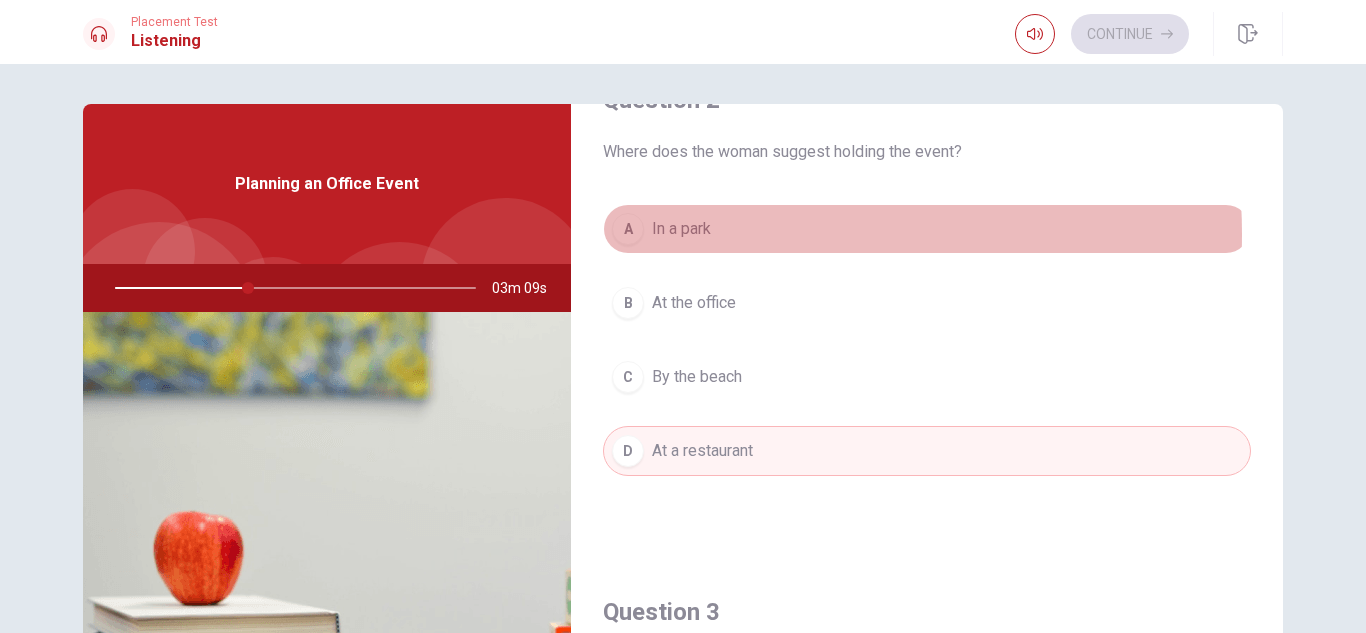 click on "A In a park" at bounding box center (927, 229) 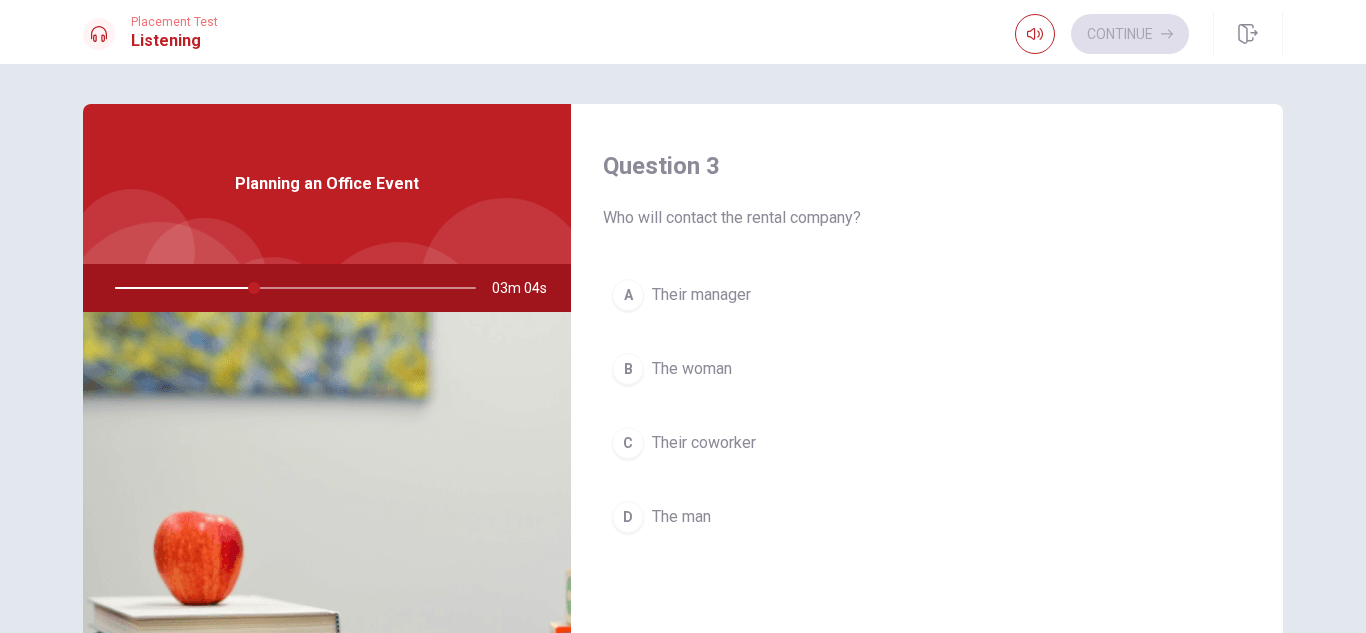 scroll, scrollTop: 1022, scrollLeft: 0, axis: vertical 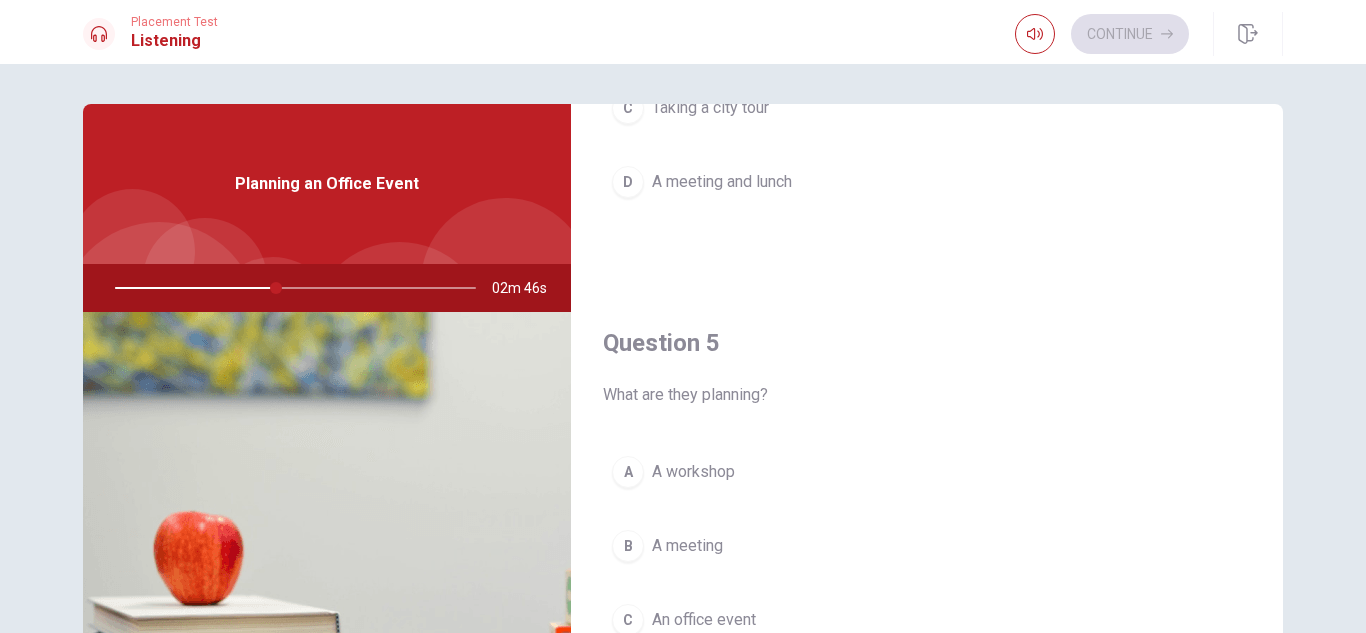 click on "Question 5 What are they planning? A A workshop B A meeting C An office event D A conference" at bounding box center (927, 543) 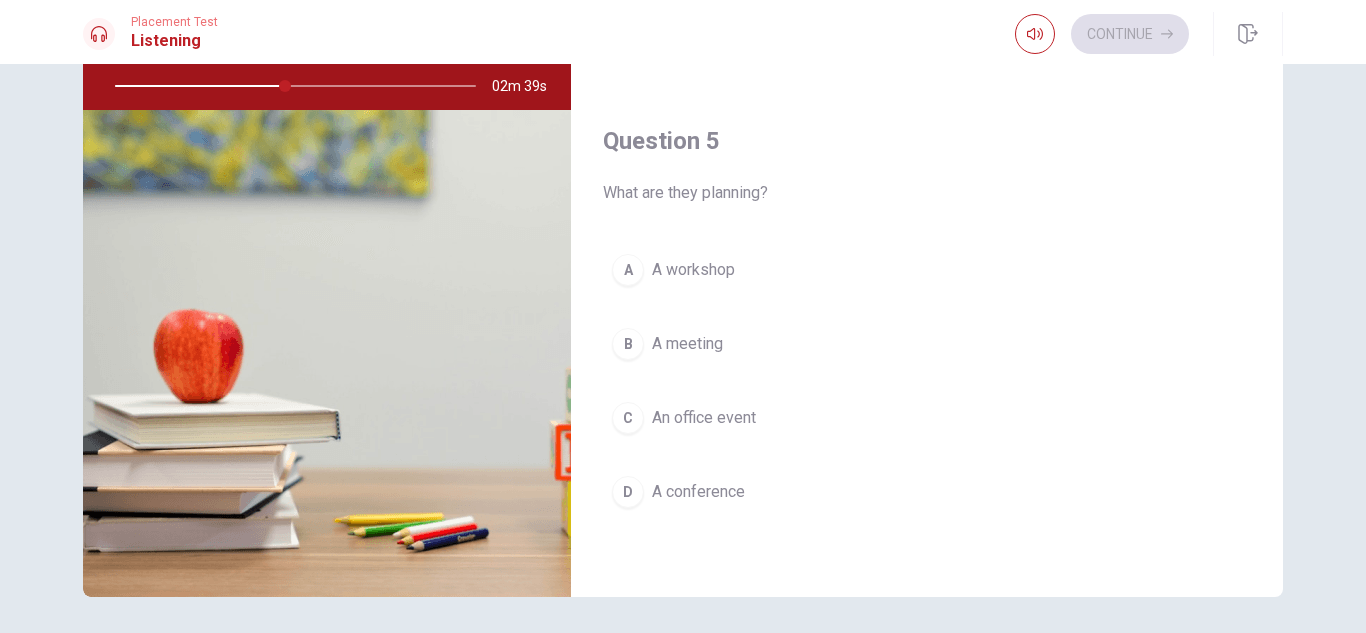 scroll, scrollTop: 205, scrollLeft: 0, axis: vertical 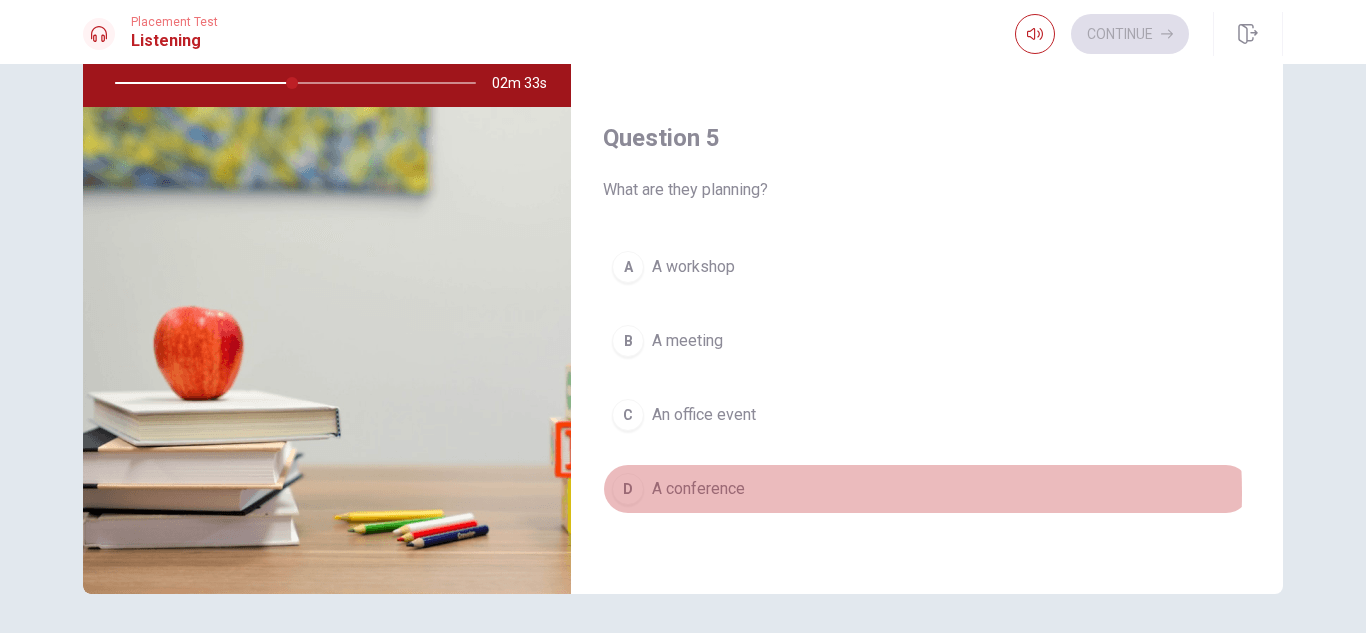 click on "D A conference" at bounding box center (927, 489) 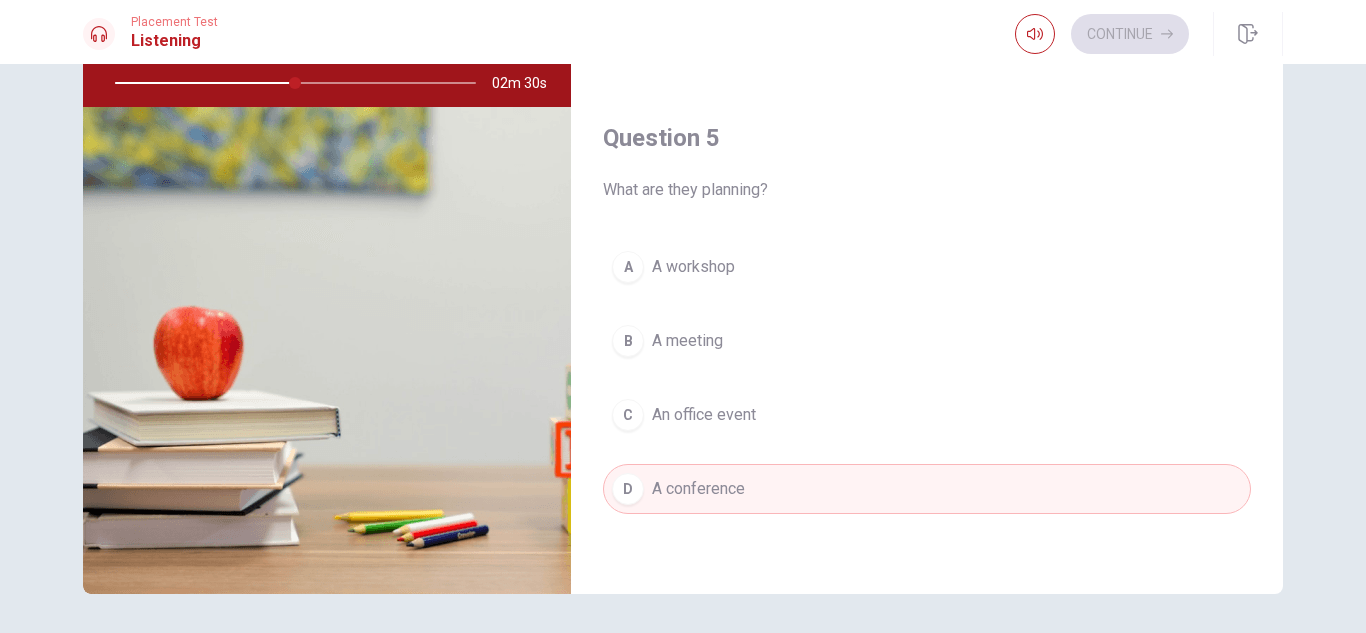 drag, startPoint x: 1278, startPoint y: 560, endPoint x: 1274, endPoint y: 544, distance: 16.492422 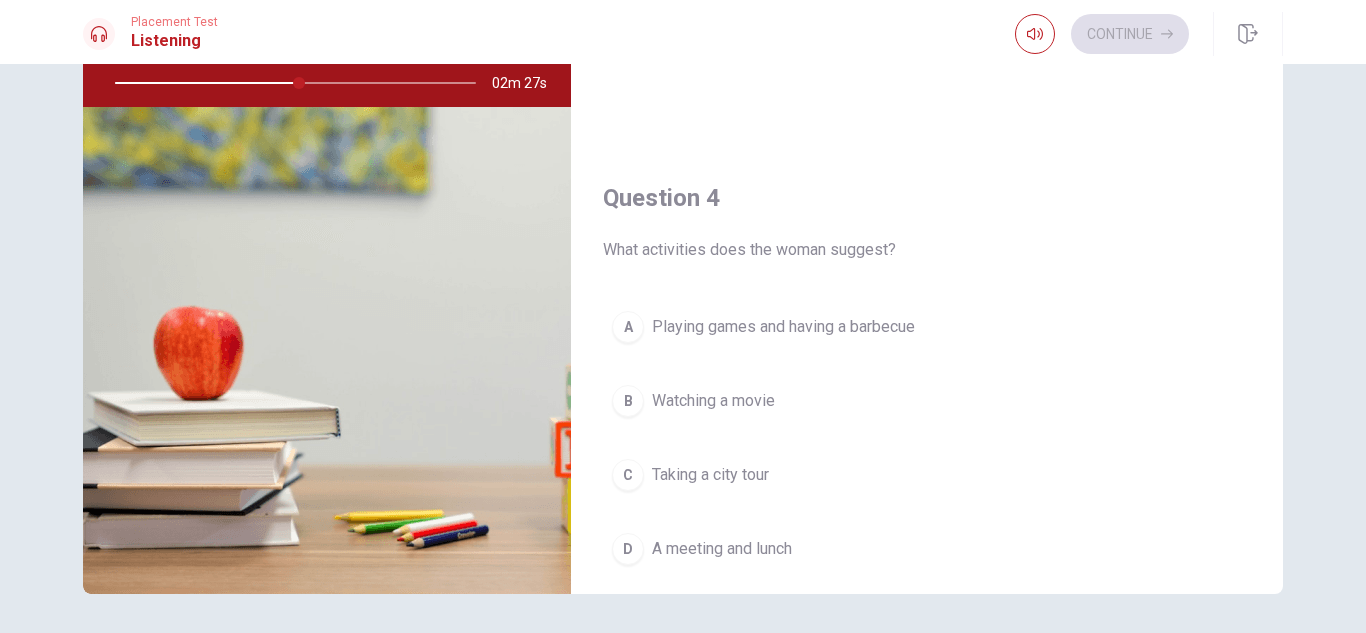scroll, scrollTop: 1316, scrollLeft: 0, axis: vertical 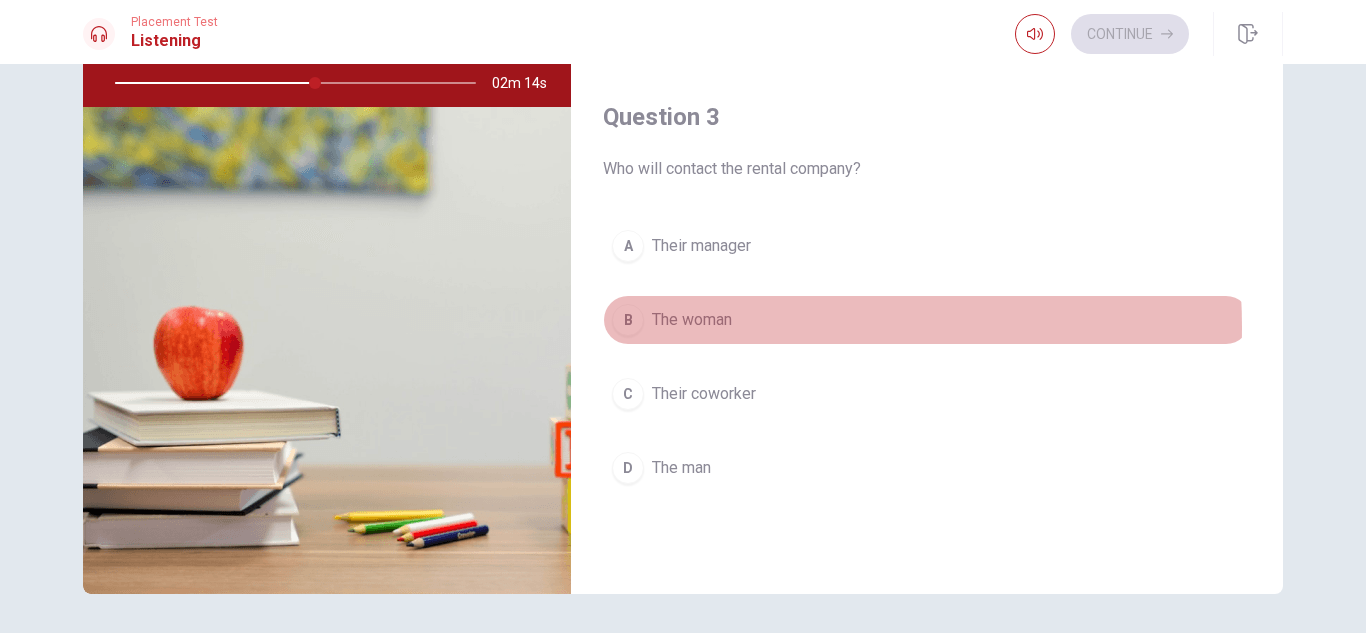 click on "The woman" at bounding box center (692, 320) 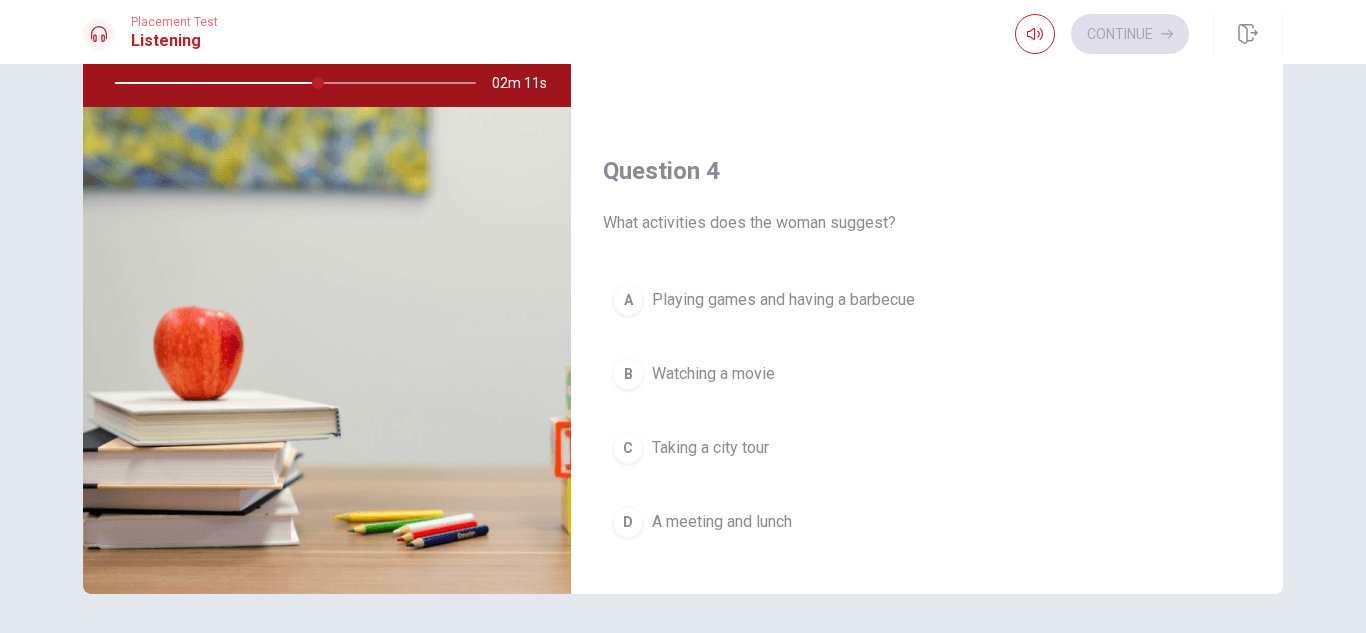 scroll, scrollTop: 1323, scrollLeft: 0, axis: vertical 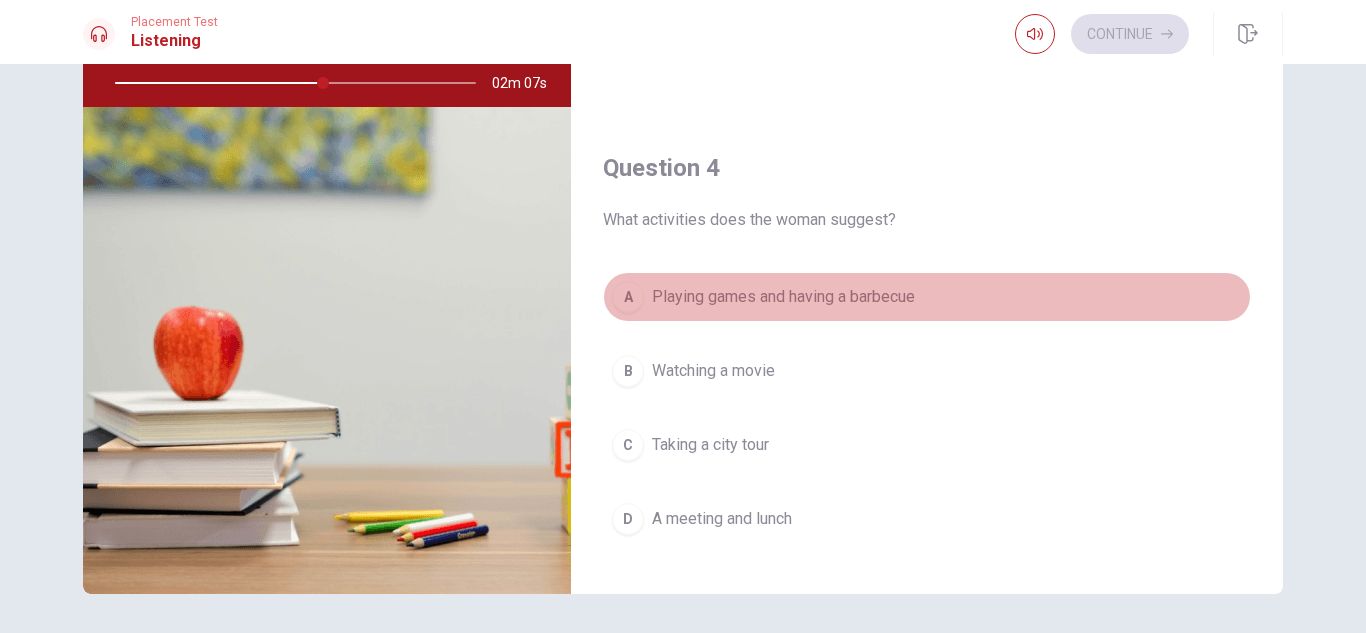 click on "A Playing games and having a barbecue" at bounding box center (927, 297) 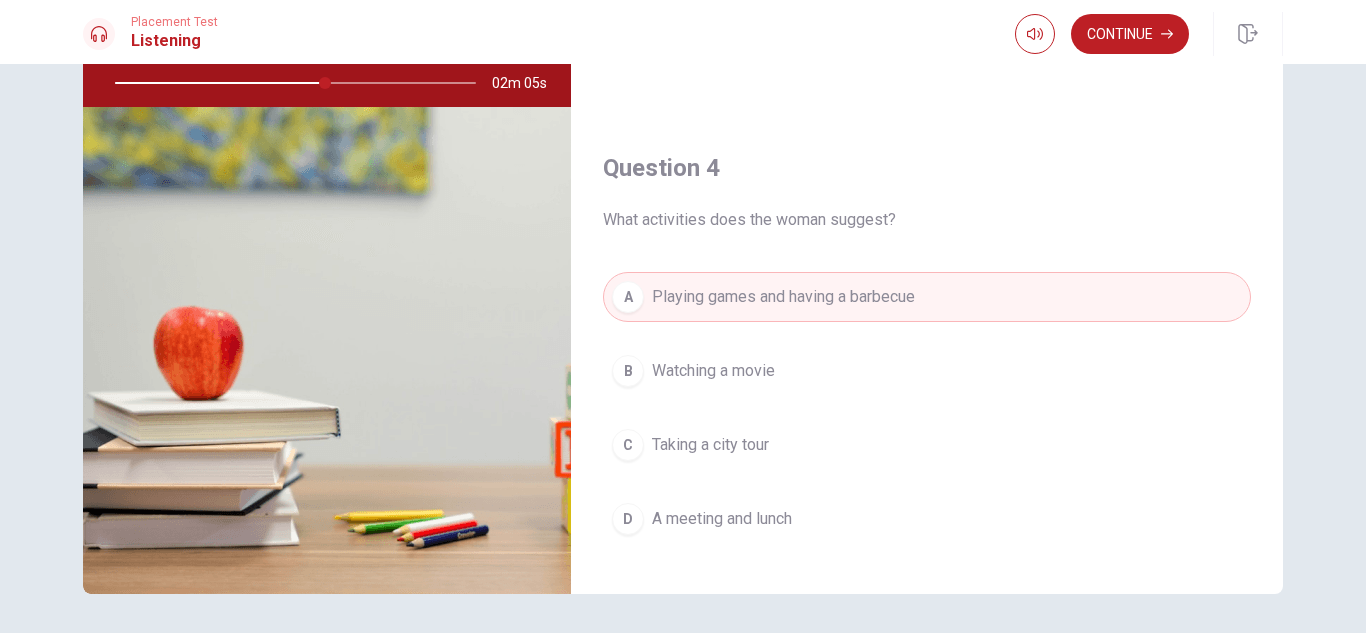 drag, startPoint x: 1278, startPoint y: 335, endPoint x: 1276, endPoint y: 356, distance: 21.095022 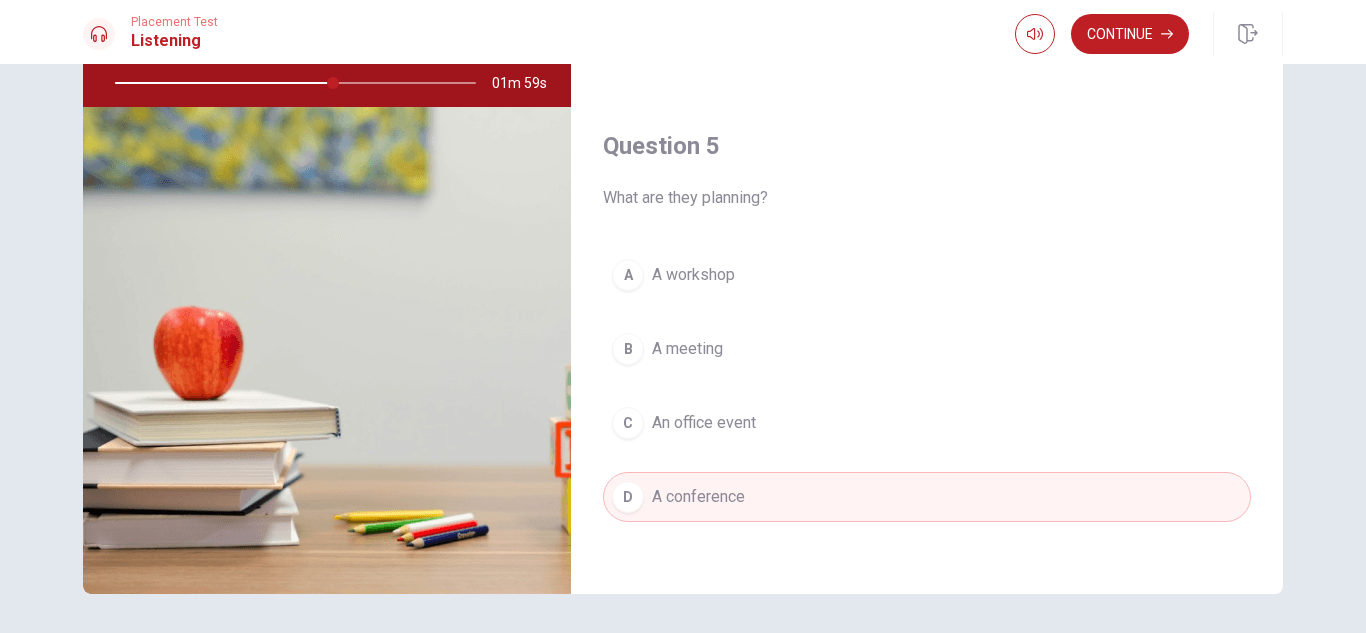 scroll, scrollTop: 1827, scrollLeft: 0, axis: vertical 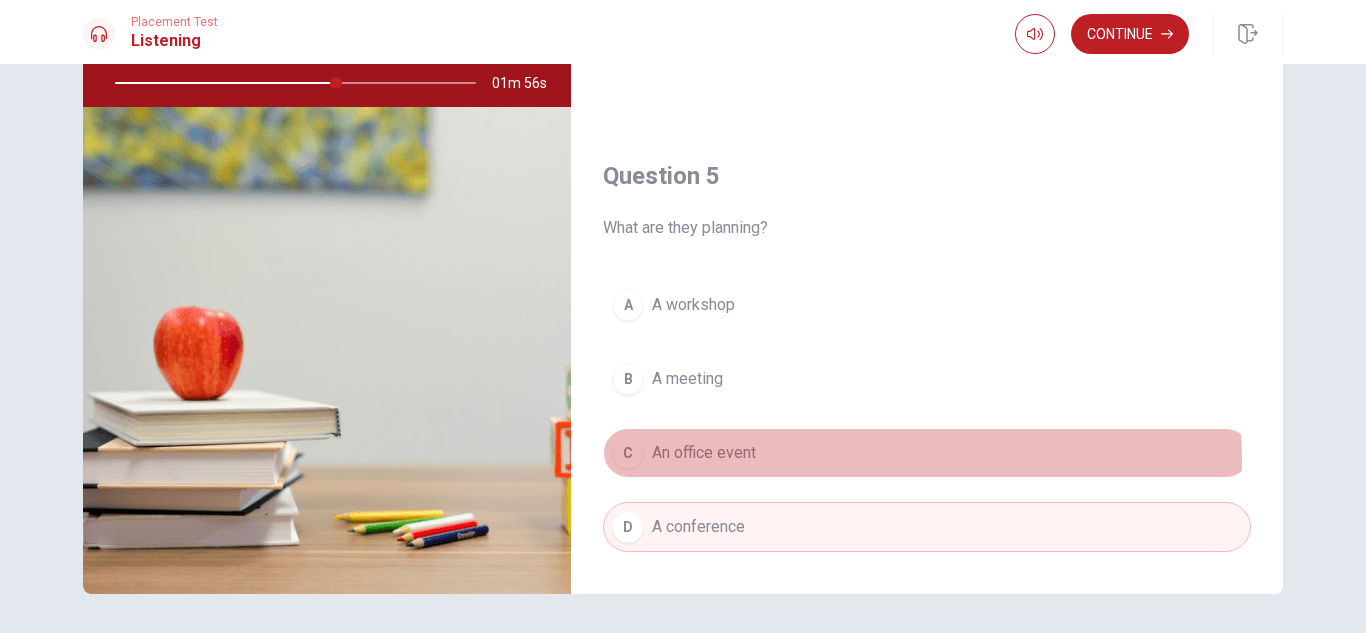 click on "An office event" at bounding box center [704, 453] 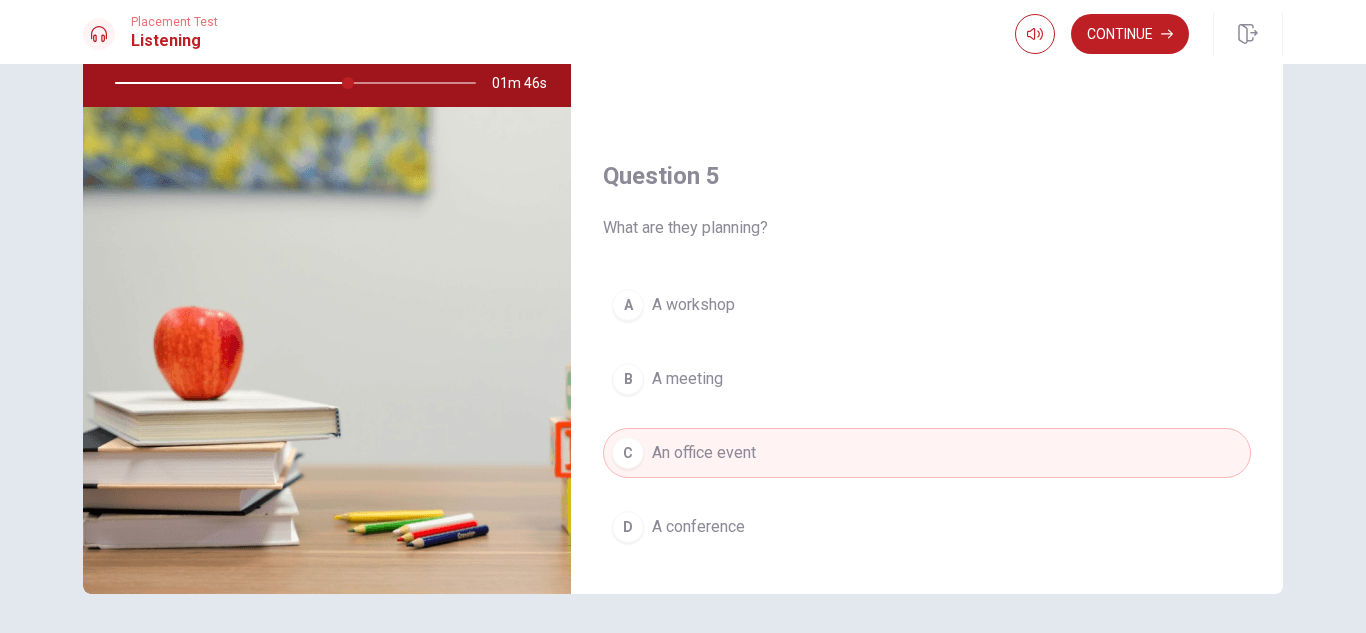 drag, startPoint x: 341, startPoint y: 88, endPoint x: 252, endPoint y: 85, distance: 89.050545 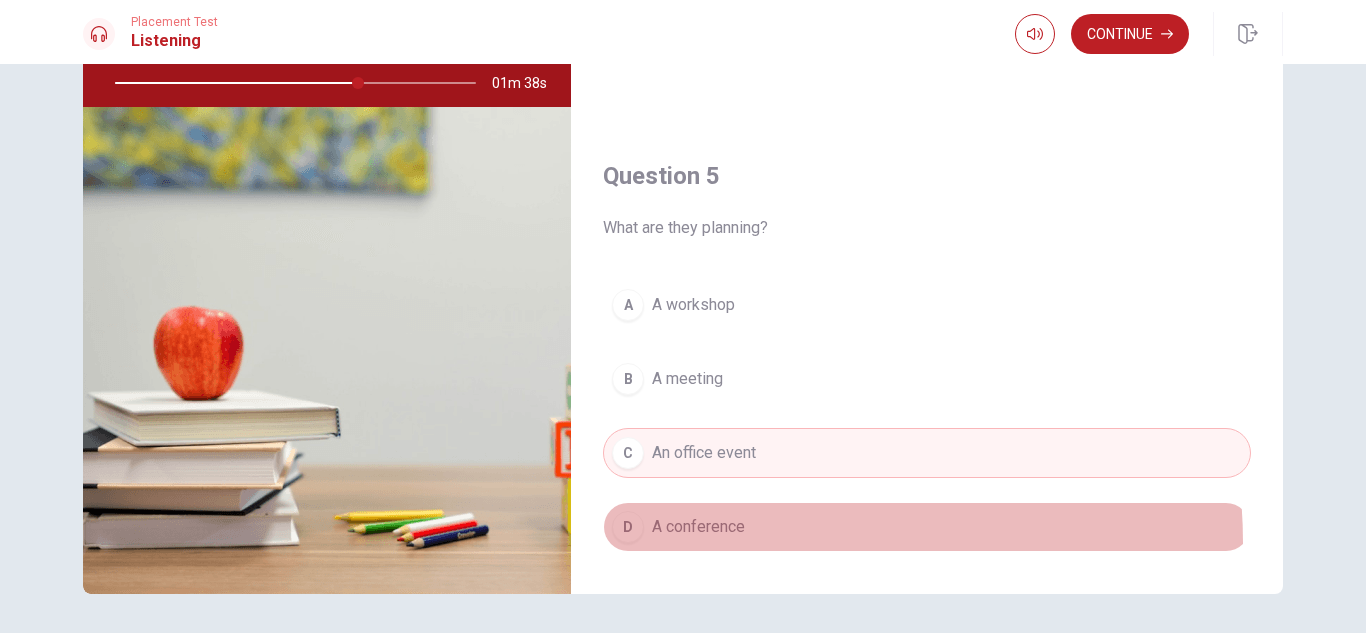 click on "D A conference" at bounding box center [927, 527] 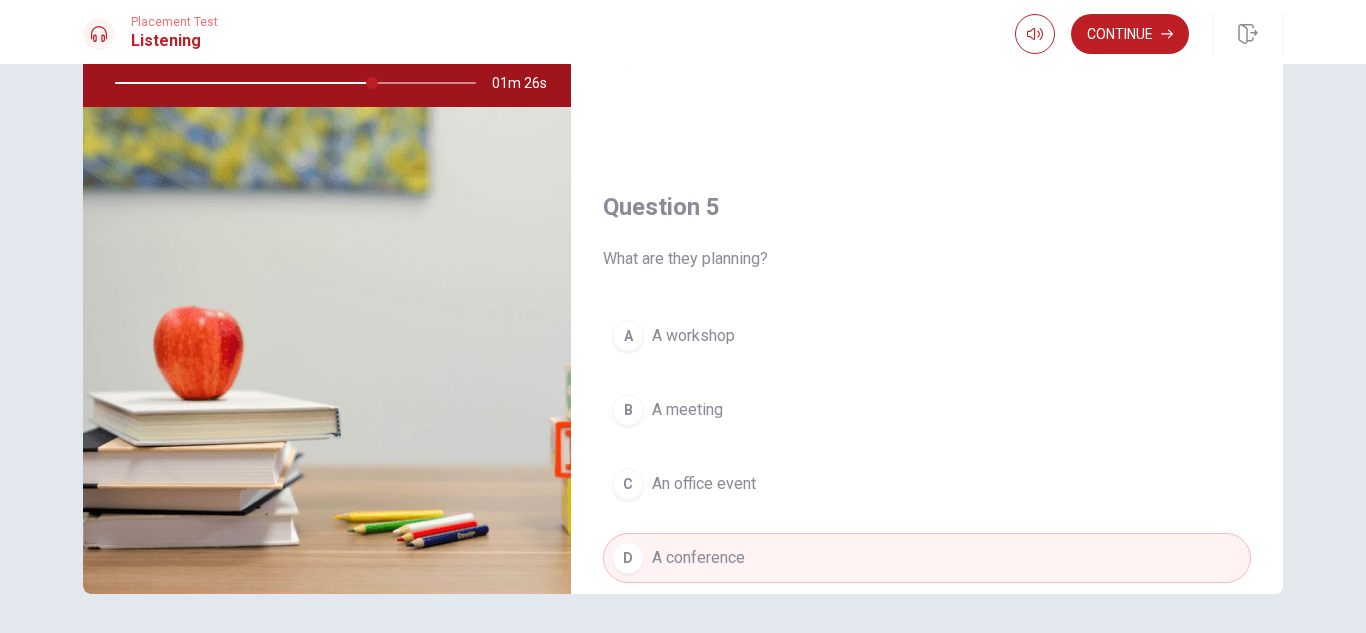 scroll, scrollTop: 1865, scrollLeft: 0, axis: vertical 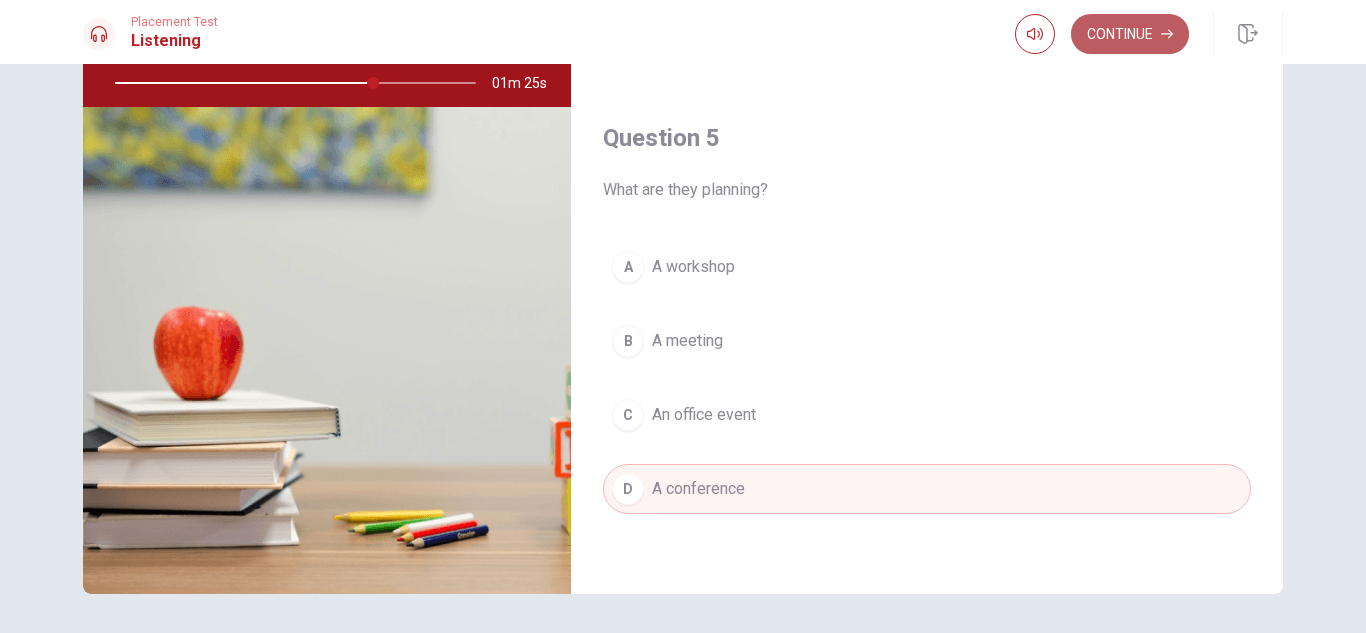 click on "Continue" at bounding box center [1130, 34] 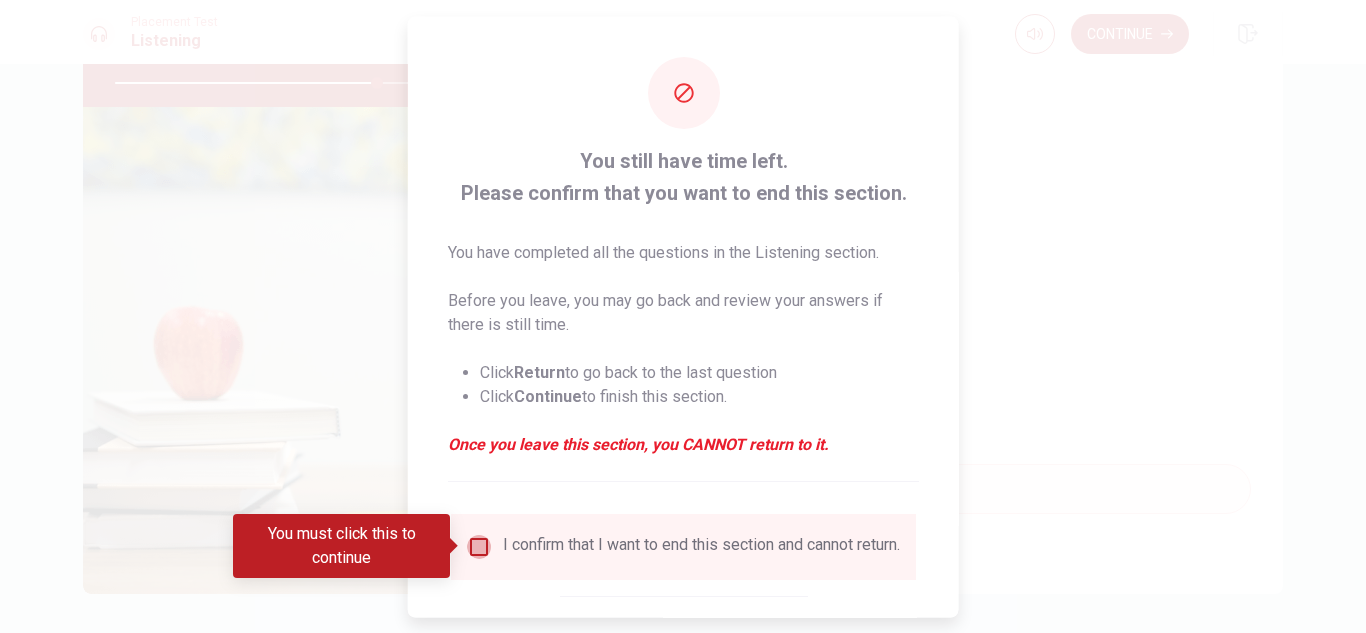 click at bounding box center (479, 546) 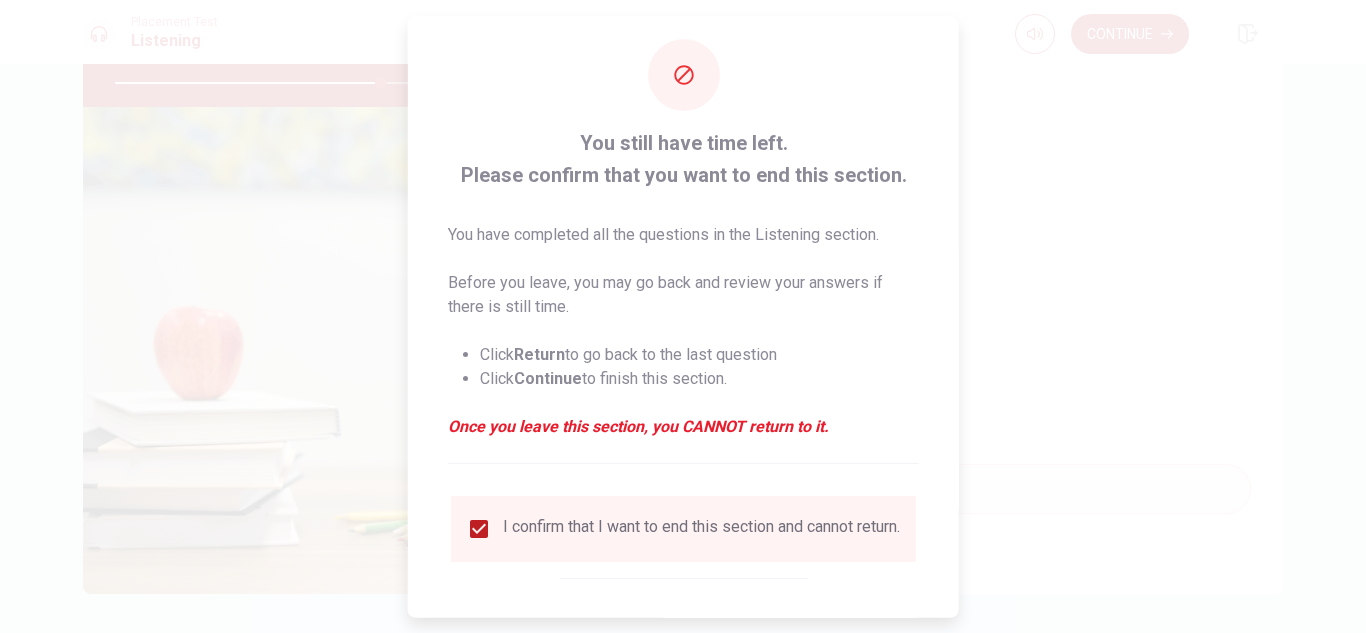 drag, startPoint x: 958, startPoint y: 466, endPoint x: 956, endPoint y: 481, distance: 15.132746 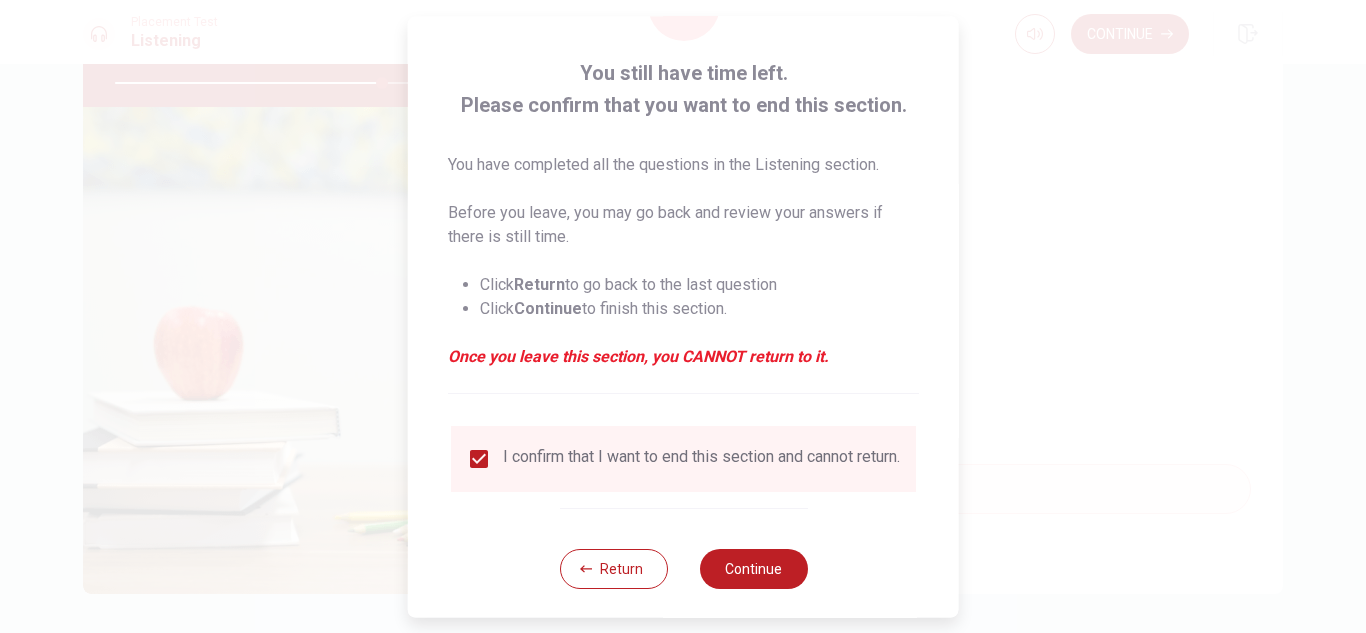 scroll, scrollTop: 113, scrollLeft: 0, axis: vertical 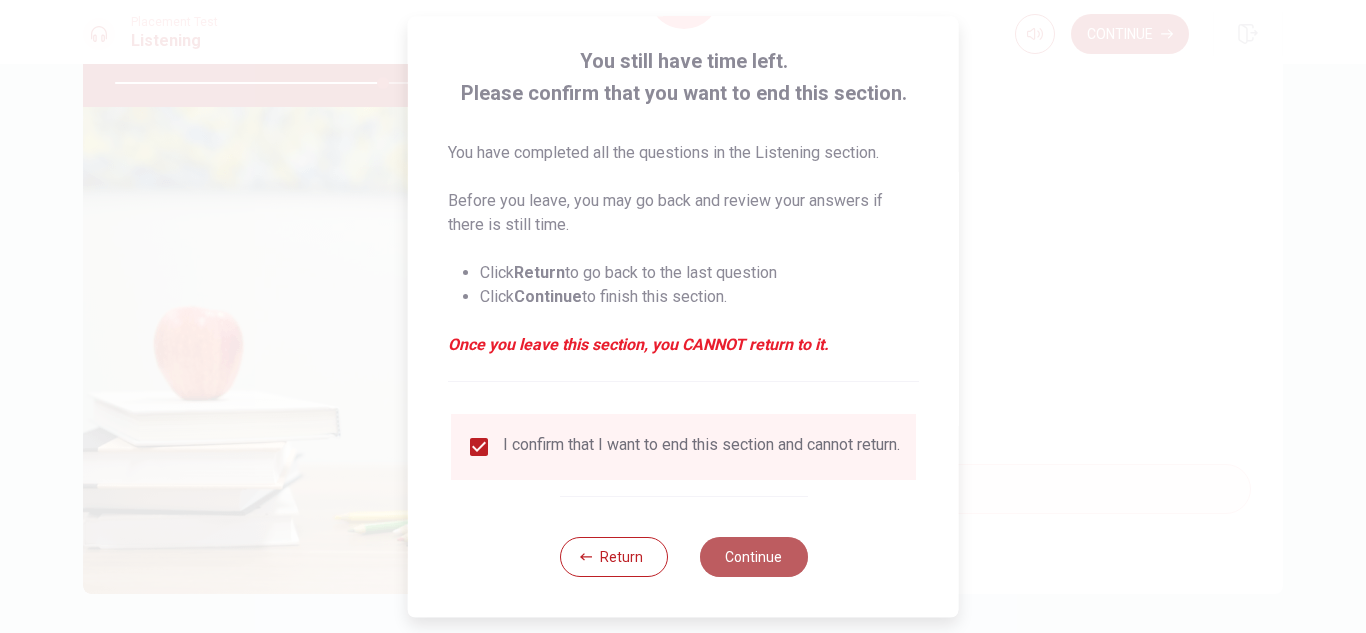 click on "Continue" at bounding box center [753, 557] 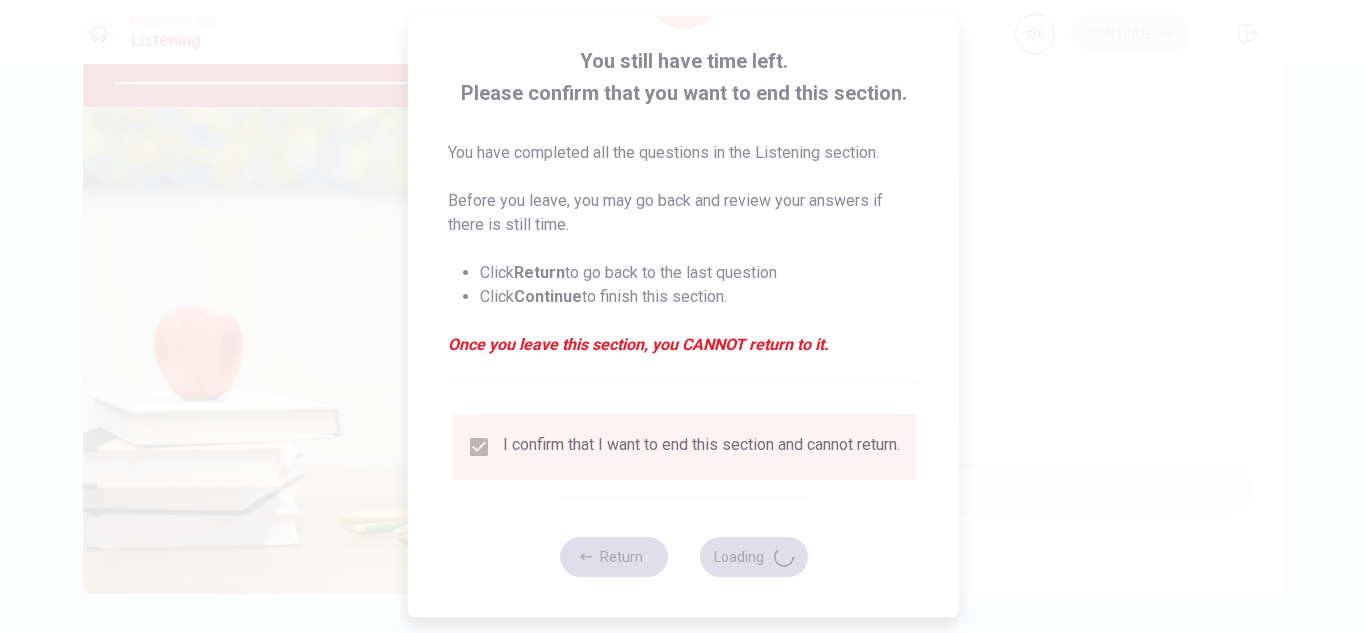 scroll, scrollTop: 0, scrollLeft: 0, axis: both 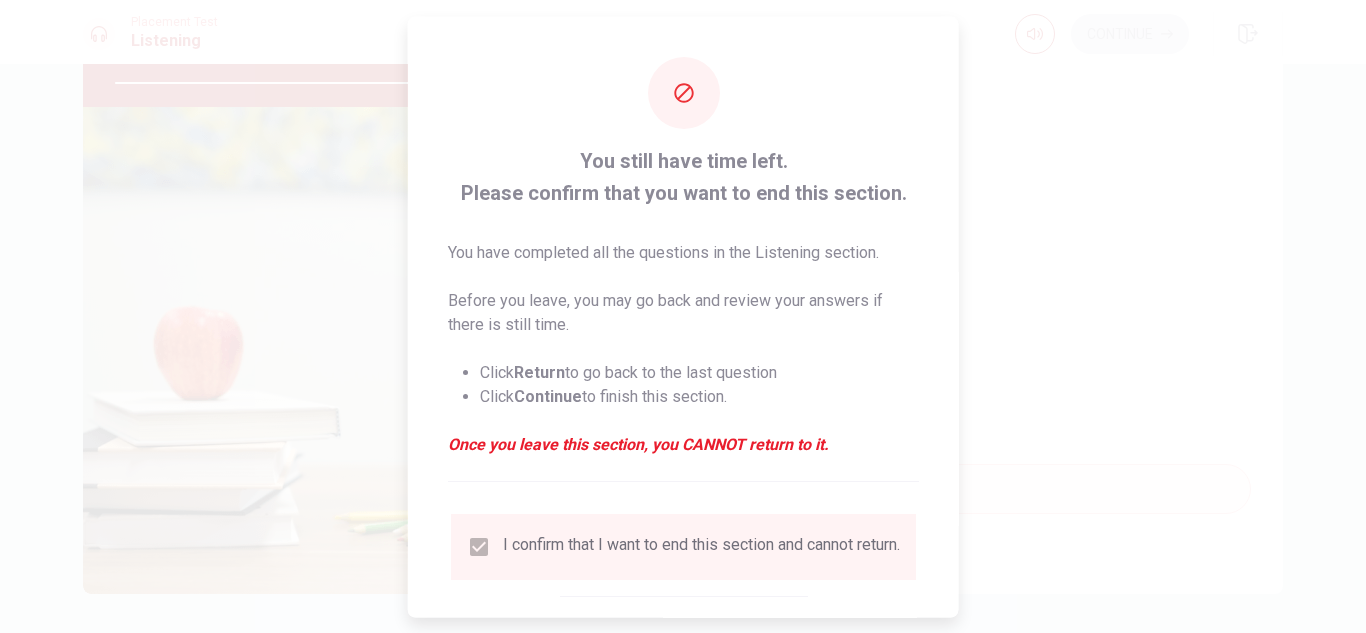 drag, startPoint x: 959, startPoint y: 50, endPoint x: 954, endPoint y: 94, distance: 44.28318 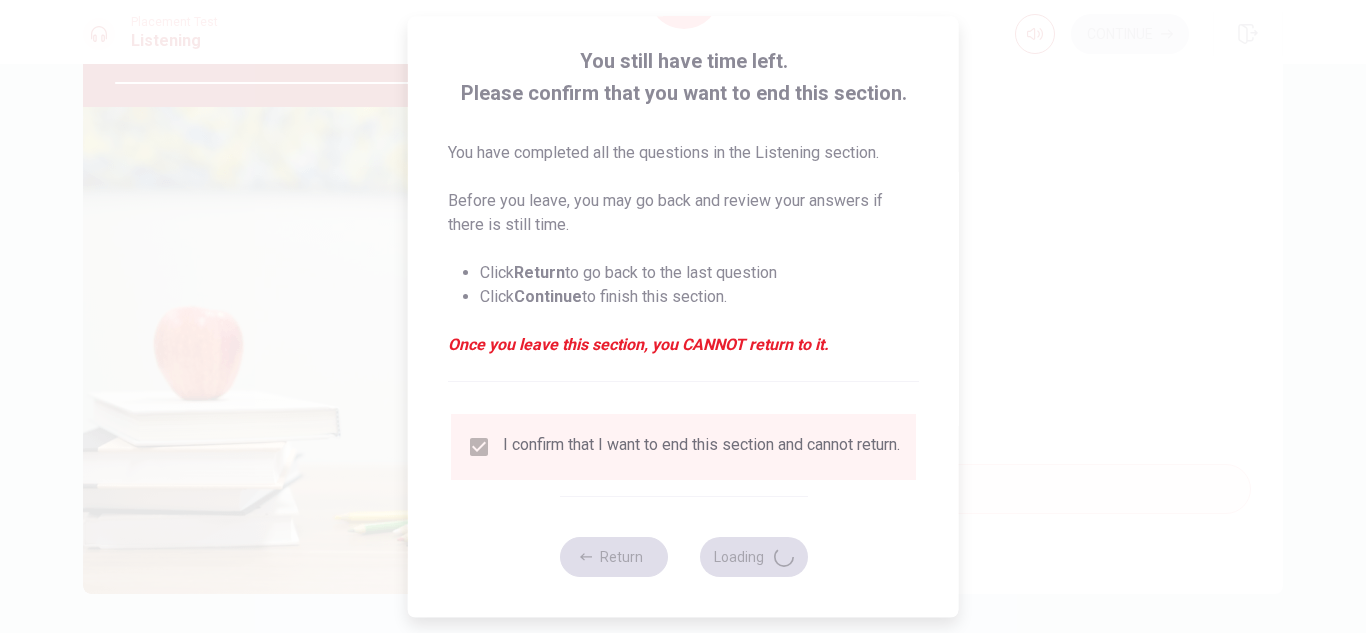 scroll, scrollTop: 0, scrollLeft: 0, axis: both 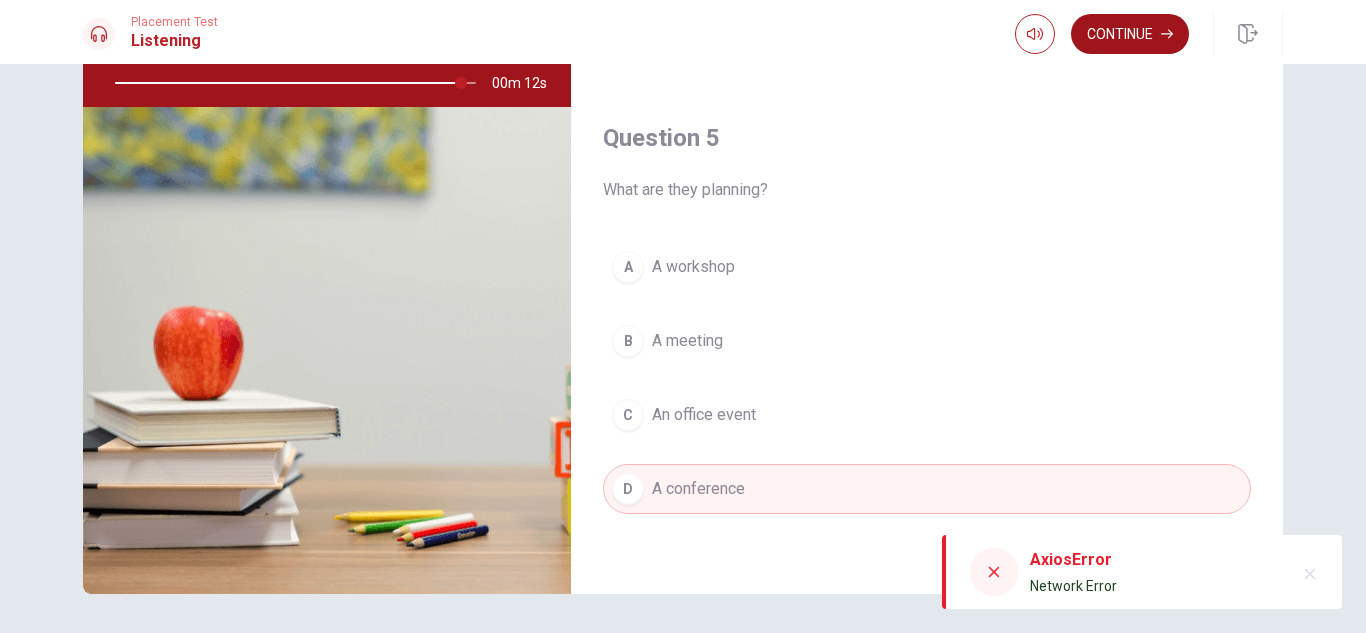 click on "Continue" at bounding box center [1130, 34] 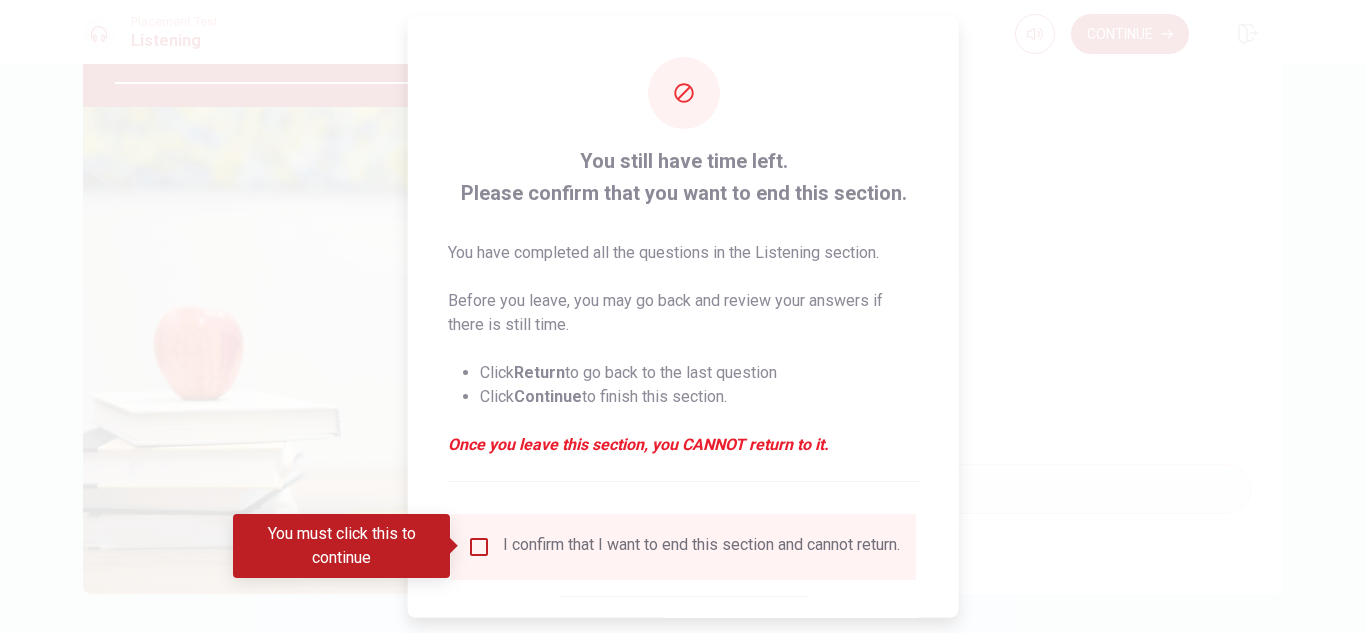 click on "I confirm that I want to end this section and cannot return." at bounding box center (683, 546) 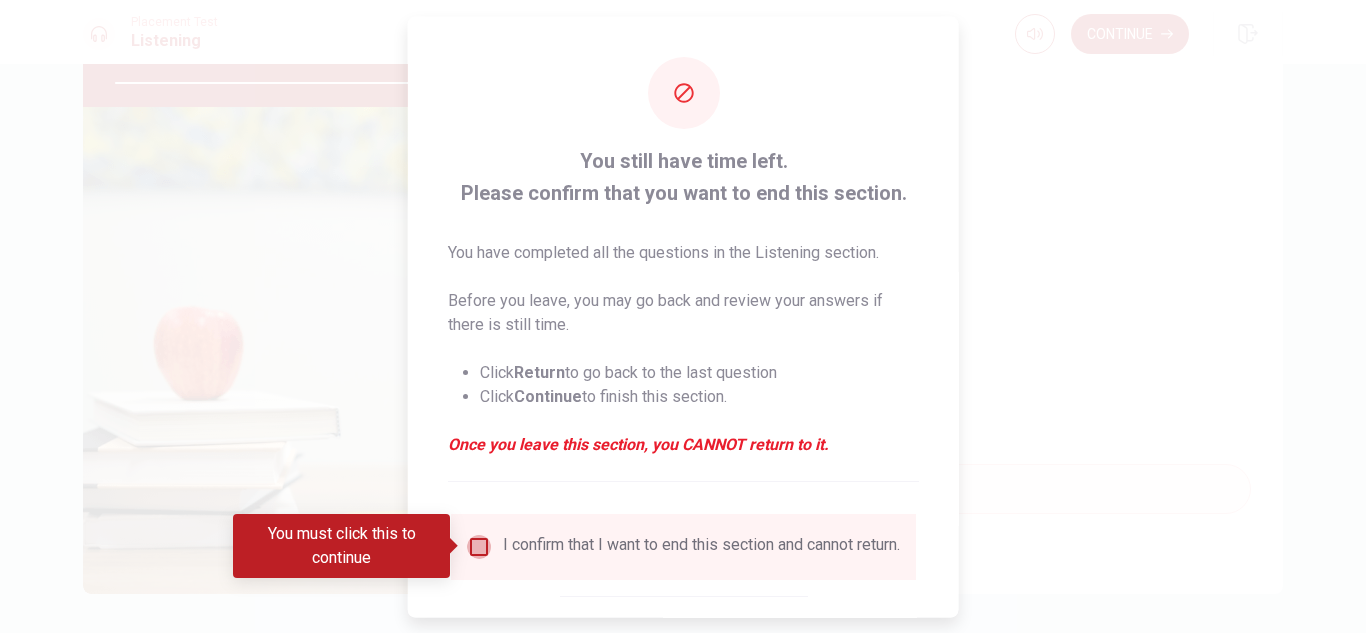 click at bounding box center [479, 546] 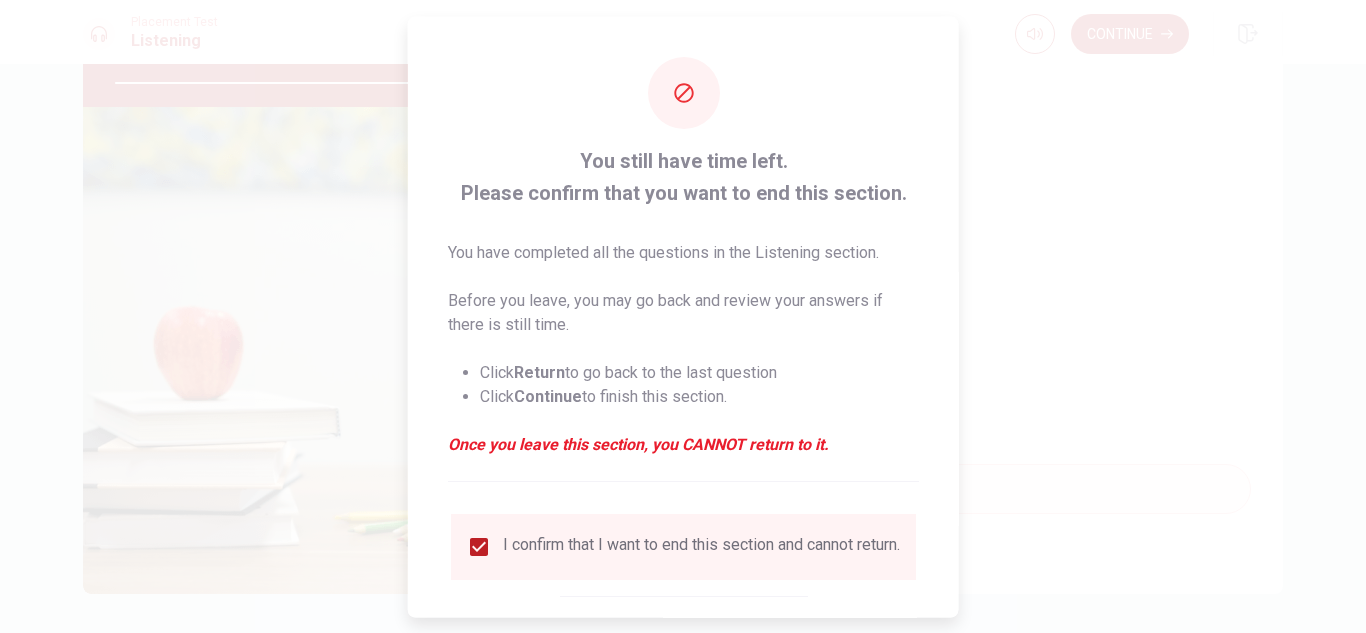scroll, scrollTop: 113, scrollLeft: 0, axis: vertical 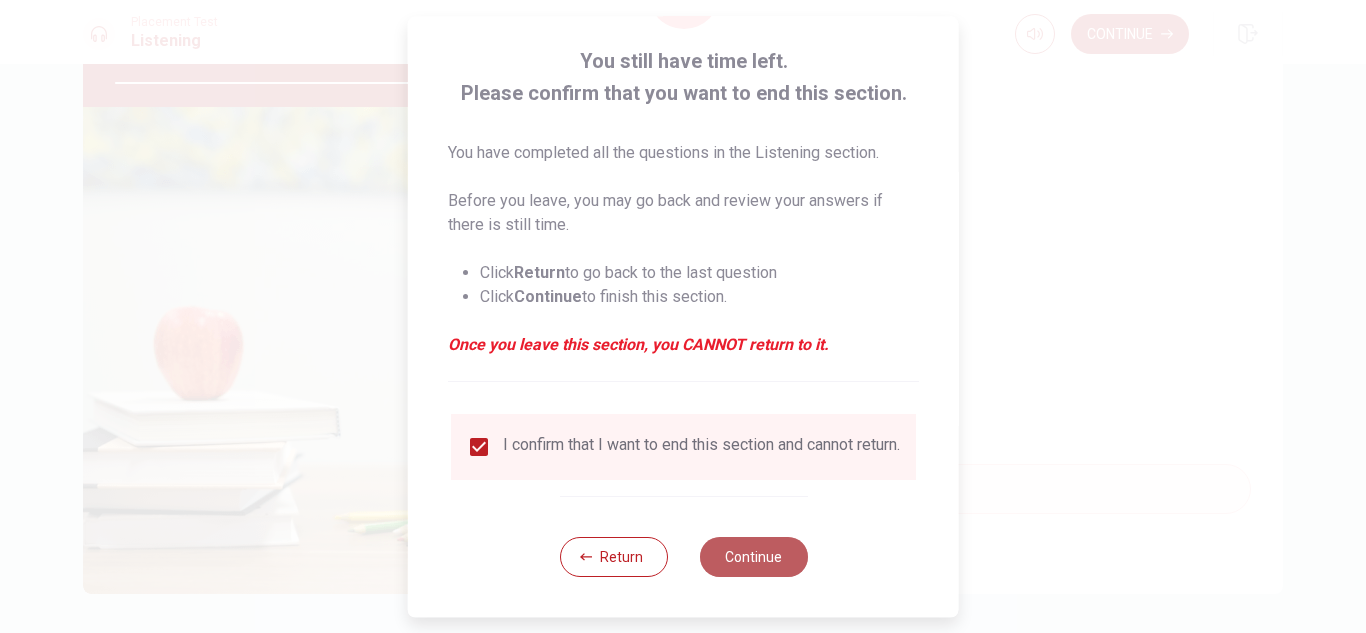 click on "Continue" at bounding box center [753, 557] 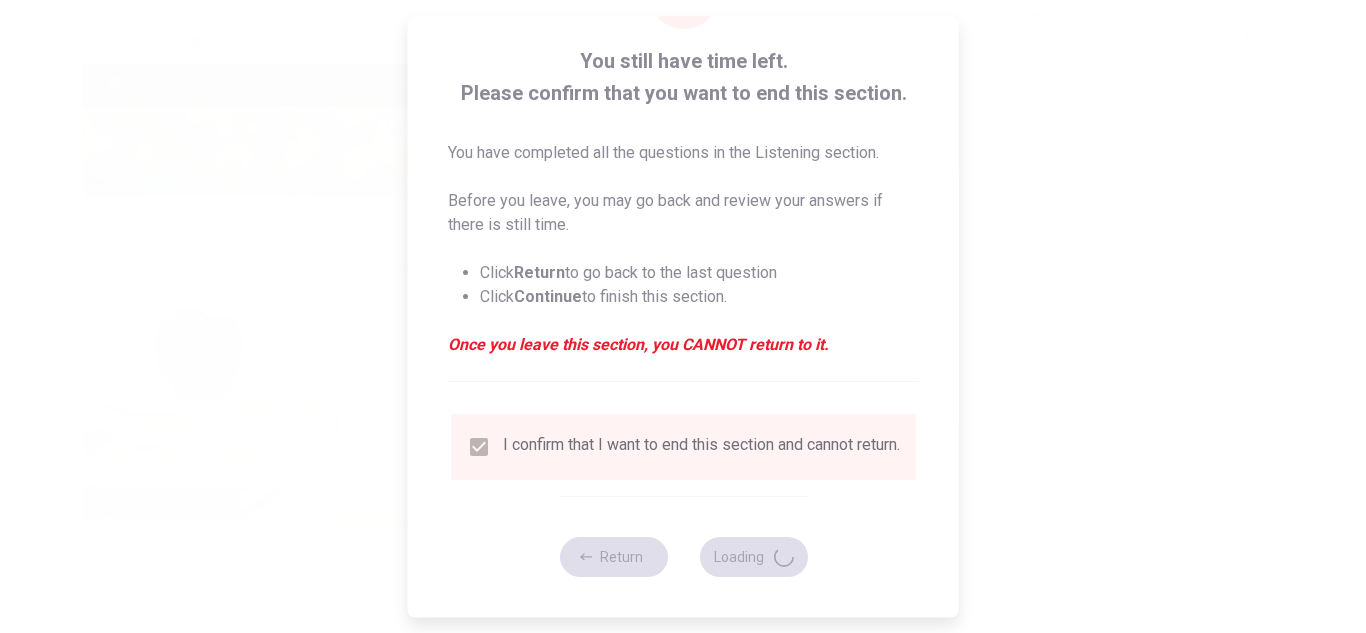 type on "0" 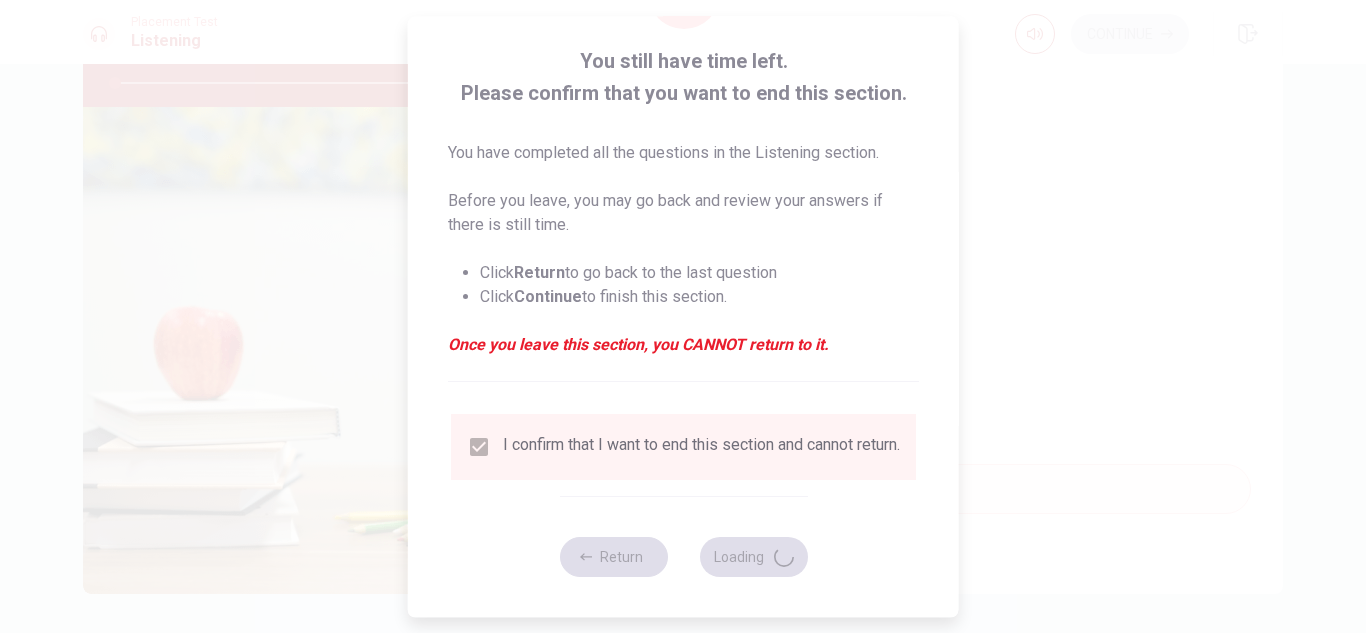 scroll, scrollTop: 0, scrollLeft: 0, axis: both 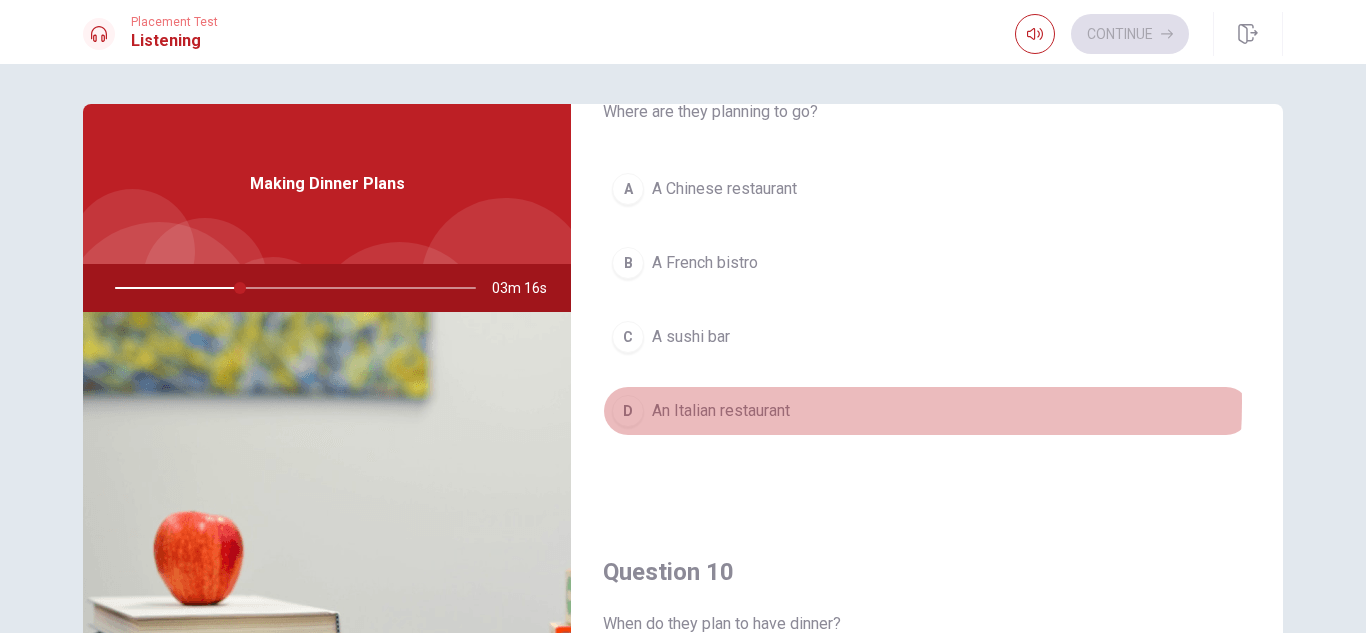 click on "An Italian restaurant" at bounding box center (721, 411) 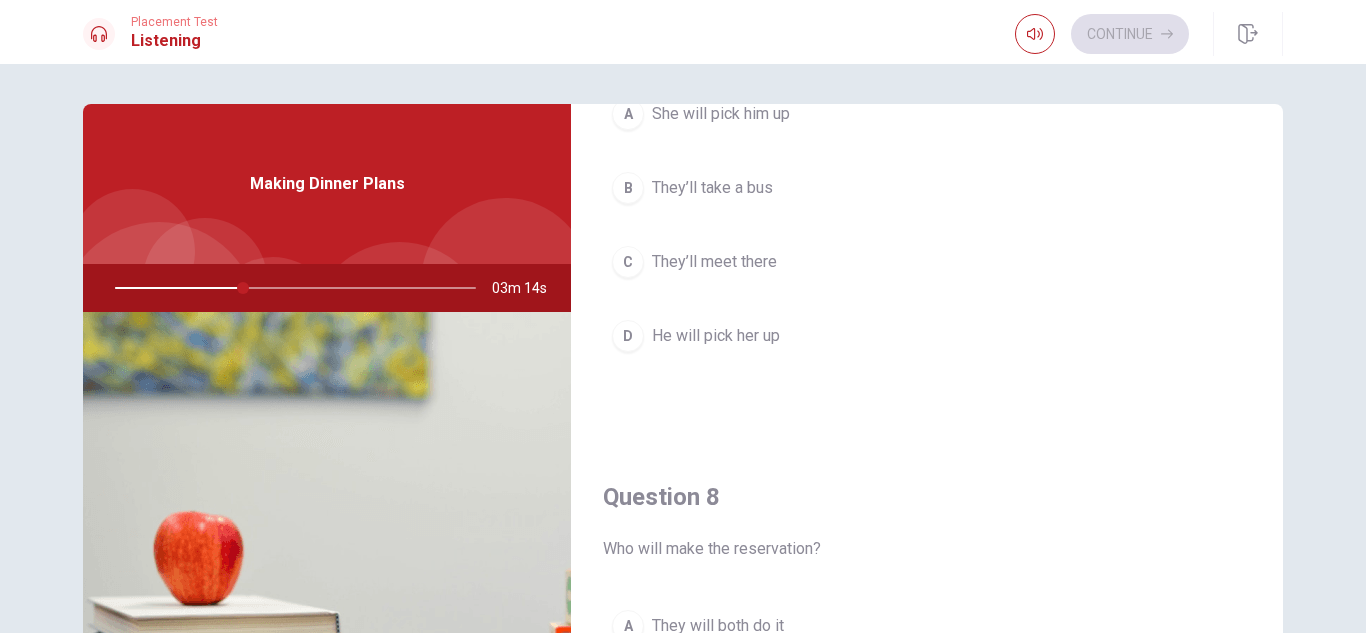 scroll, scrollTop: 0, scrollLeft: 0, axis: both 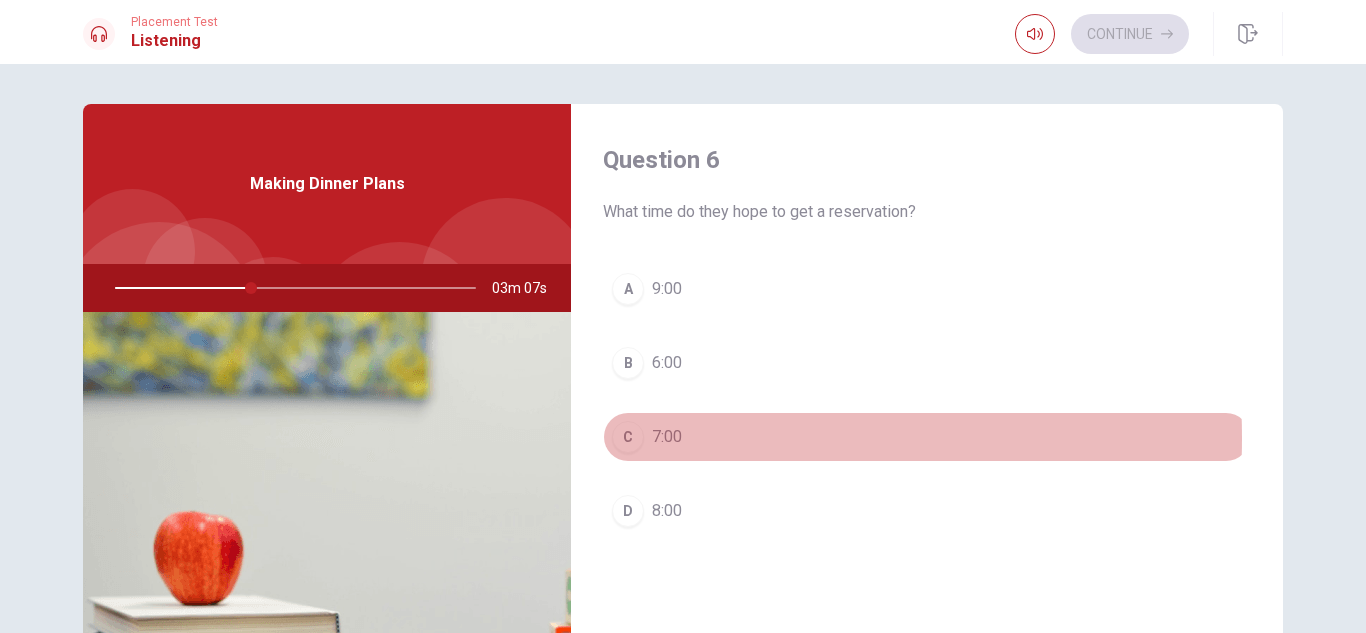 click on "7:00" at bounding box center [667, 437] 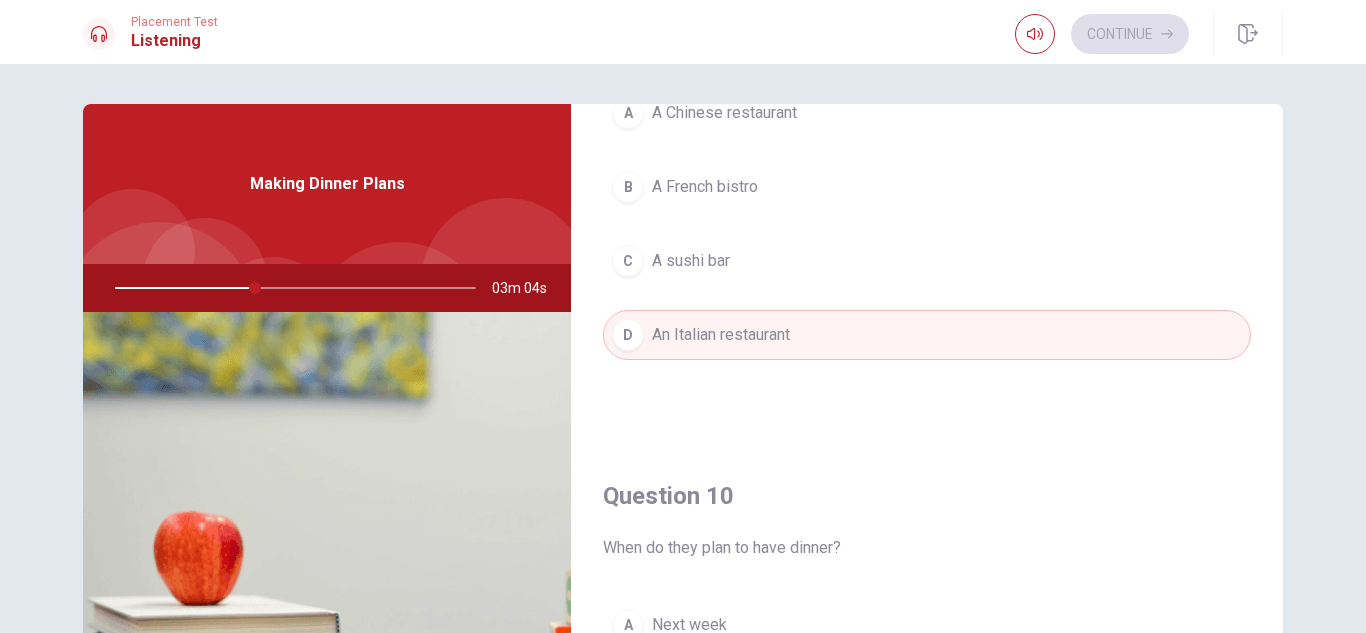 scroll, scrollTop: 1743, scrollLeft: 0, axis: vertical 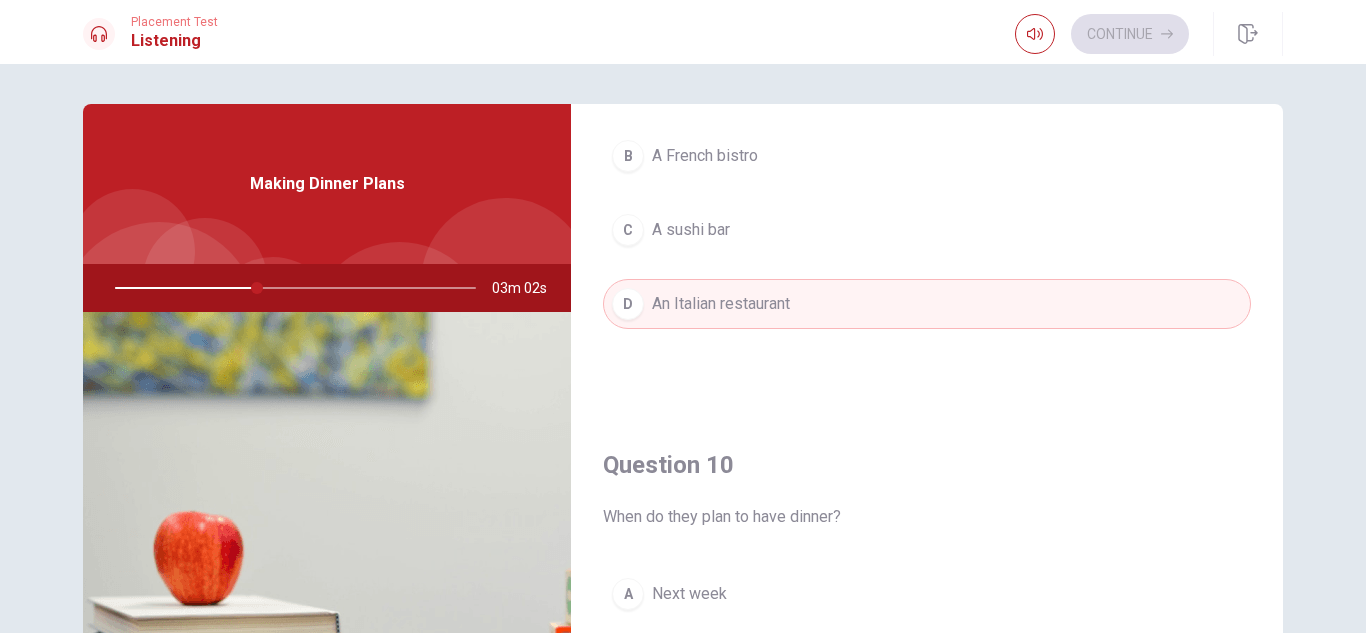 click on "Question 10 When do they plan to have dinner? A Next week B This weekend C Tonight D [DATE] night" at bounding box center (927, 665) 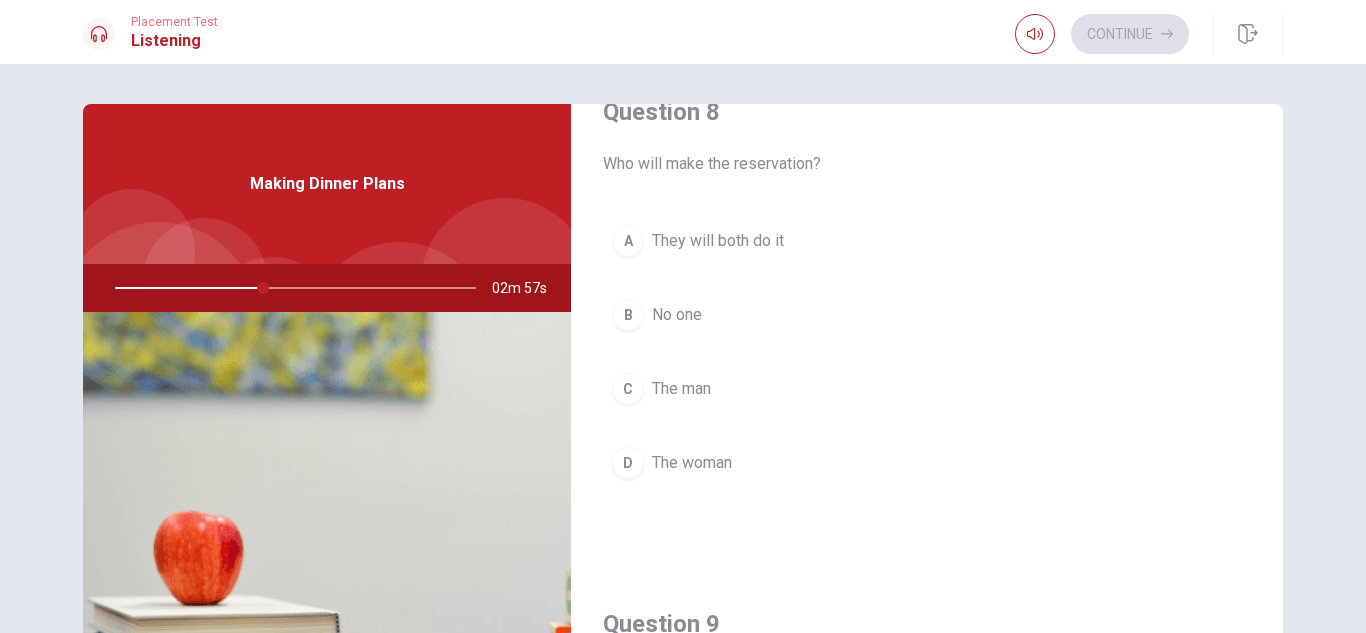 scroll, scrollTop: 1076, scrollLeft: 0, axis: vertical 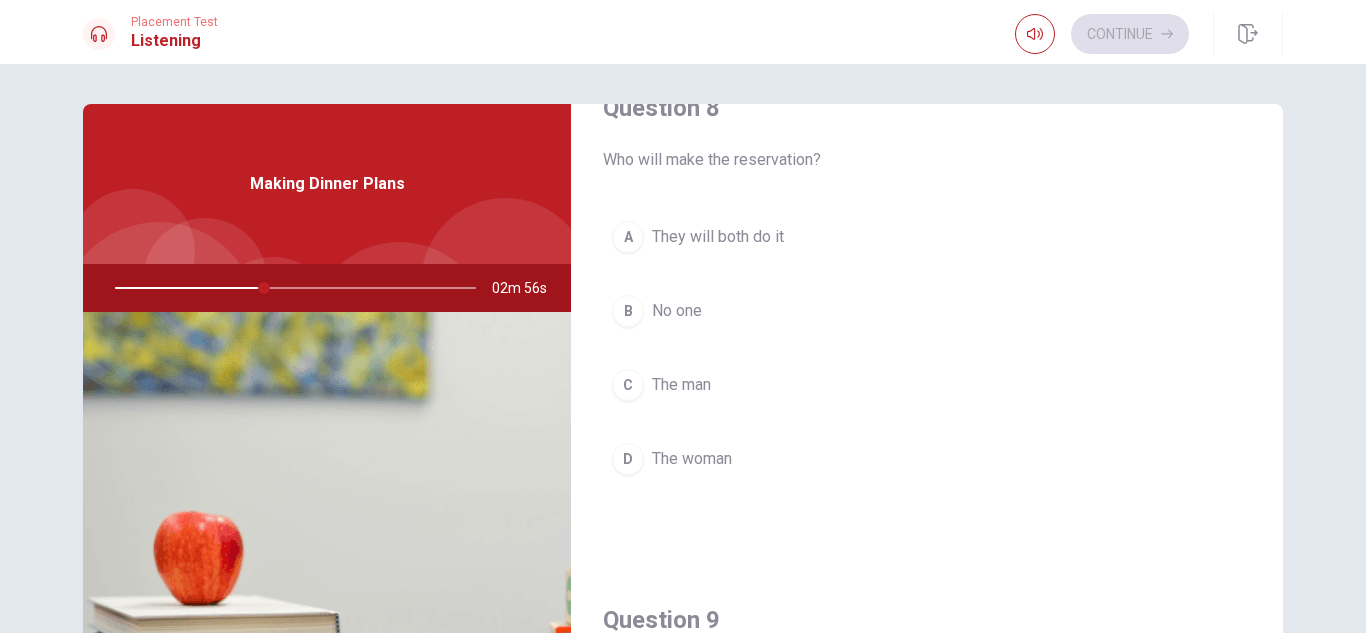 click on "D The woman" at bounding box center (927, 459) 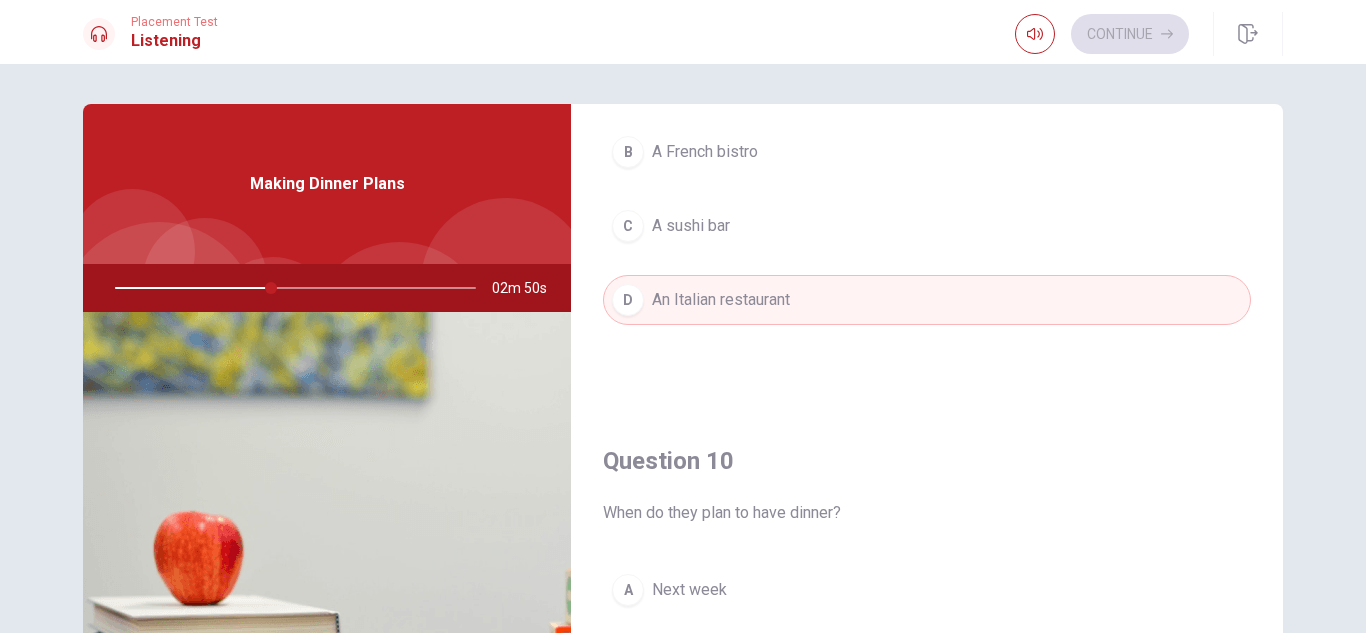 scroll, scrollTop: 1865, scrollLeft: 0, axis: vertical 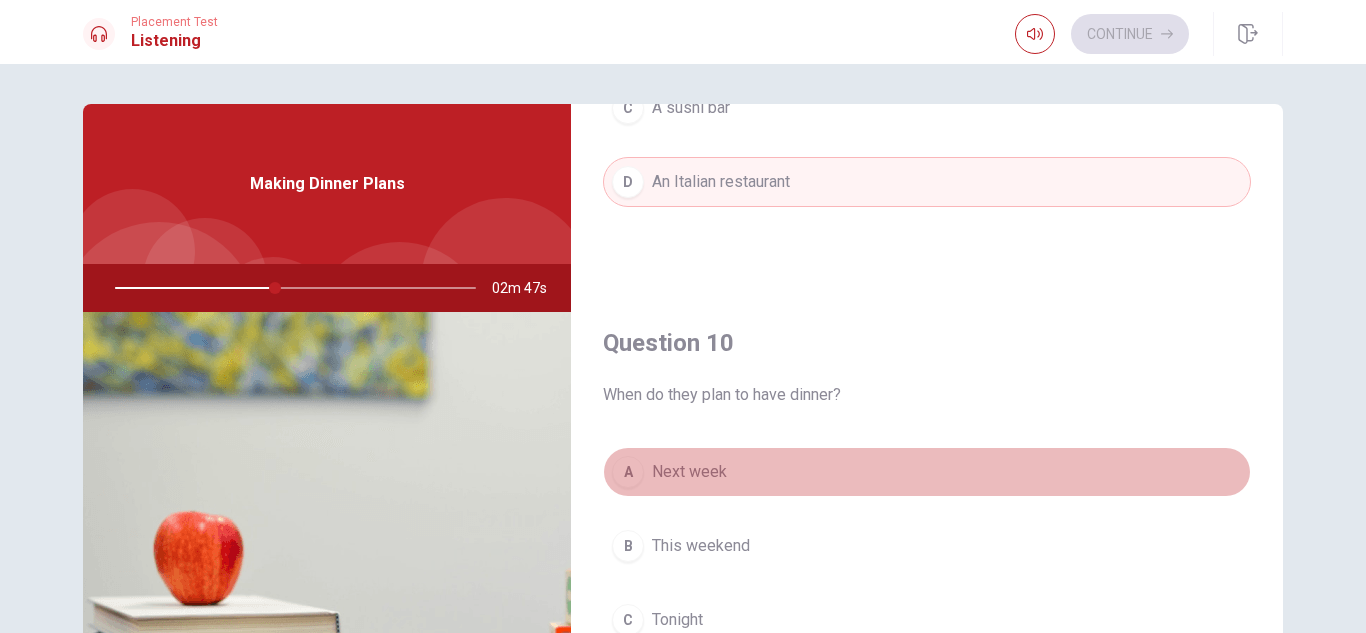 click on "A Next week" at bounding box center [927, 472] 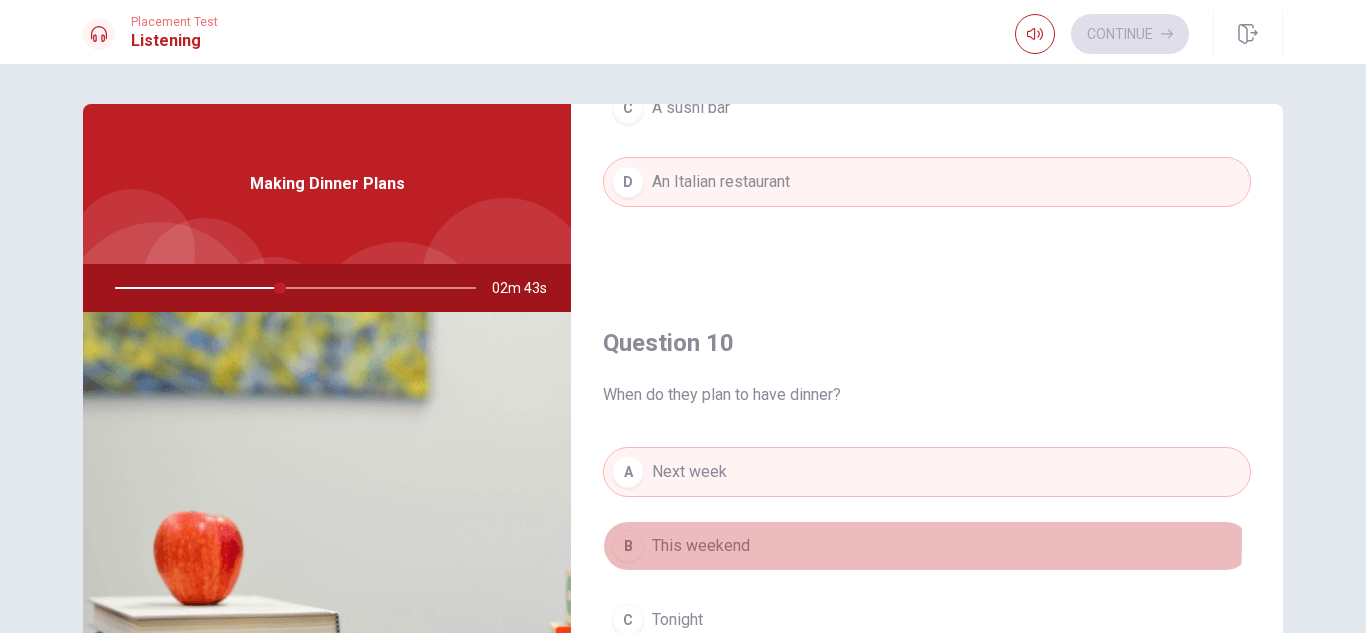 click on "This weekend" at bounding box center (701, 546) 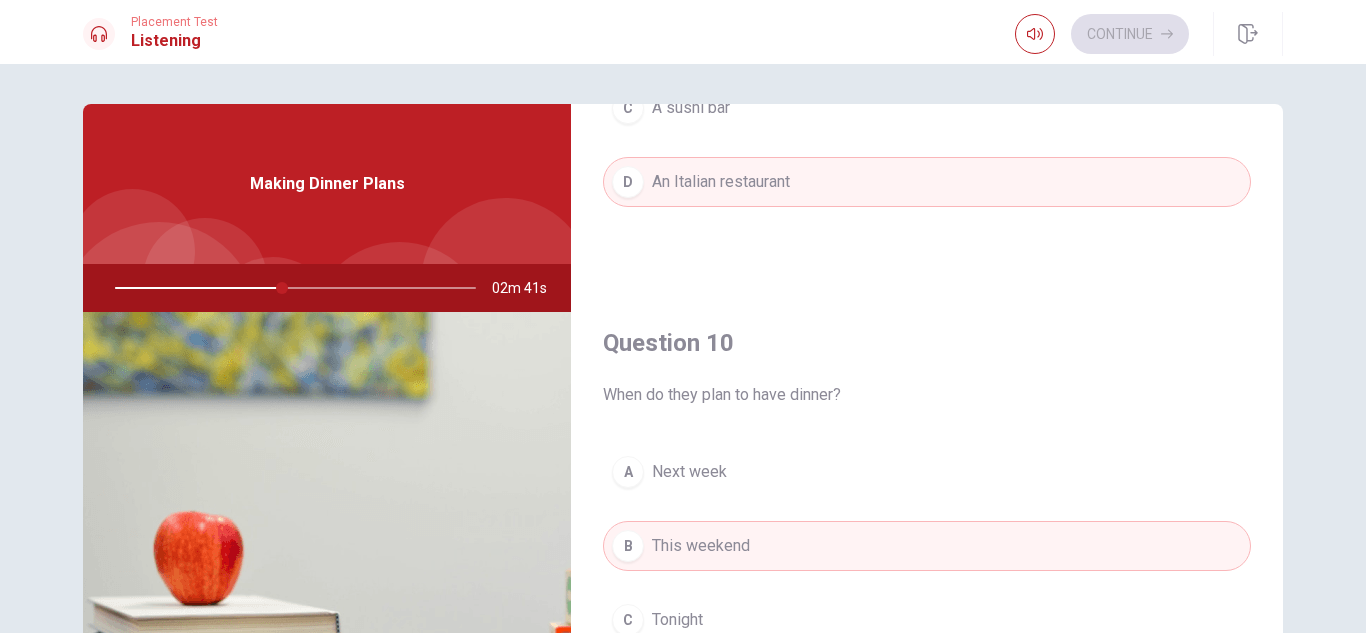 click on "A Next week B This weekend C Tonight D [DATE] night" at bounding box center [927, 603] 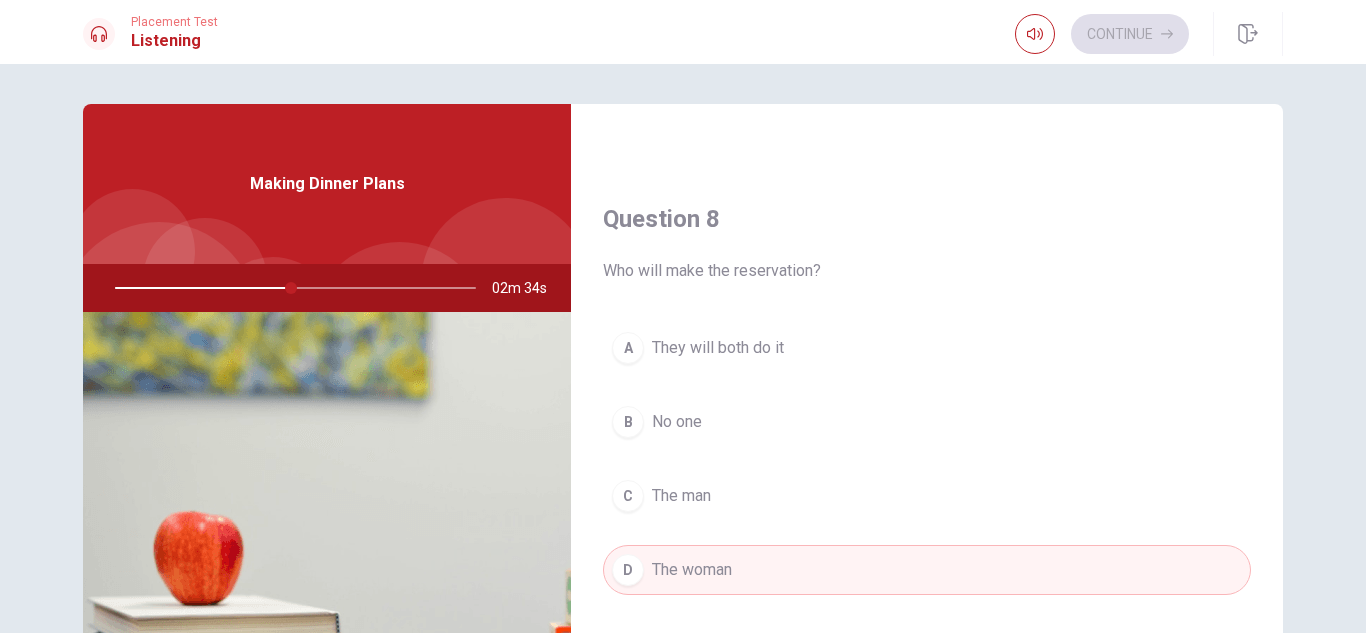scroll, scrollTop: 984, scrollLeft: 0, axis: vertical 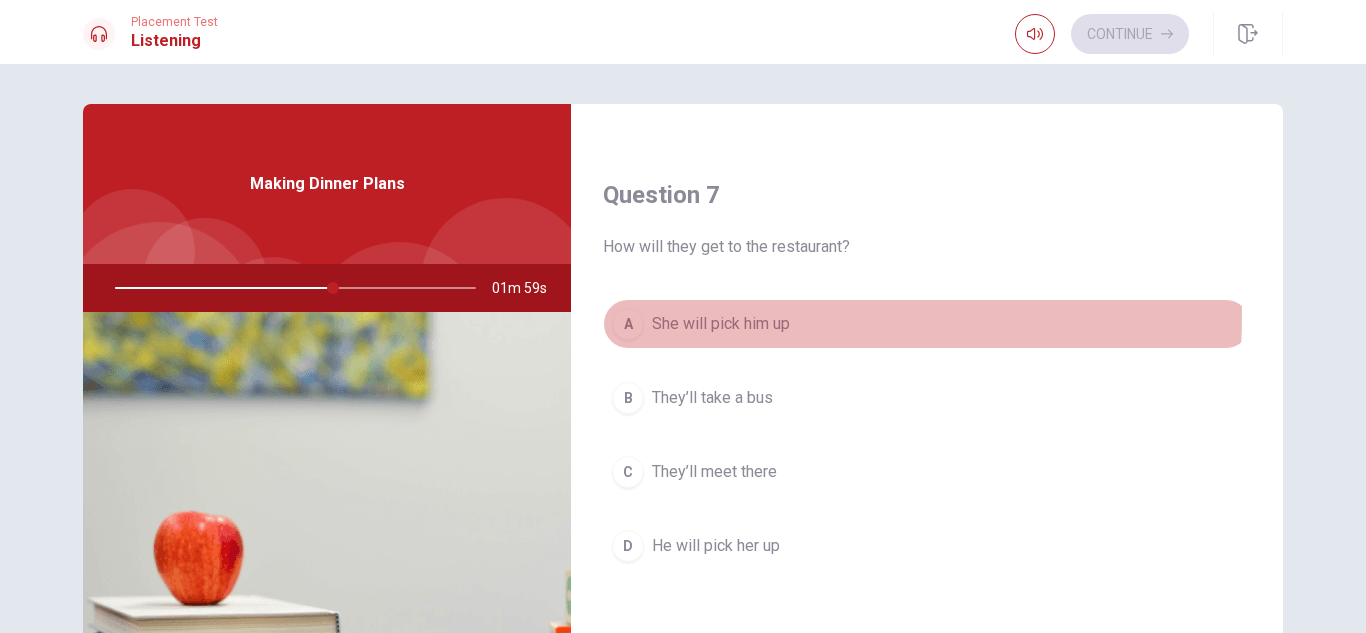 click on "She will pick him up" at bounding box center [721, 324] 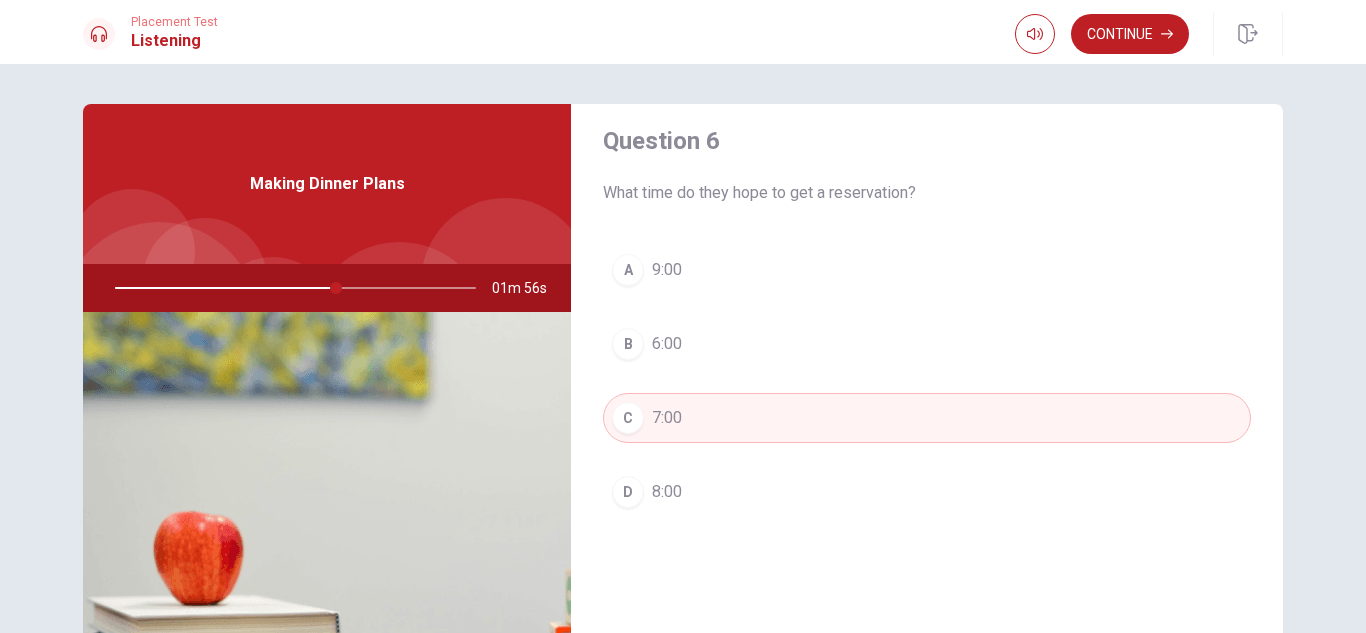 scroll, scrollTop: 0, scrollLeft: 0, axis: both 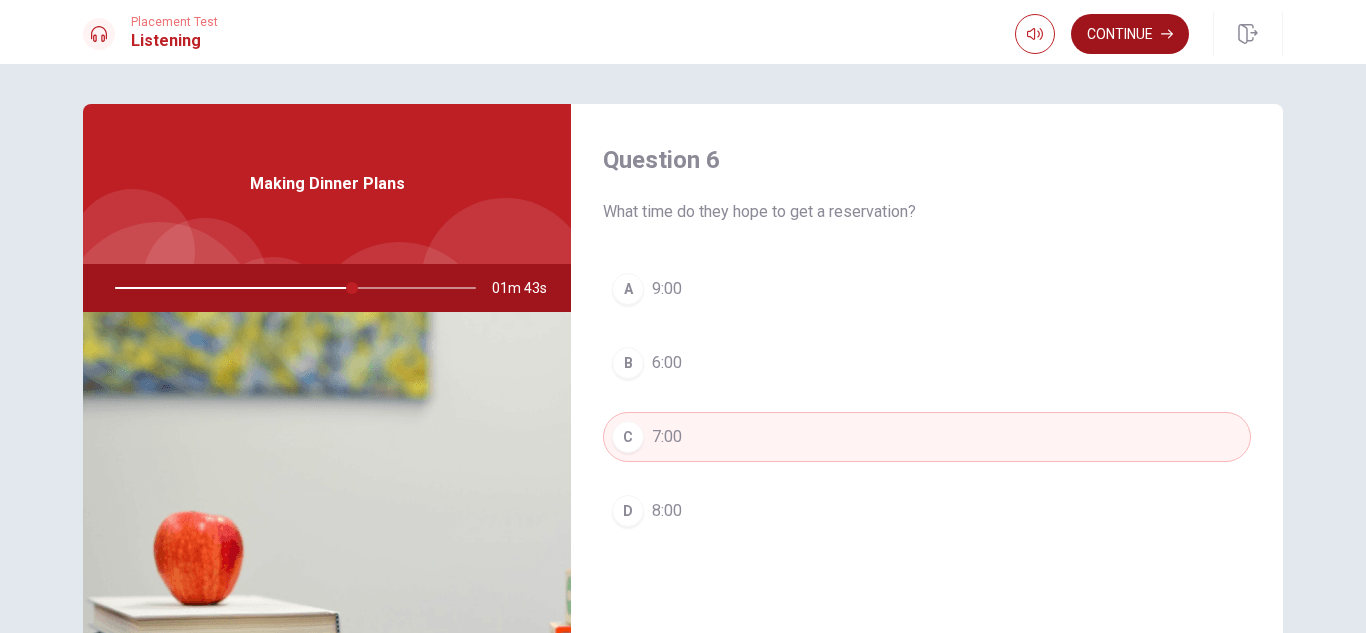 click on "Continue" at bounding box center (1130, 34) 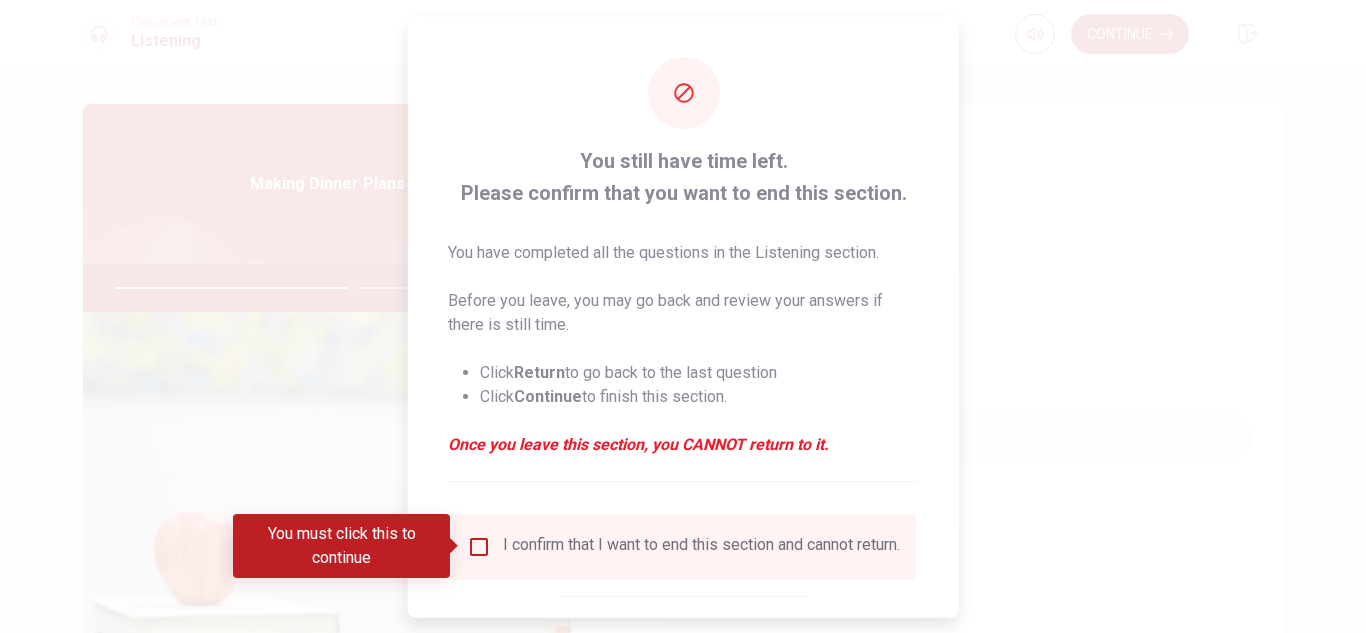 click on "I confirm that I want to end this section and cannot return." at bounding box center (701, 546) 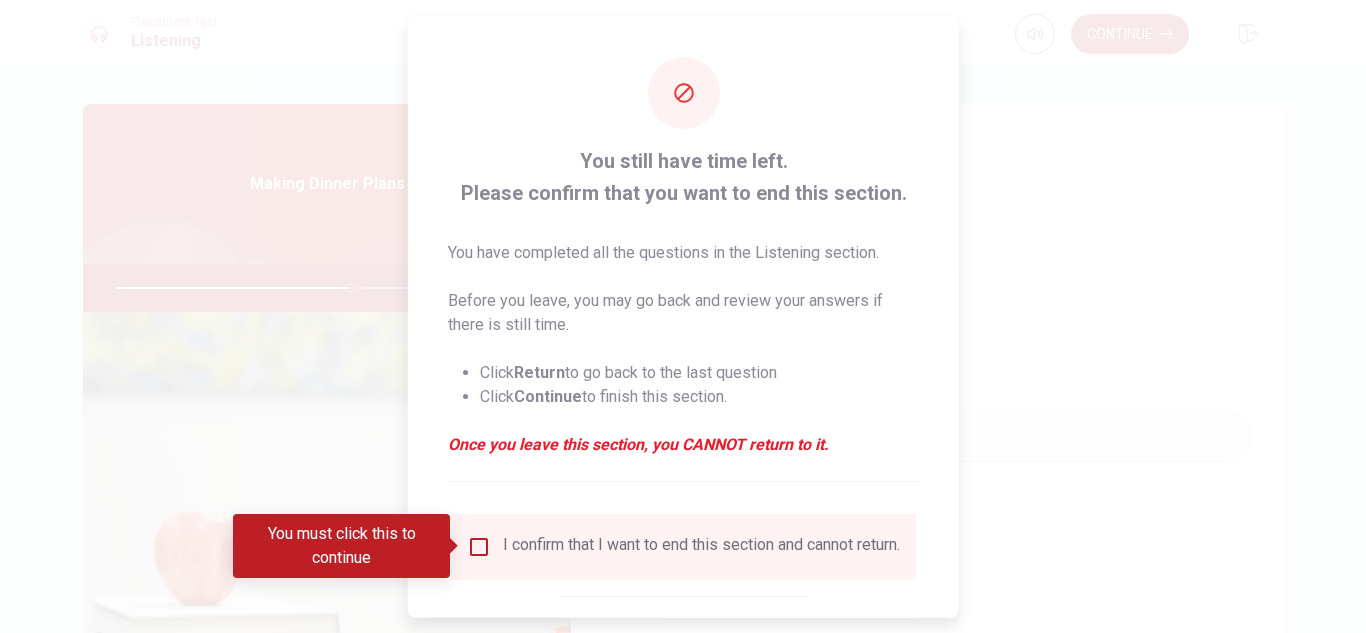 click at bounding box center (479, 546) 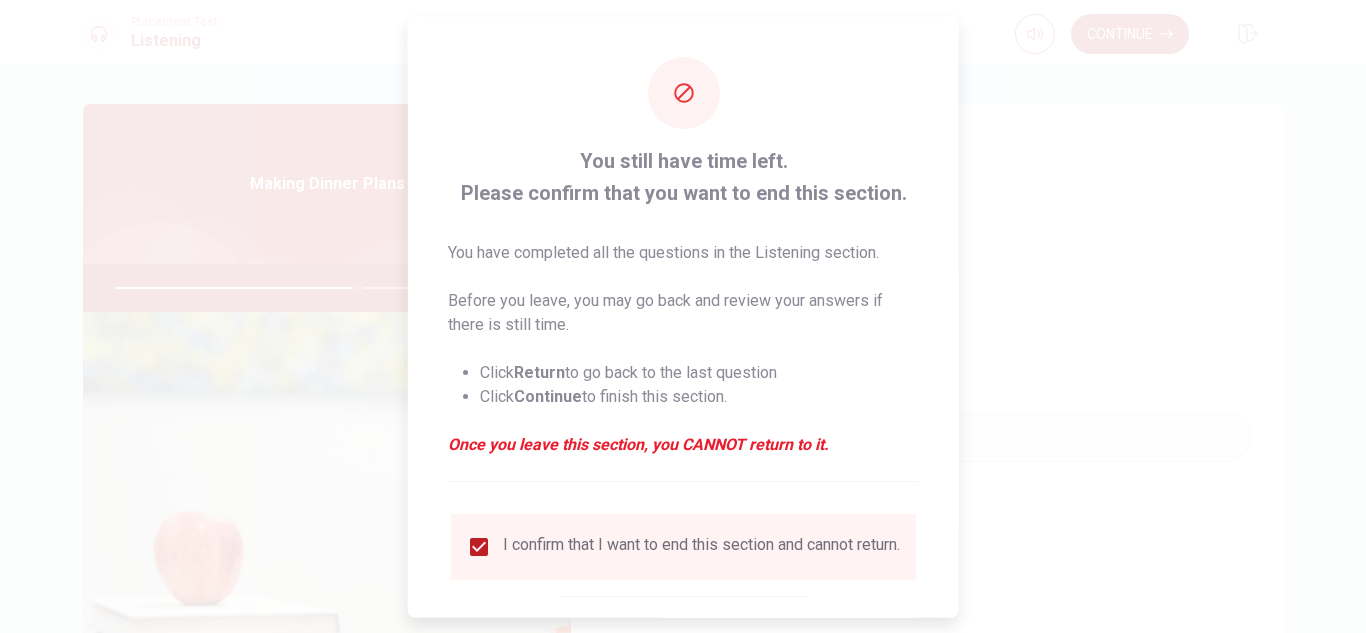 scroll, scrollTop: 113, scrollLeft: 0, axis: vertical 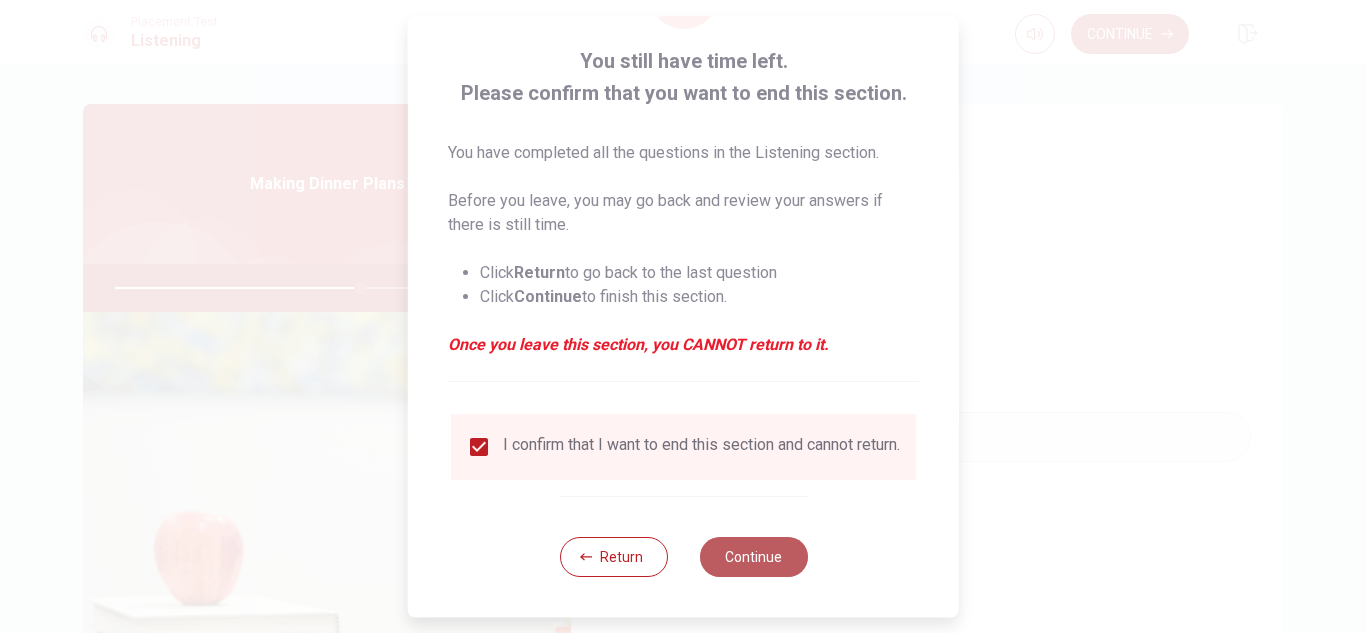 click on "Continue" at bounding box center (753, 557) 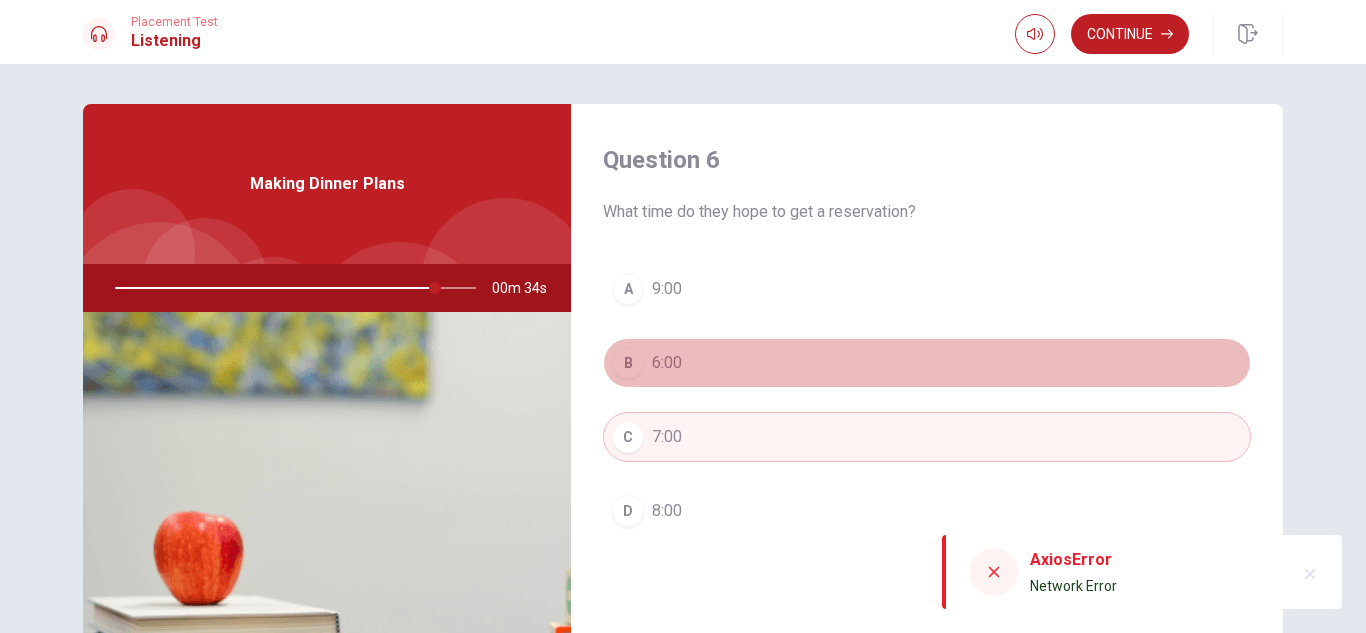 click on "B 6:00" at bounding box center (927, 363) 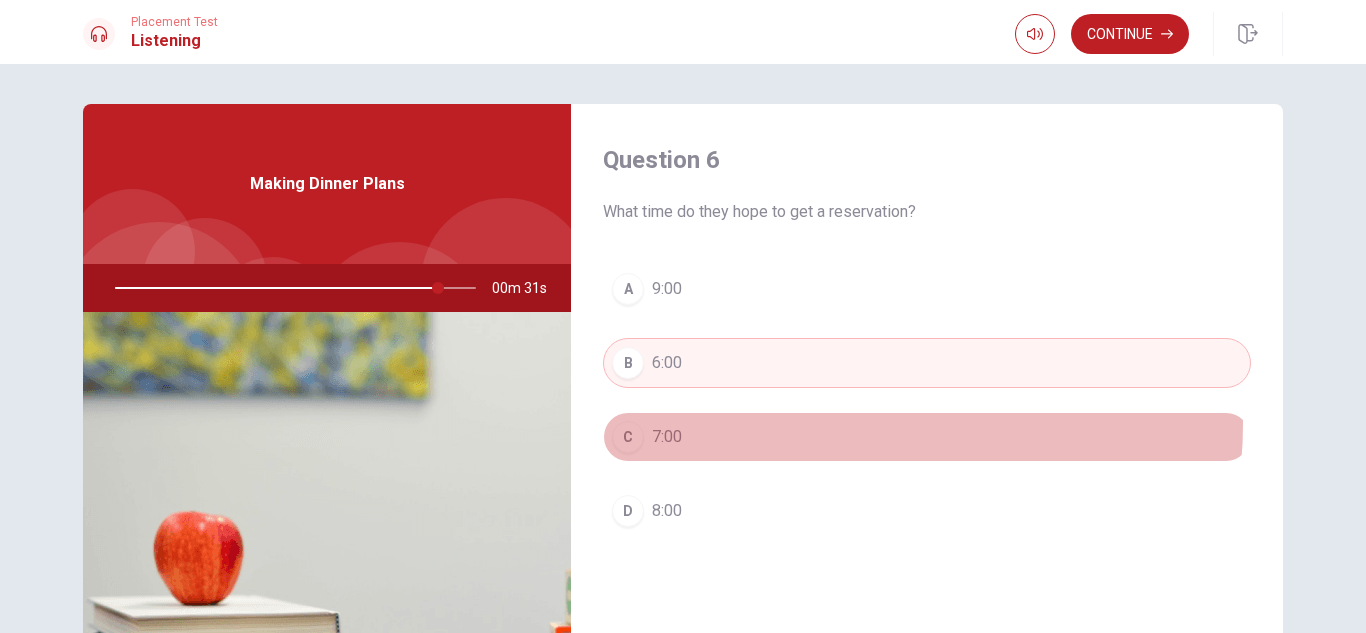 click on "C 7:00" at bounding box center (927, 437) 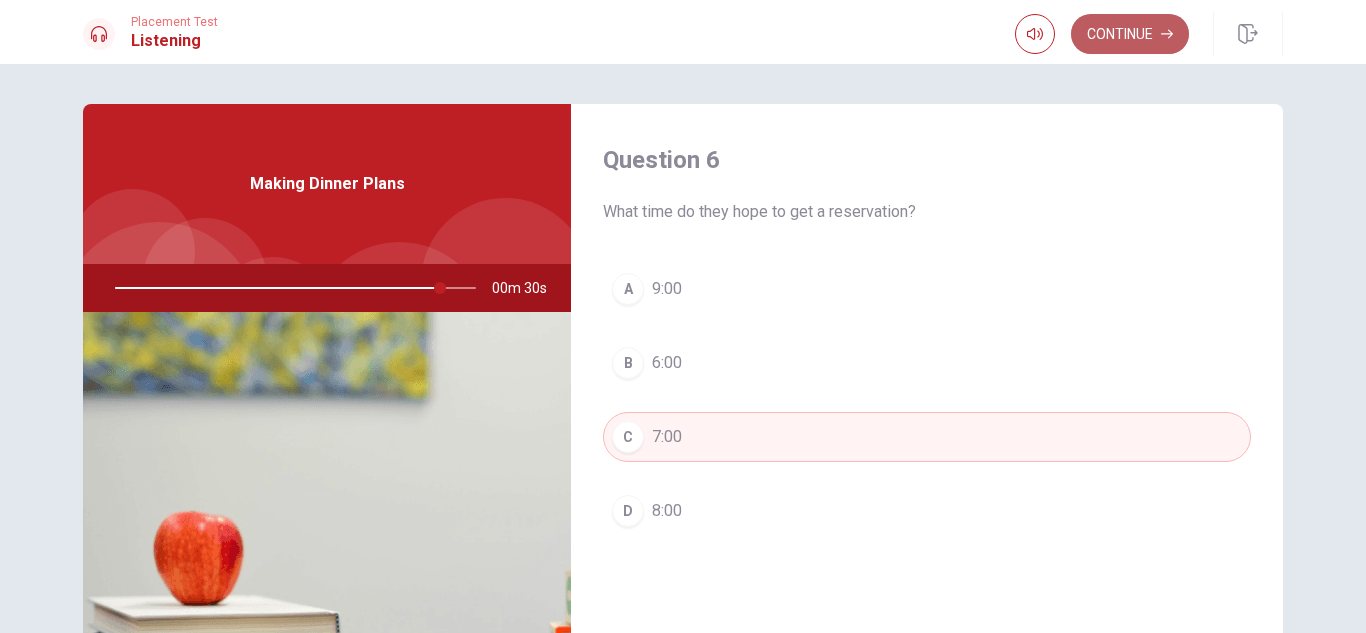 click on "Continue" at bounding box center [1130, 34] 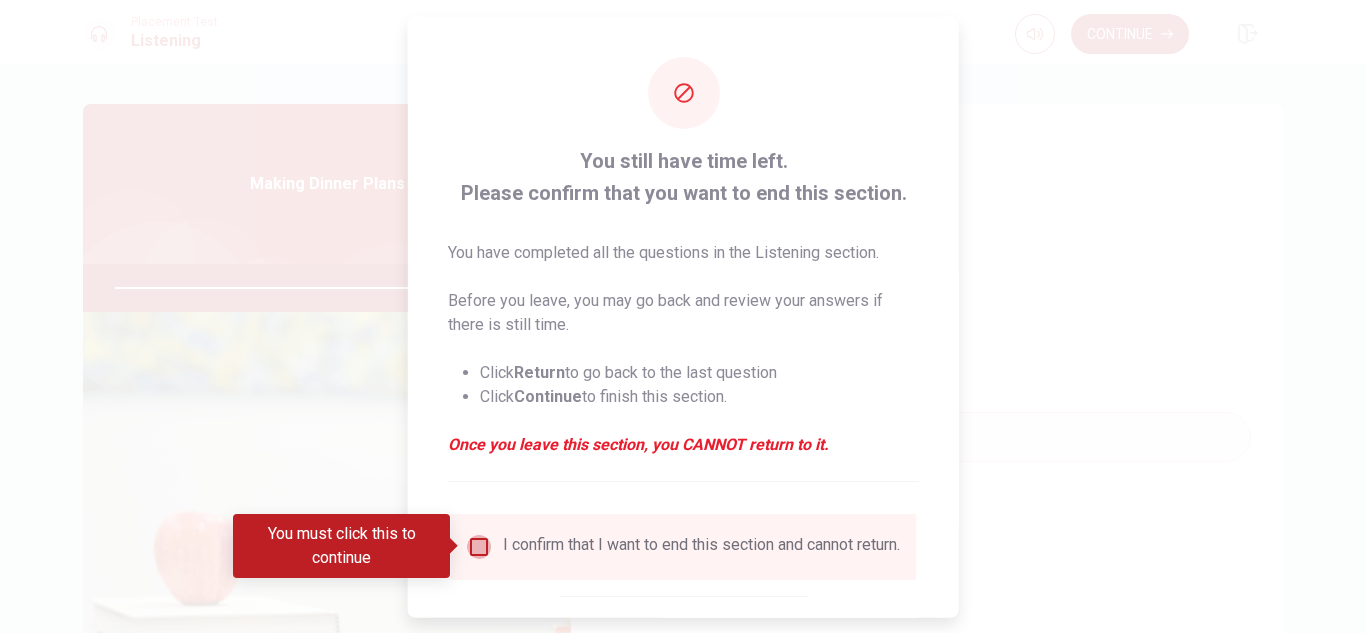 click at bounding box center (479, 546) 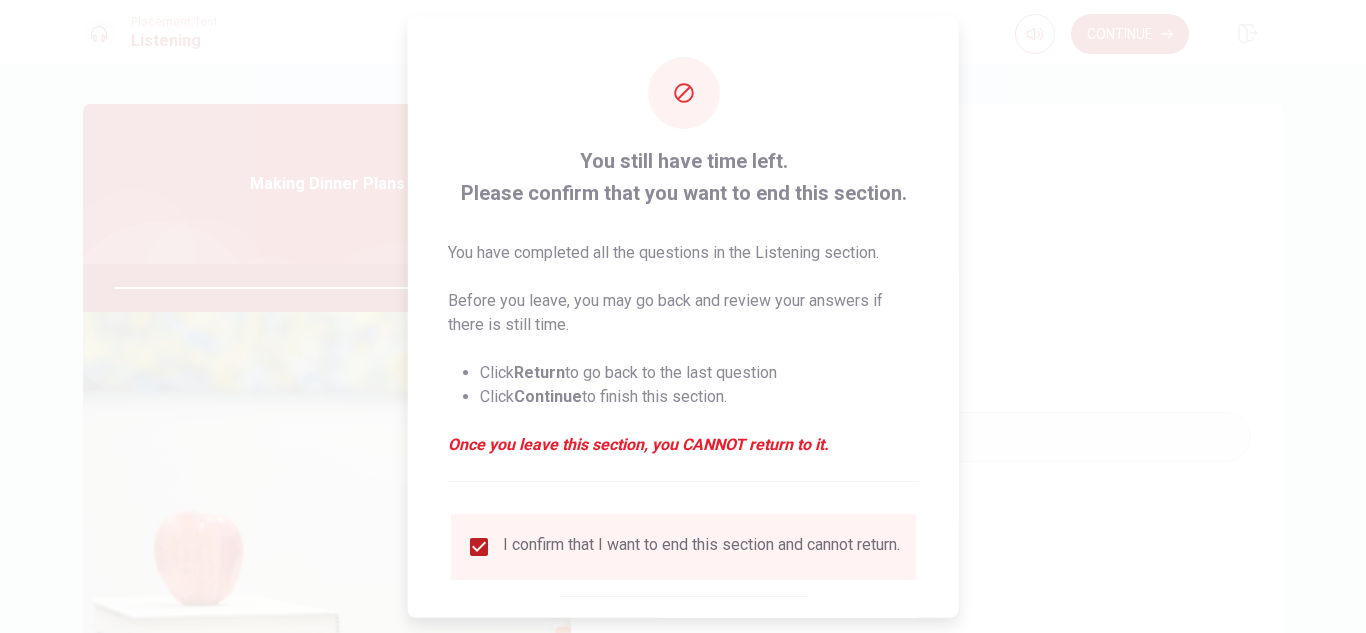 scroll, scrollTop: 113, scrollLeft: 0, axis: vertical 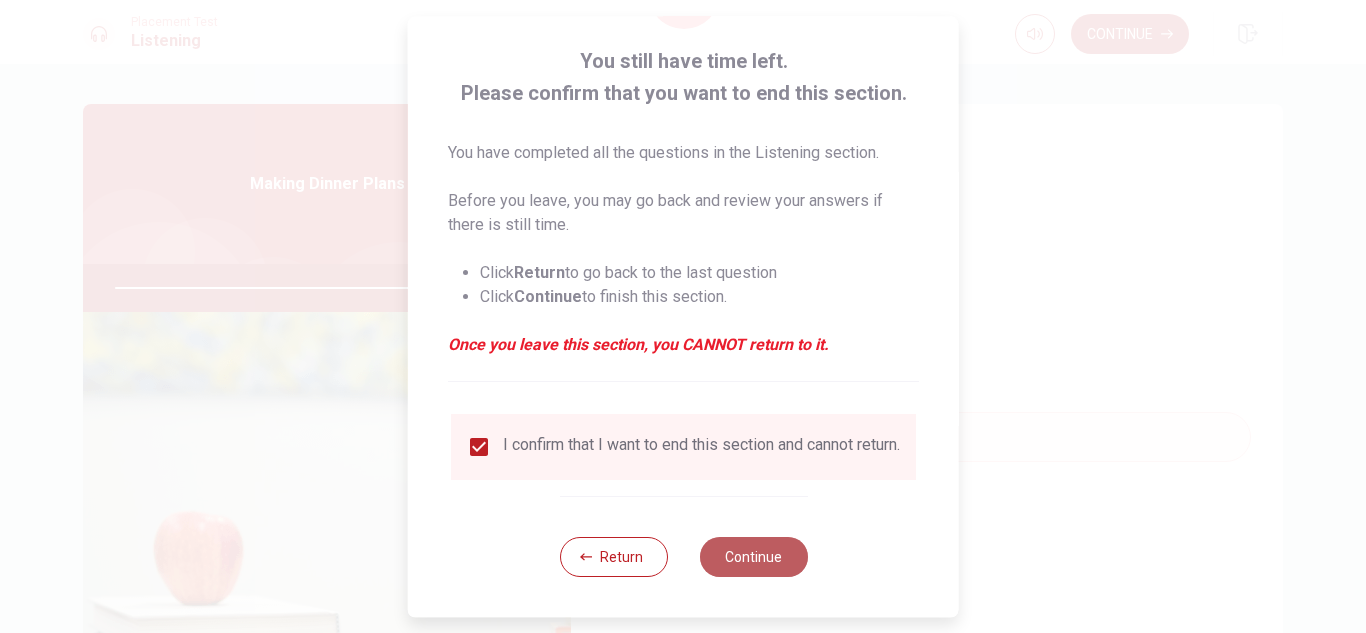 click on "Continue" at bounding box center [753, 557] 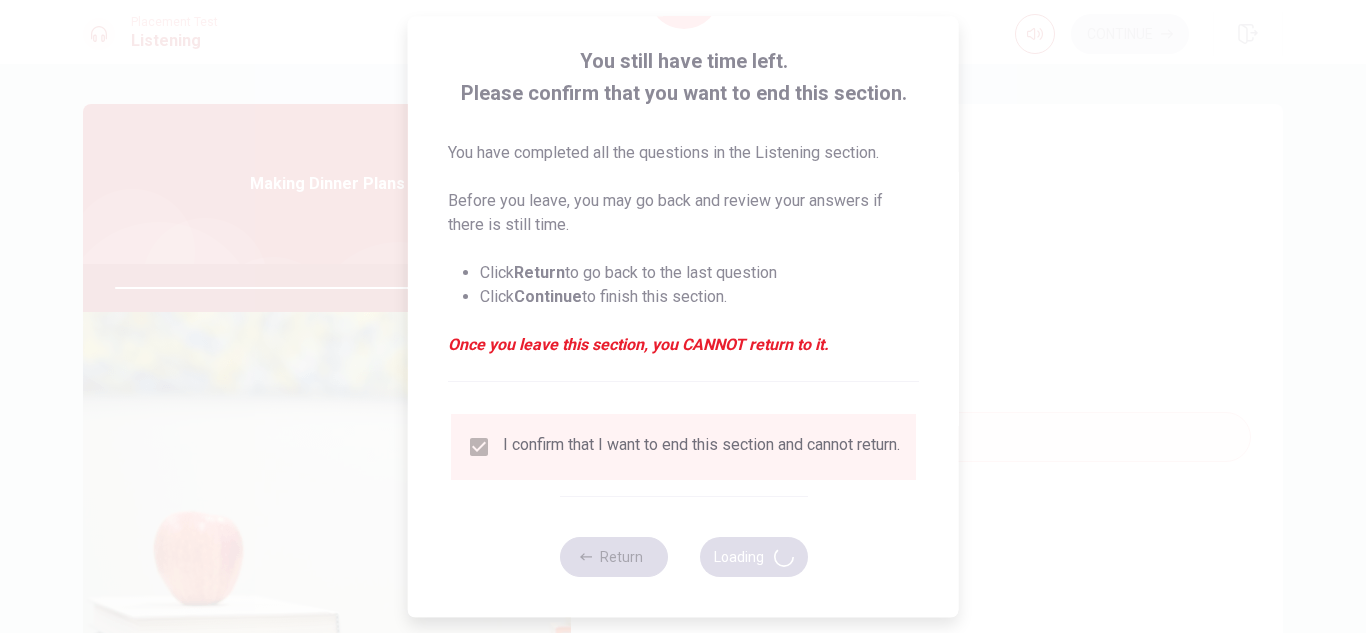type on "0" 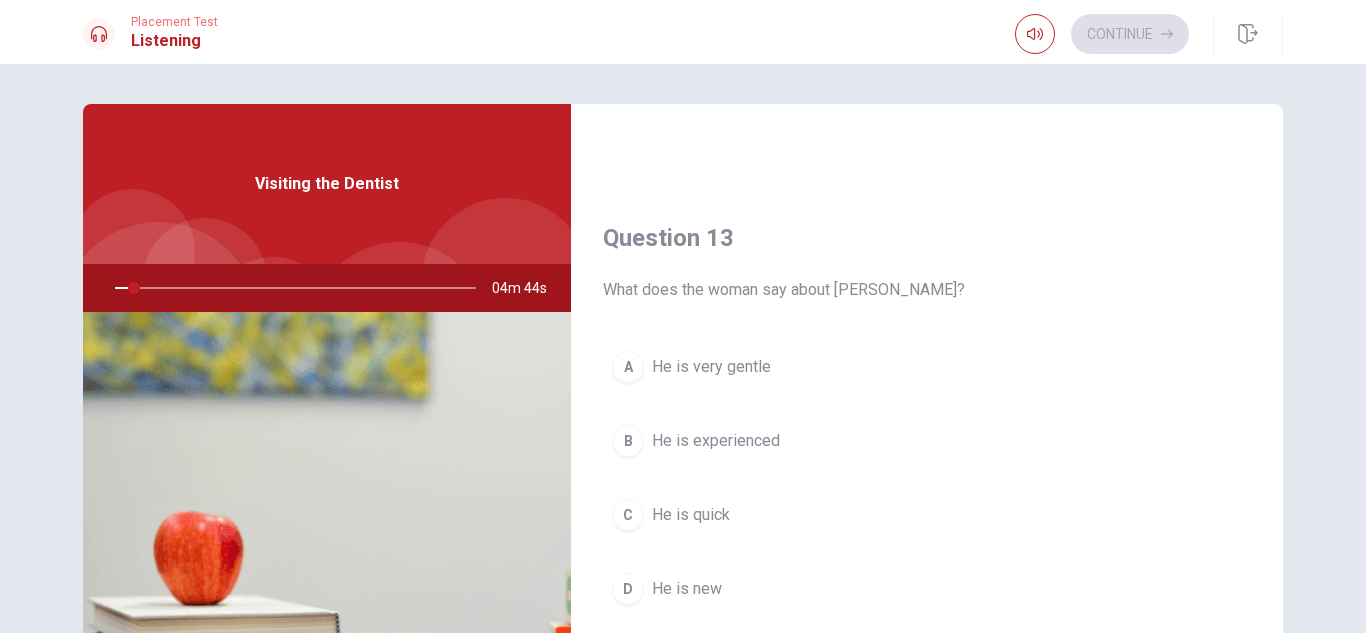 scroll, scrollTop: 973, scrollLeft: 0, axis: vertical 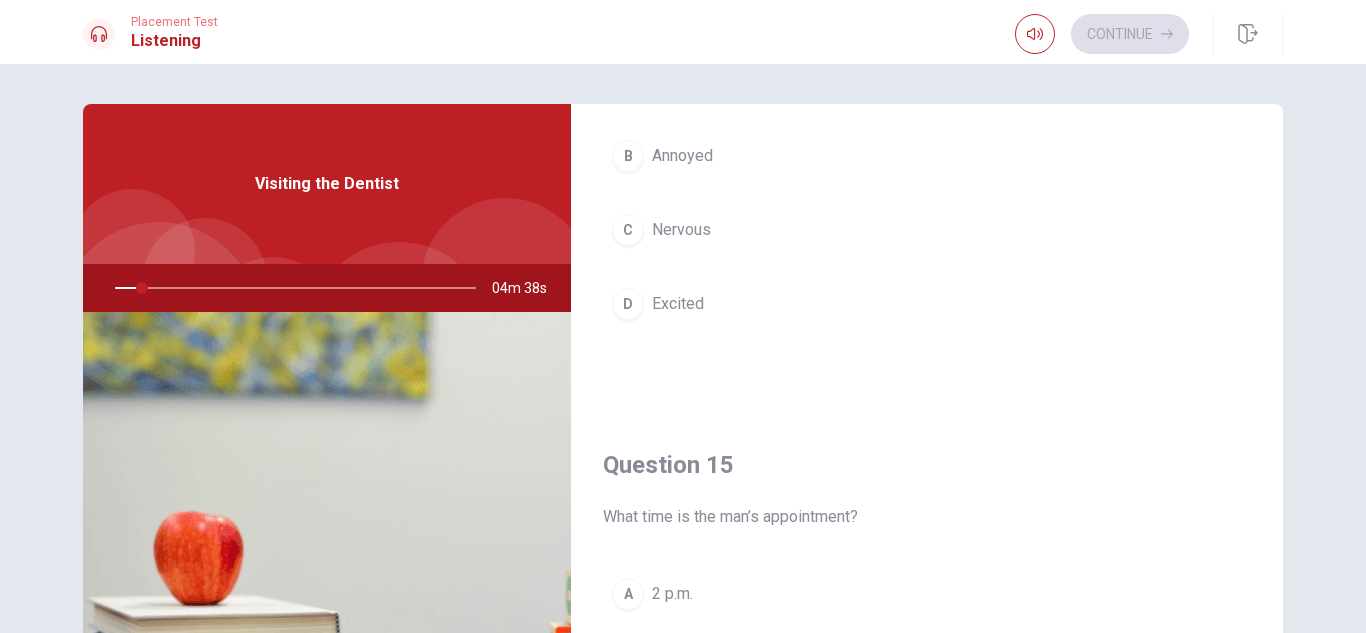 click on "Question 15" at bounding box center (927, 465) 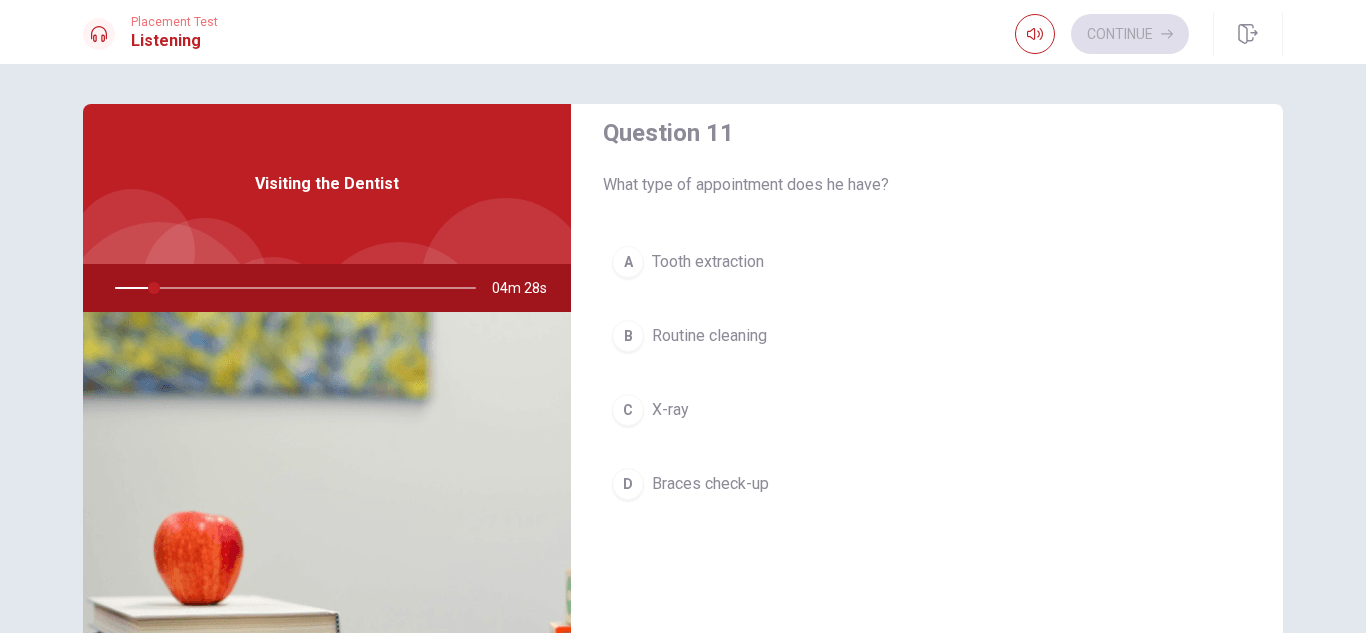 scroll, scrollTop: 0, scrollLeft: 0, axis: both 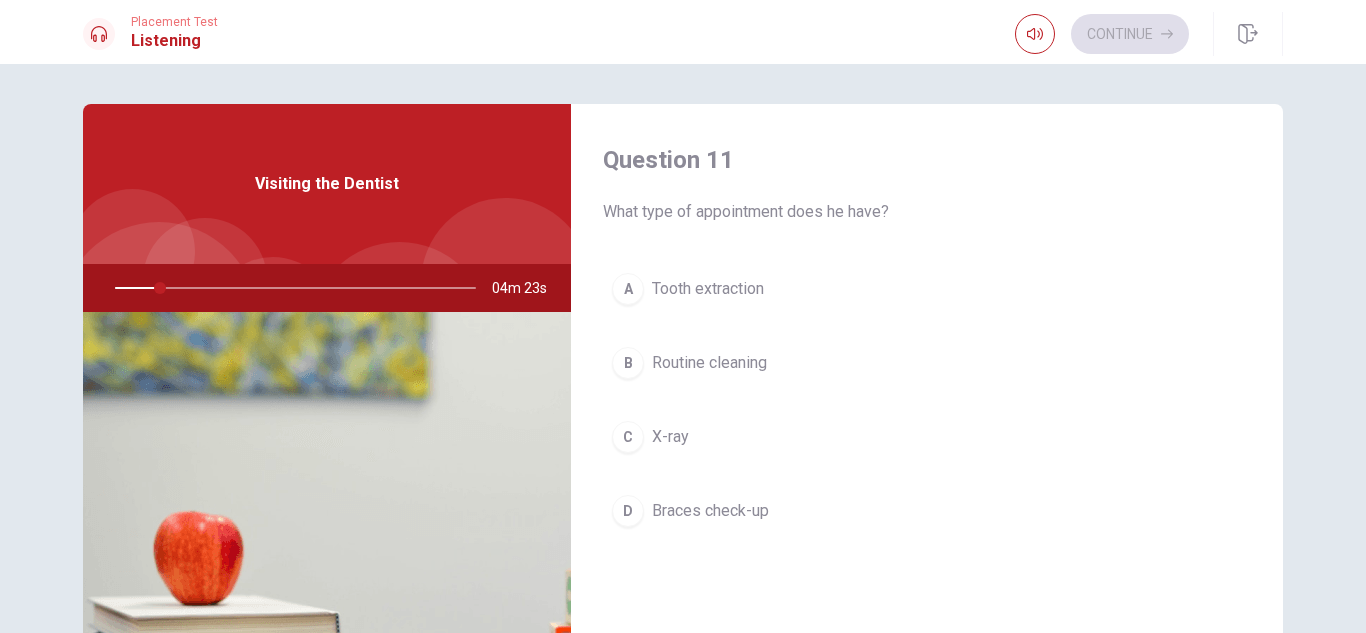 drag, startPoint x: 1278, startPoint y: 233, endPoint x: 1274, endPoint y: 256, distance: 23.345236 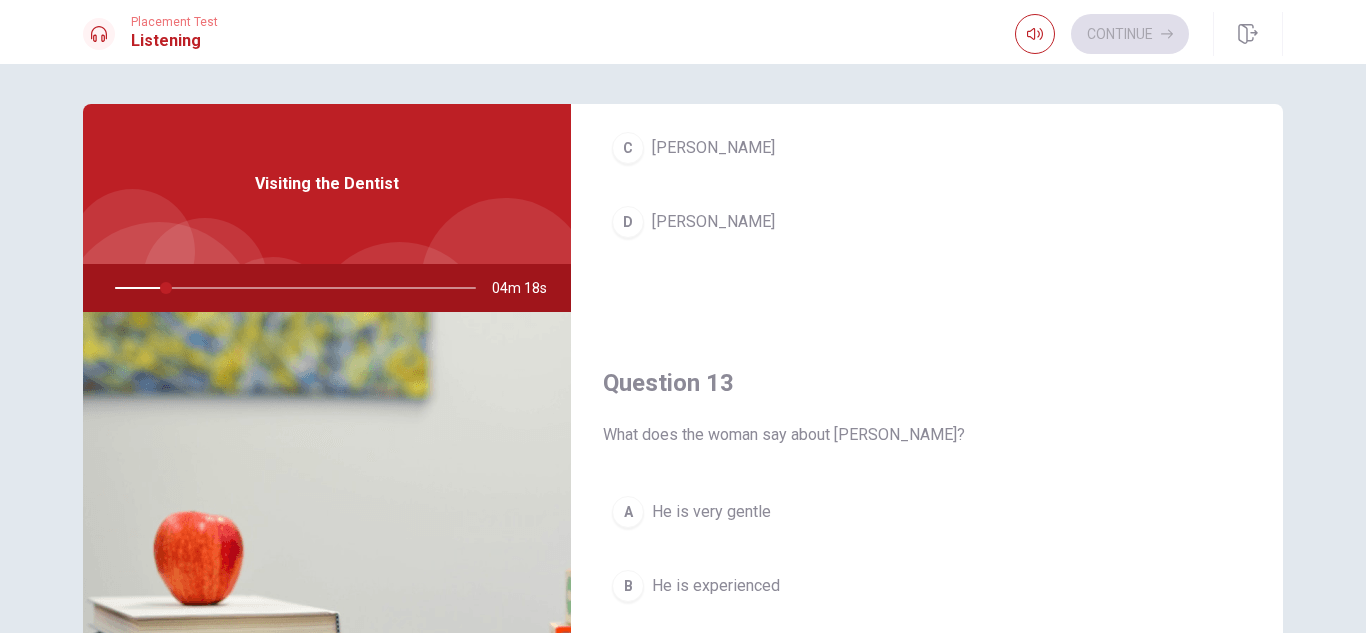 scroll, scrollTop: 812, scrollLeft: 0, axis: vertical 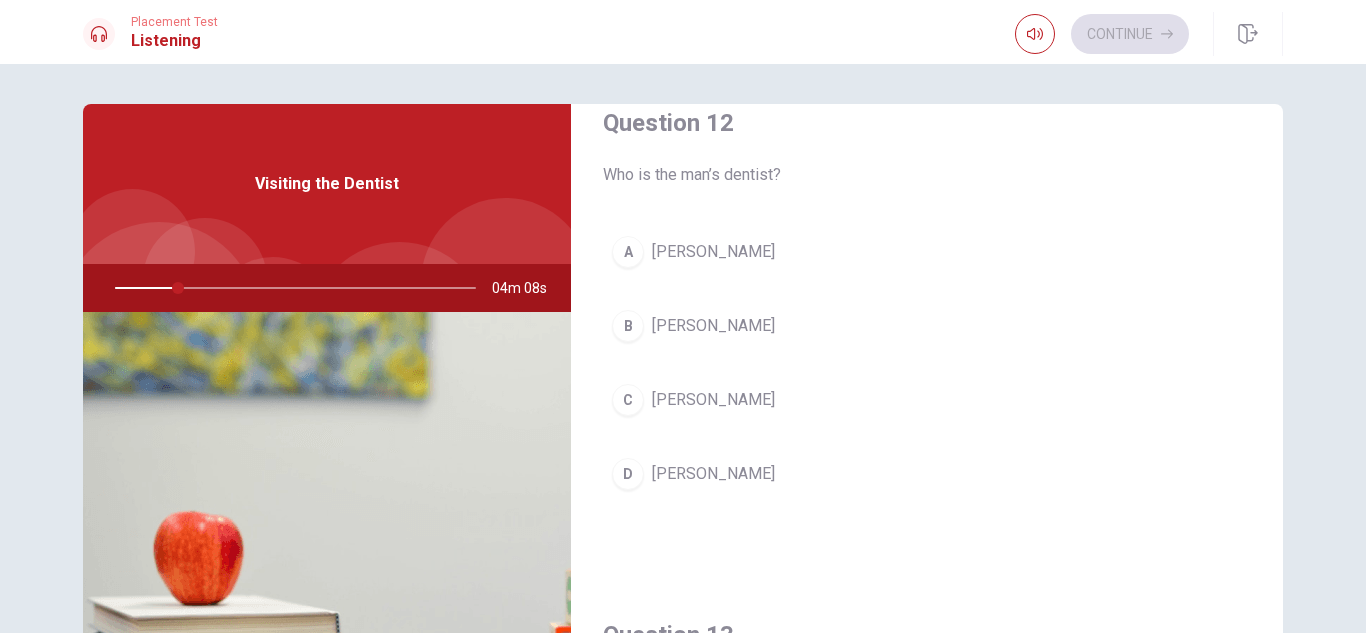 click on "[PERSON_NAME]" at bounding box center (713, 400) 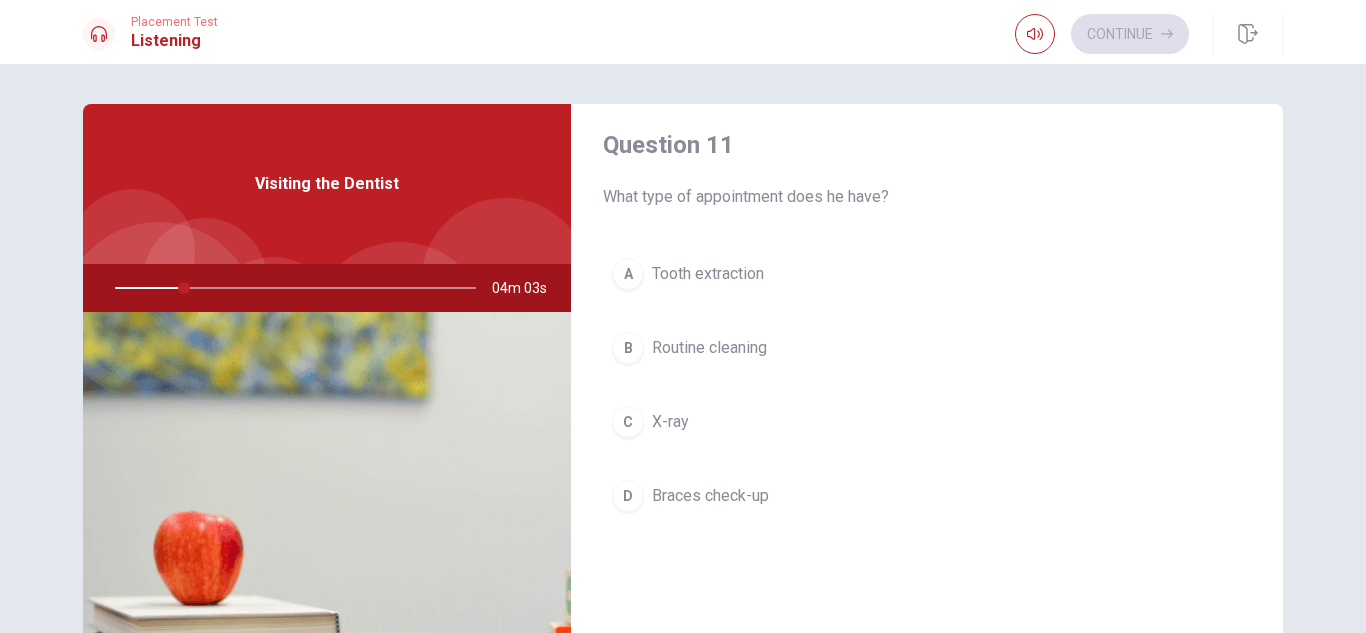 scroll, scrollTop: 0, scrollLeft: 0, axis: both 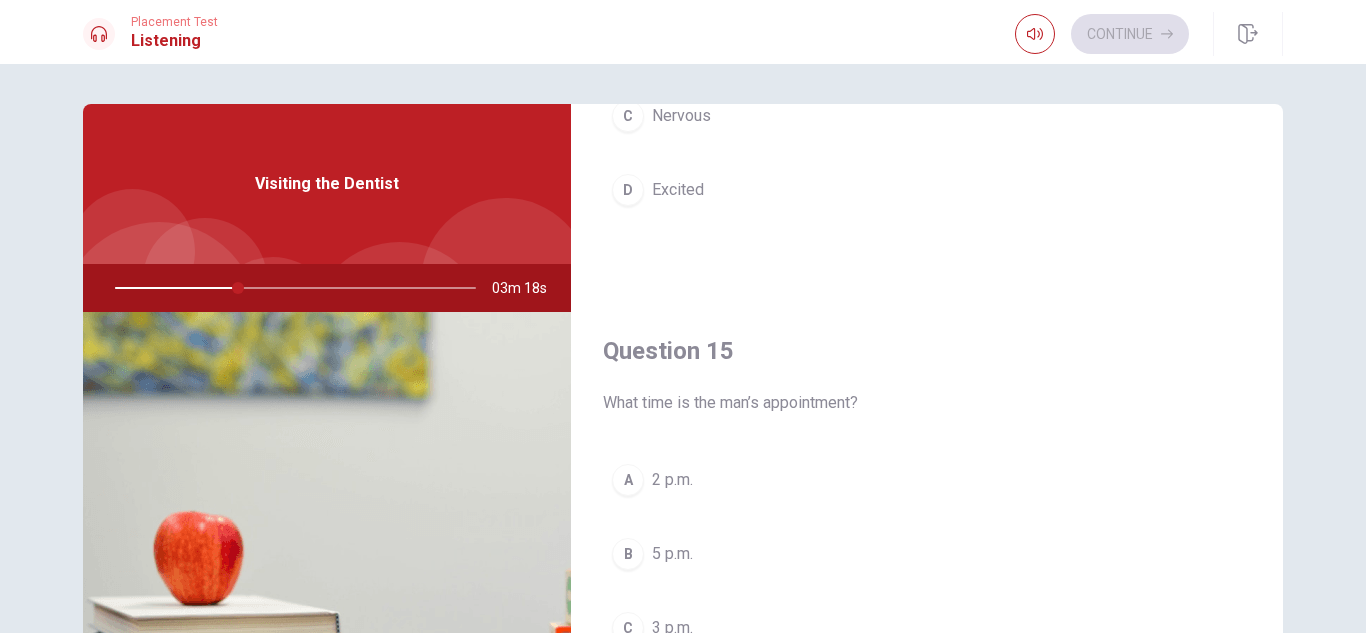 click on "A 2 p.m. B 5 p.m. C 3 p.m. D 4 p.m." at bounding box center (927, 611) 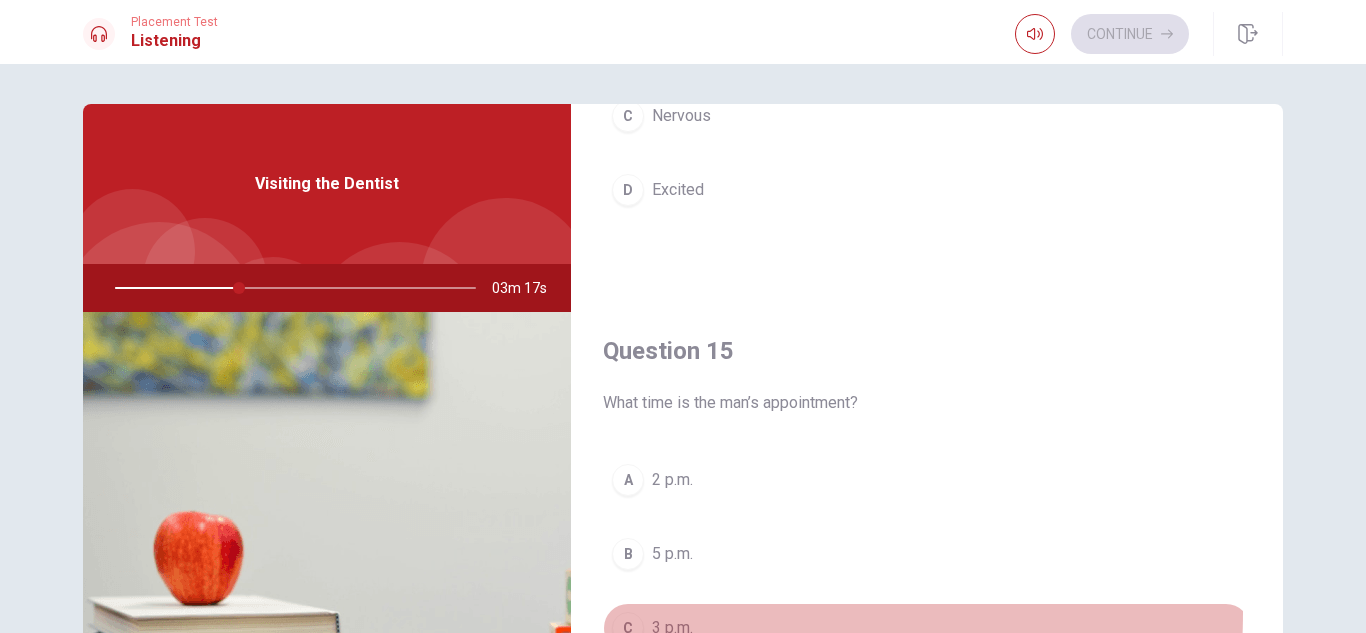 click on "C 3 p.m." at bounding box center (927, 628) 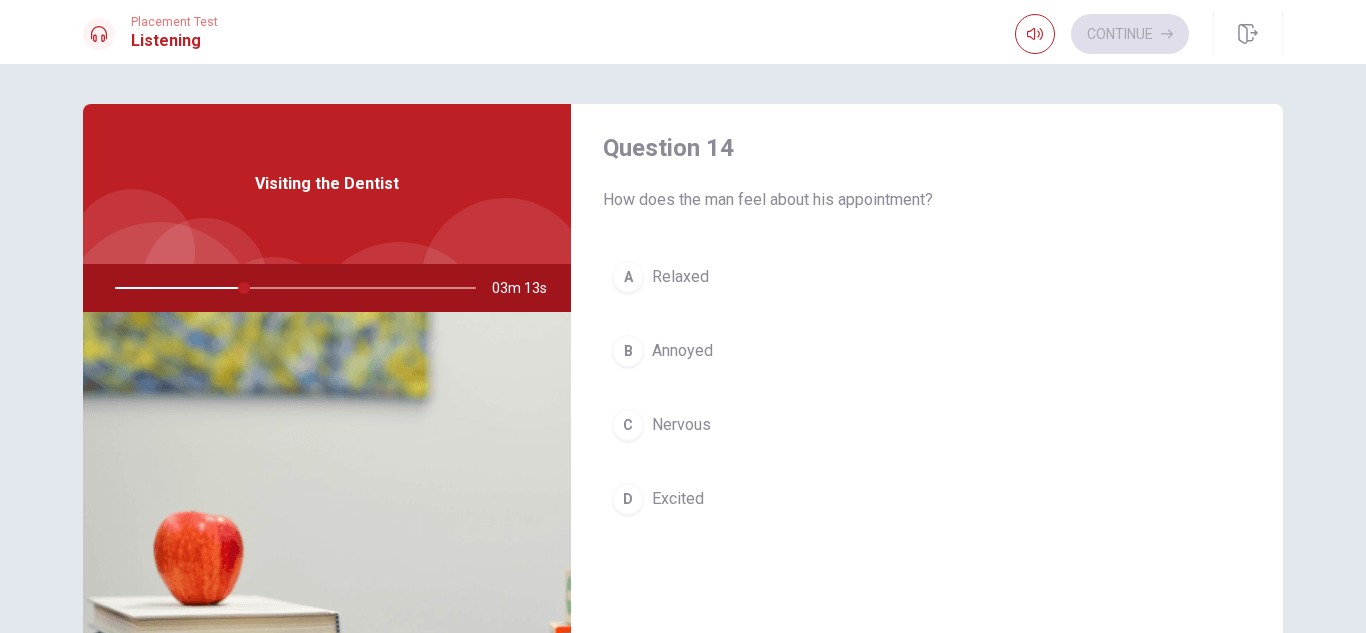 scroll, scrollTop: 1518, scrollLeft: 0, axis: vertical 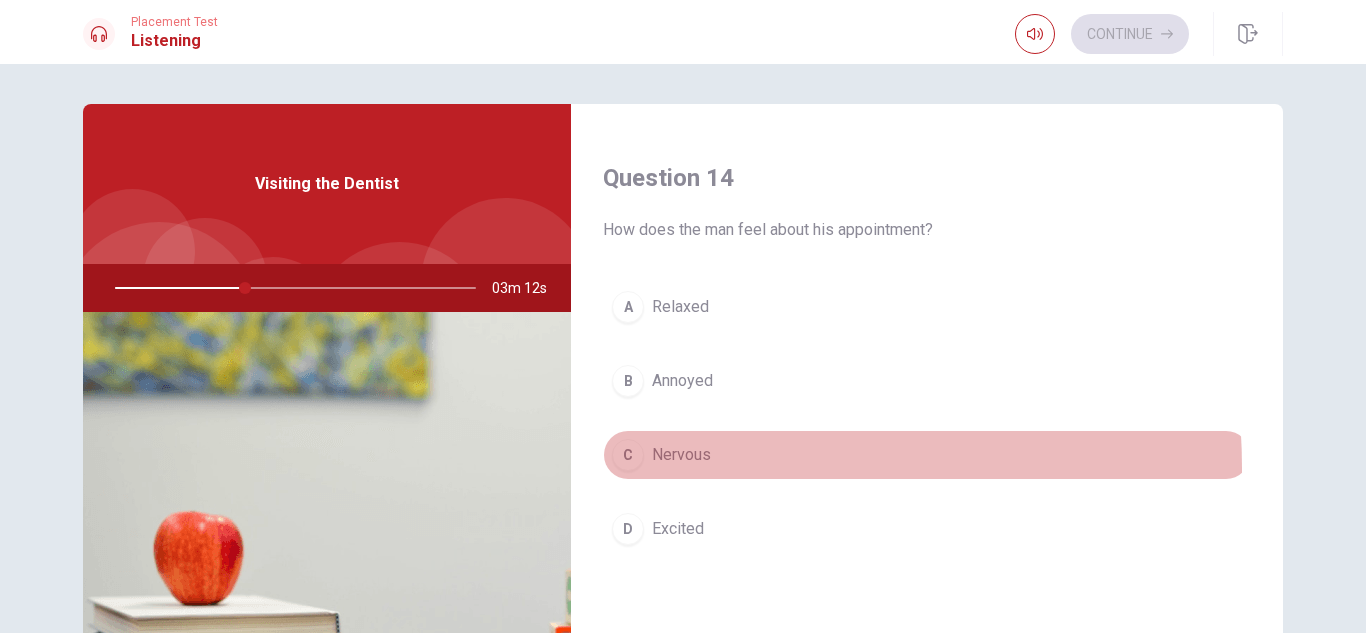 click on "C Nervous" at bounding box center [927, 455] 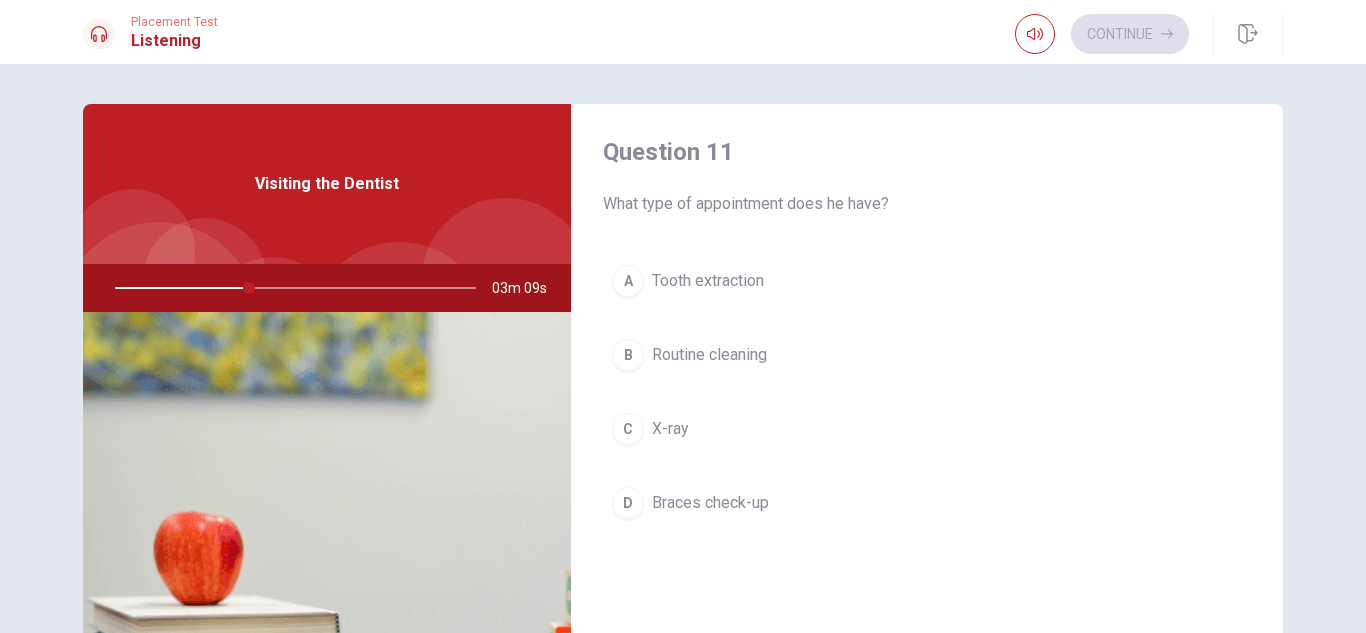 scroll, scrollTop: 0, scrollLeft: 0, axis: both 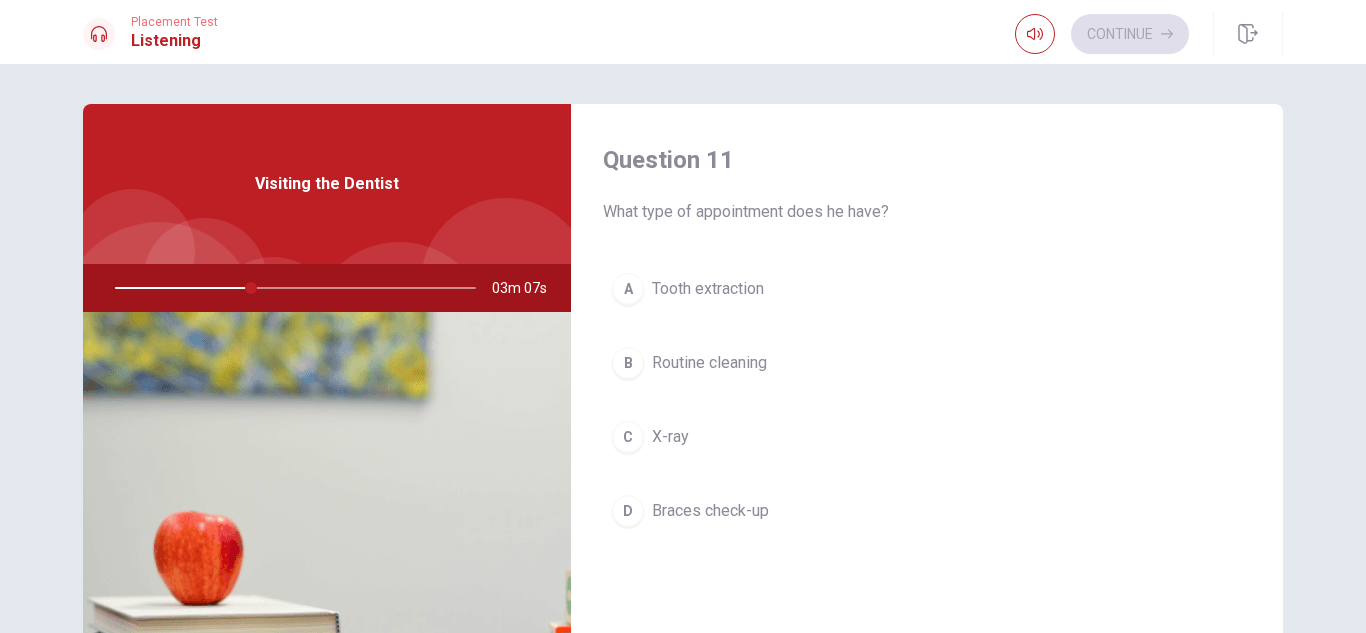 click on "Routine cleaning" at bounding box center (709, 363) 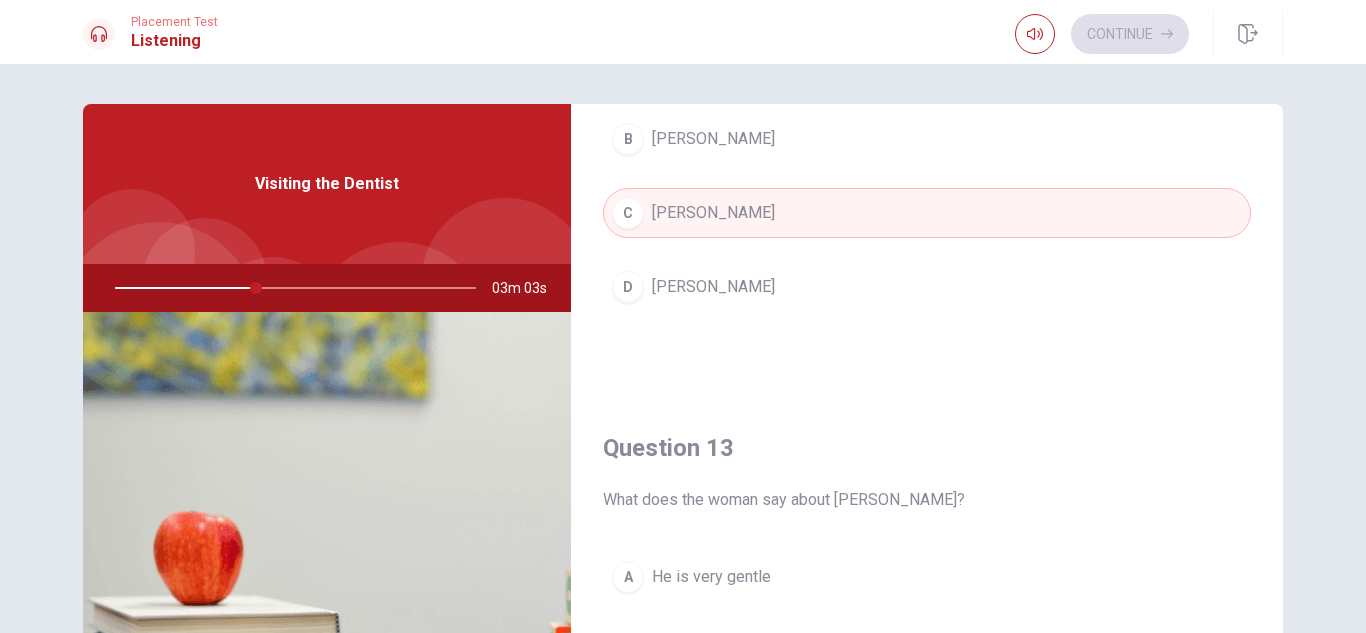 scroll, scrollTop: 740, scrollLeft: 0, axis: vertical 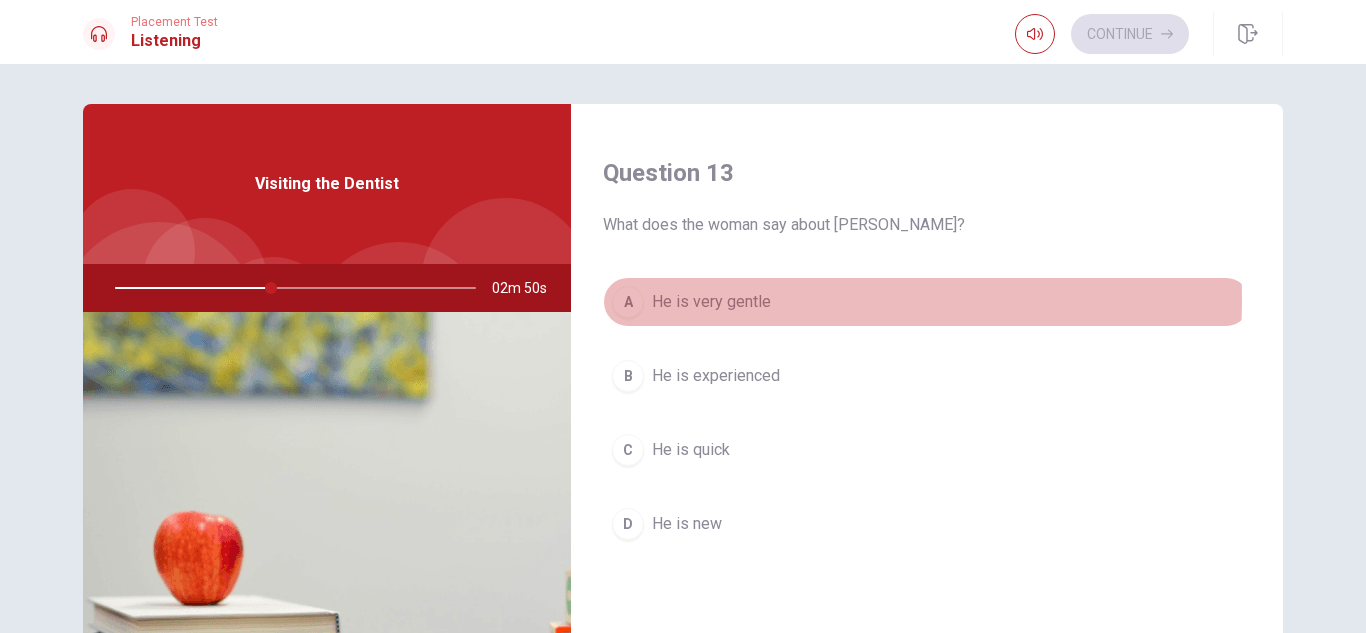 click on "He is very gentle" at bounding box center [711, 302] 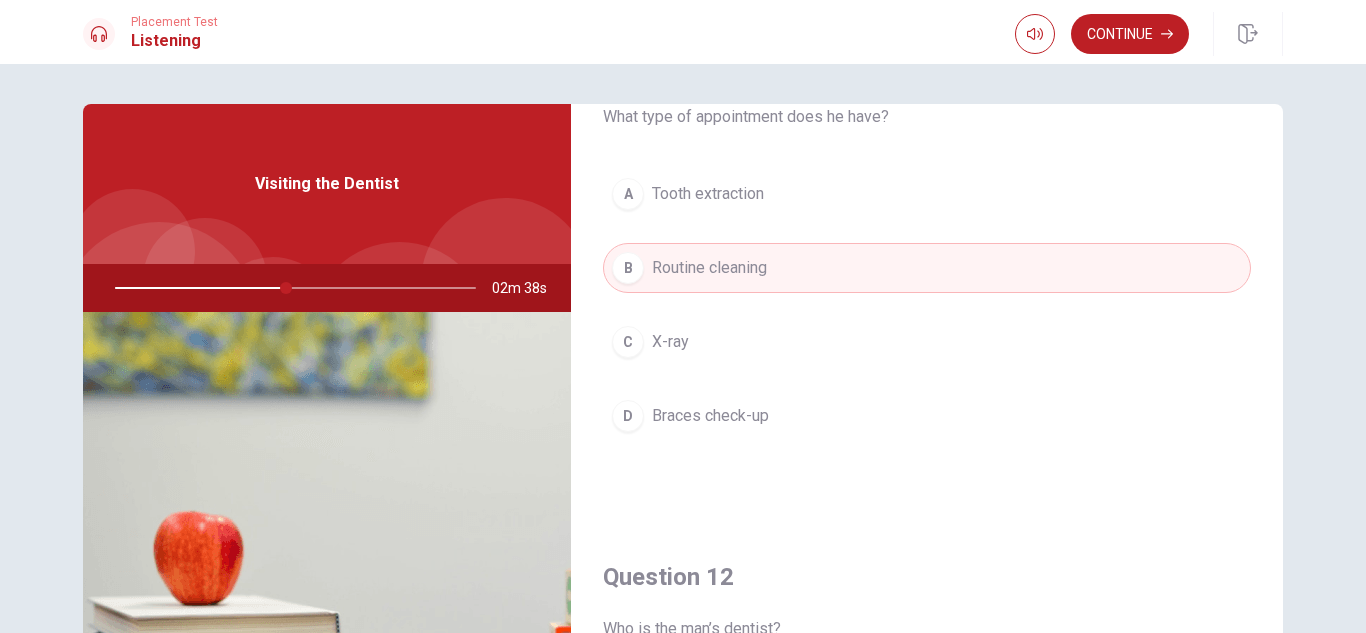 scroll, scrollTop: 0, scrollLeft: 0, axis: both 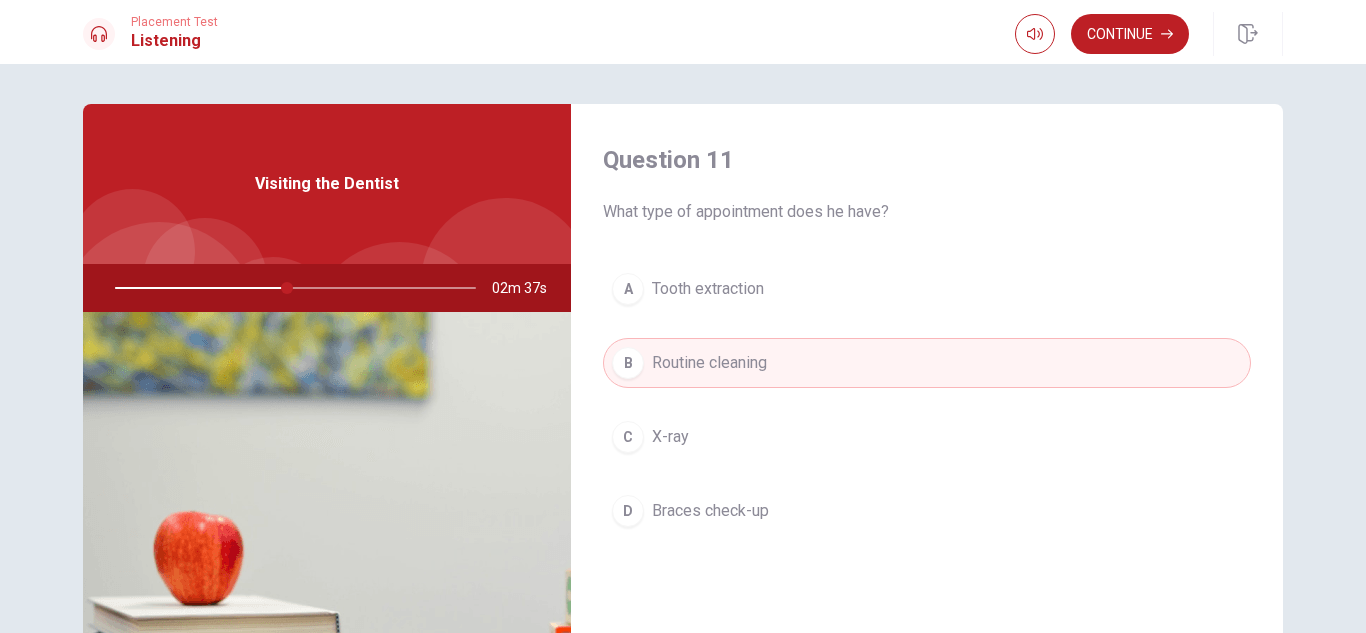 type on "48" 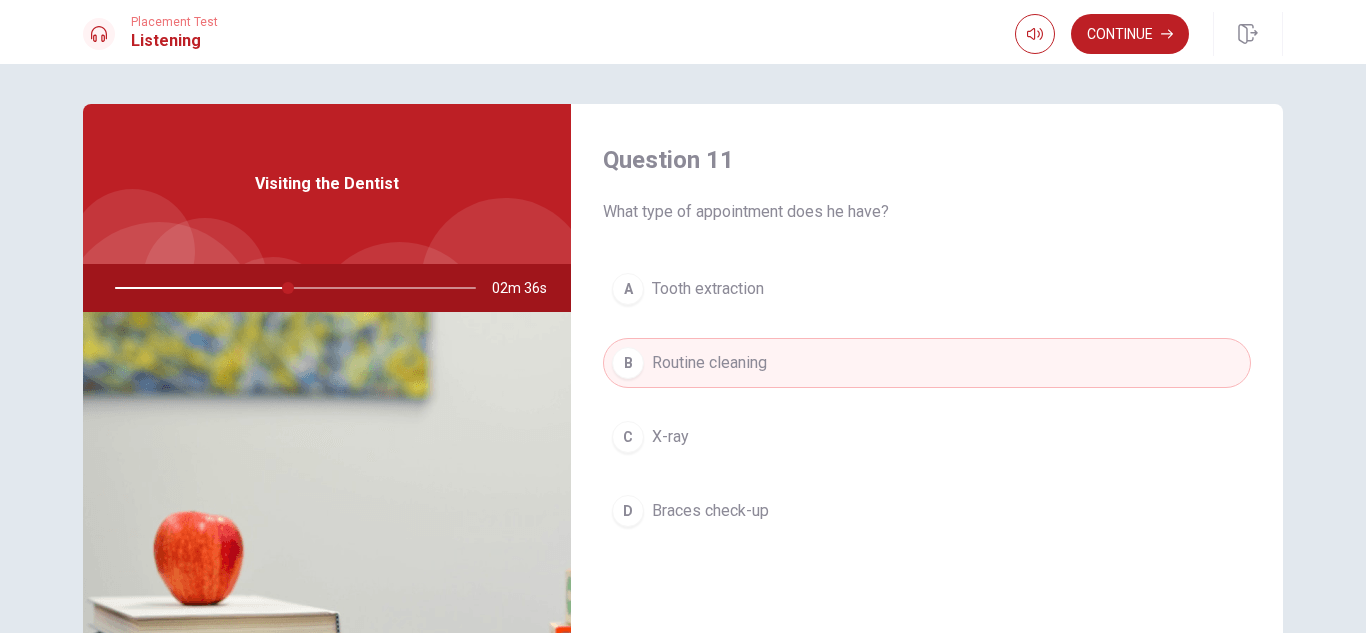 type 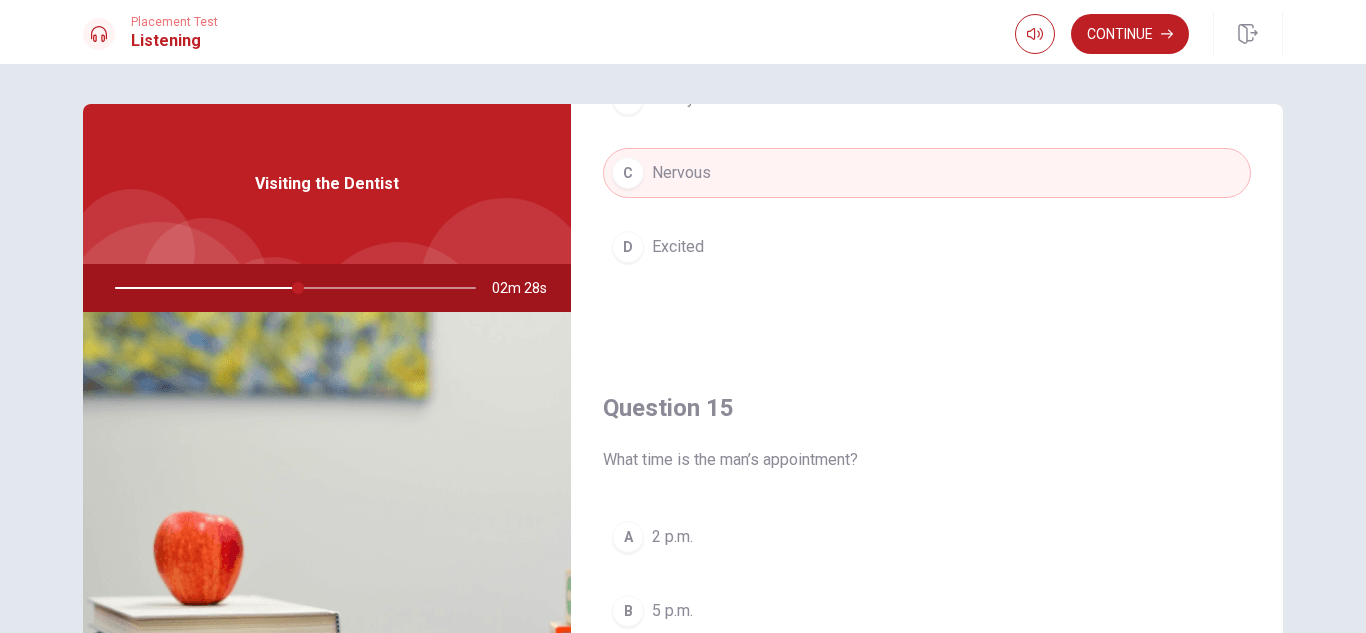 scroll, scrollTop: 1865, scrollLeft: 0, axis: vertical 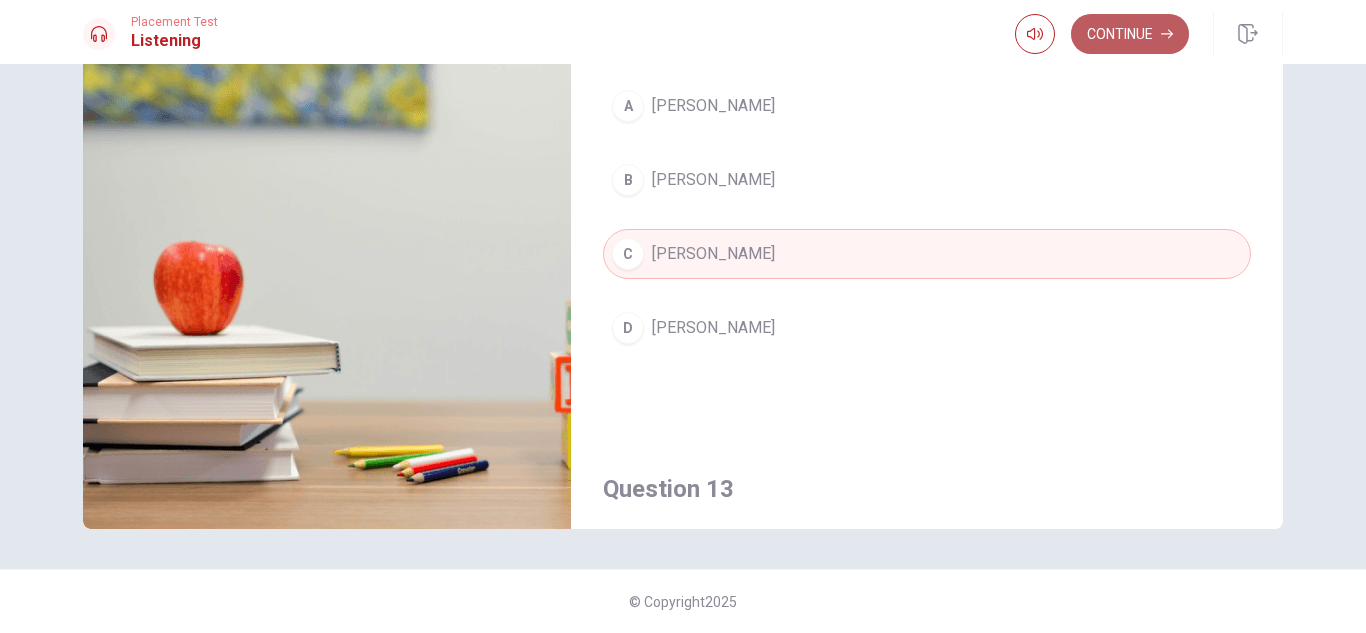 click on "Continue" at bounding box center (1130, 34) 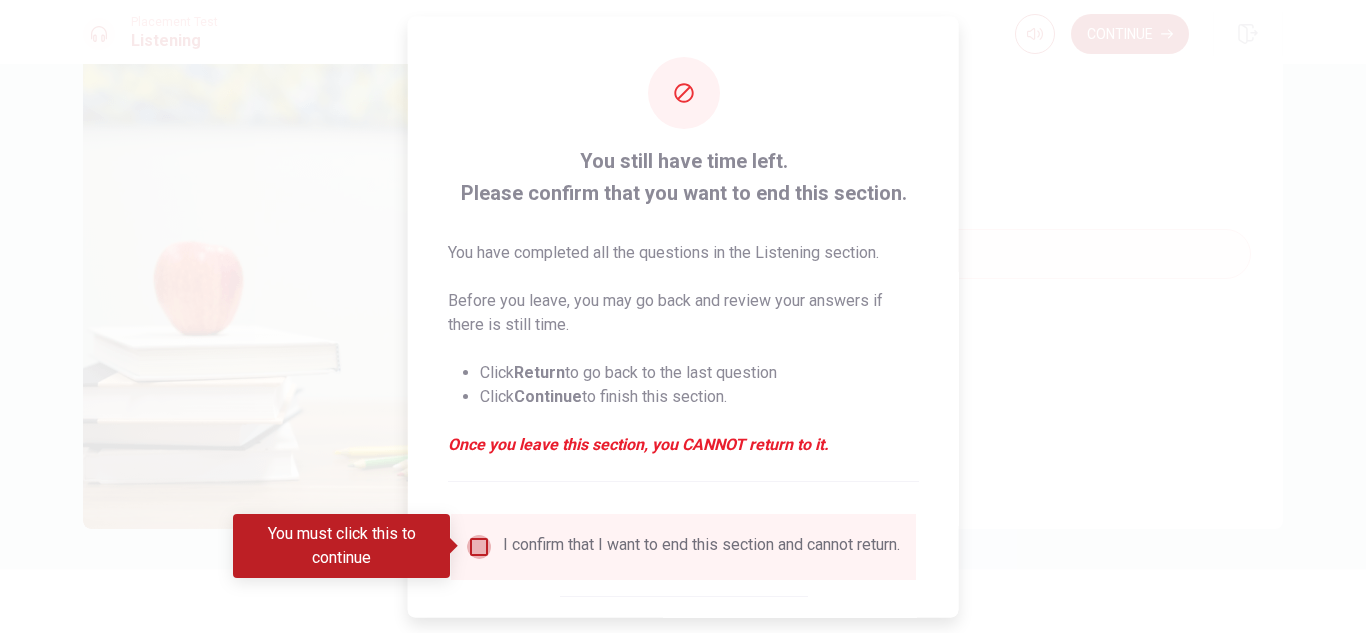 click at bounding box center [479, 546] 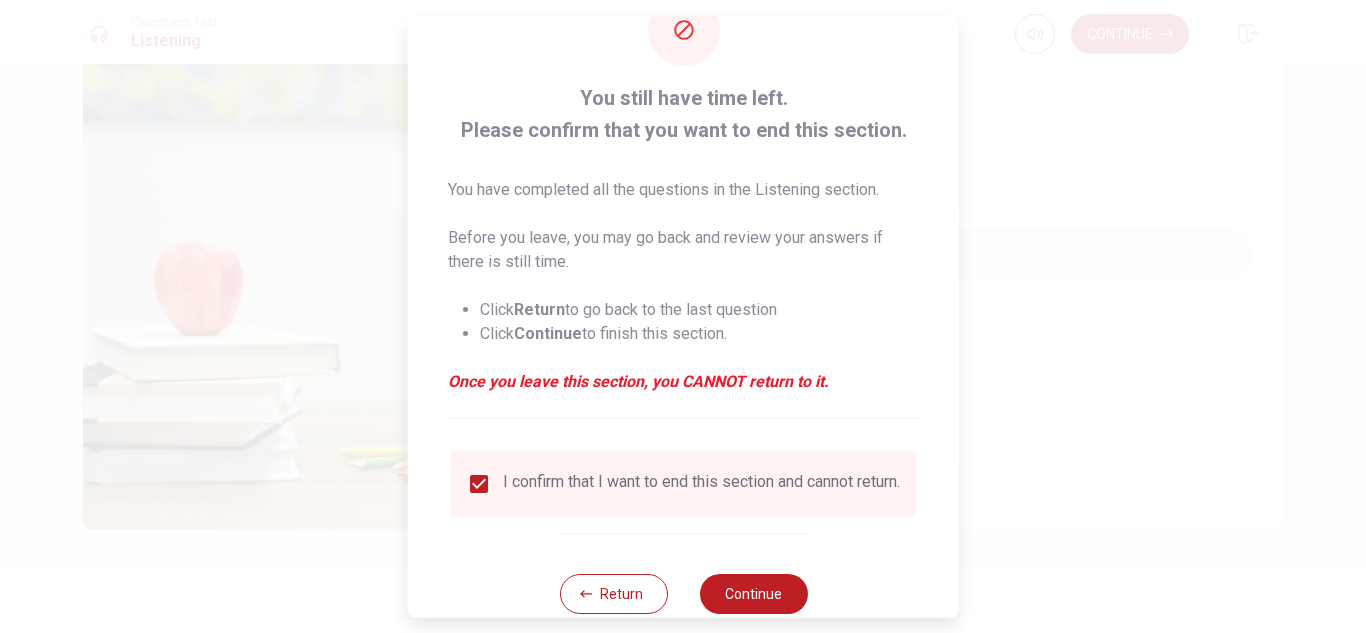 drag, startPoint x: 958, startPoint y: 176, endPoint x: 947, endPoint y: 225, distance: 50.219517 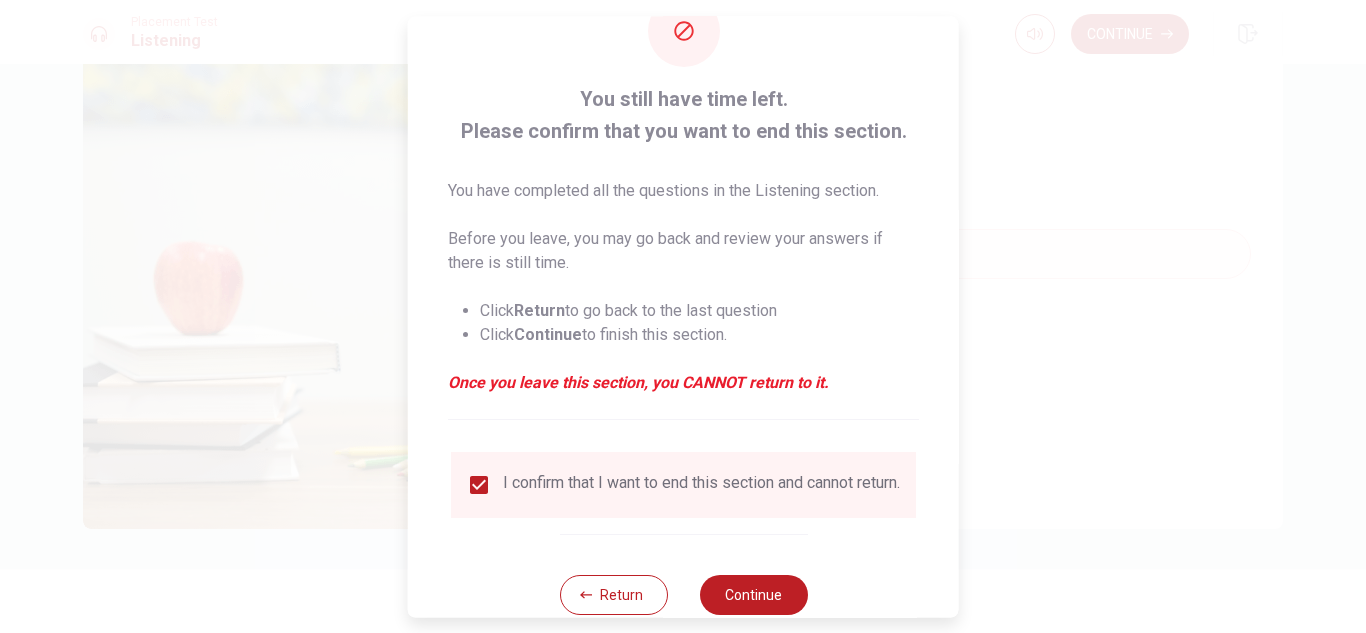 drag, startPoint x: 947, startPoint y: 225, endPoint x: 787, endPoint y: 588, distance: 396.69763 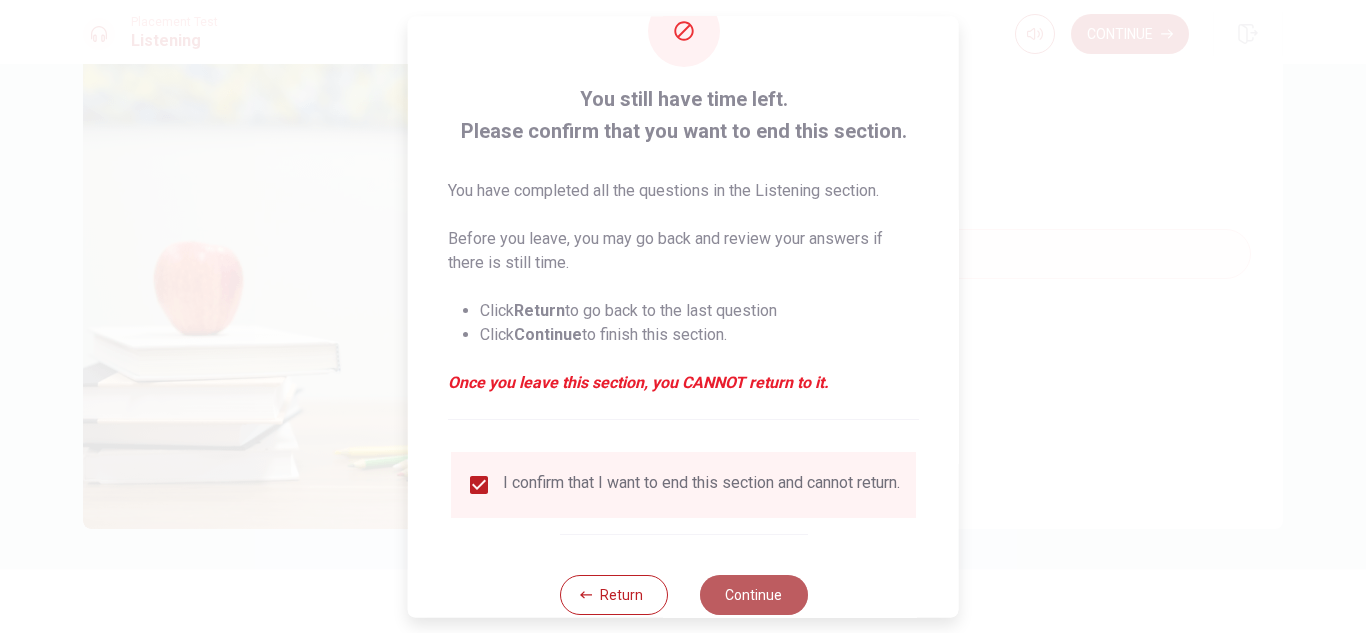 click on "Continue" at bounding box center [753, 595] 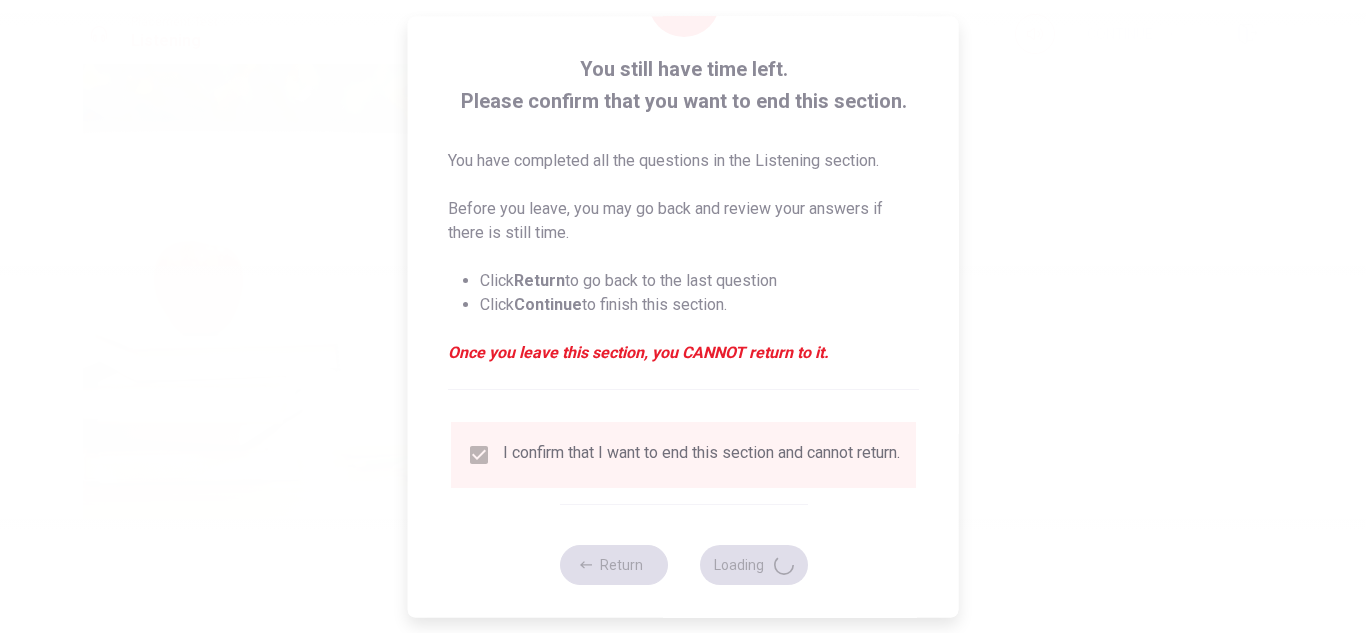 scroll, scrollTop: 113, scrollLeft: 0, axis: vertical 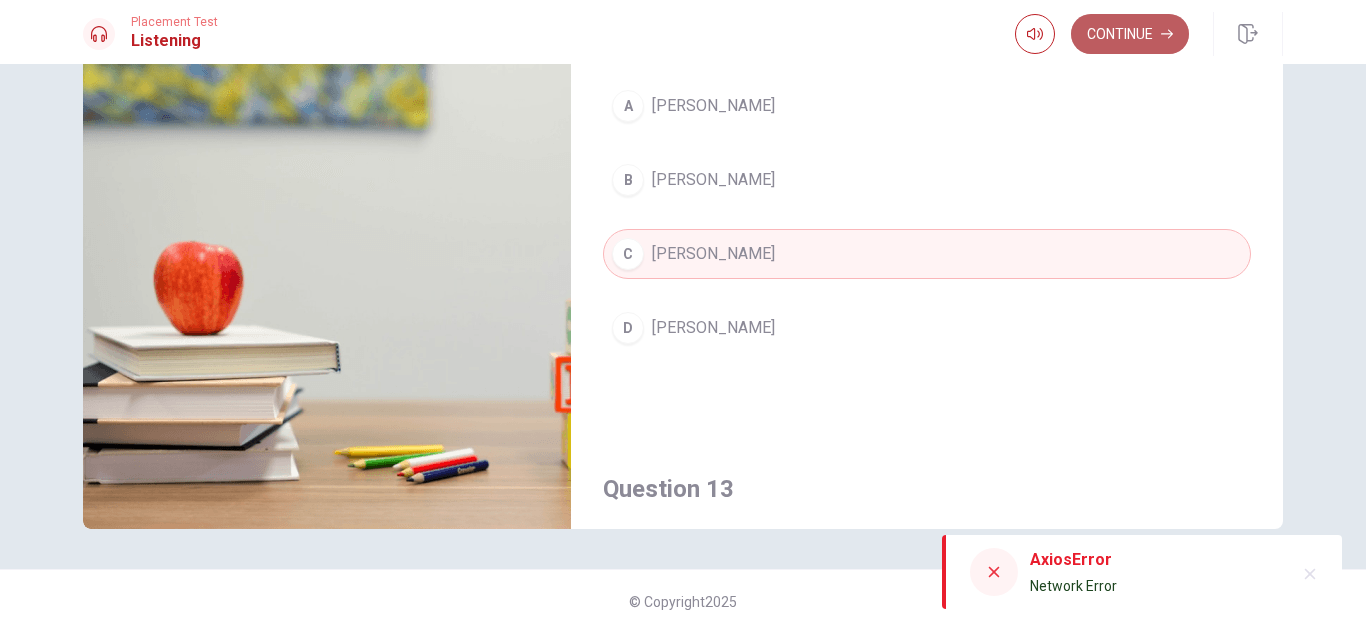 click on "Continue" at bounding box center [1130, 34] 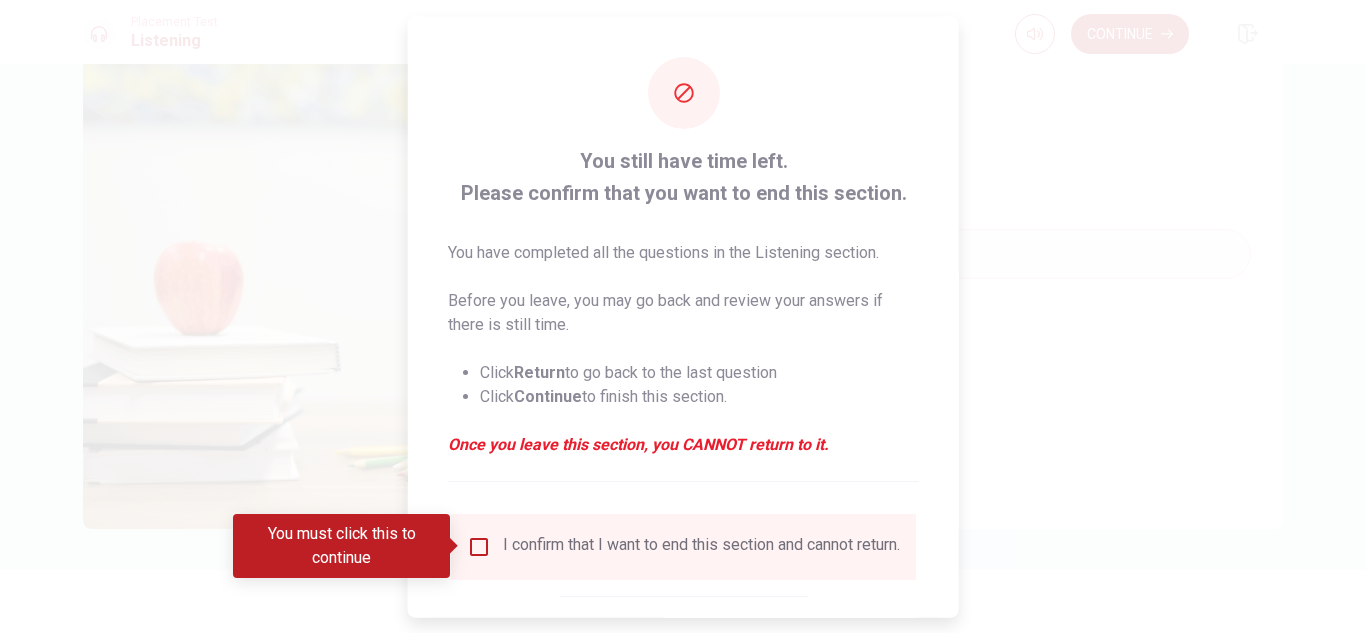 click on "You must click this to continue" at bounding box center (348, 546) 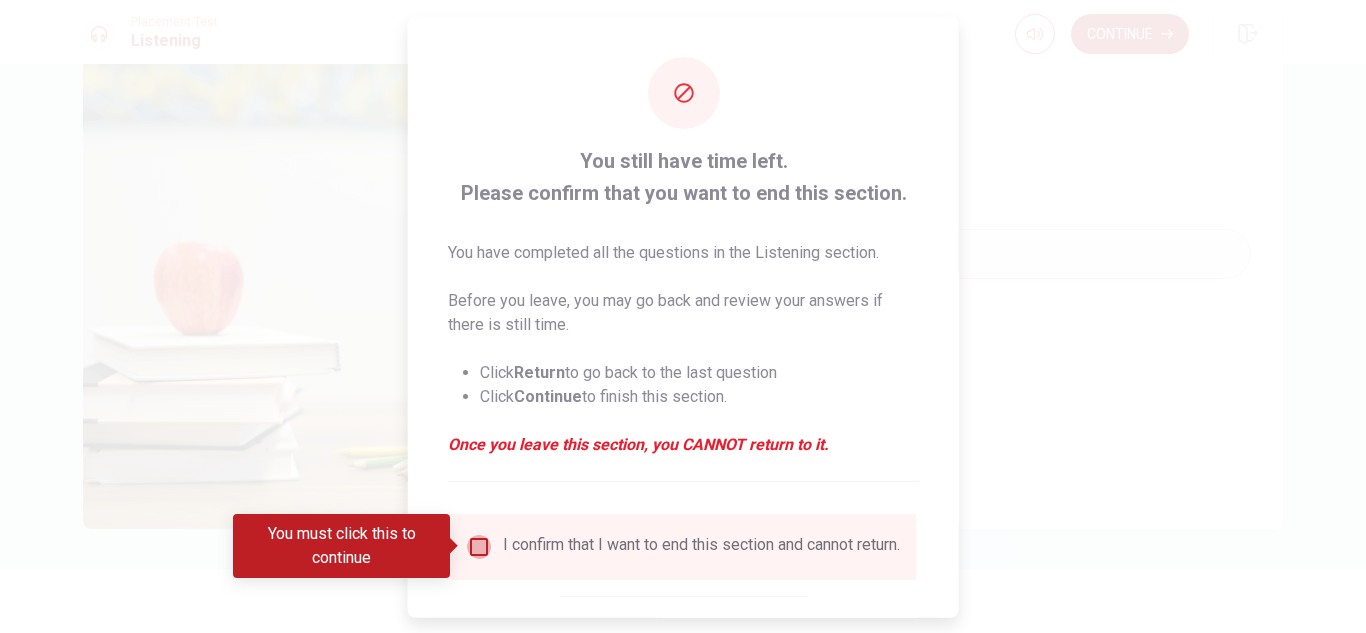 click at bounding box center [479, 546] 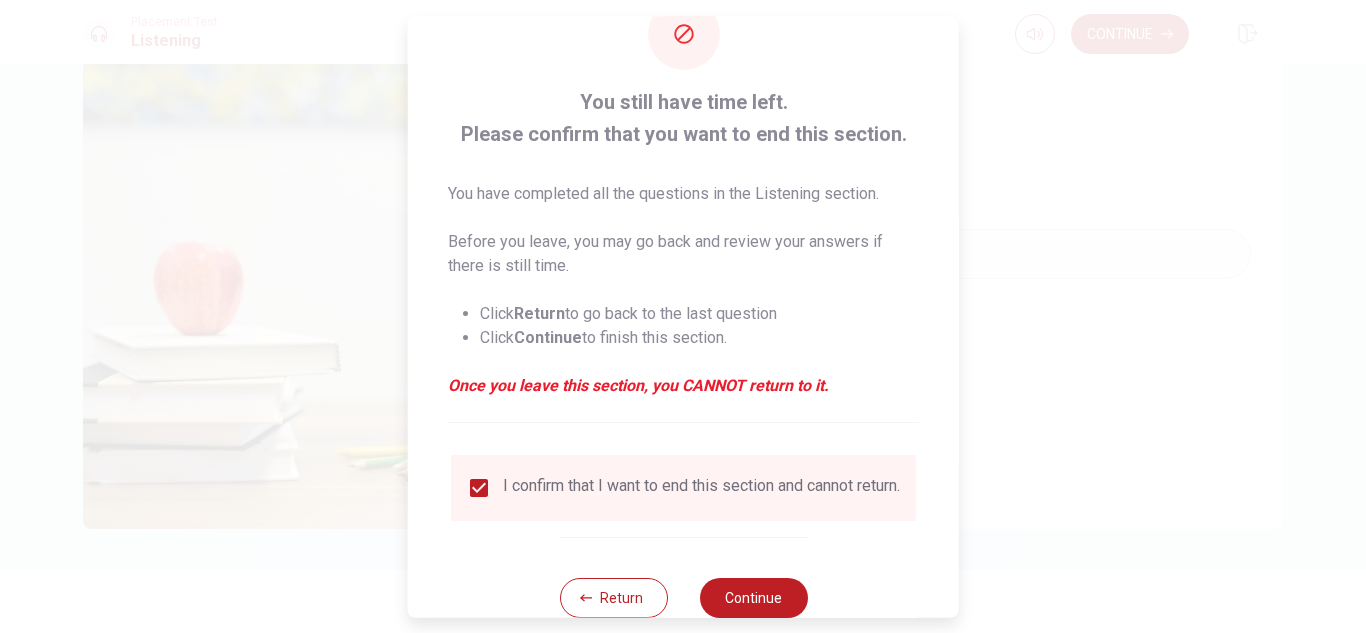 scroll, scrollTop: 83, scrollLeft: 0, axis: vertical 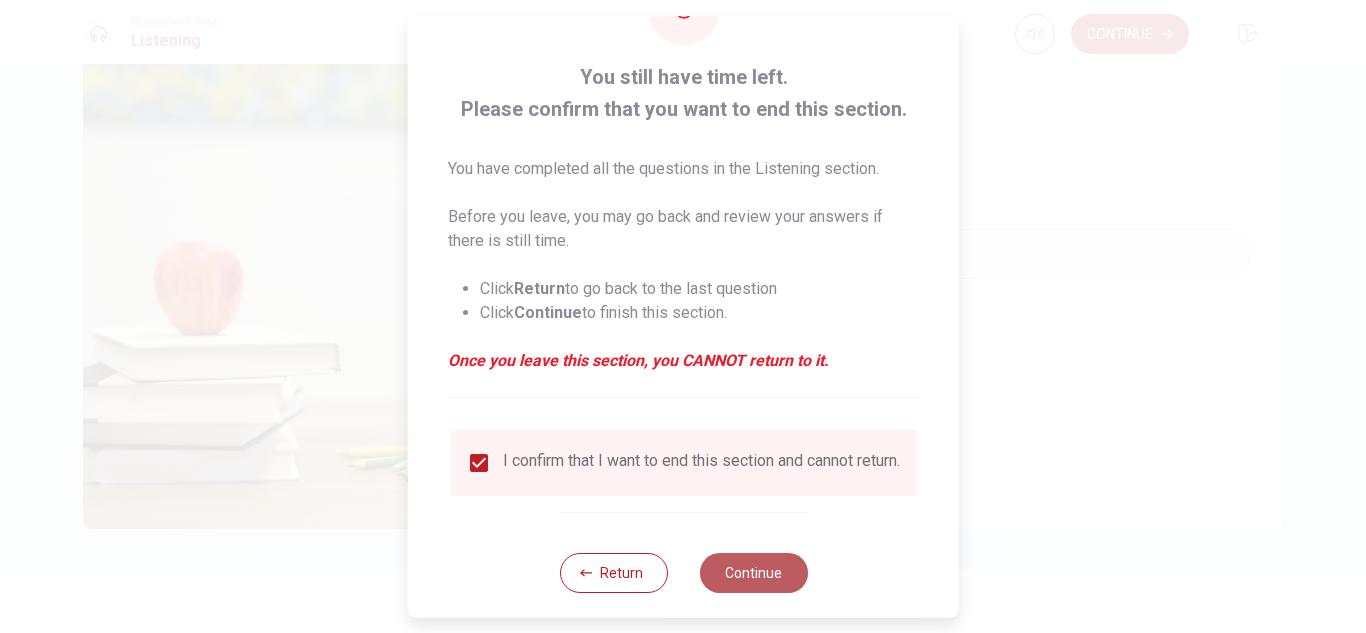 click on "Continue" at bounding box center (753, 573) 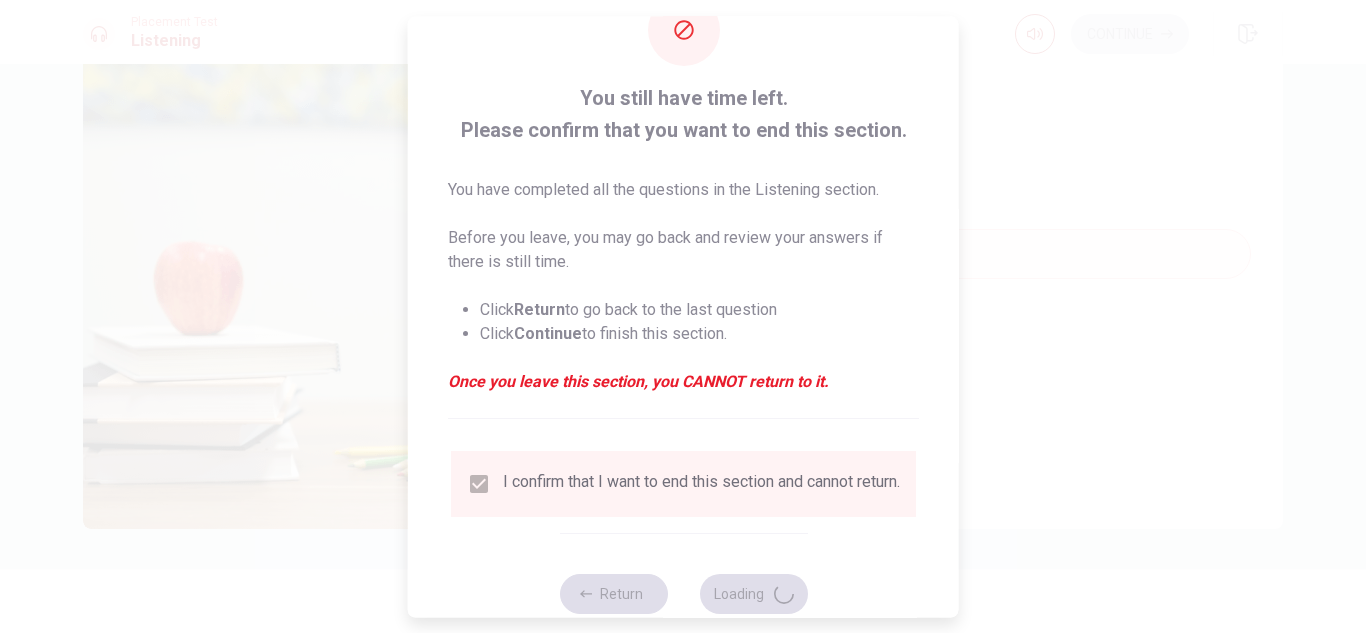scroll, scrollTop: 0, scrollLeft: 0, axis: both 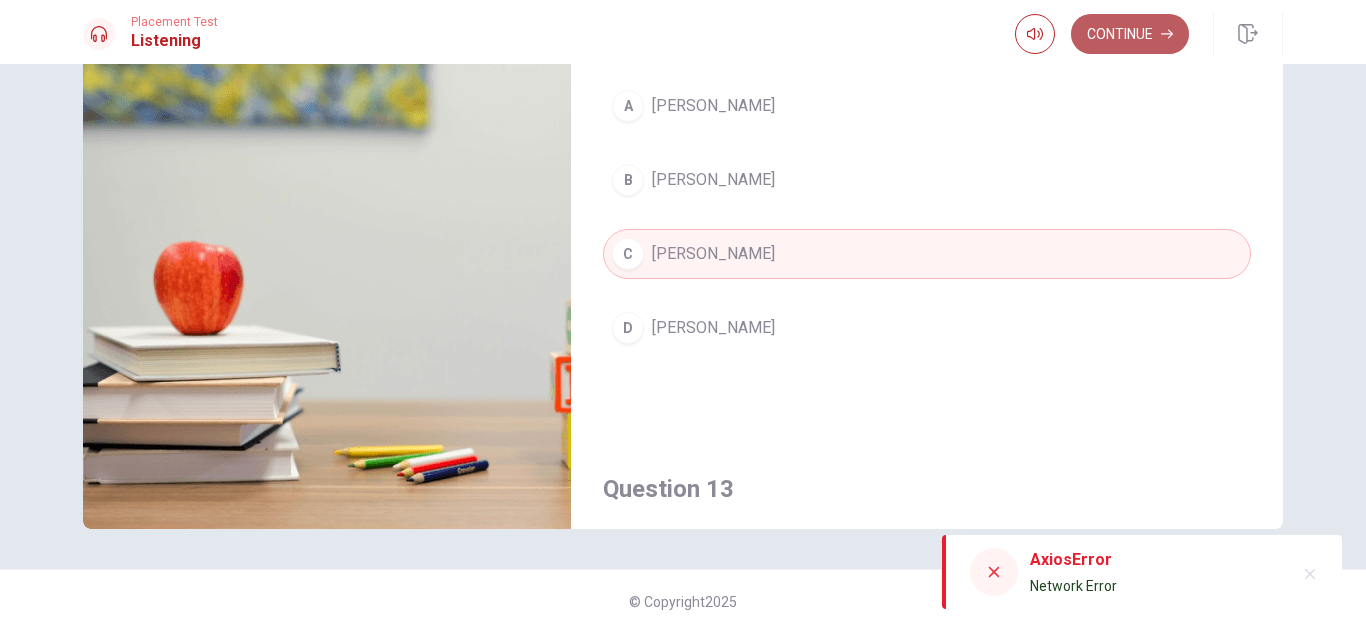 click on "Continue" at bounding box center [1130, 34] 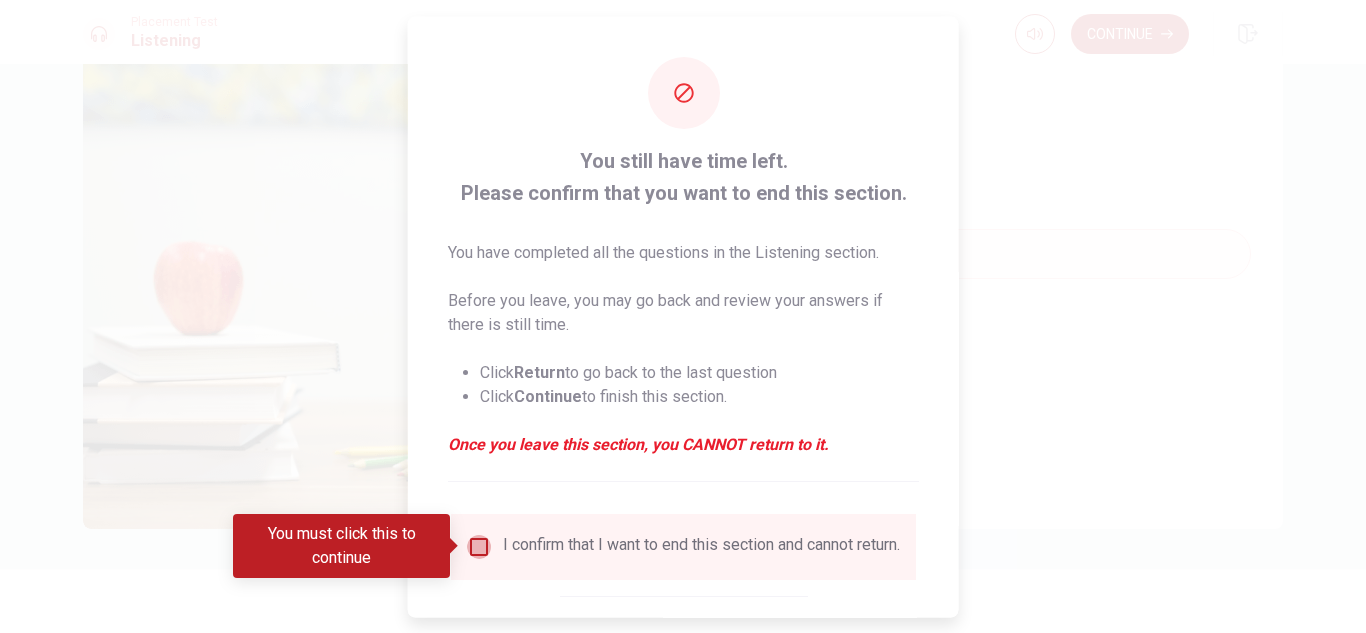 click at bounding box center (479, 546) 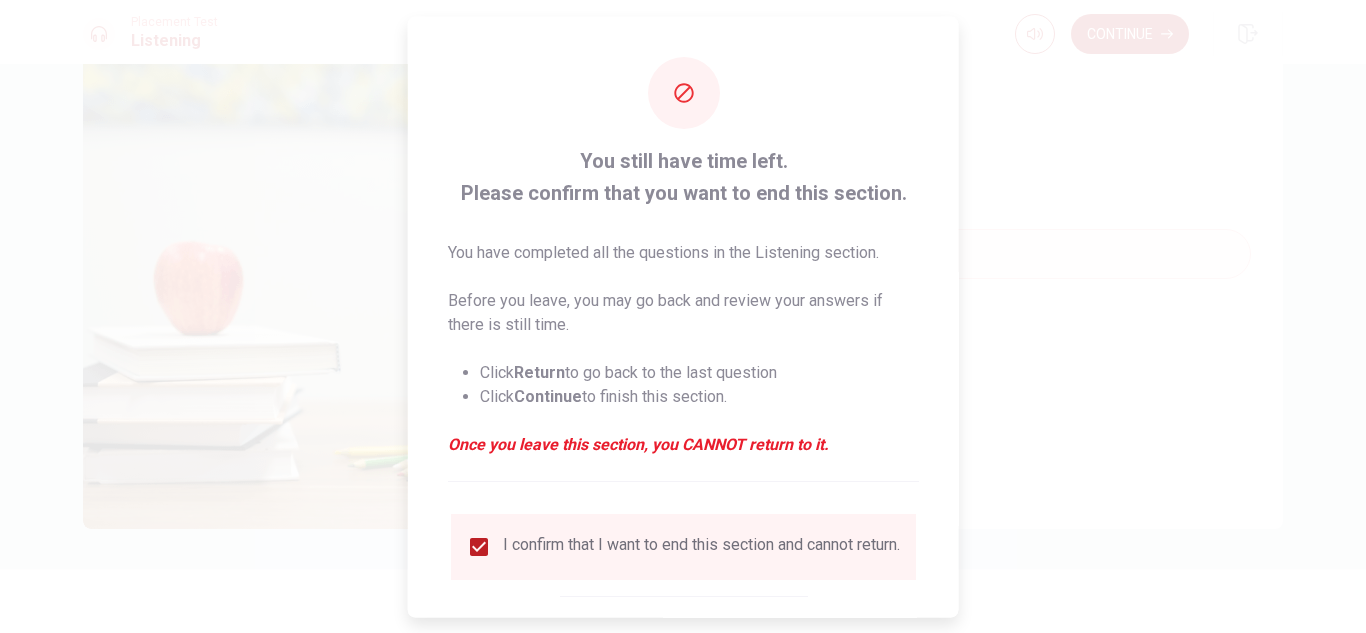 type on "0" 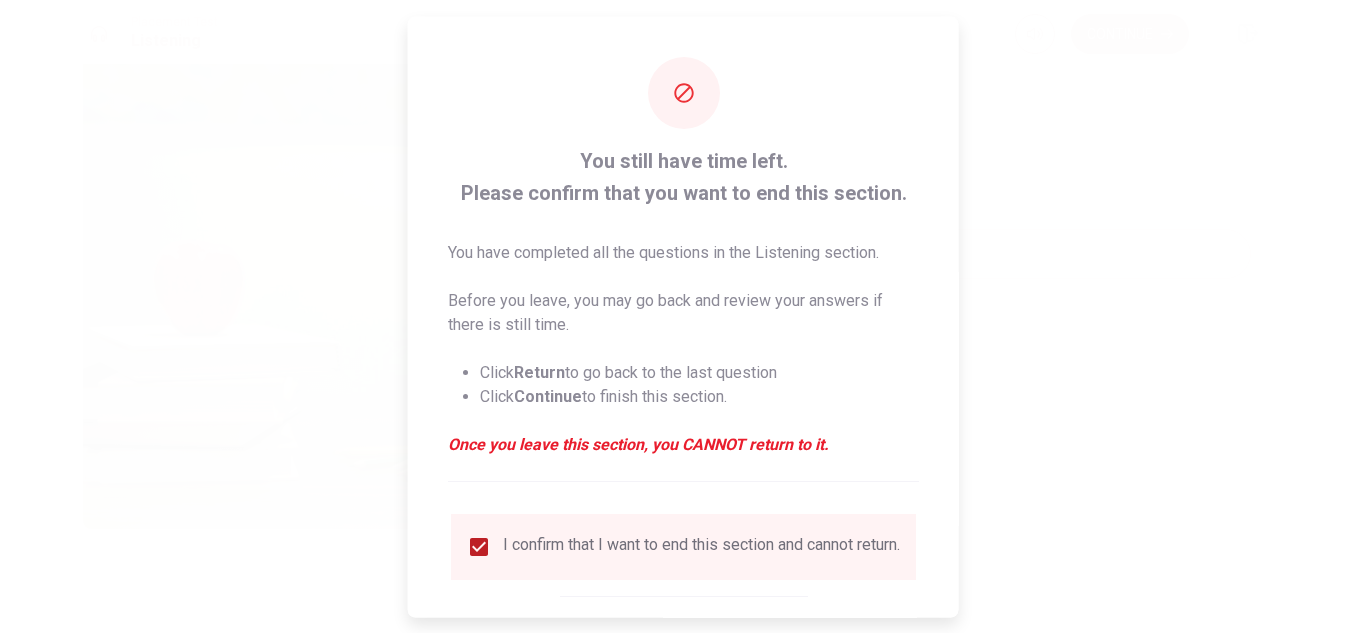scroll, scrollTop: 113, scrollLeft: 0, axis: vertical 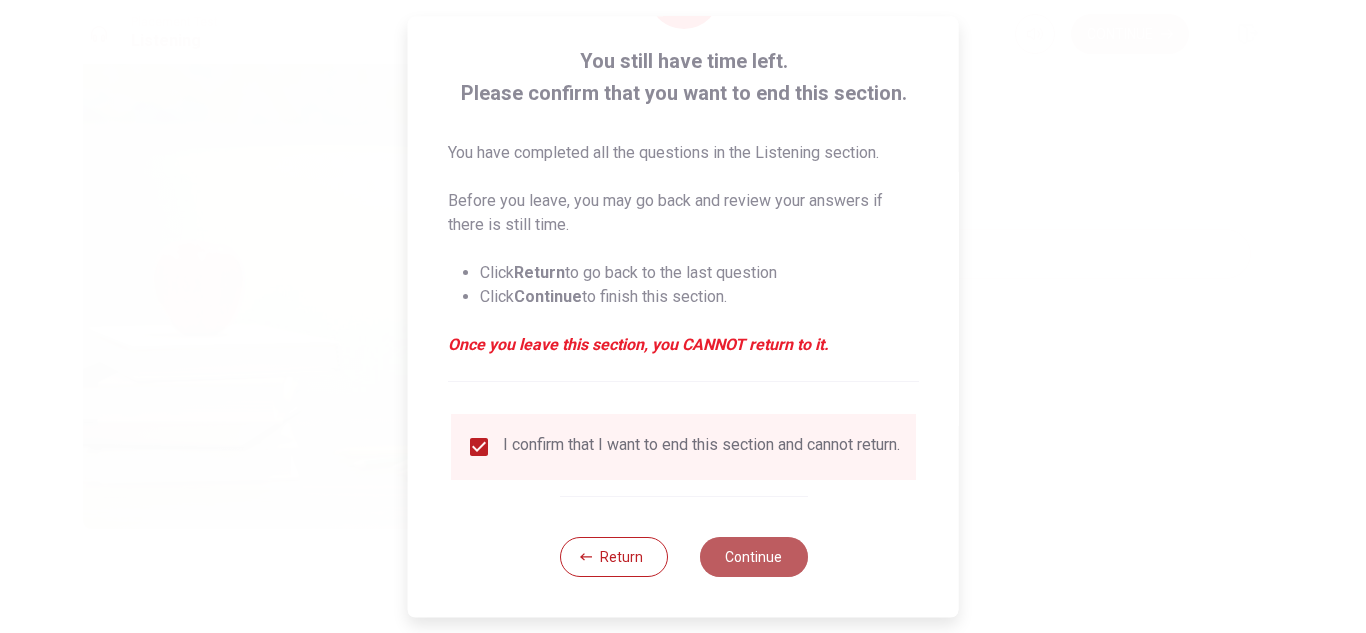 click on "Continue" at bounding box center [753, 557] 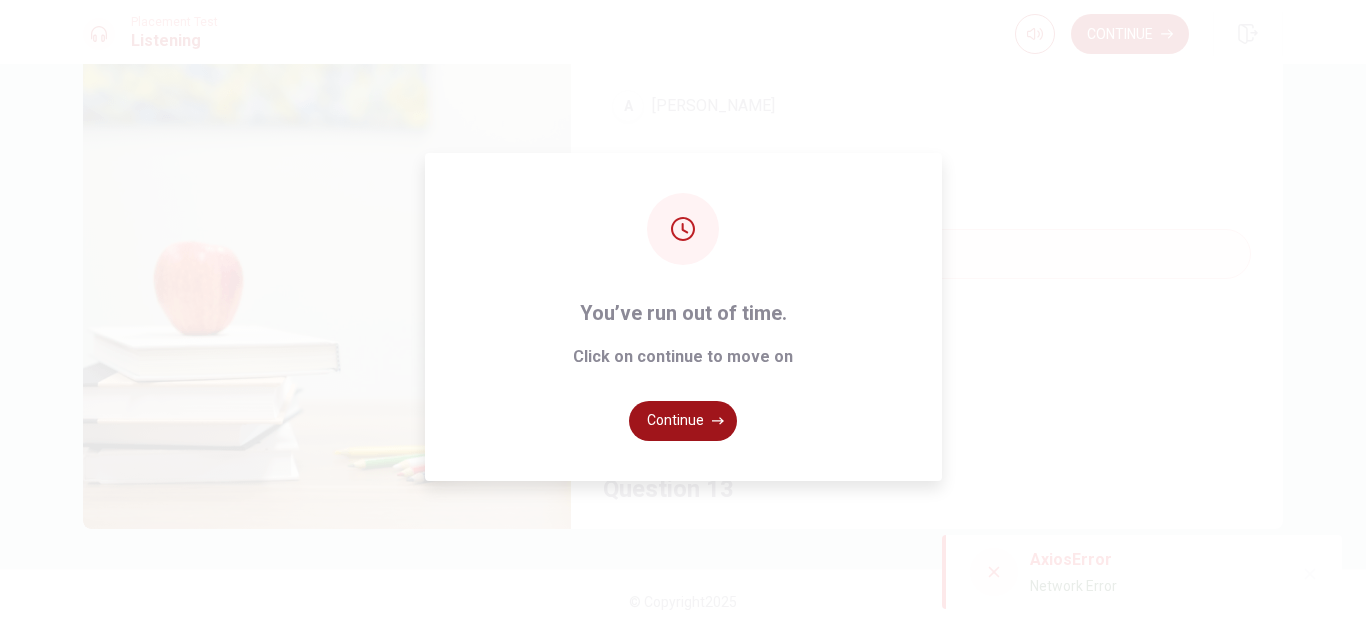 click on "Continue" at bounding box center [683, 421] 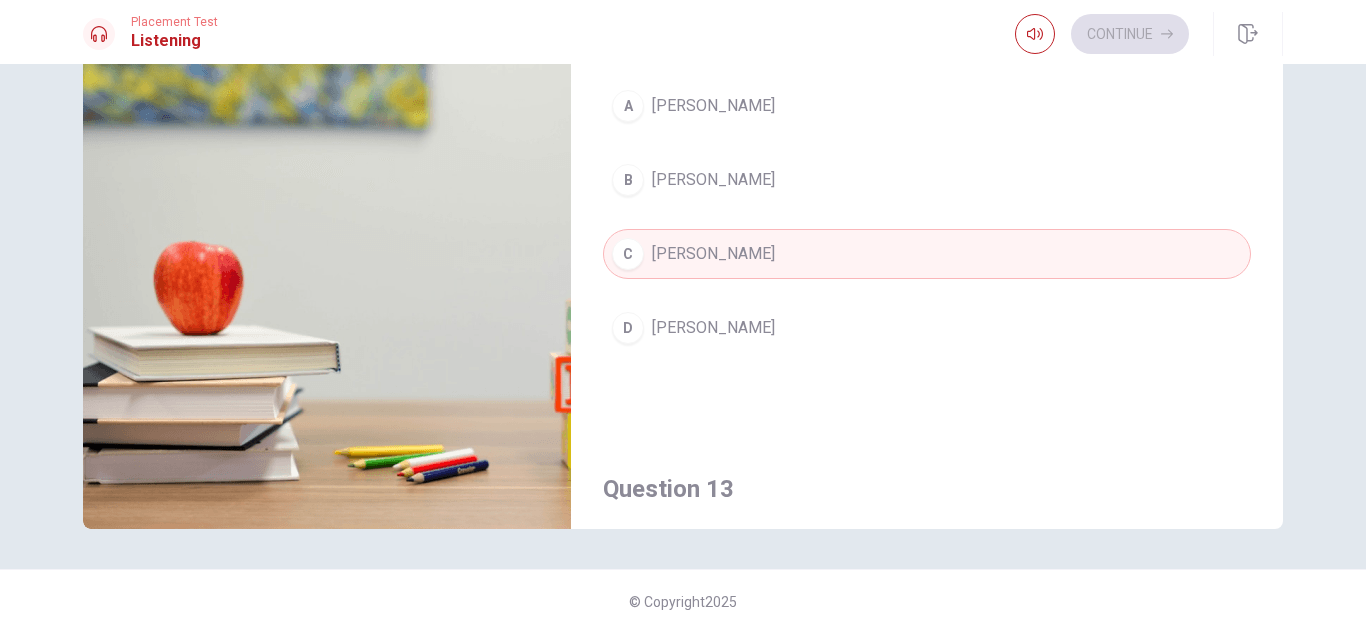 scroll, scrollTop: 0, scrollLeft: 0, axis: both 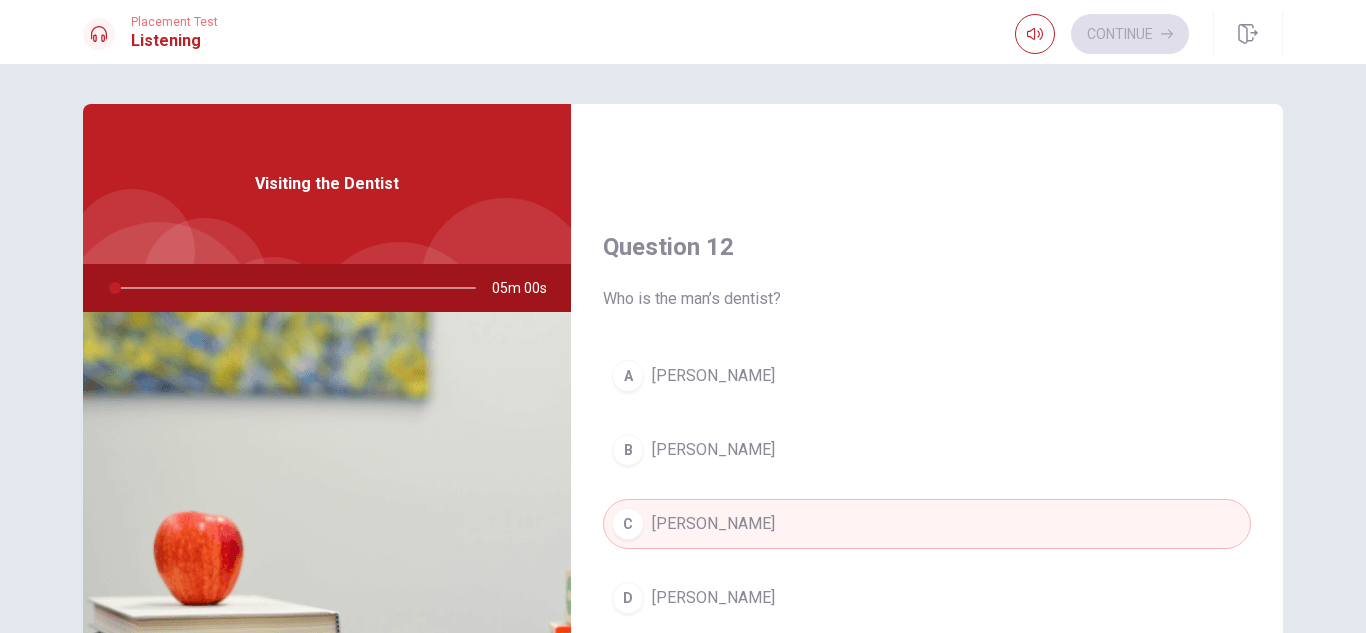 drag, startPoint x: 1365, startPoint y: 51, endPoint x: 1361, endPoint y: 190, distance: 139.05754 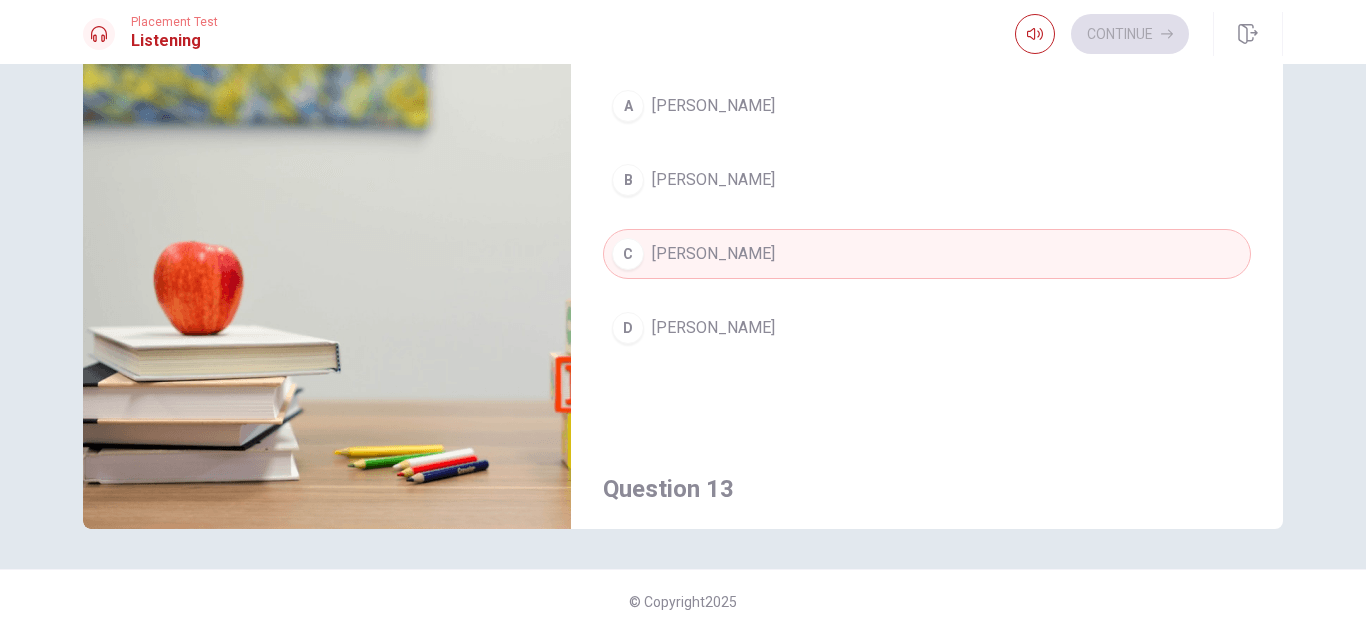 scroll, scrollTop: 267, scrollLeft: 0, axis: vertical 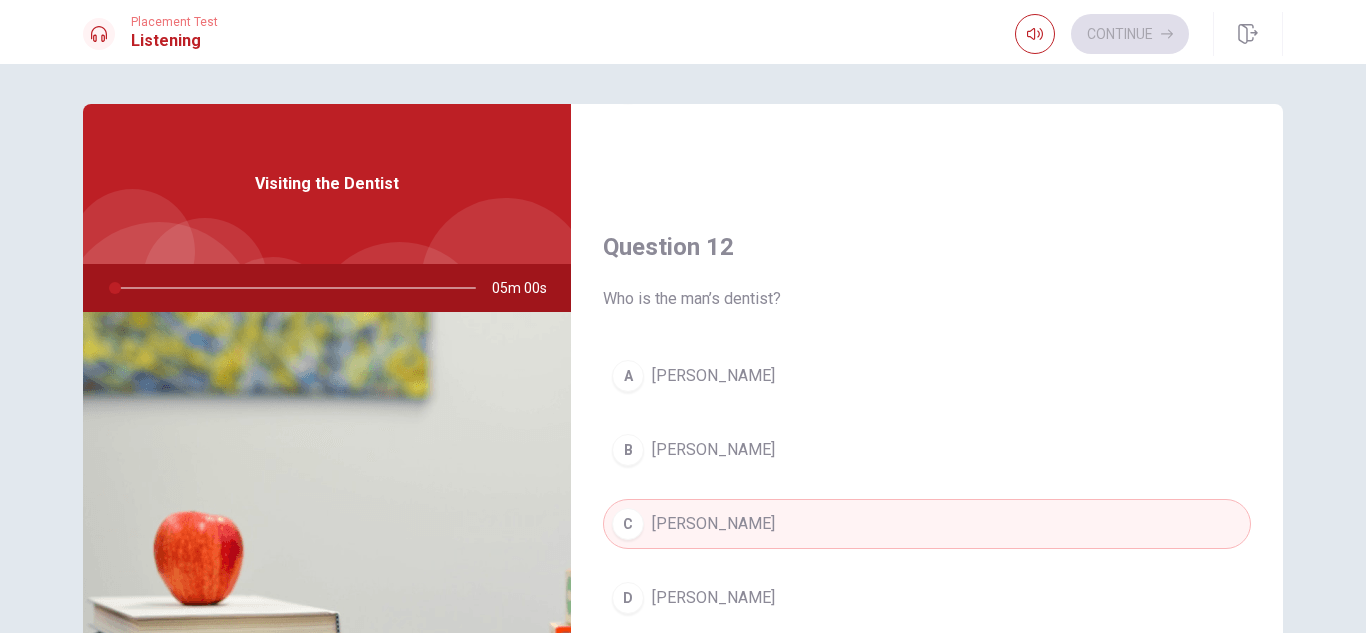 click on "Continue" at bounding box center (1102, 34) 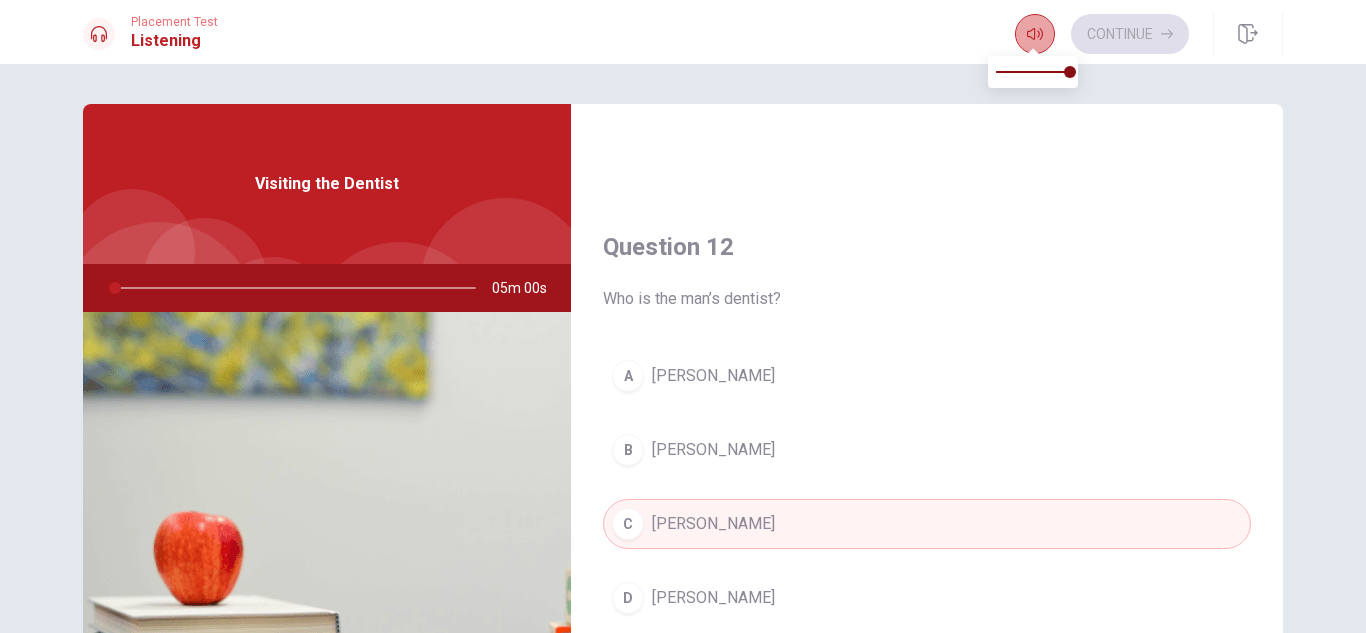 click 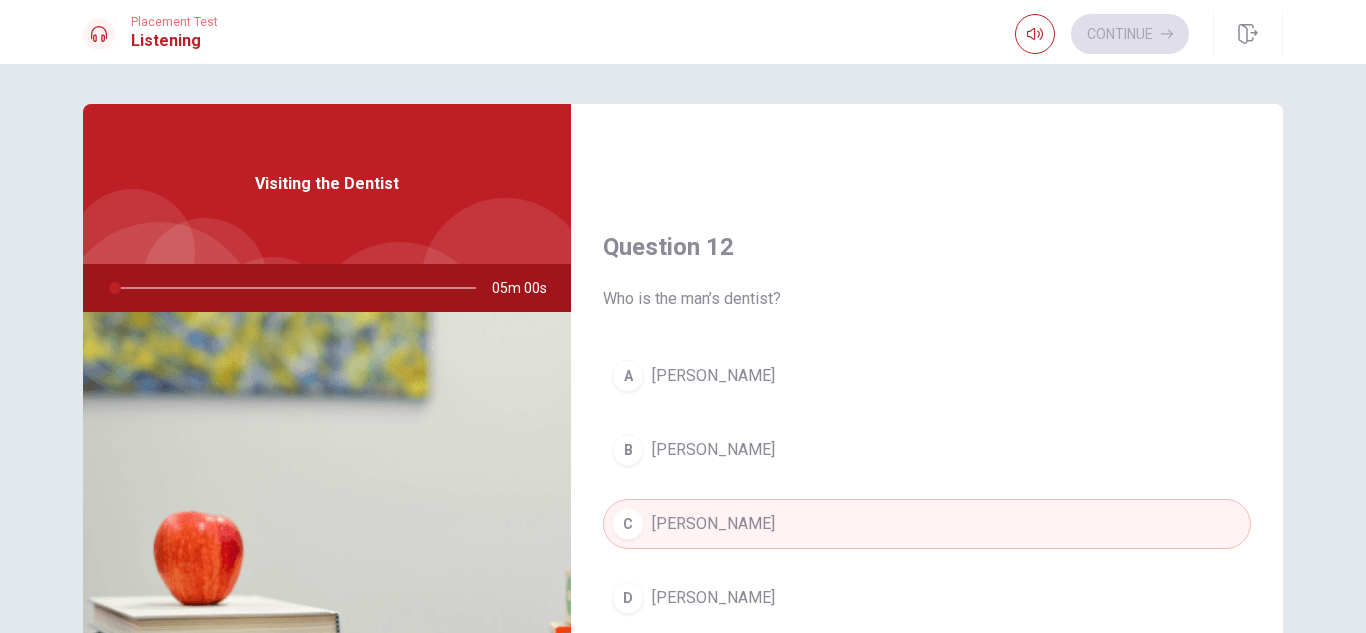 click on "Continue" at bounding box center (1102, 34) 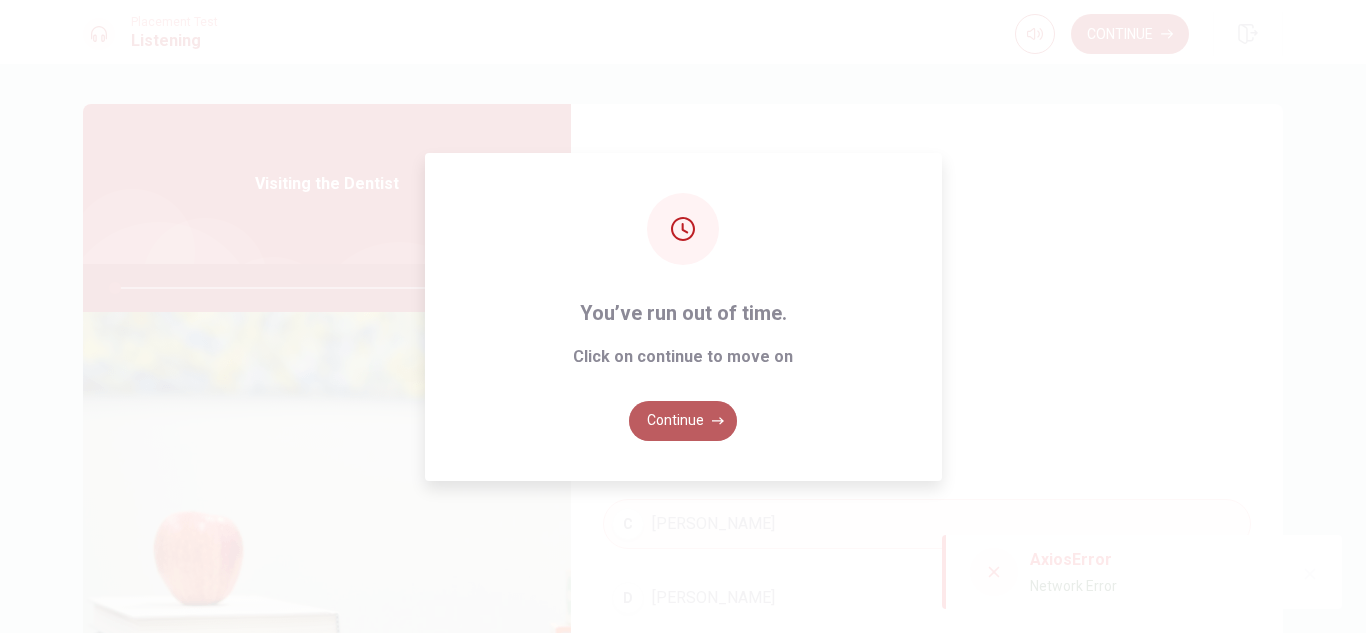 click on "Continue" at bounding box center (683, 421) 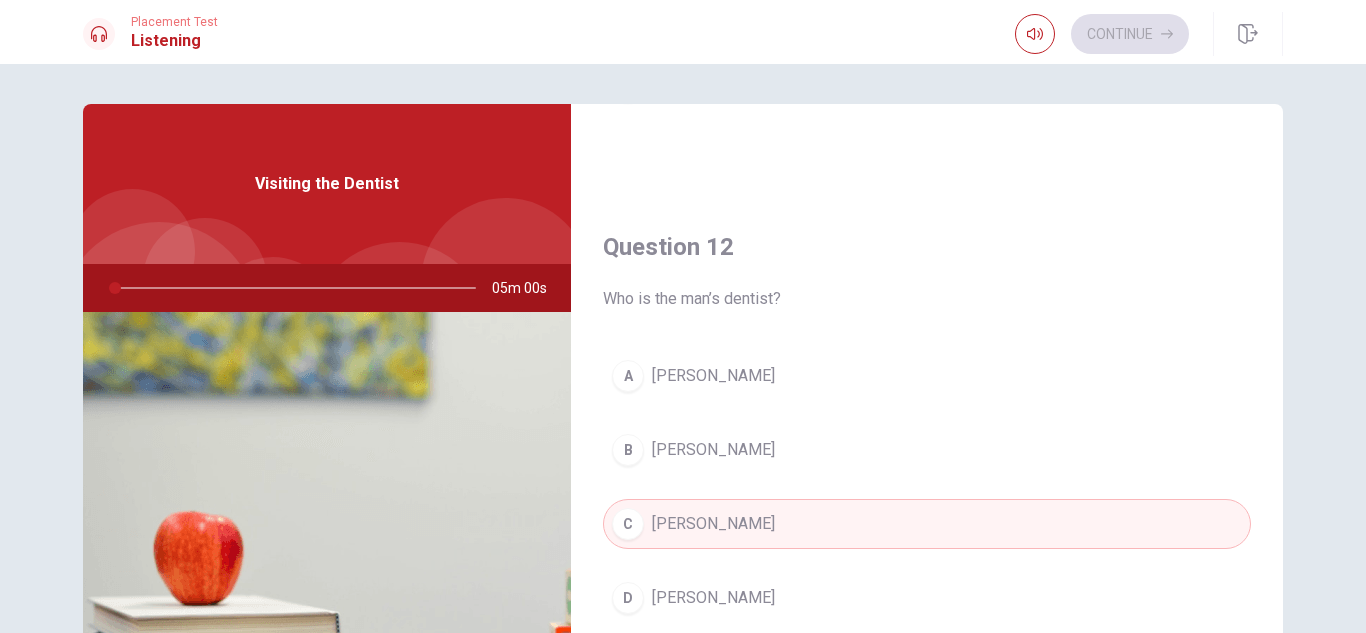 click on "Continue" at bounding box center (1102, 34) 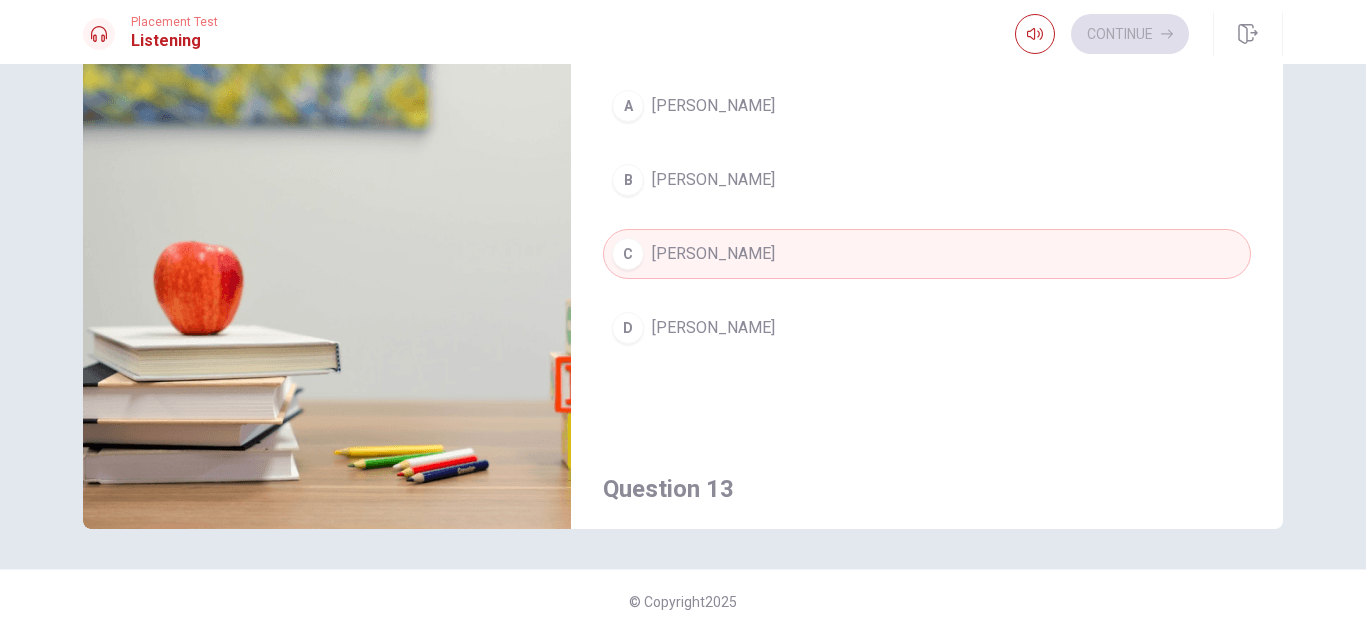 scroll, scrollTop: 0, scrollLeft: 0, axis: both 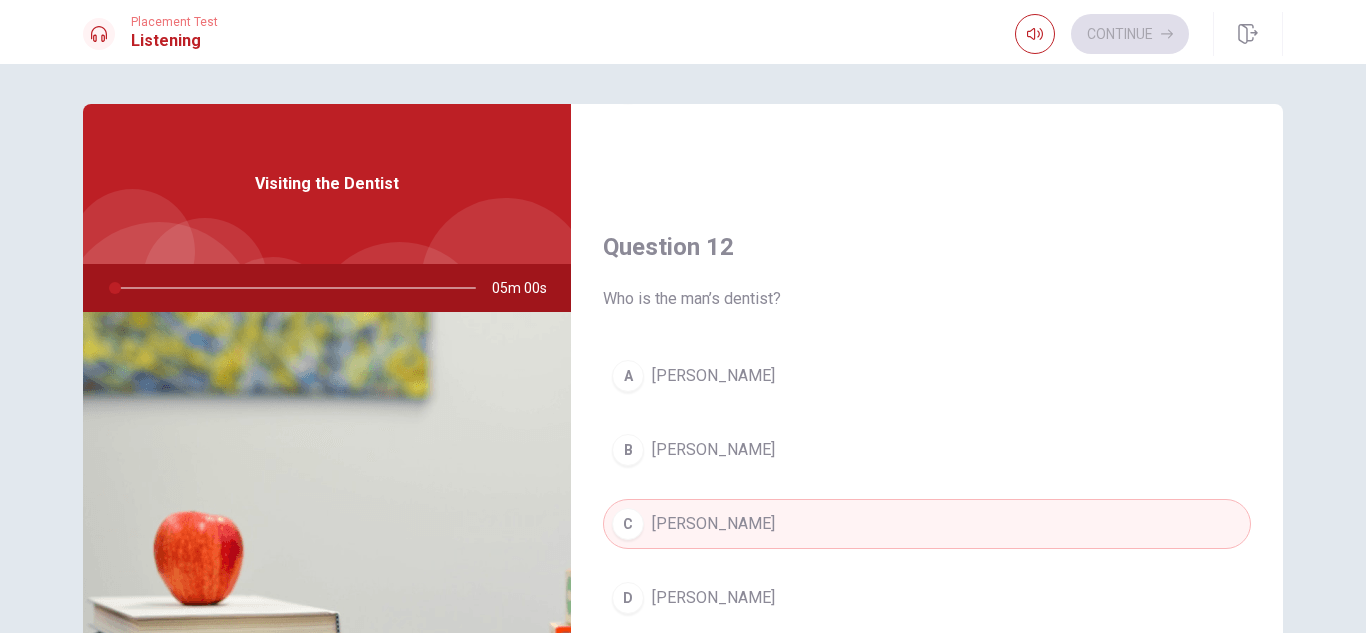 click on "Continue" at bounding box center [1102, 34] 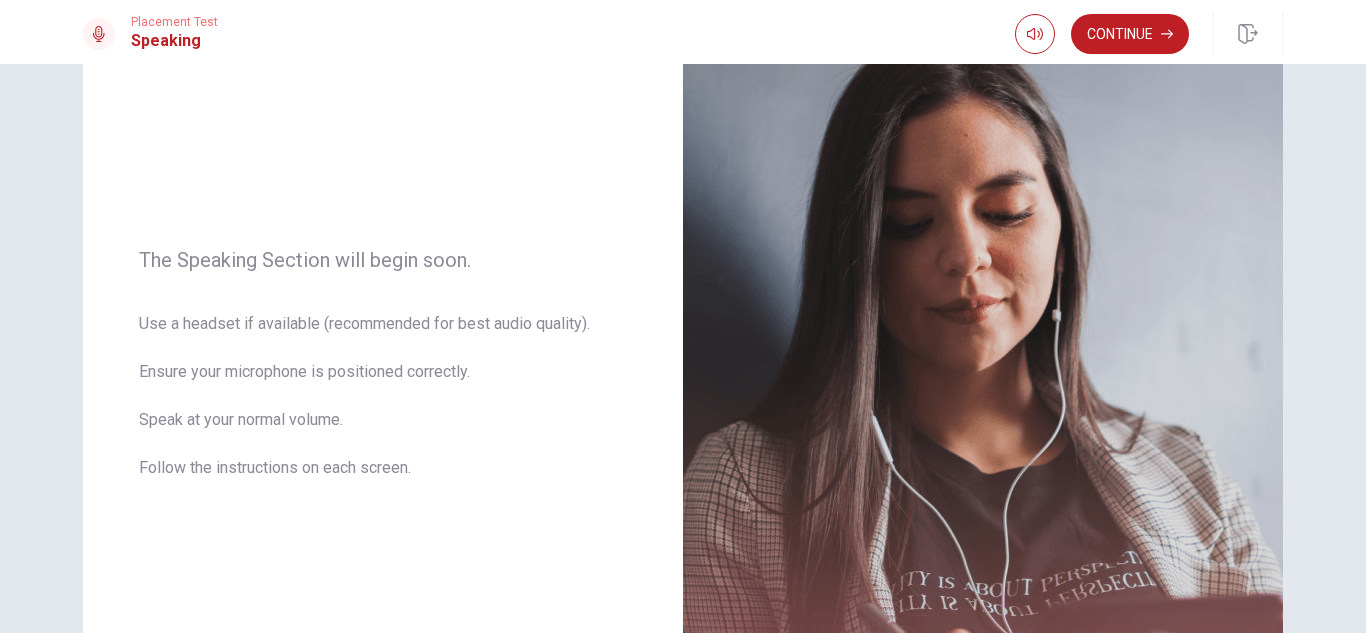 scroll, scrollTop: 179, scrollLeft: 0, axis: vertical 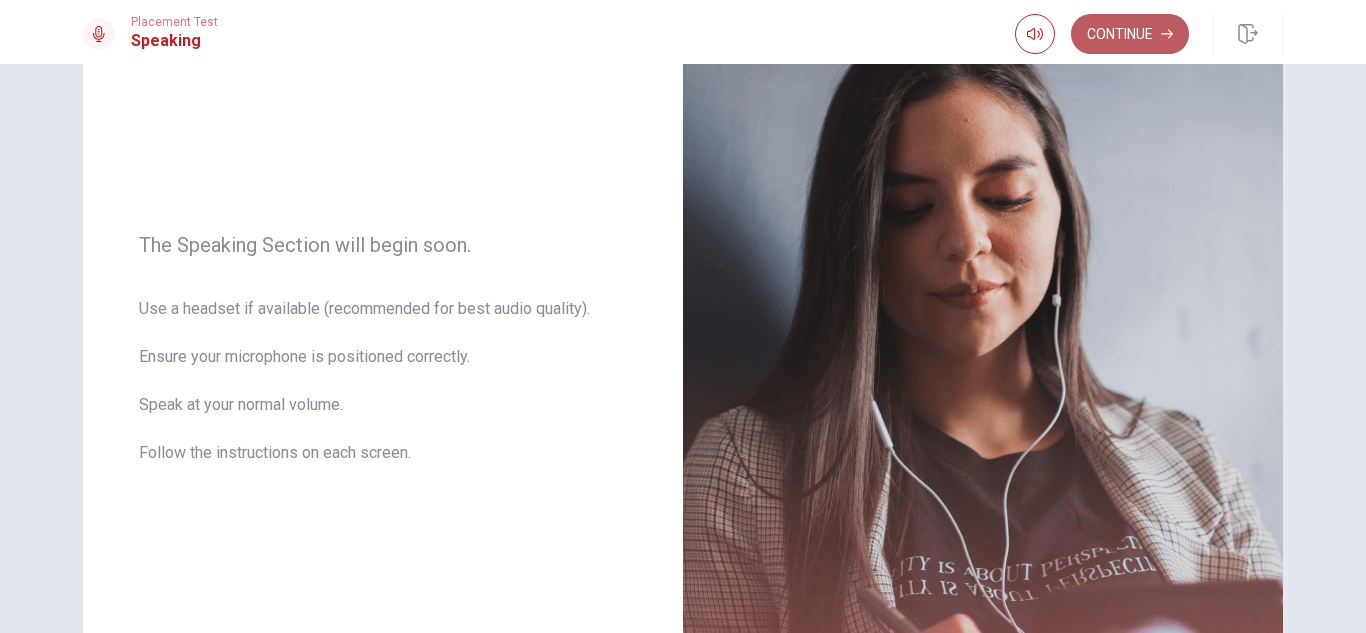 click on "Continue" at bounding box center [1130, 34] 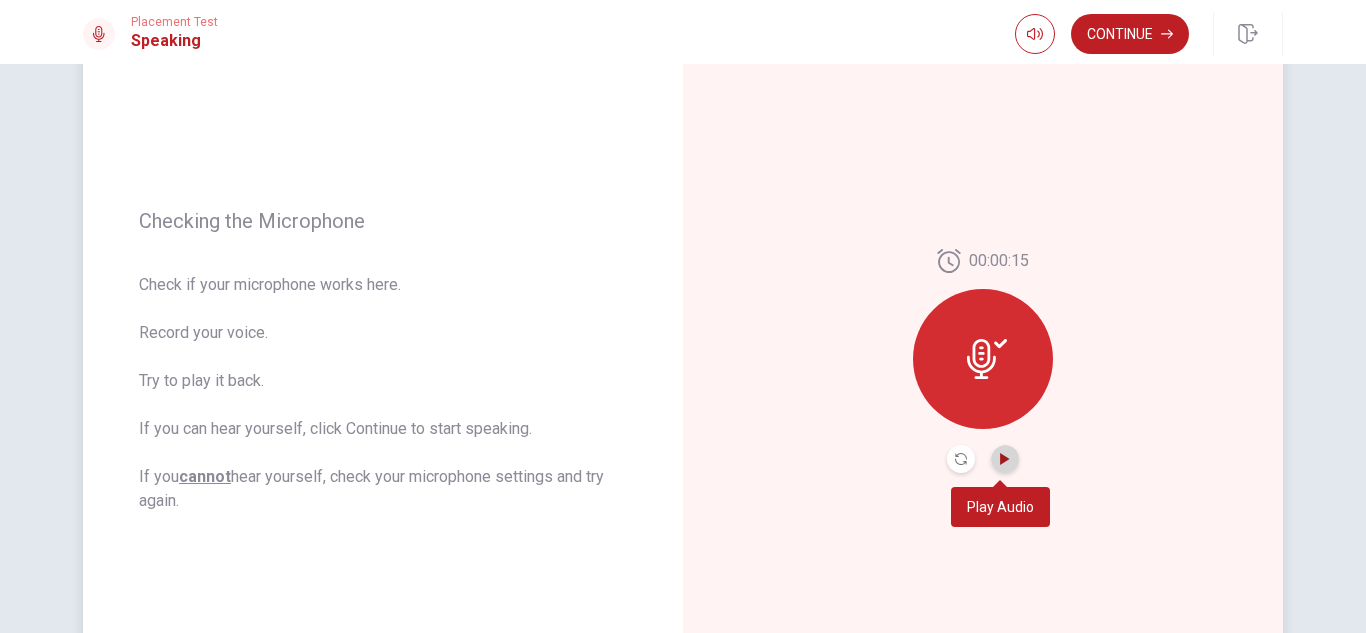 click 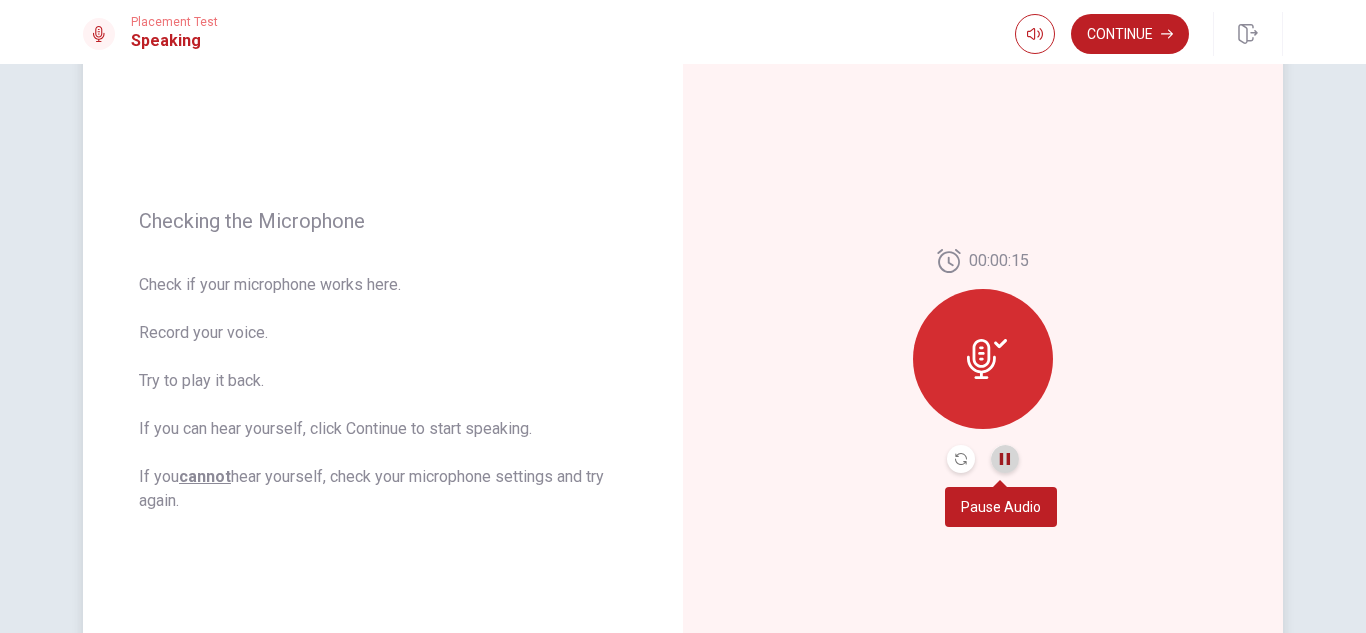 click 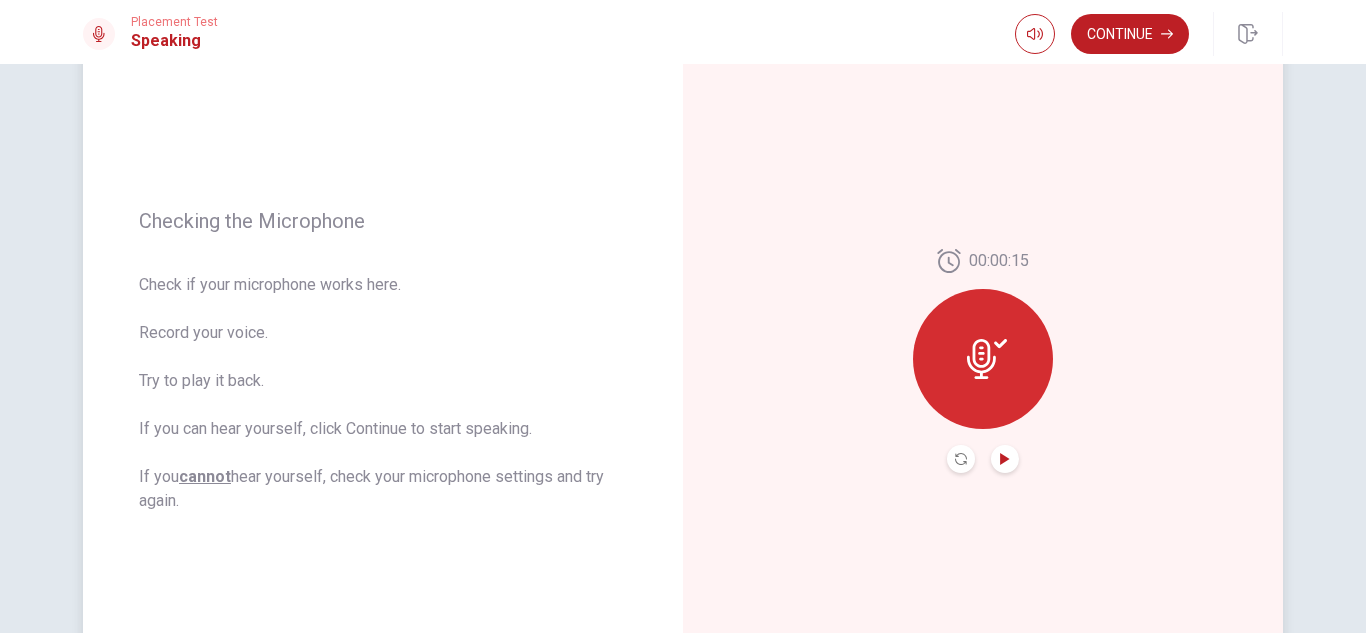 click 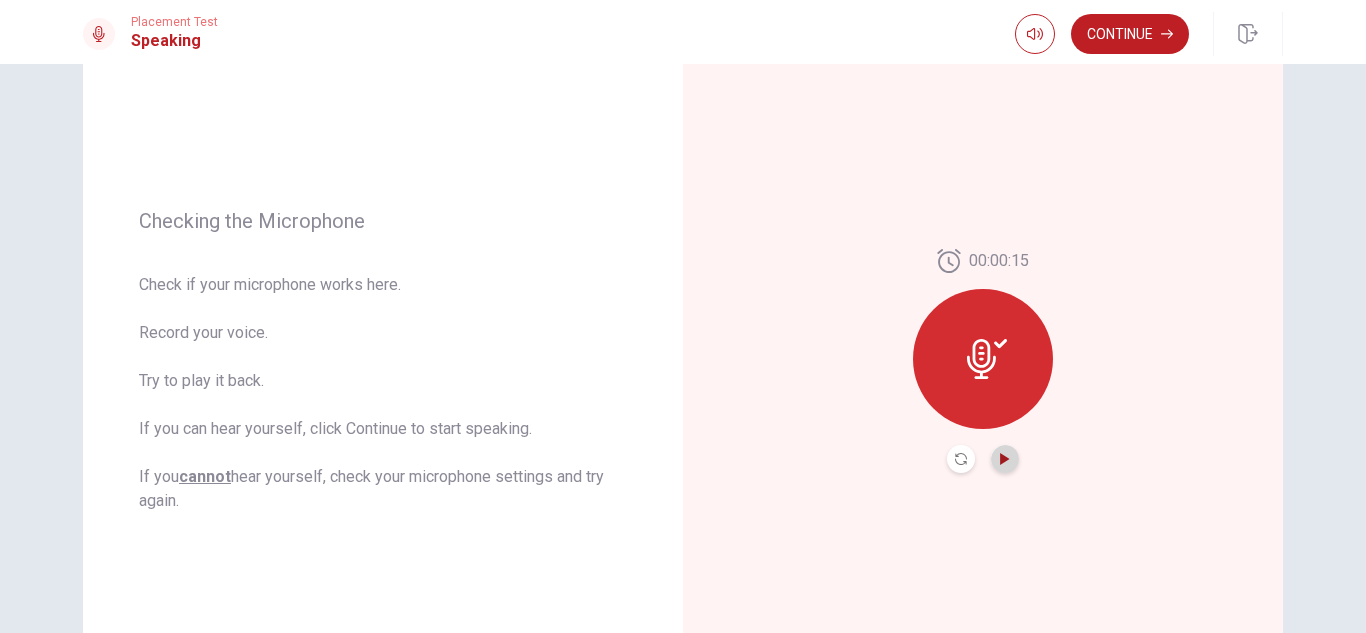 click at bounding box center (1005, 459) 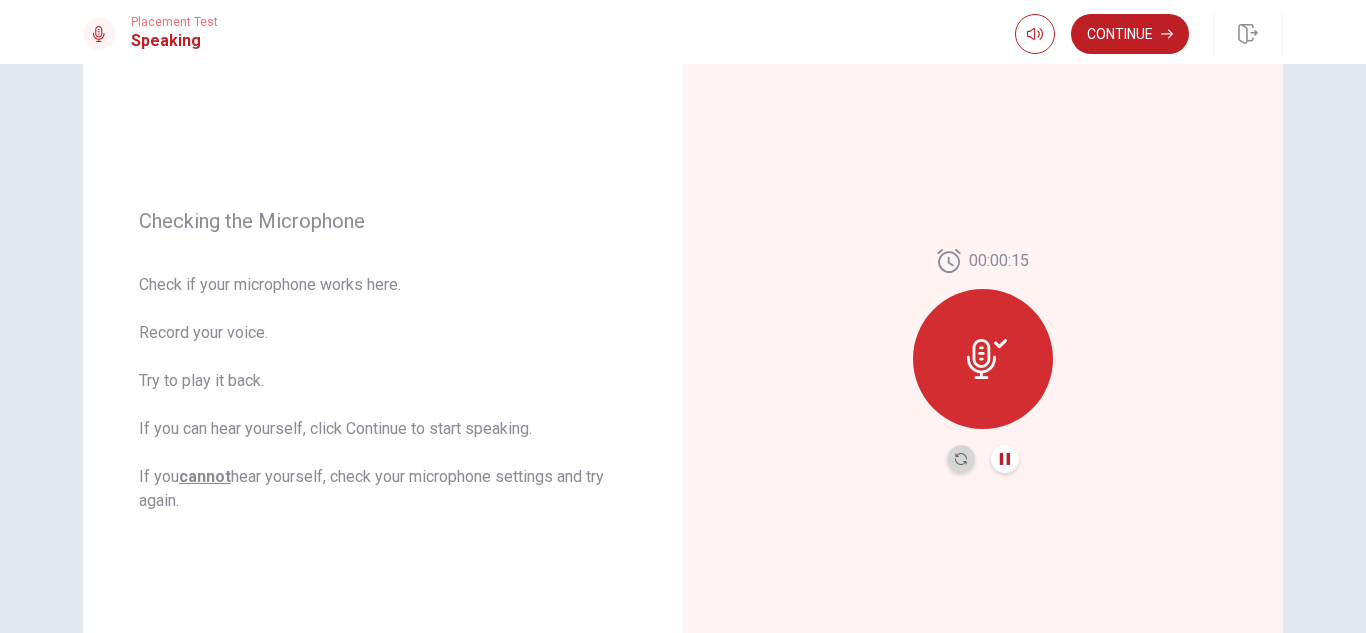 click at bounding box center (961, 459) 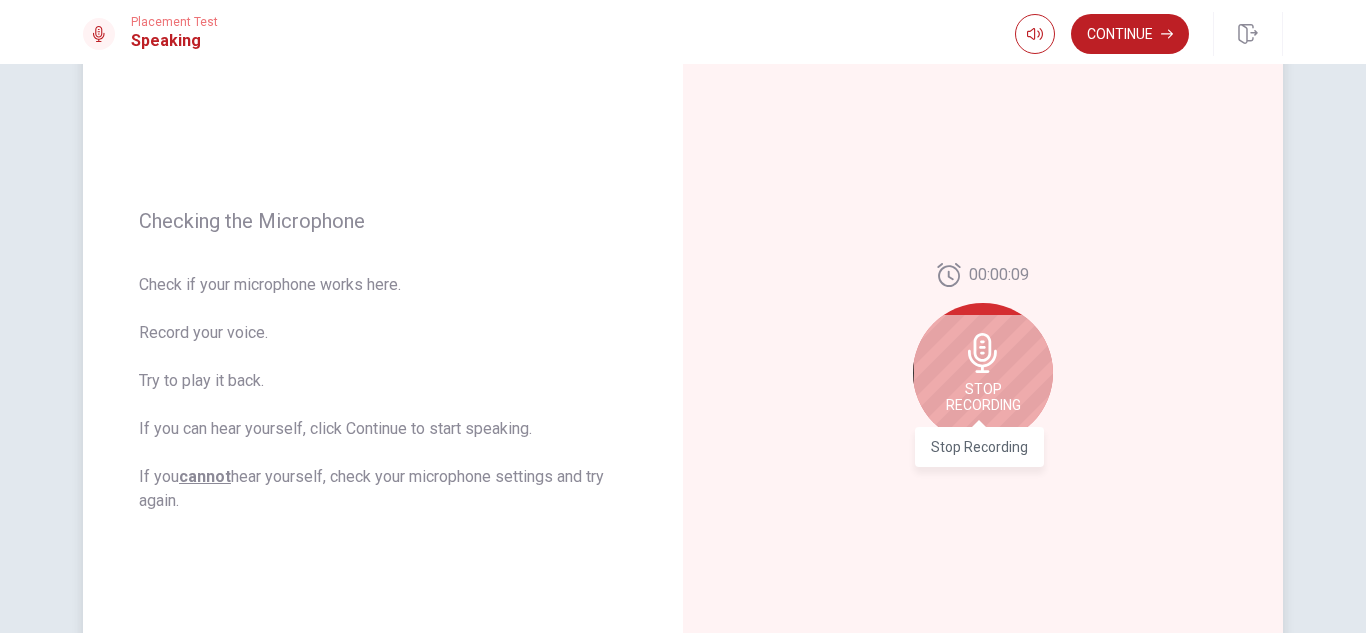 click on "Stop   Recording" at bounding box center (983, 397) 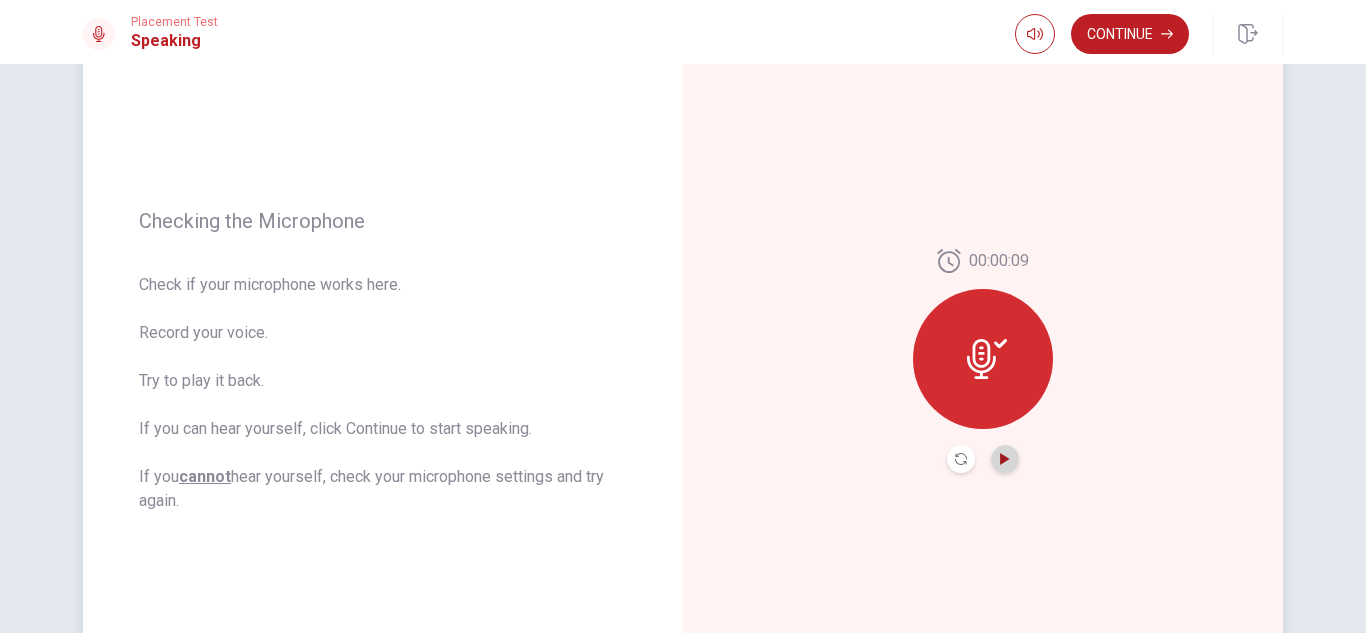 click 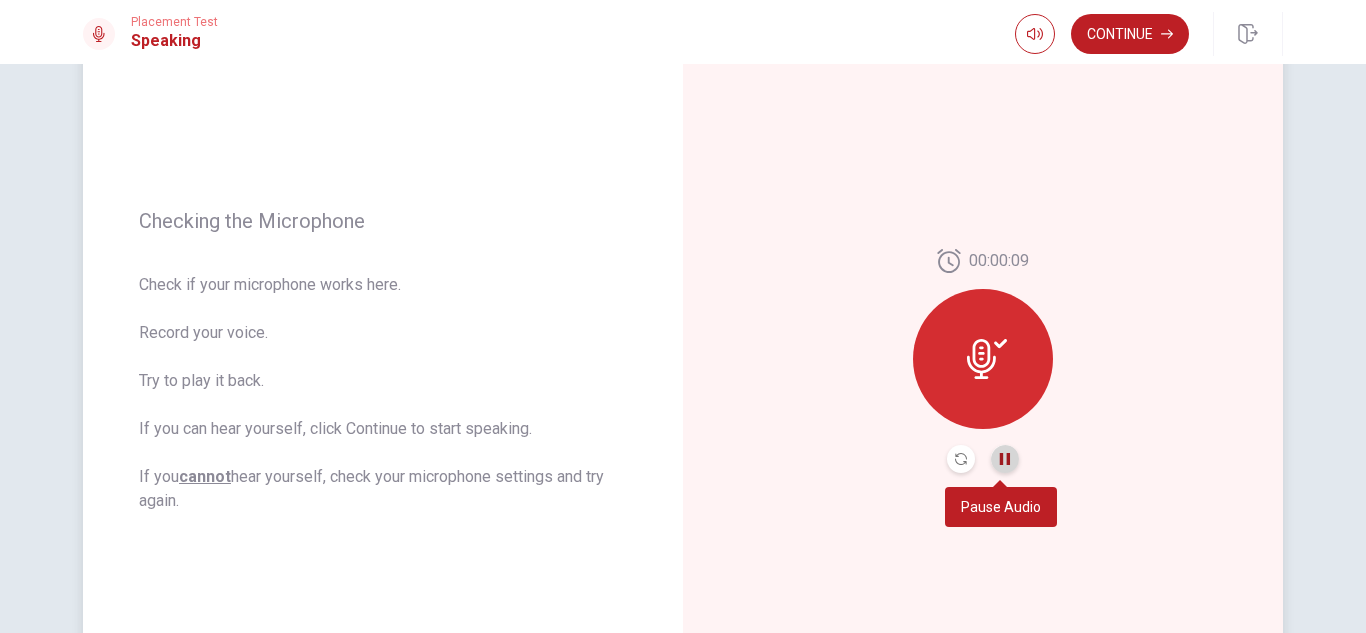 click 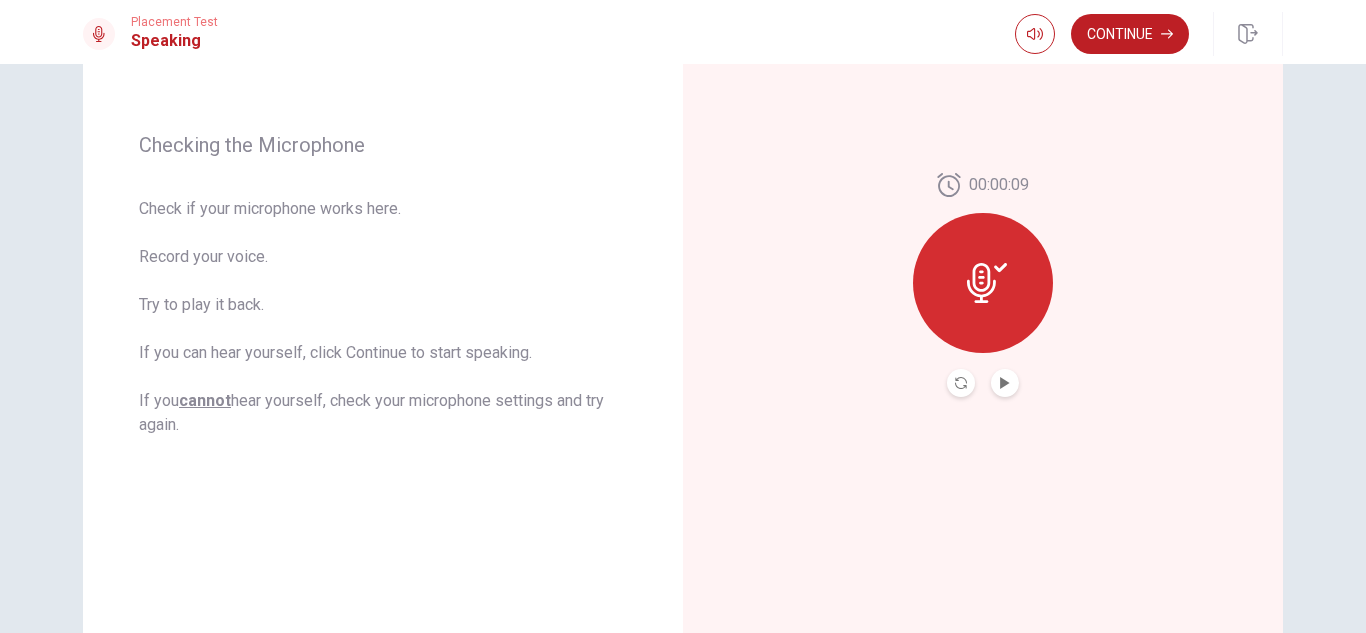 scroll, scrollTop: 447, scrollLeft: 0, axis: vertical 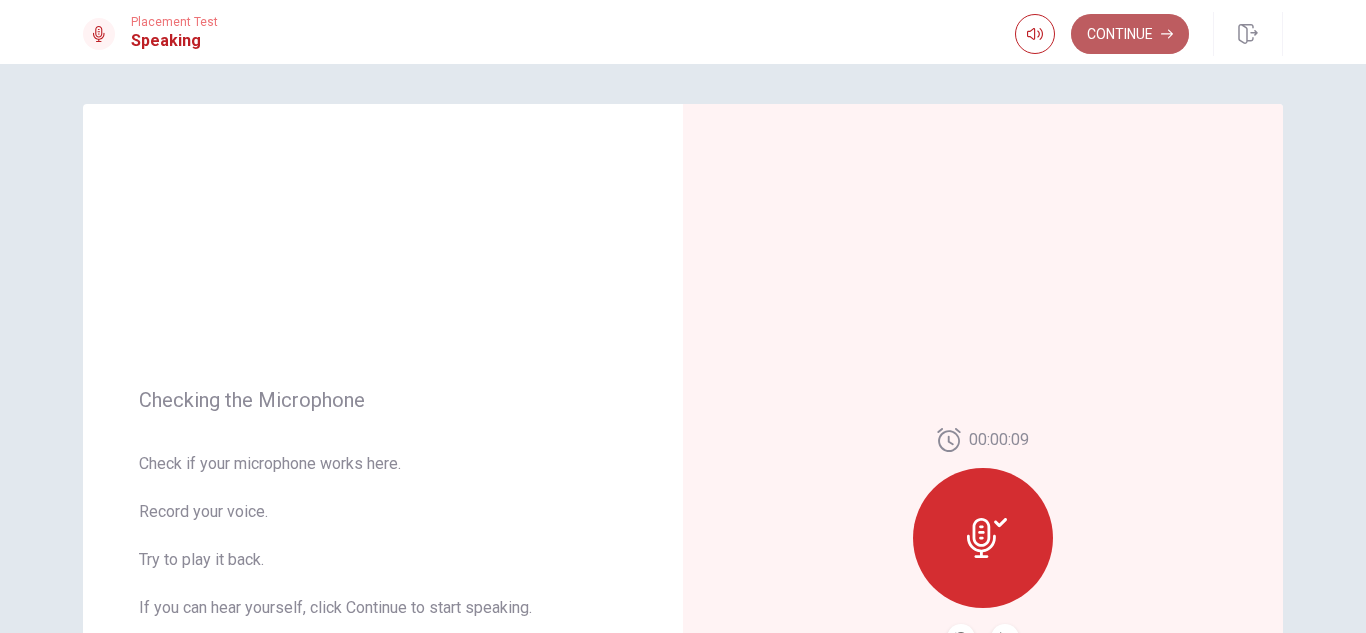 click on "Continue" at bounding box center (1130, 34) 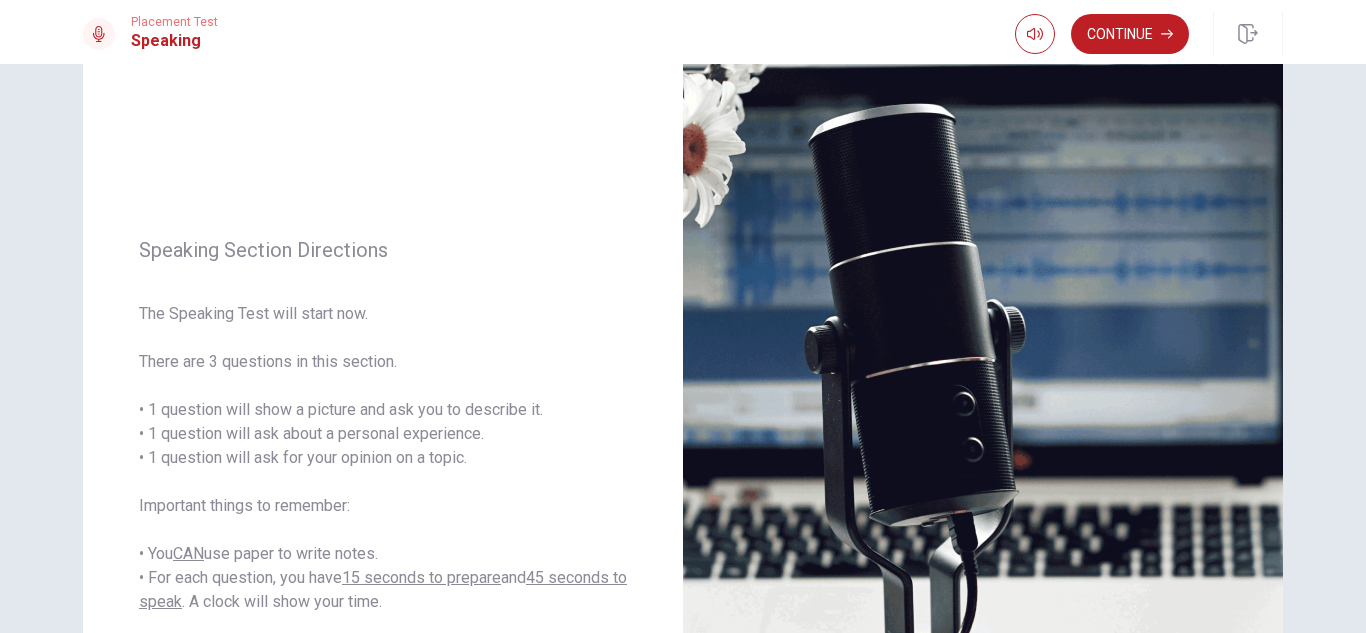 scroll, scrollTop: 106, scrollLeft: 0, axis: vertical 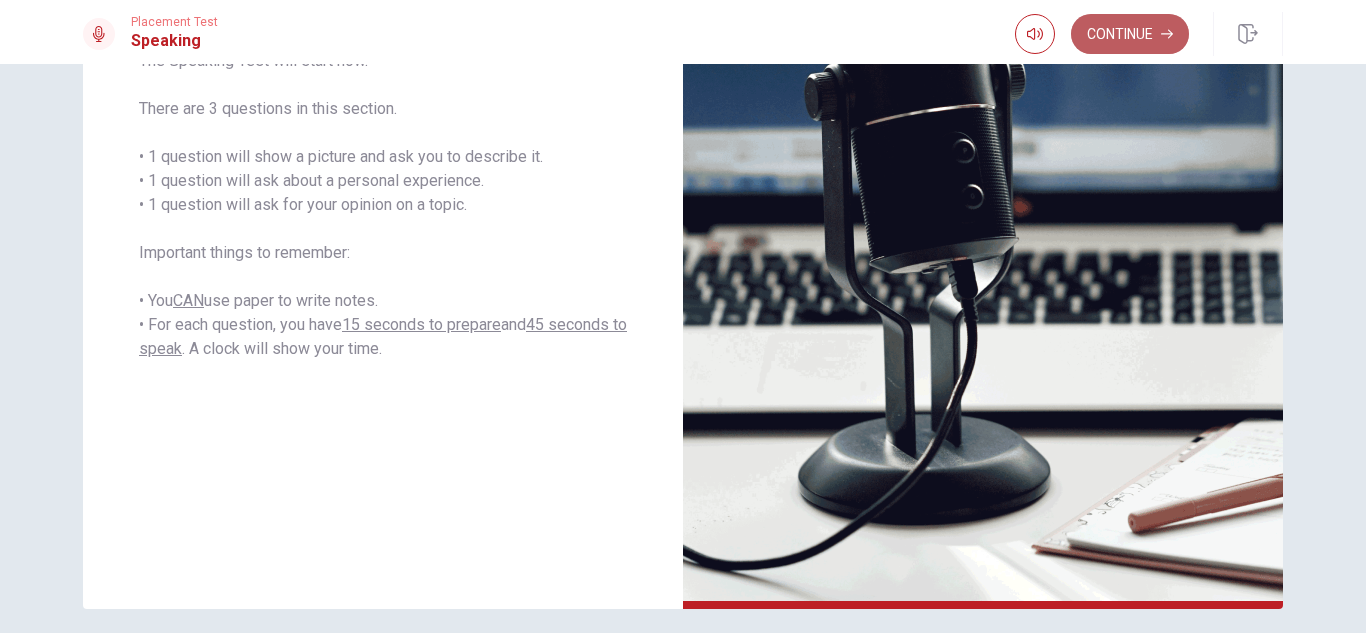 click on "Continue" at bounding box center [1130, 34] 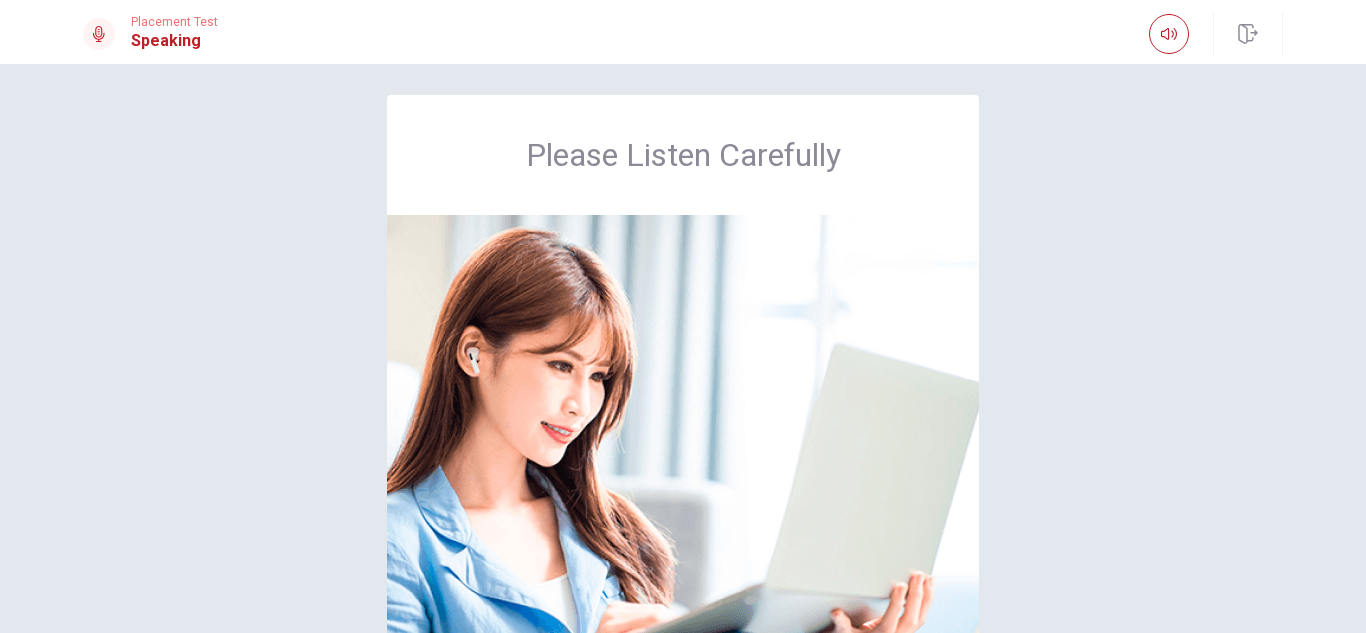 scroll, scrollTop: 0, scrollLeft: 0, axis: both 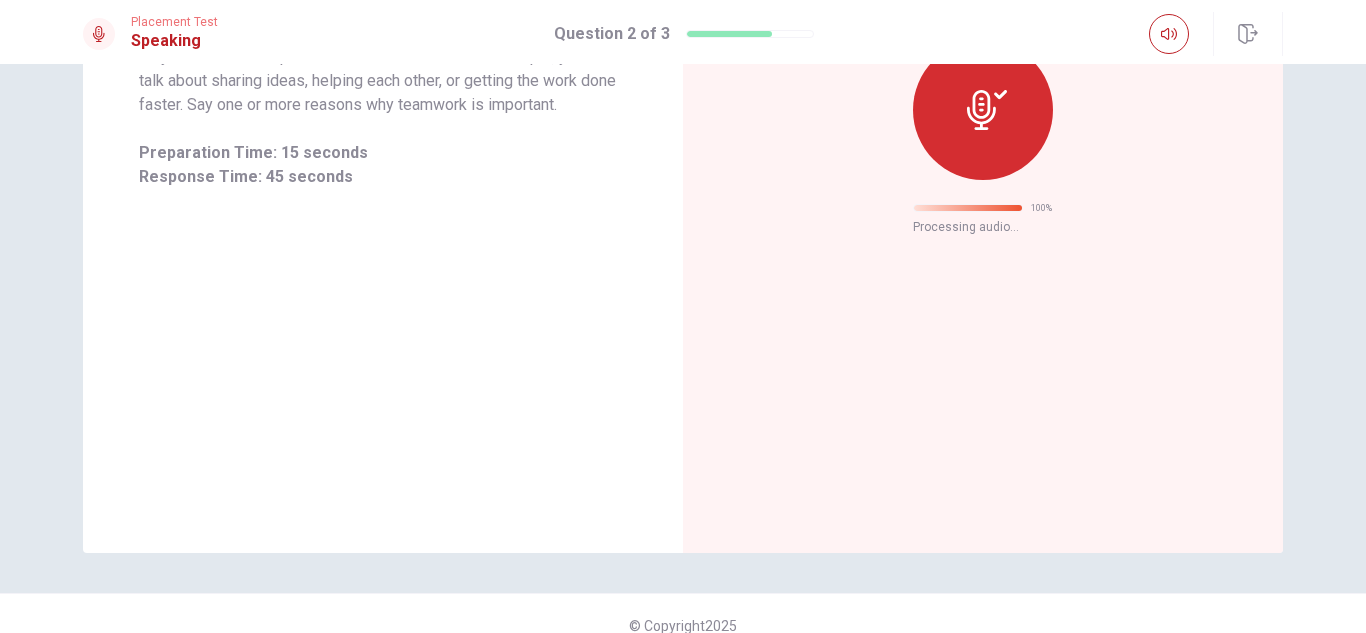 drag, startPoint x: 1354, startPoint y: 472, endPoint x: 1365, endPoint y: 288, distance: 184.3285 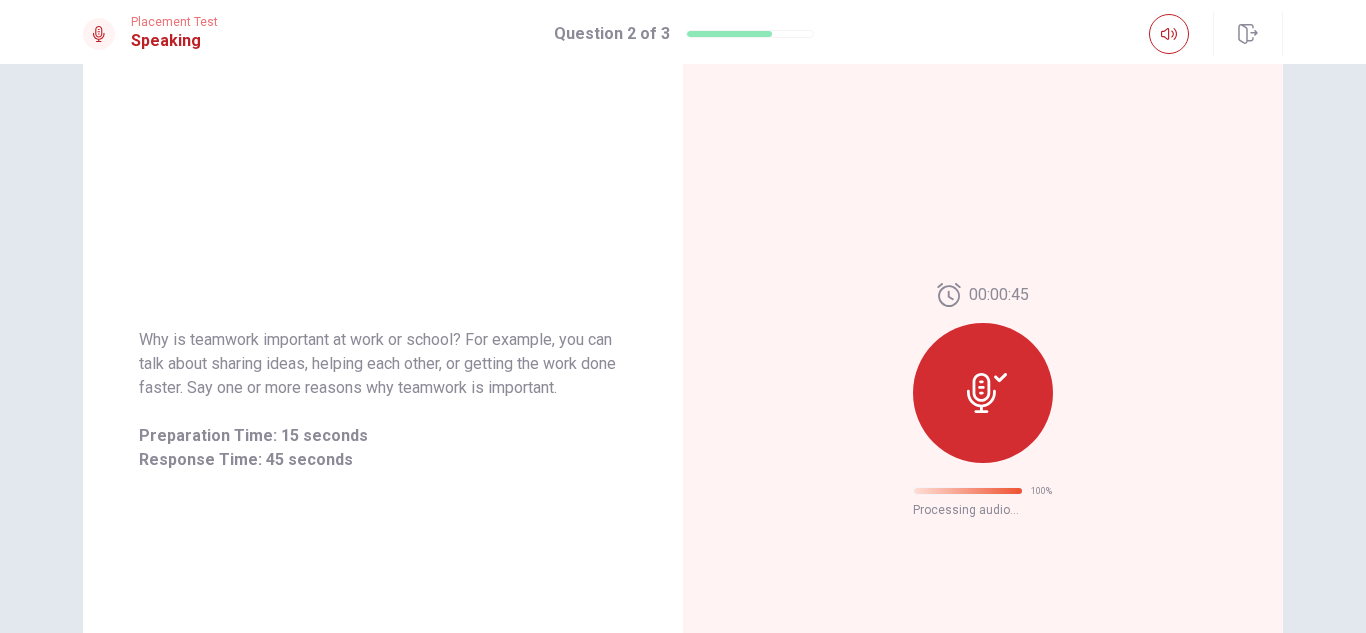 scroll, scrollTop: 80, scrollLeft: 0, axis: vertical 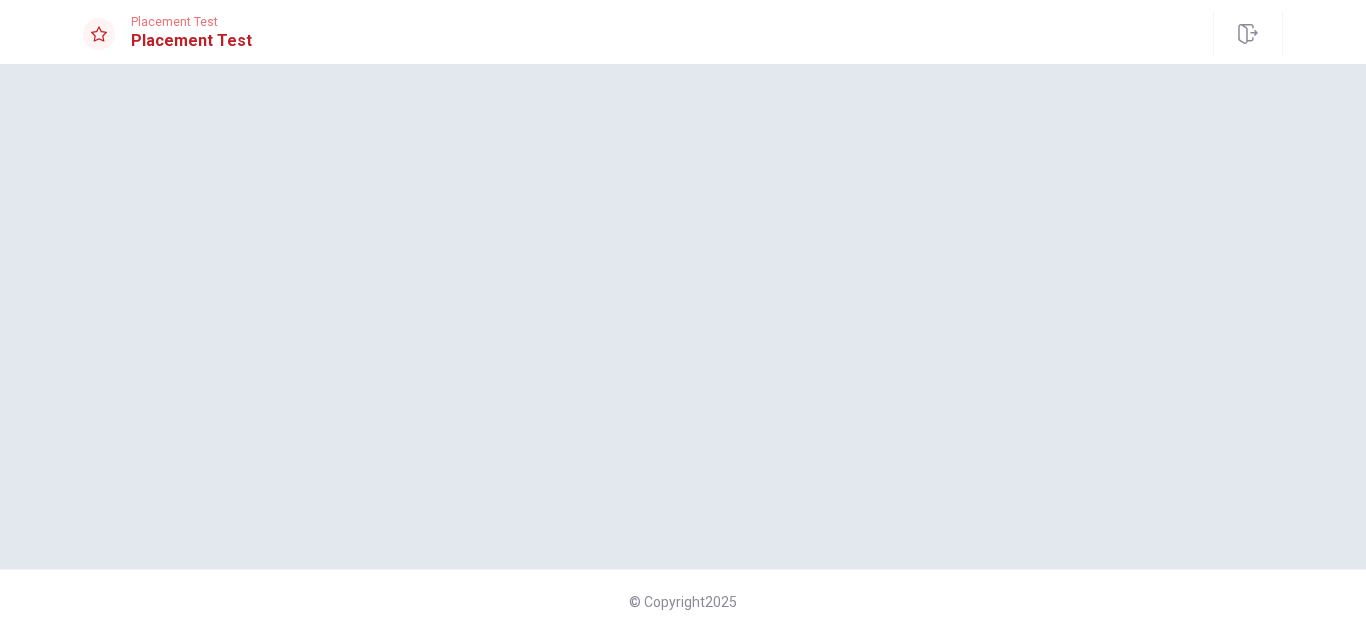drag, startPoint x: 1361, startPoint y: 607, endPoint x: 1359, endPoint y: 595, distance: 12.165525 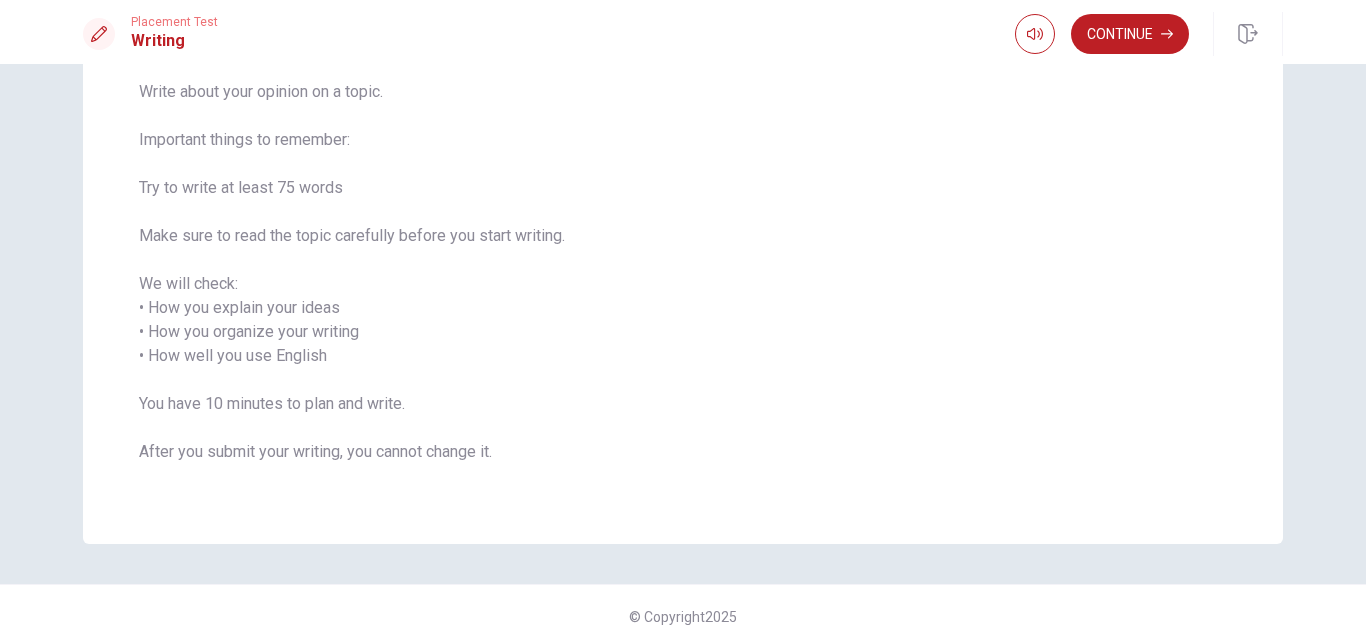 scroll, scrollTop: 175, scrollLeft: 0, axis: vertical 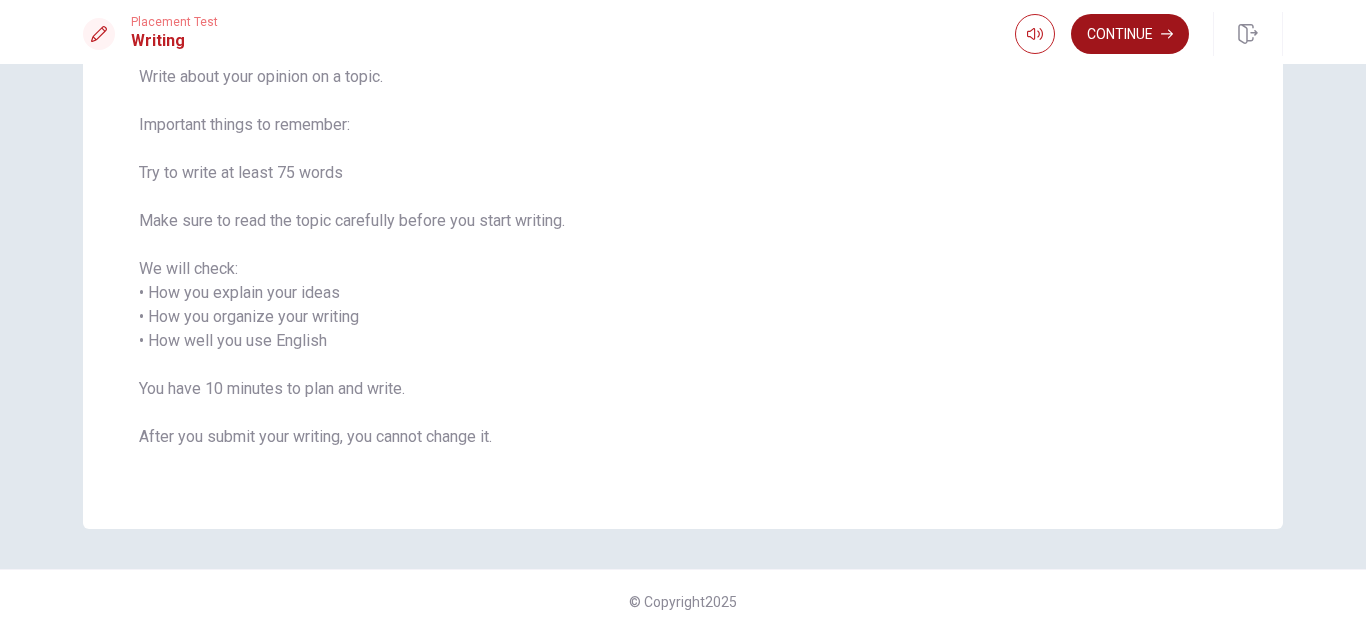 click on "Continue" at bounding box center [1130, 34] 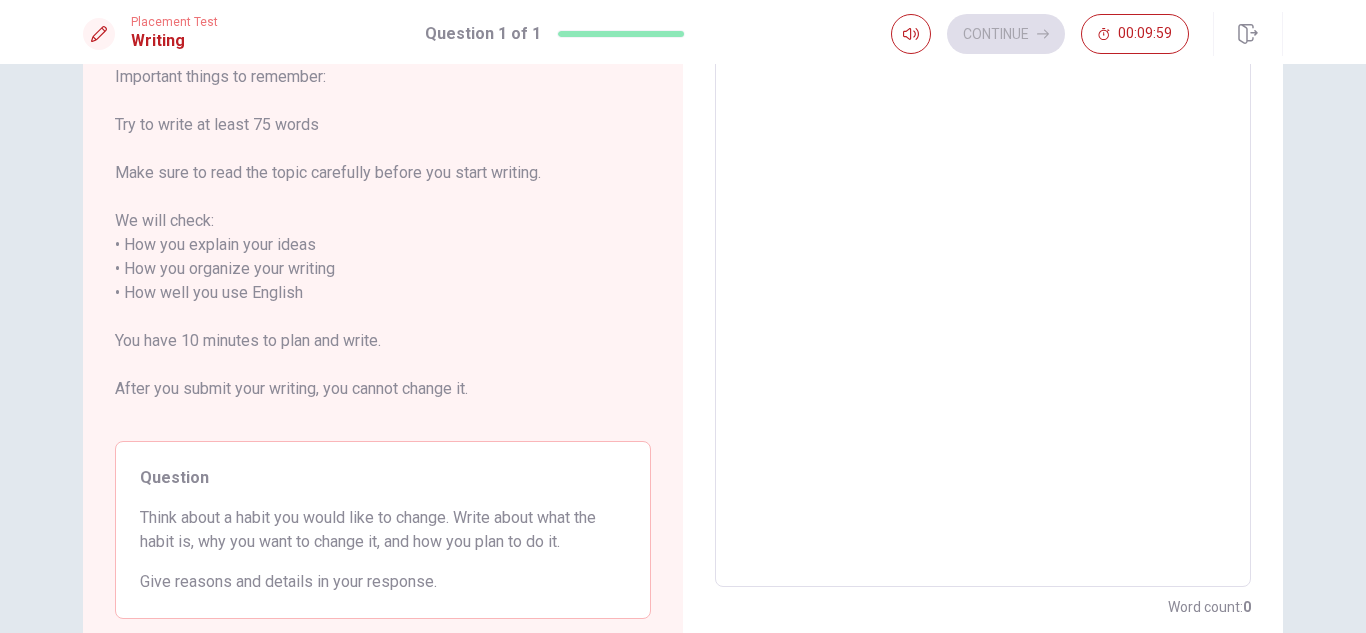 scroll, scrollTop: 0, scrollLeft: 0, axis: both 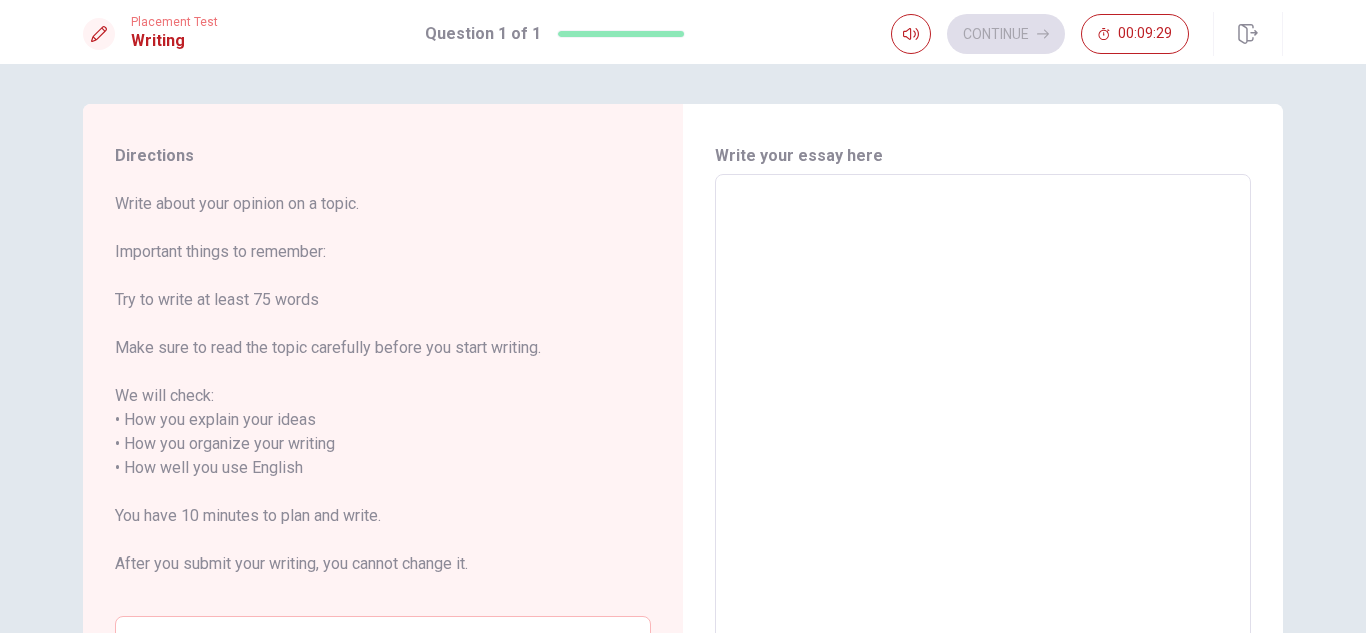 click at bounding box center (983, 468) 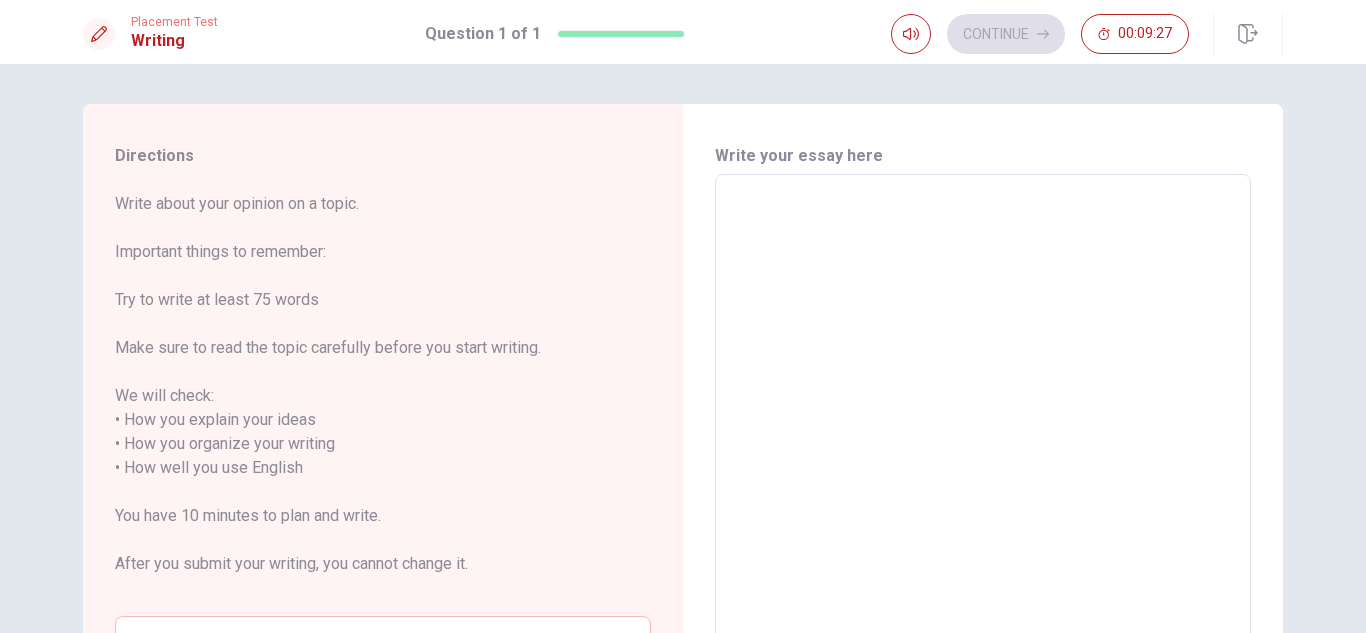 type on "i" 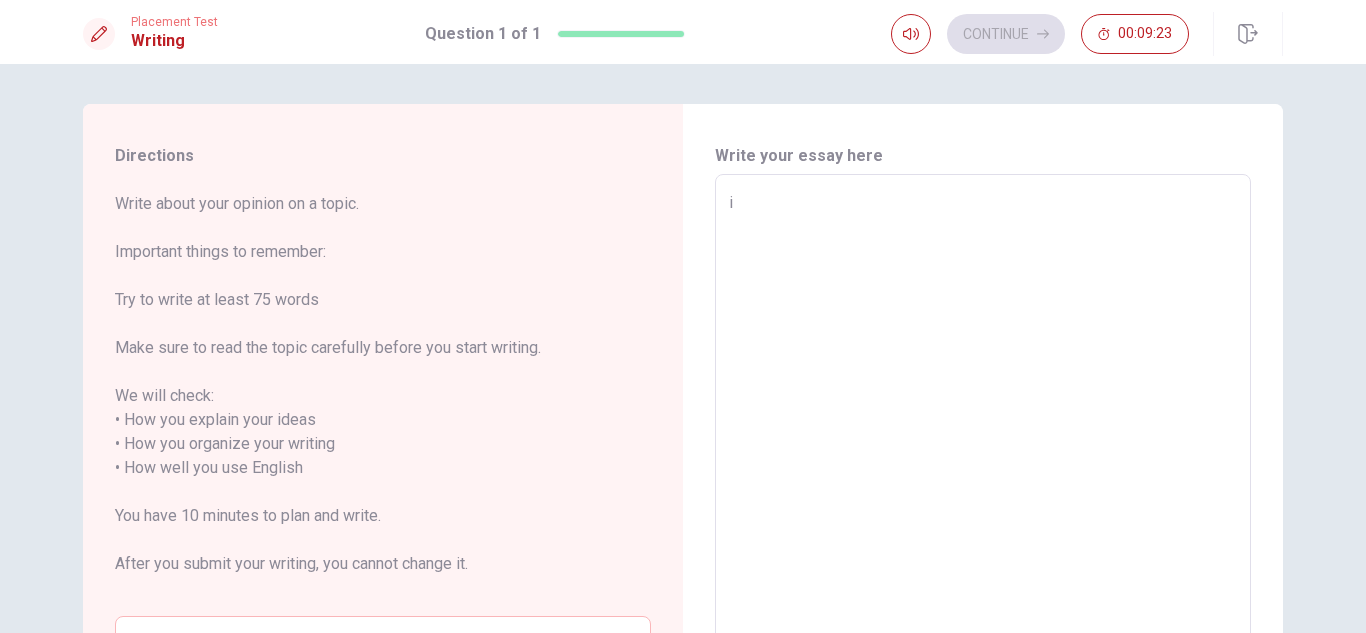 type on "x" 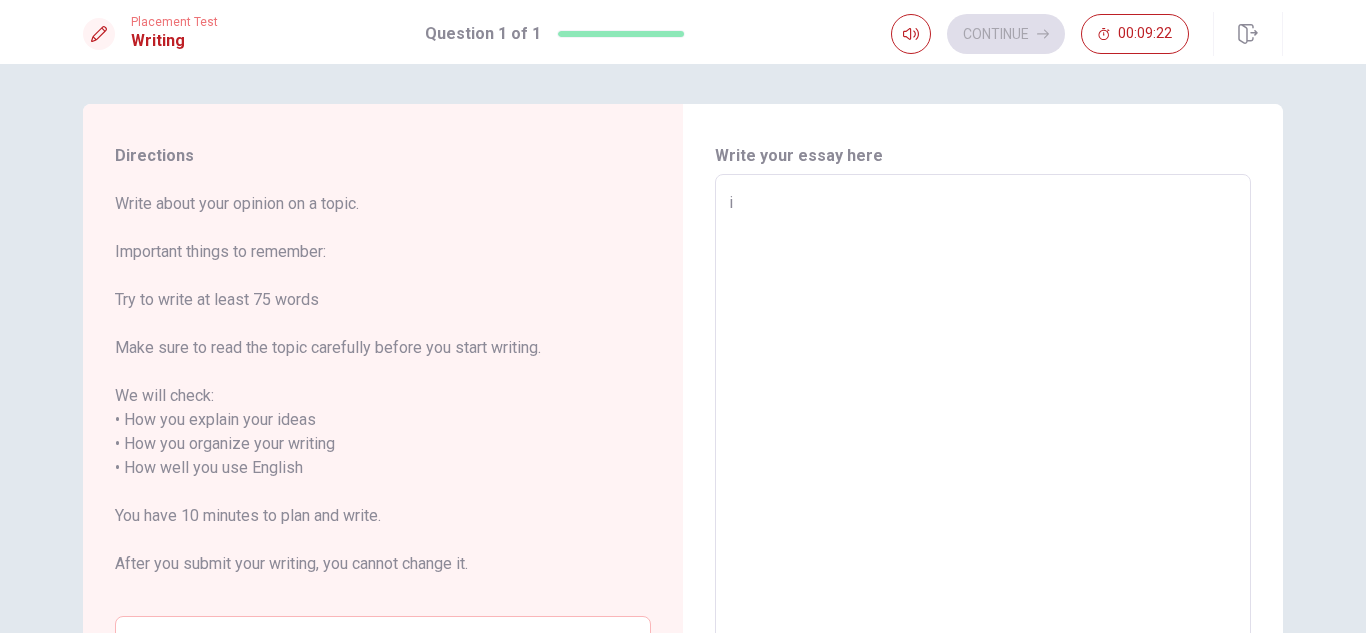 type on "i´n" 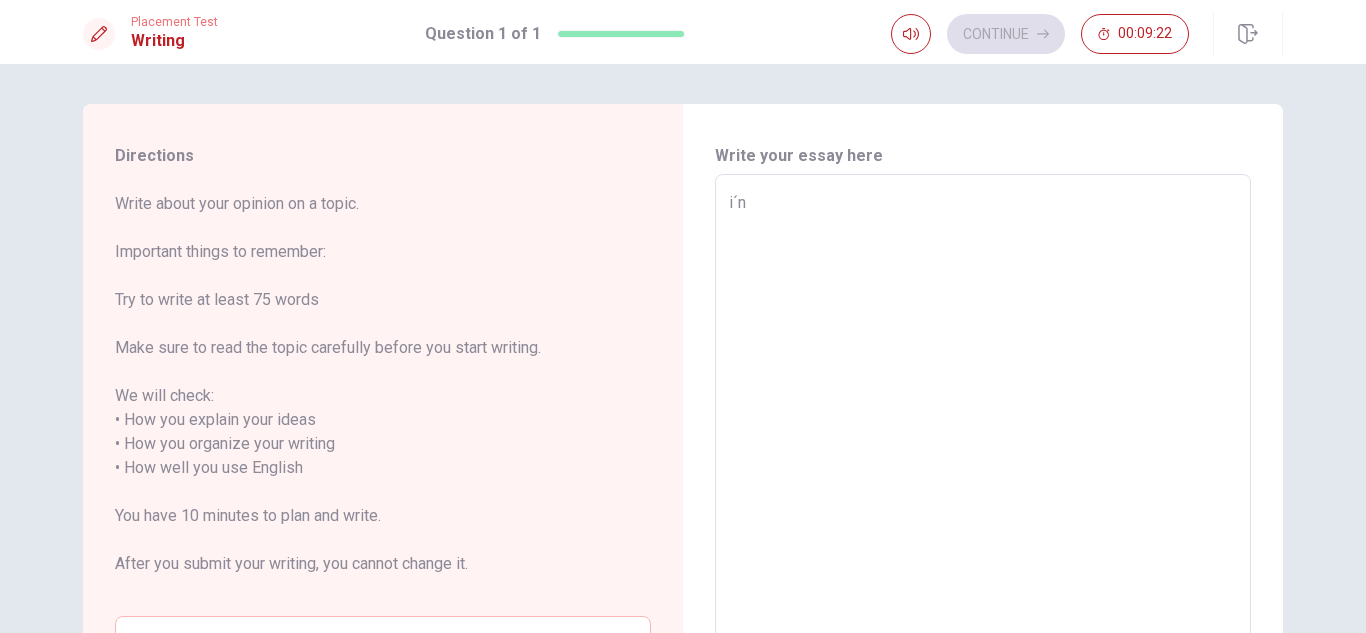 type on "x" 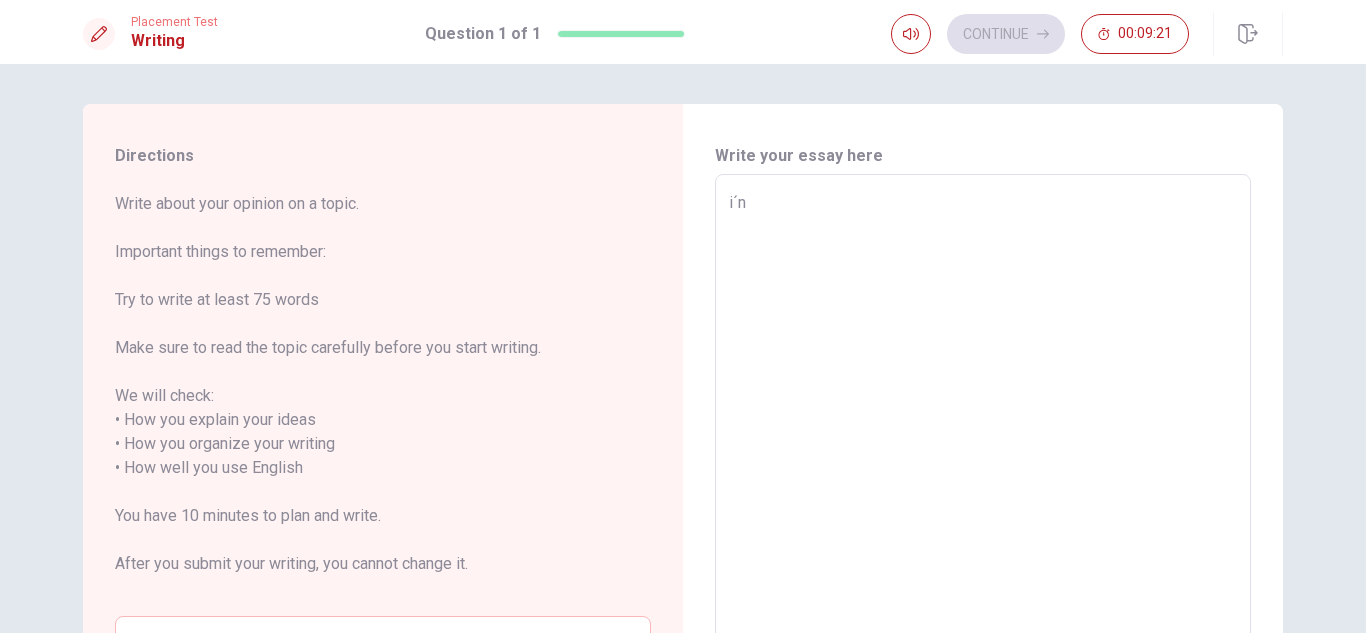 type on "i´" 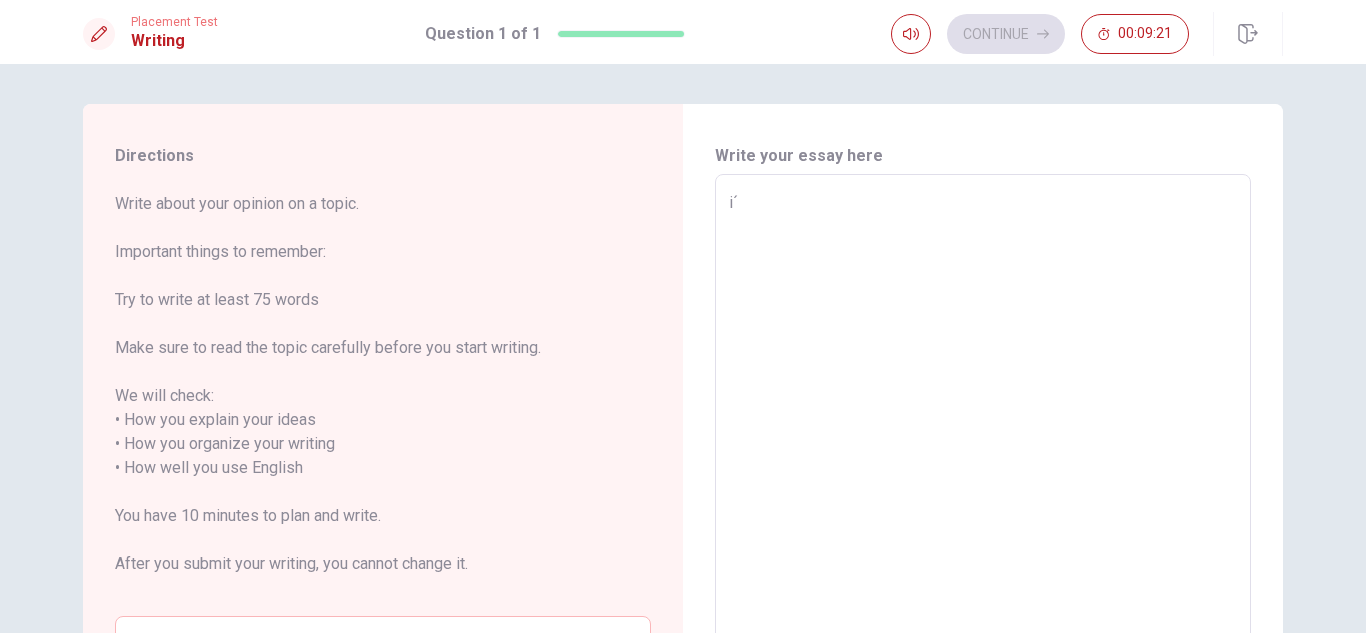 type on "x" 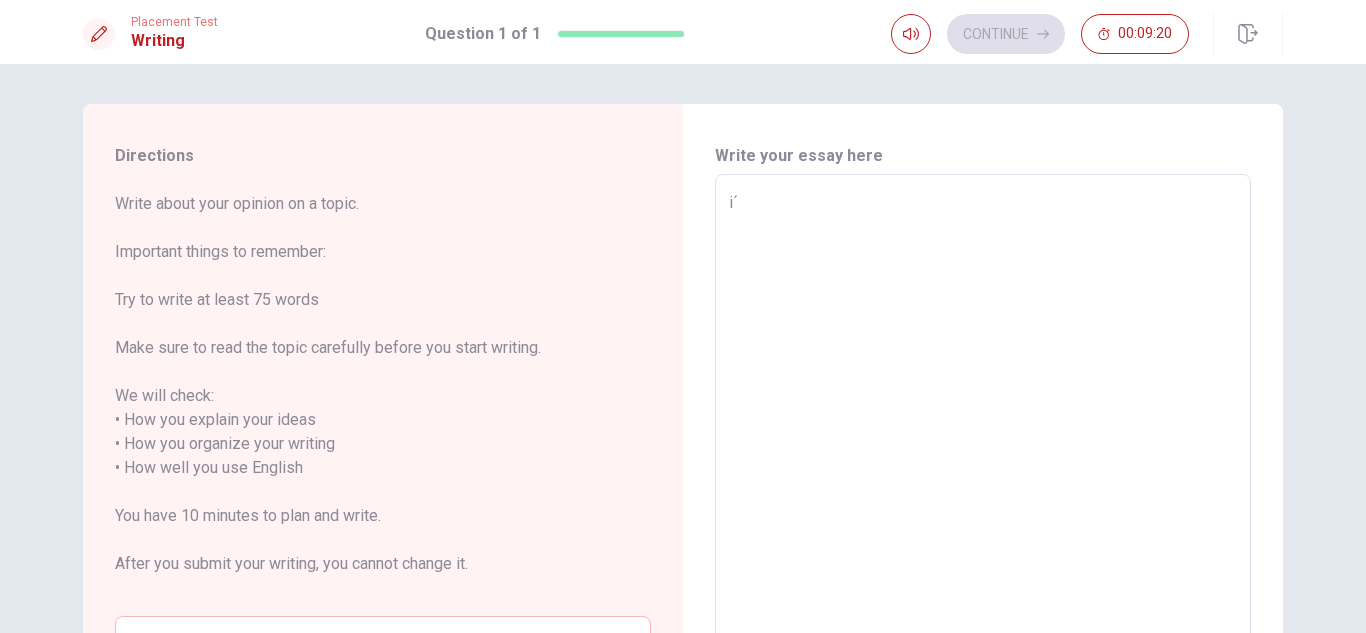 type on "i" 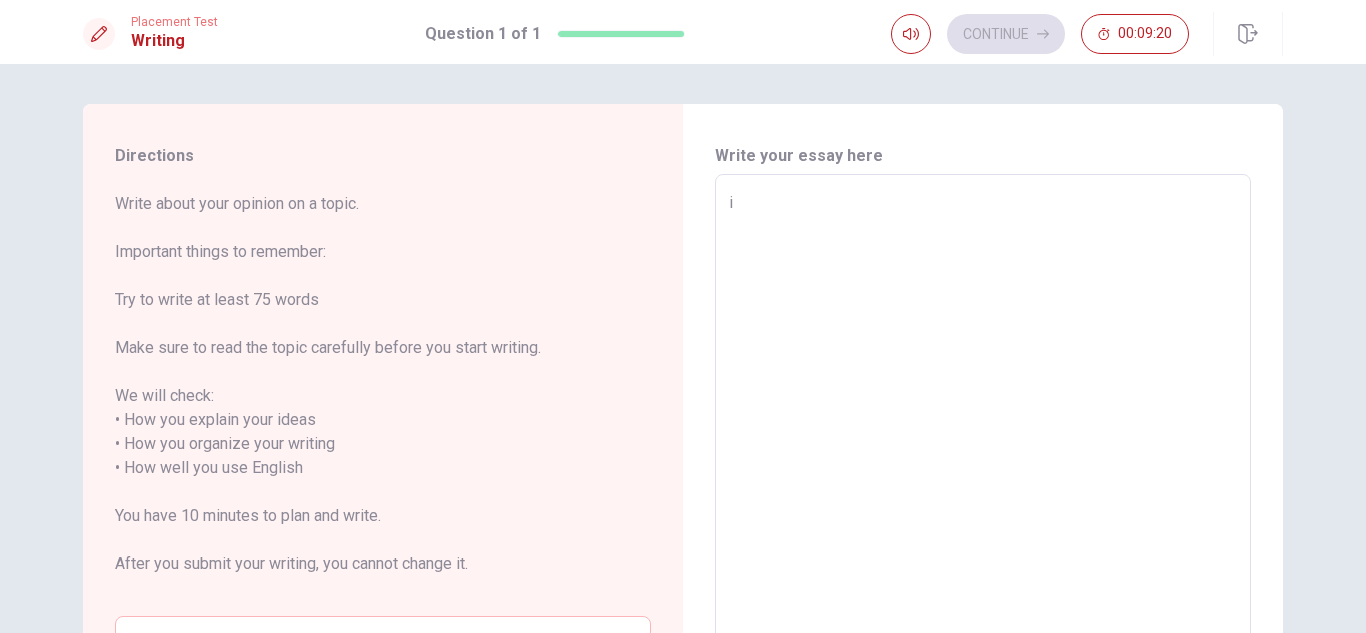 type on "x" 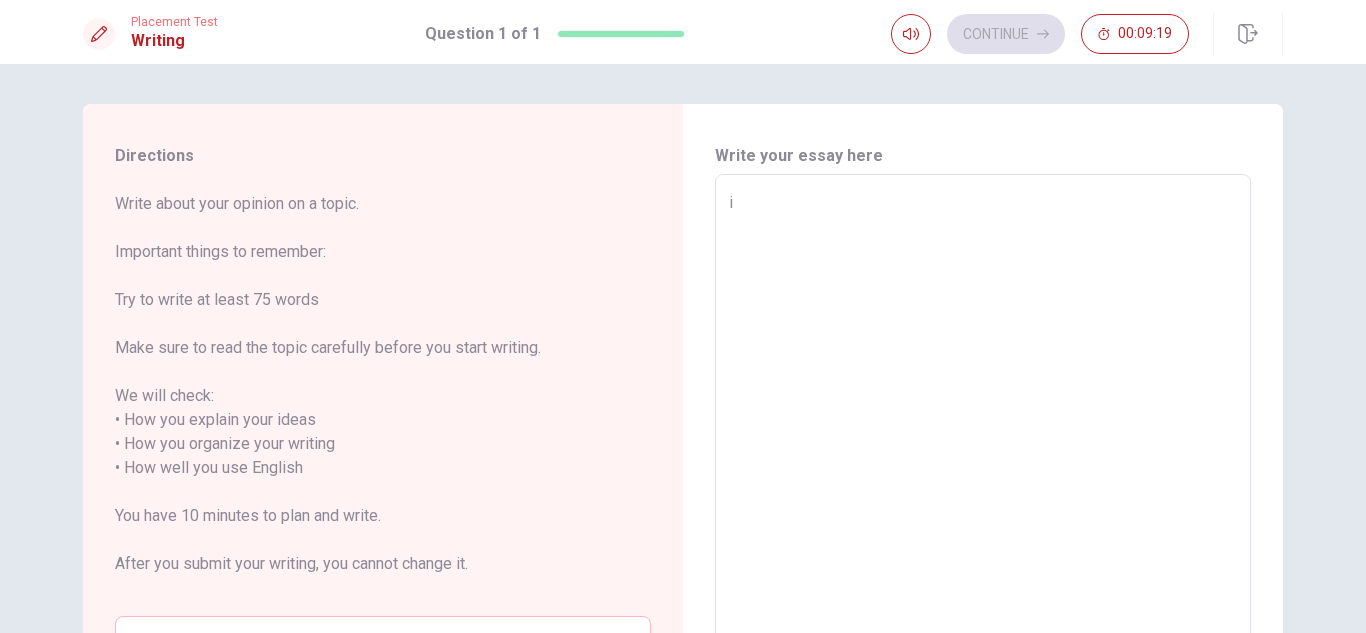 type on "i'" 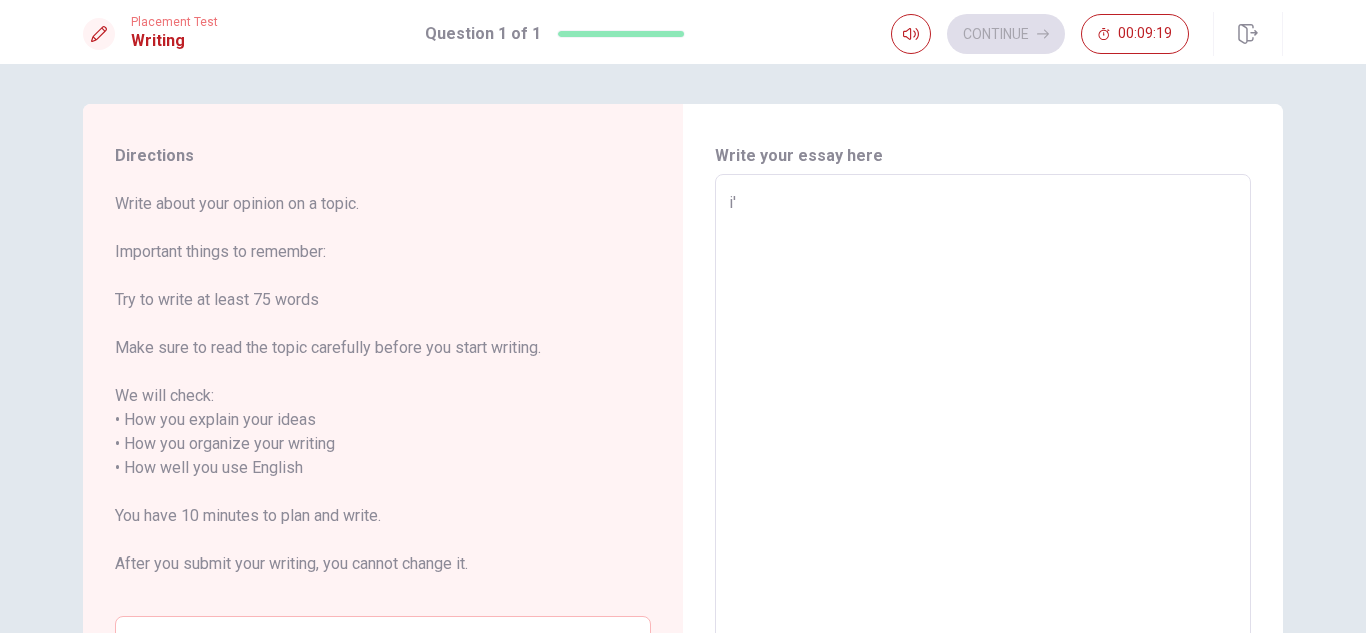 type on "x" 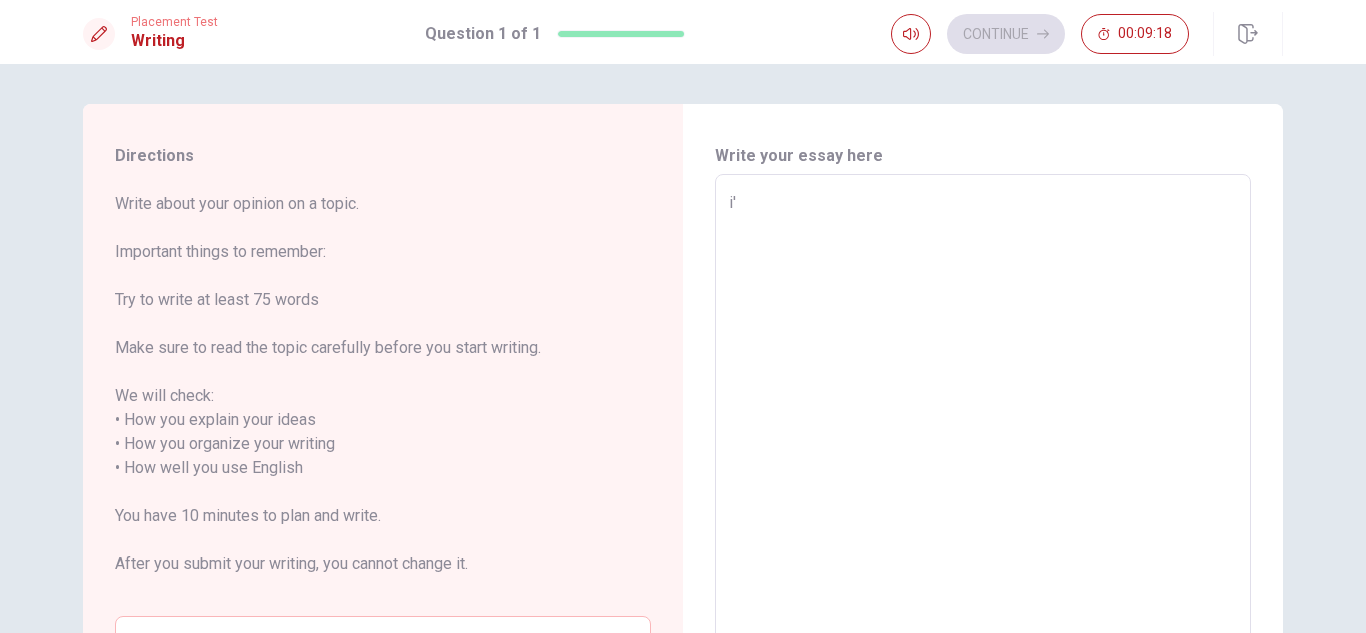 type on "i'd" 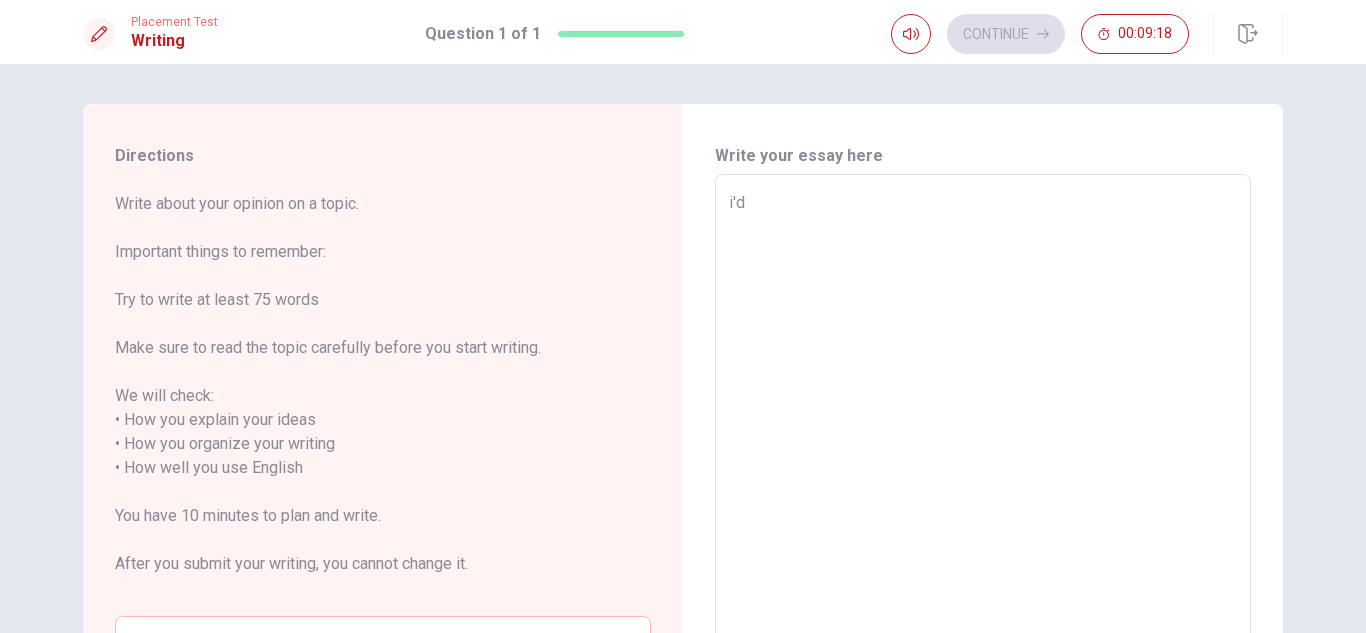 type on "x" 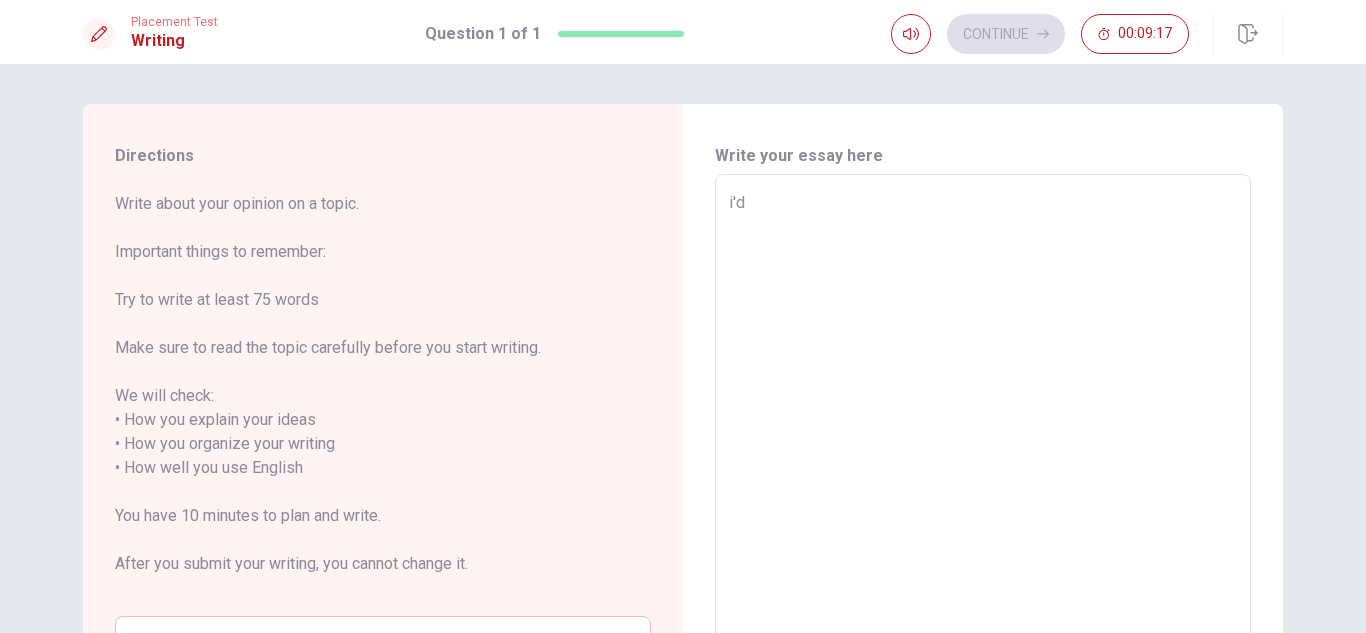 type on "x" 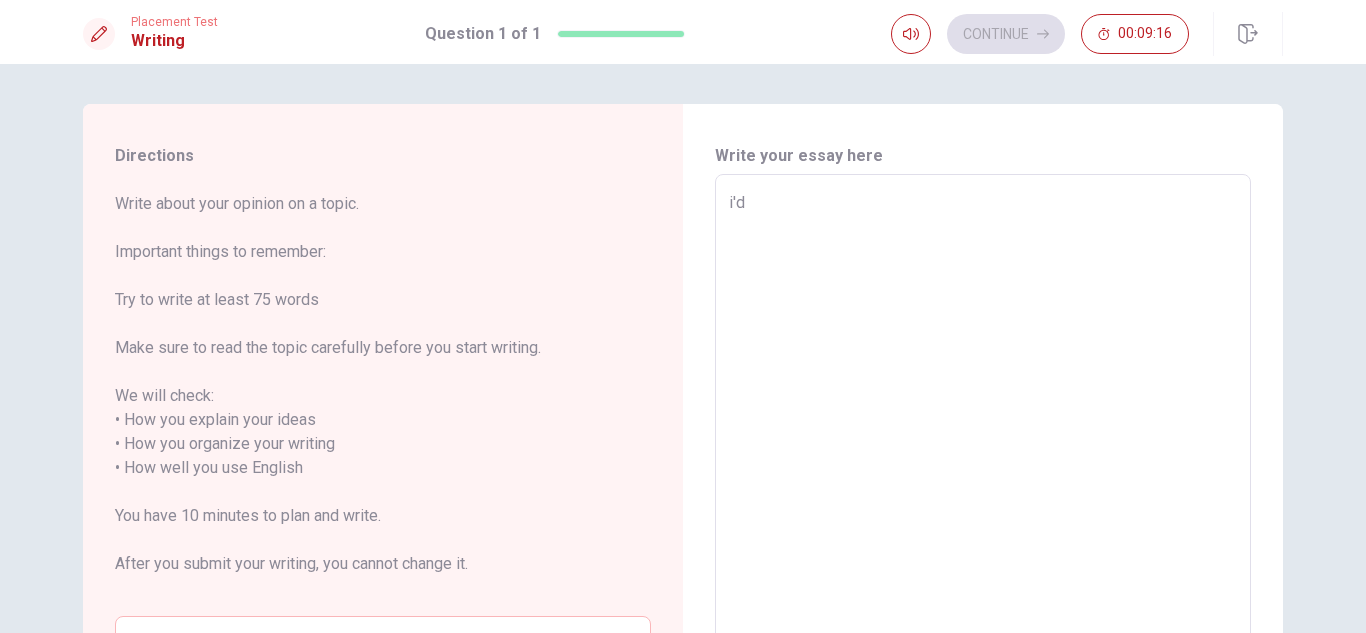 type on "i'd l" 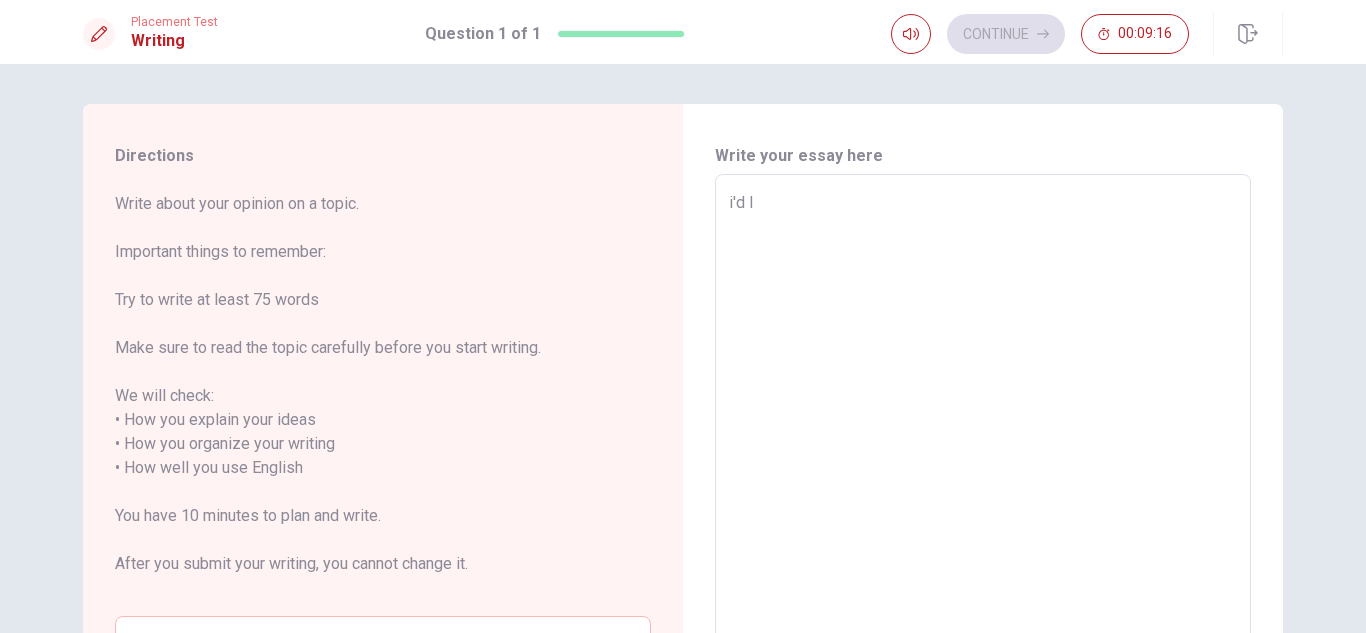 type on "x" 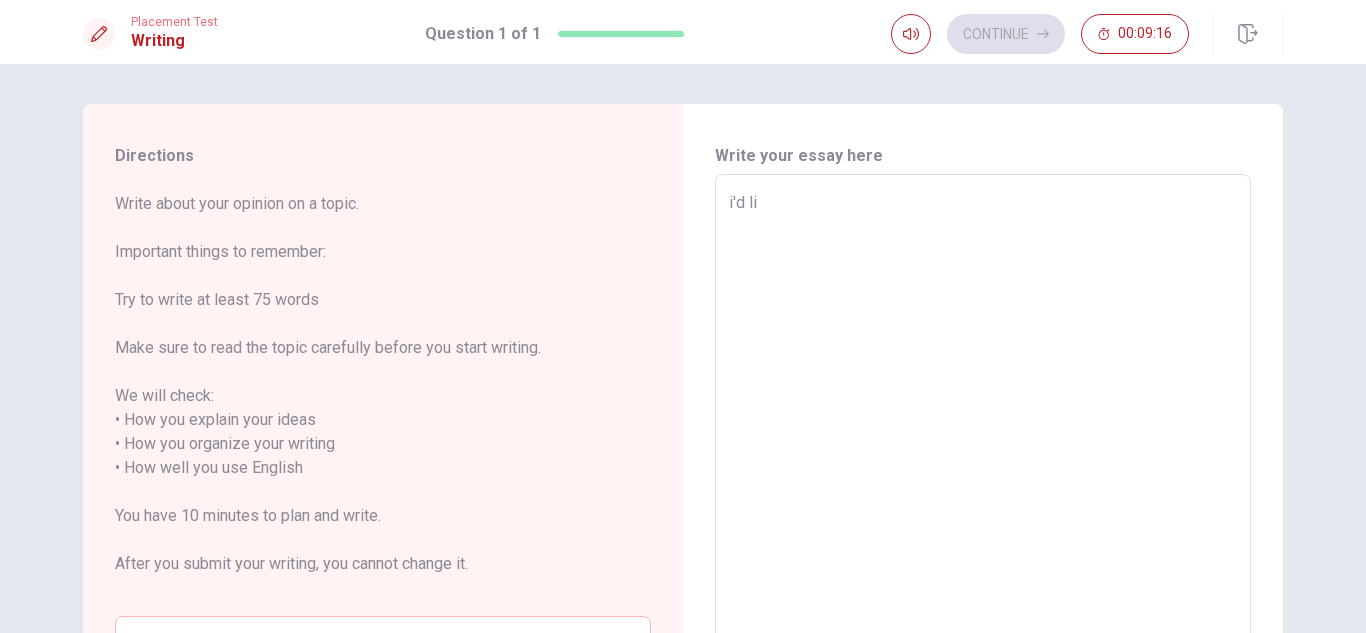 type on "x" 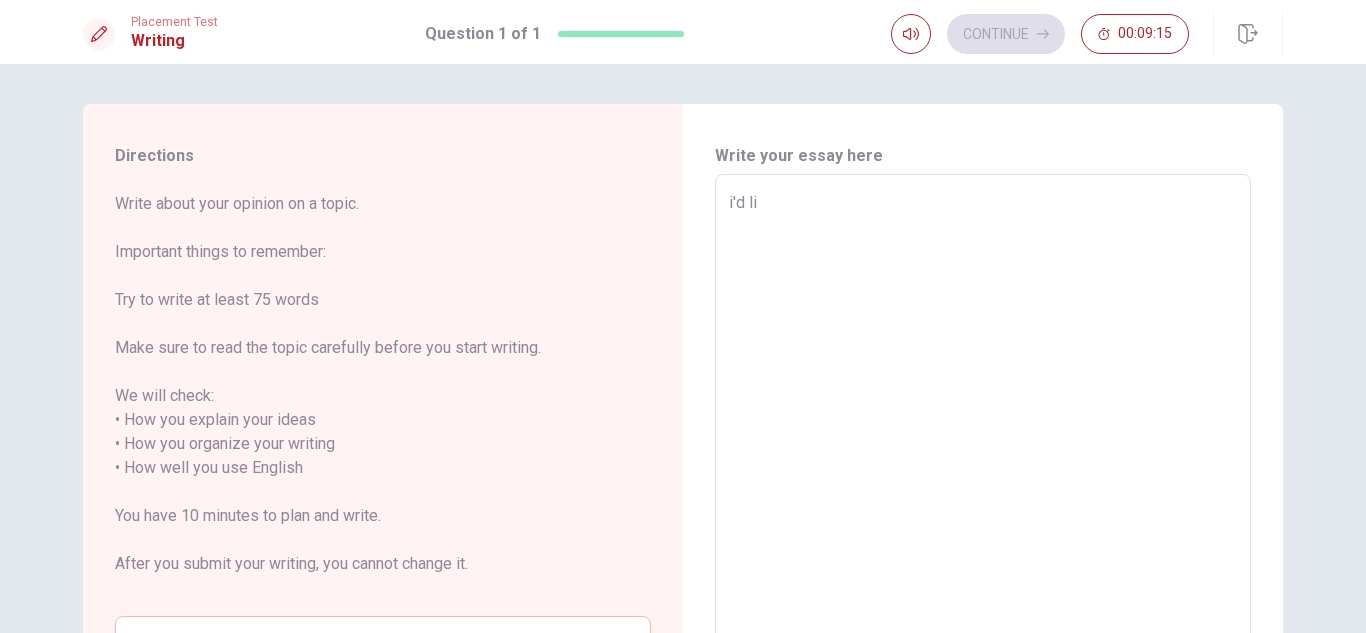 type on "i'd lik" 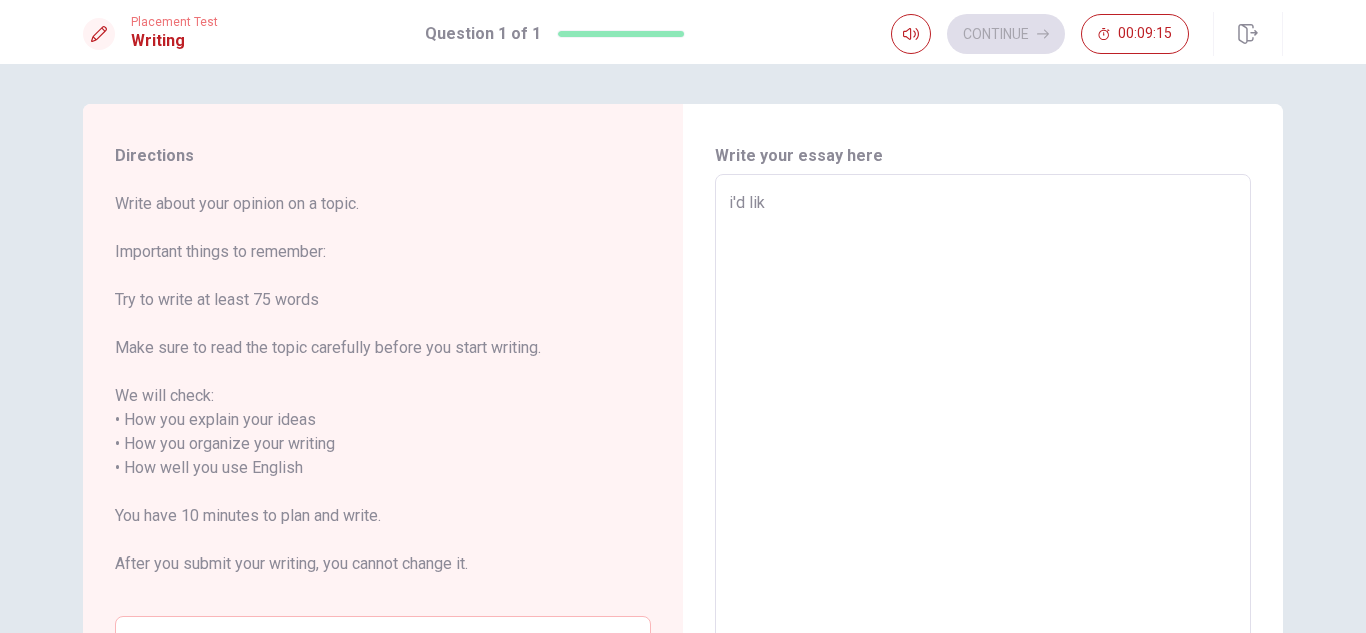 type on "x" 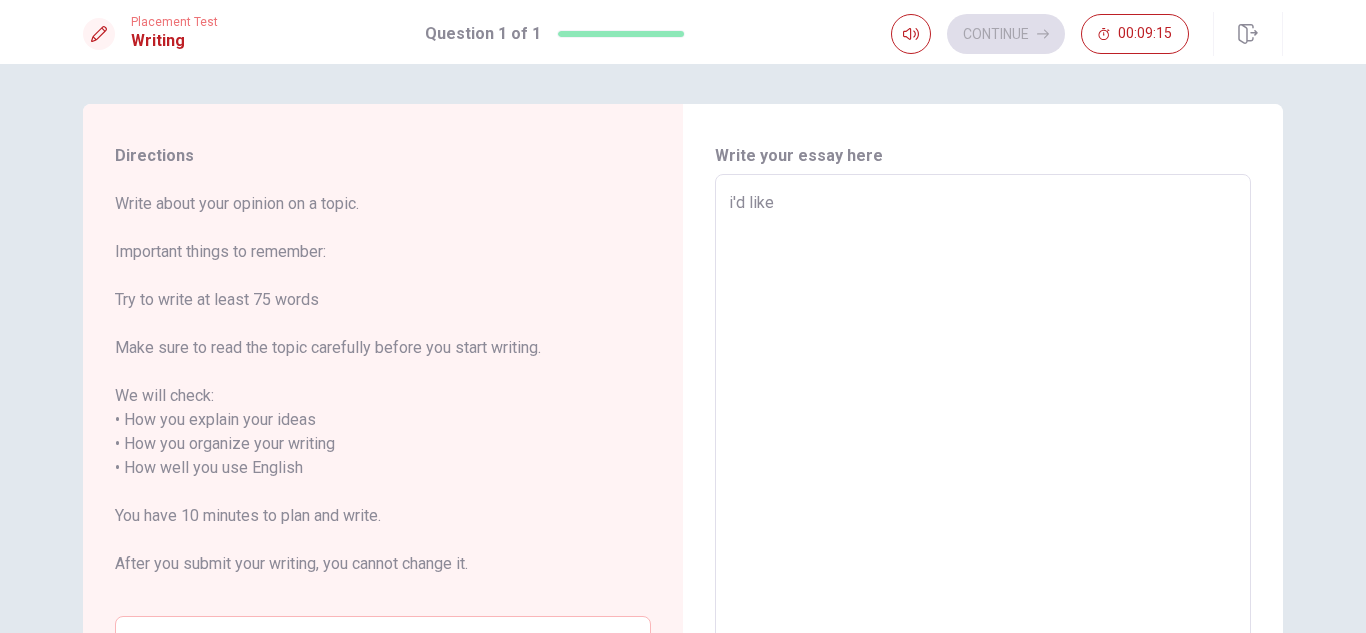 type on "x" 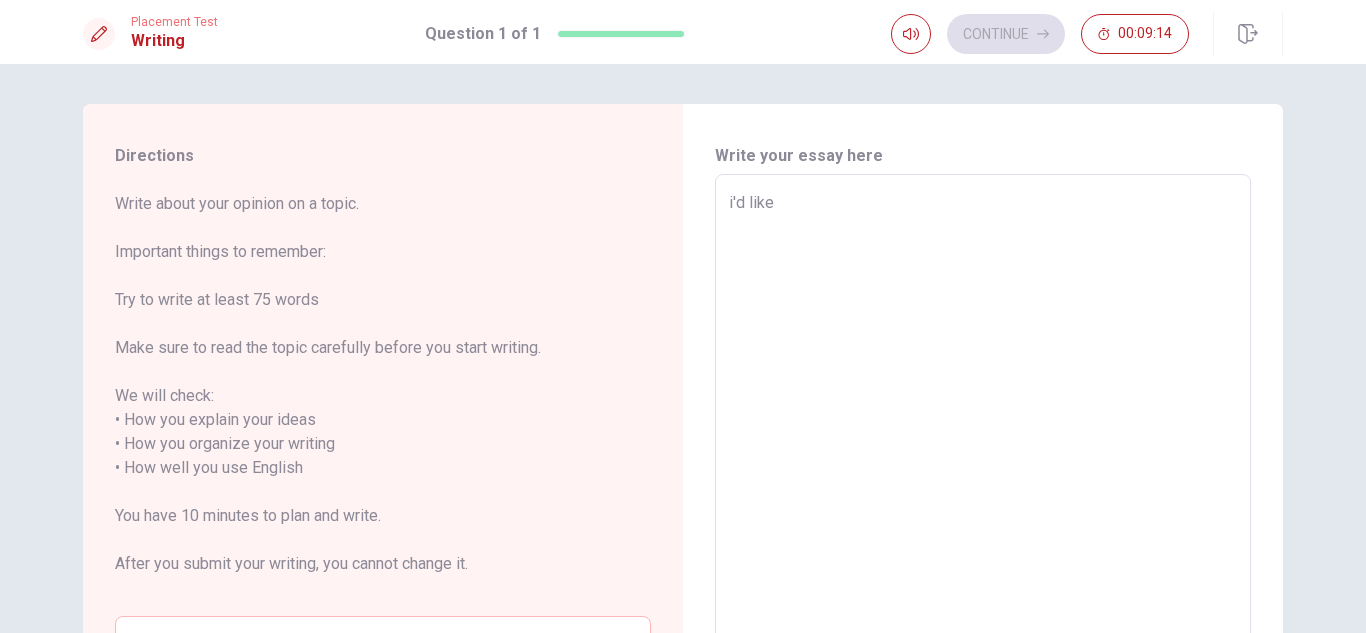 type on "i'd like t" 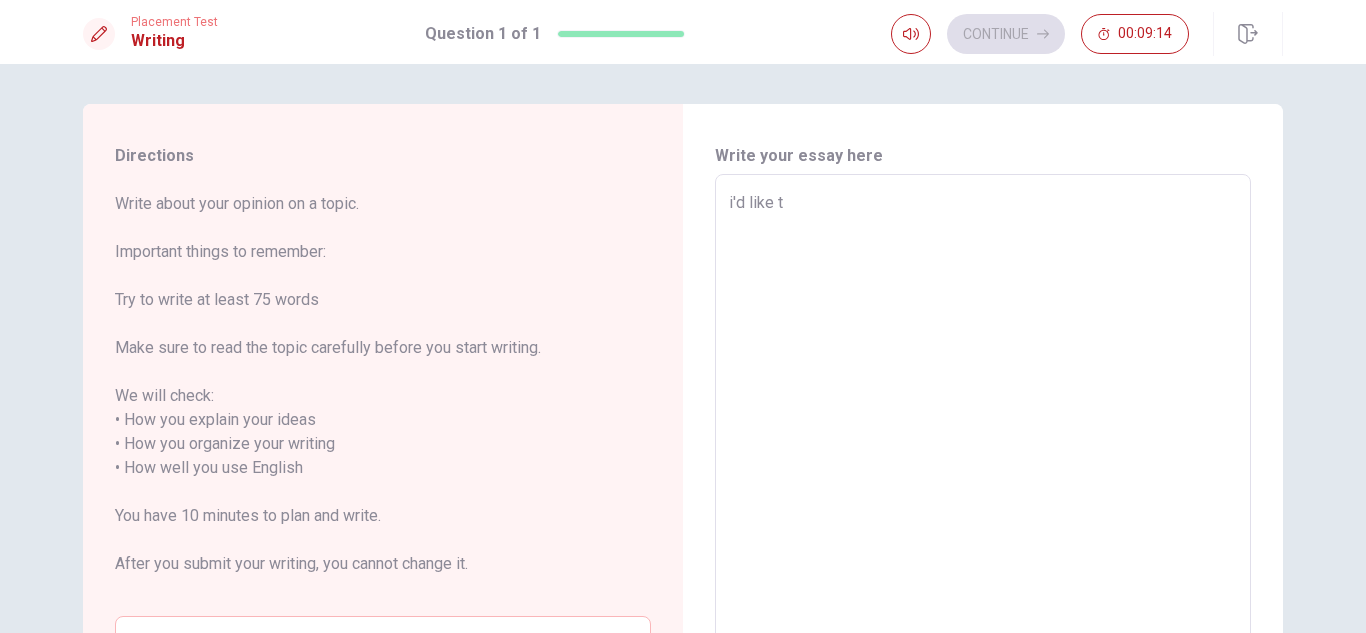 type on "x" 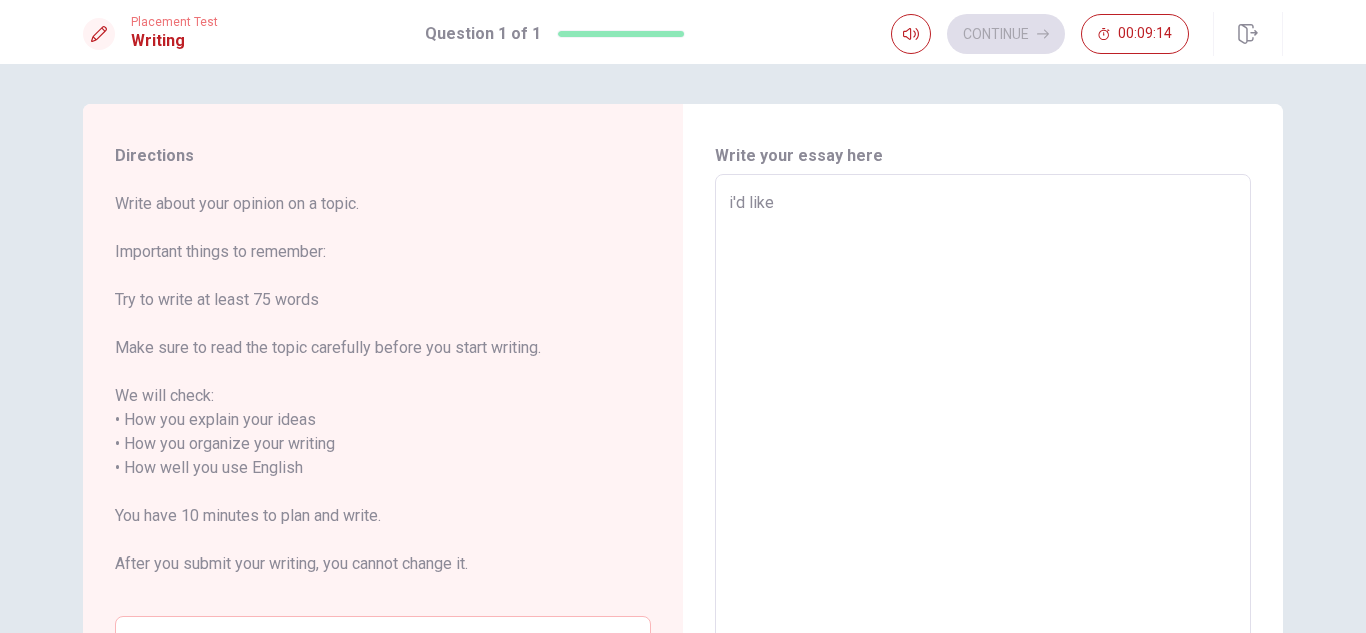 type on "x" 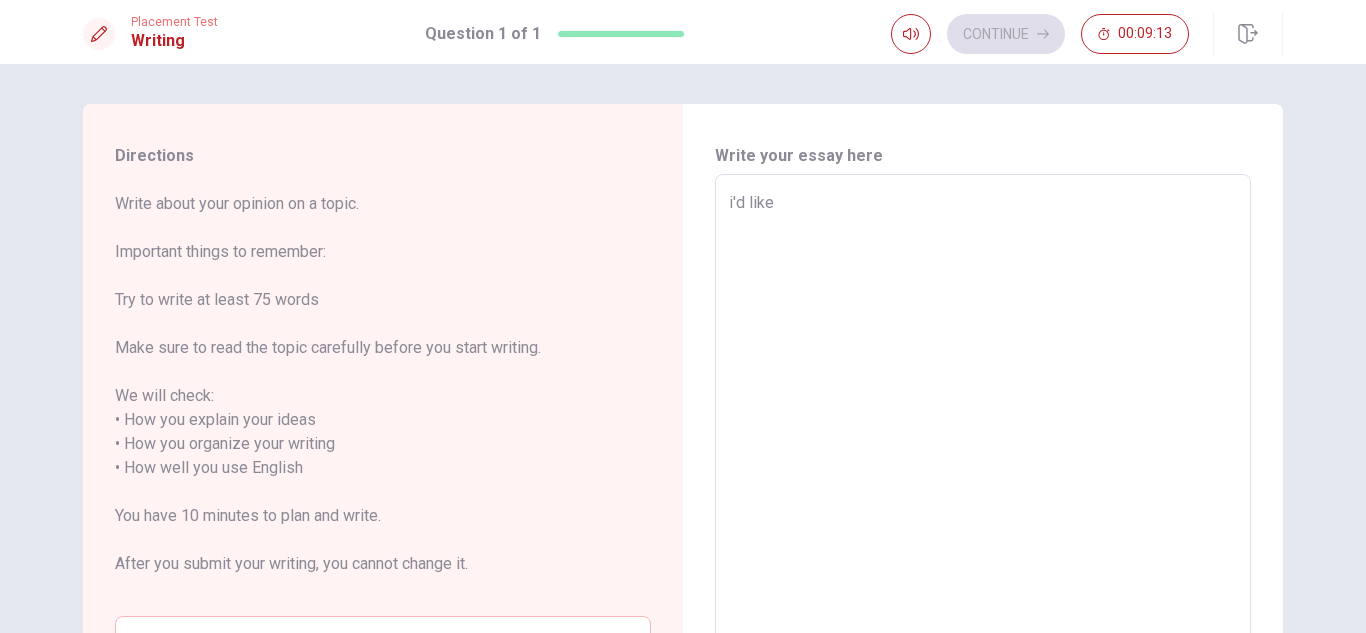 type on "i'd lik" 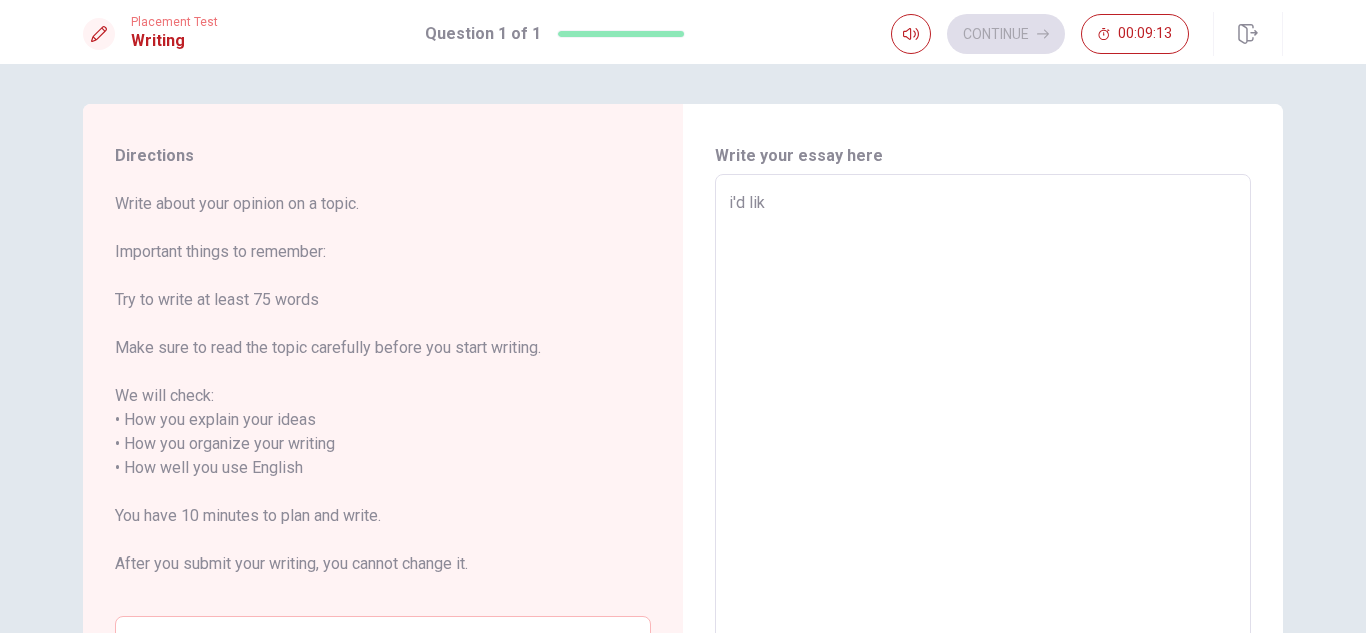 type on "x" 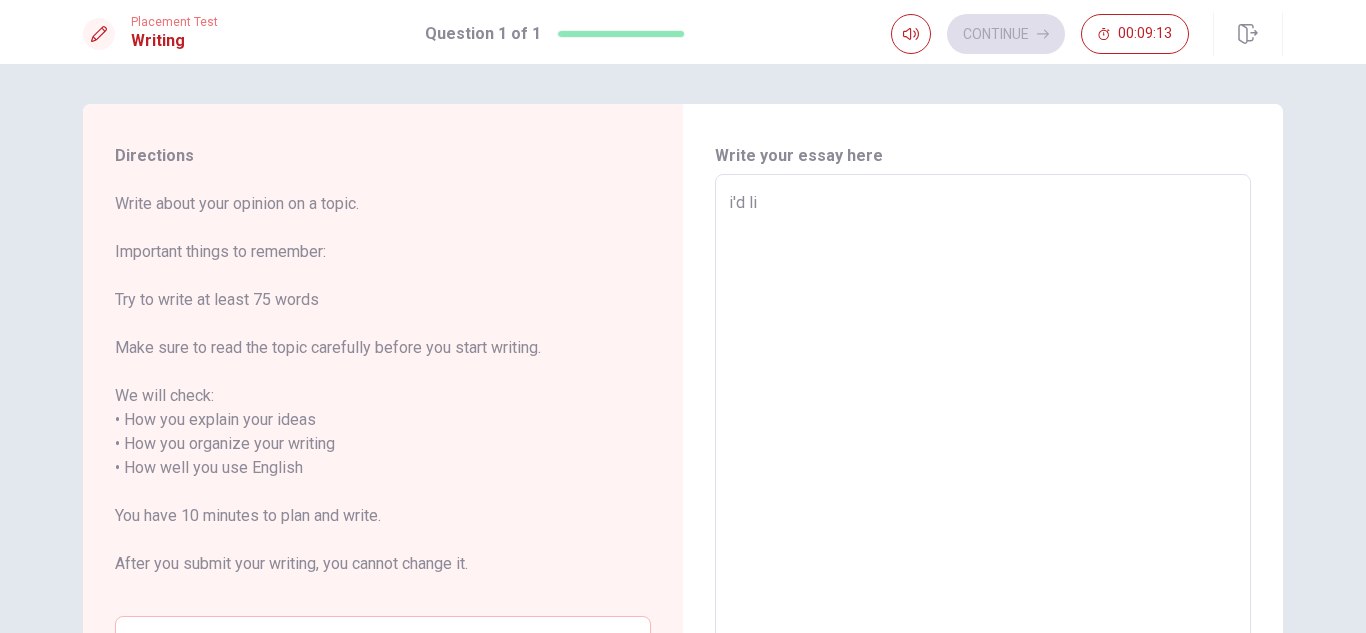 type on "x" 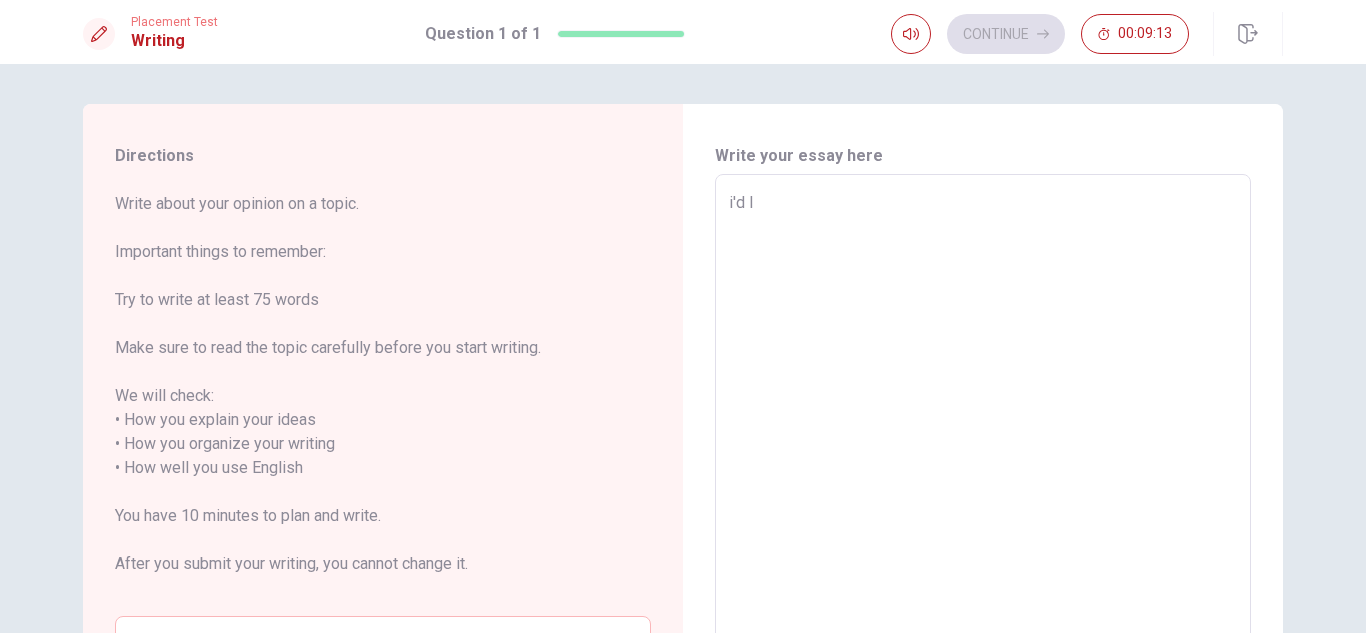 type on "i'd" 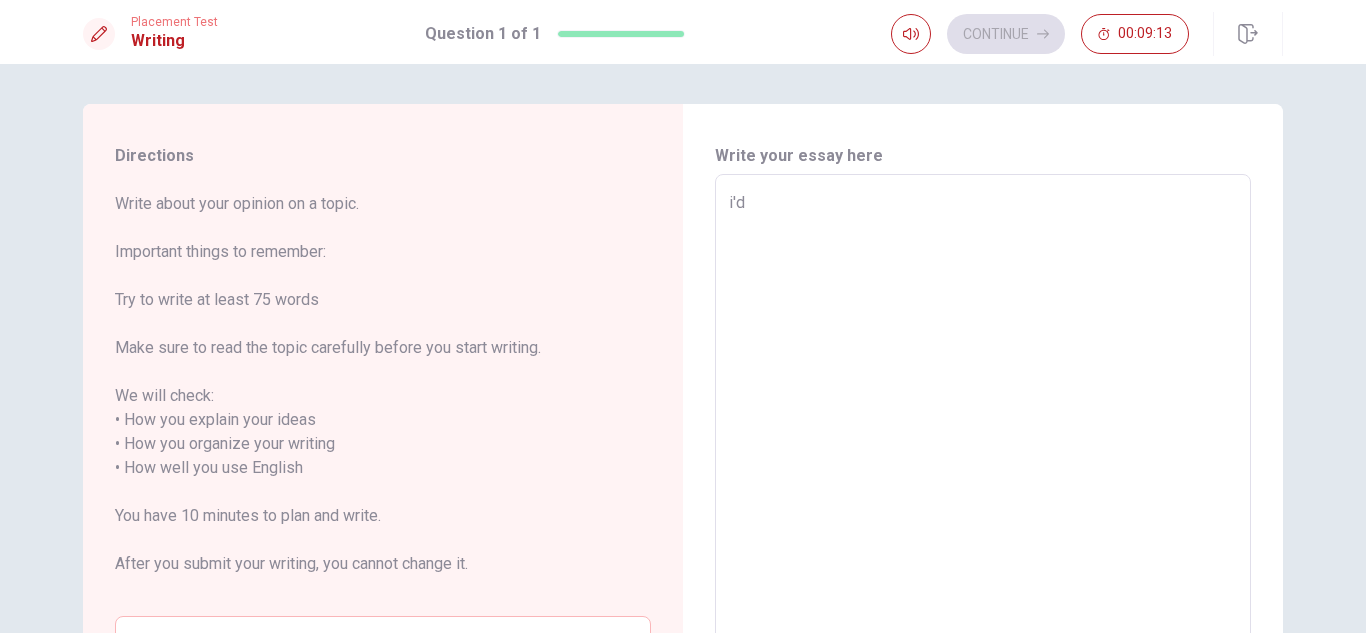 type on "x" 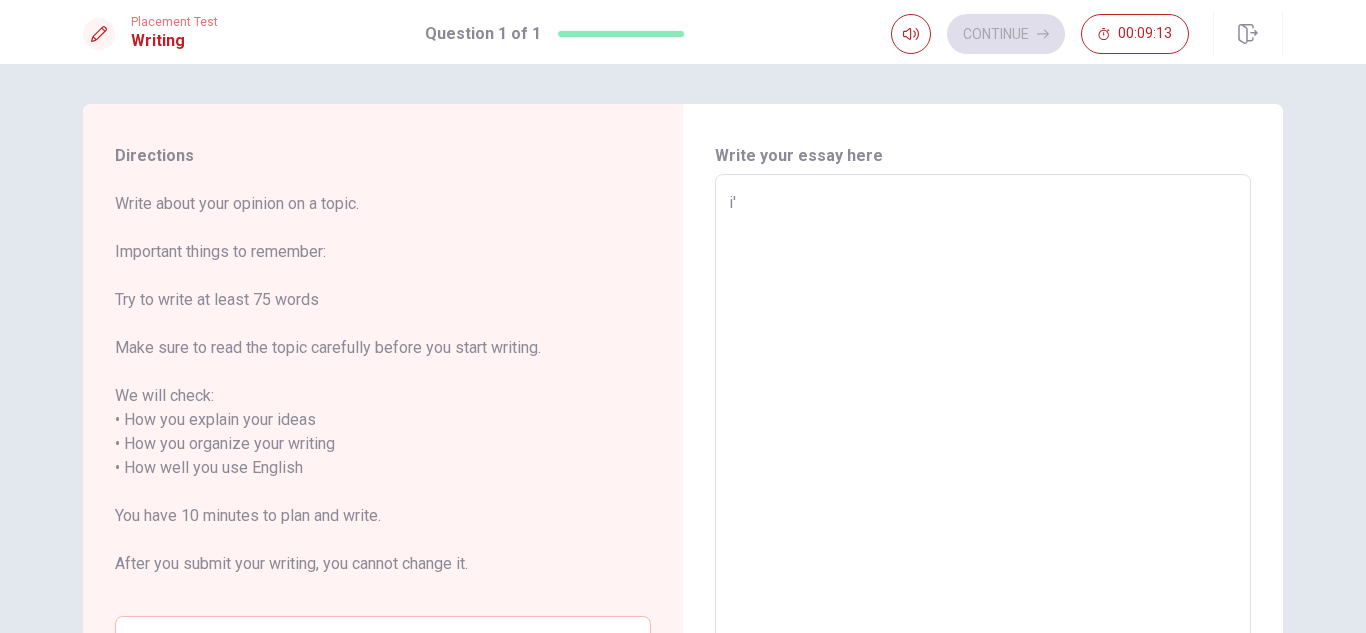 type on "i" 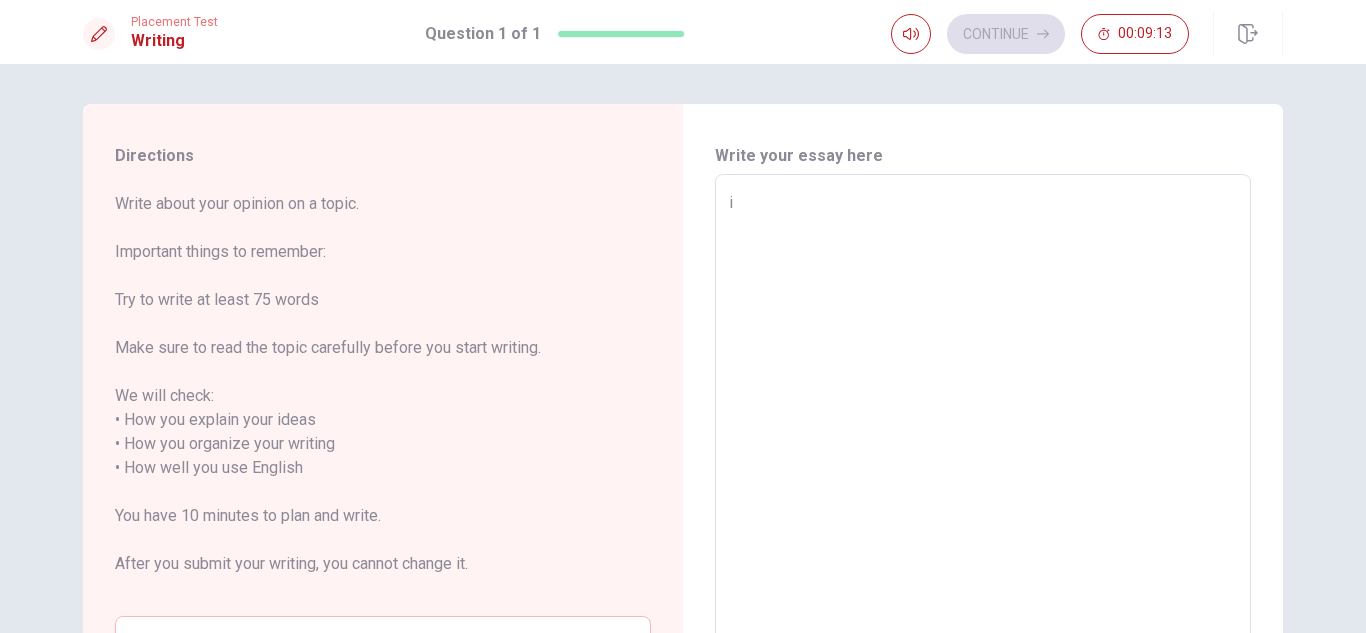 type 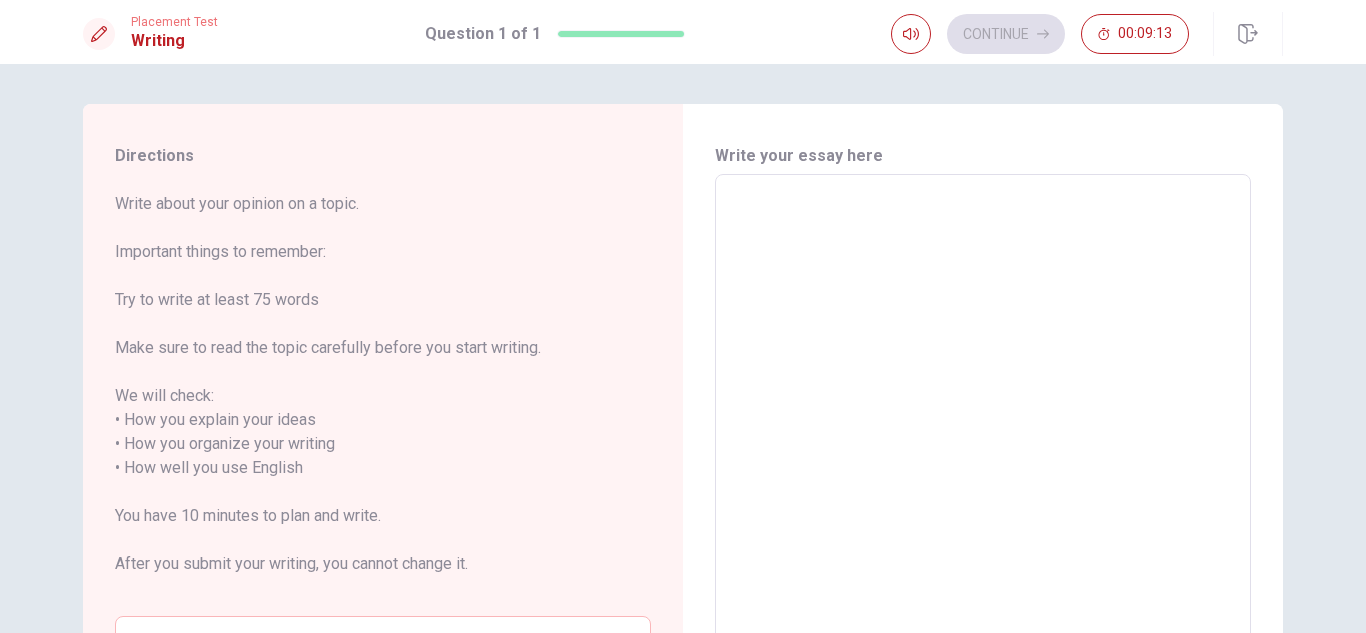 type on "x" 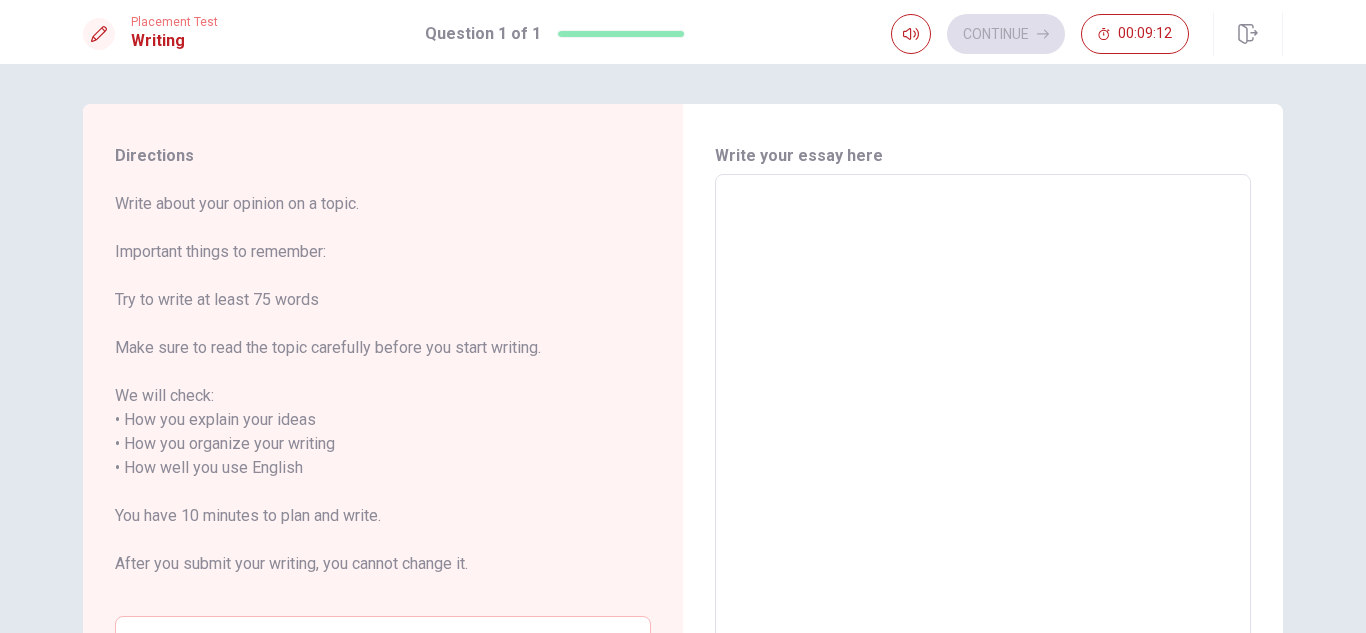type on "I" 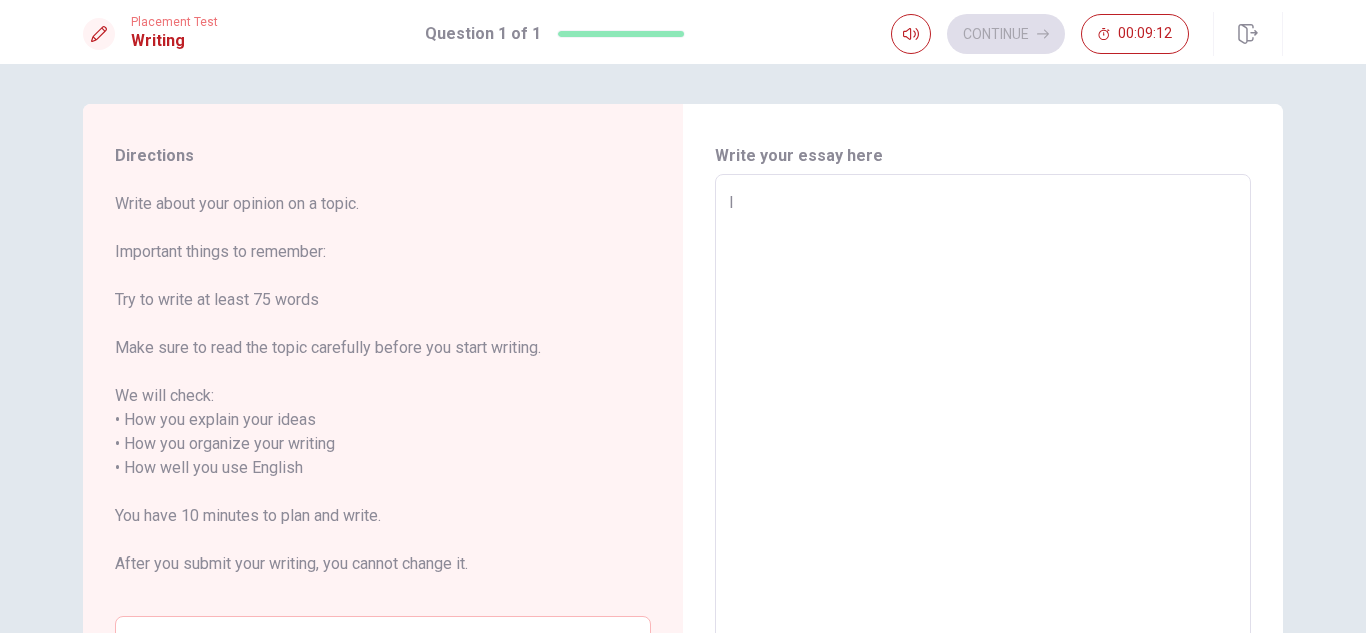 type on "x" 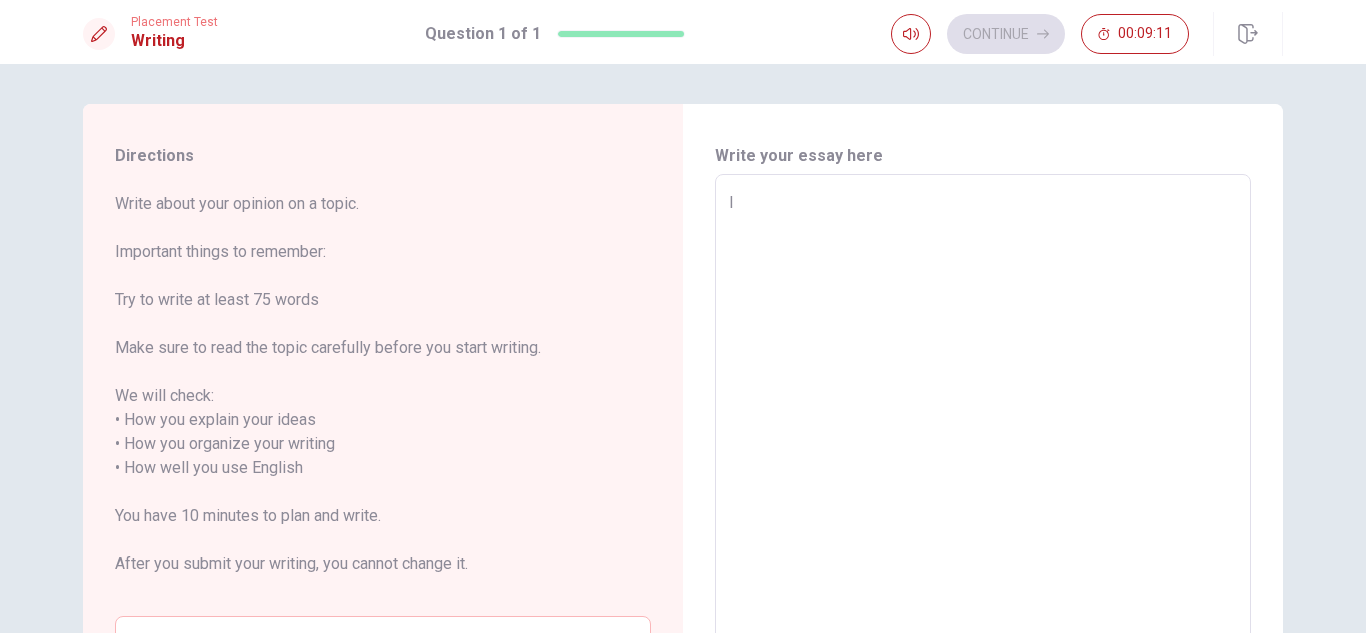 type on "I'" 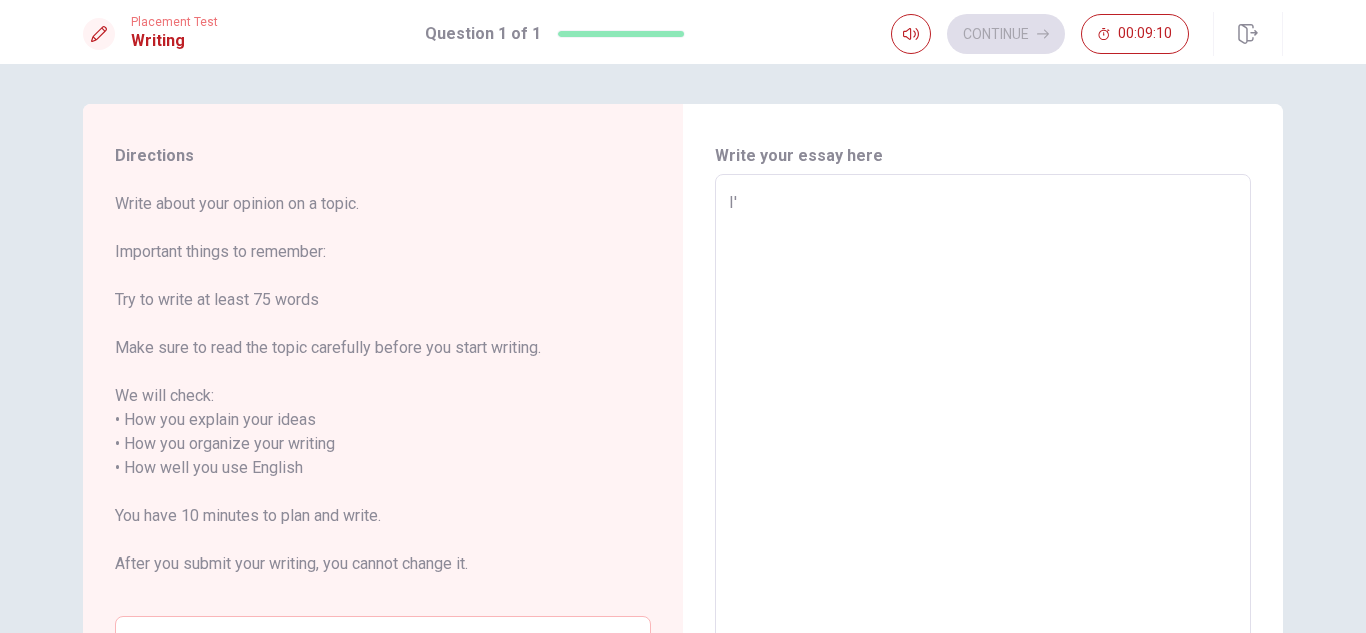 type on "x" 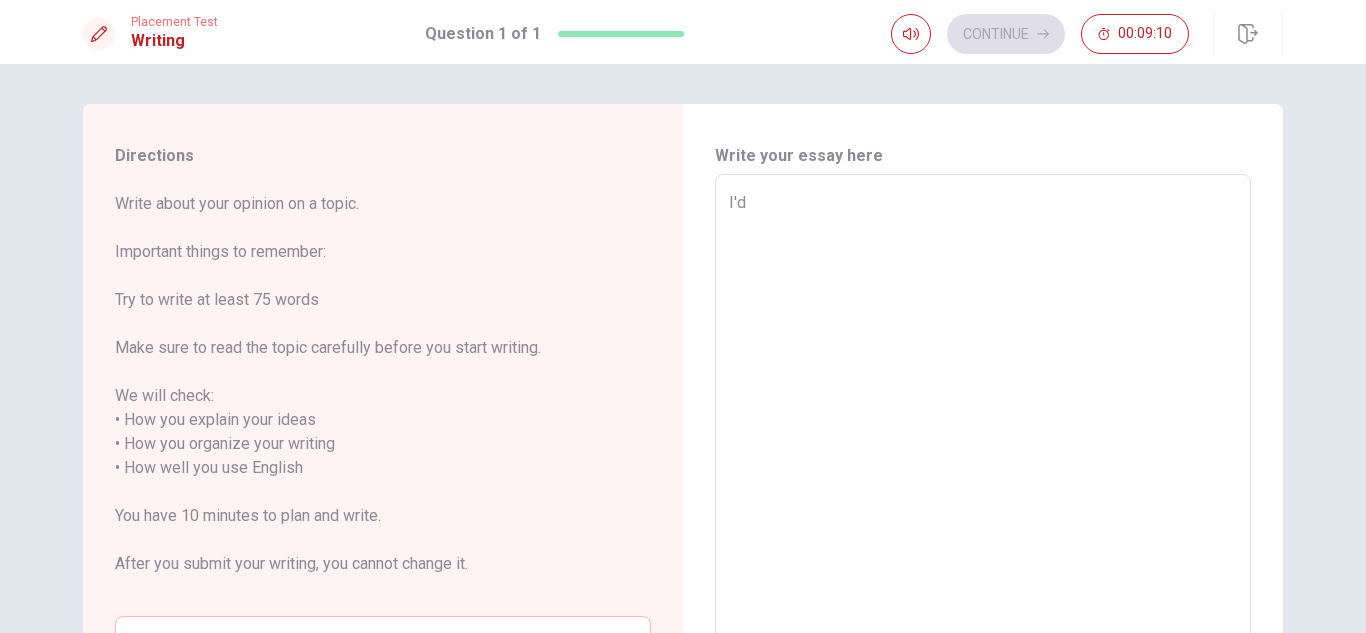 type on "x" 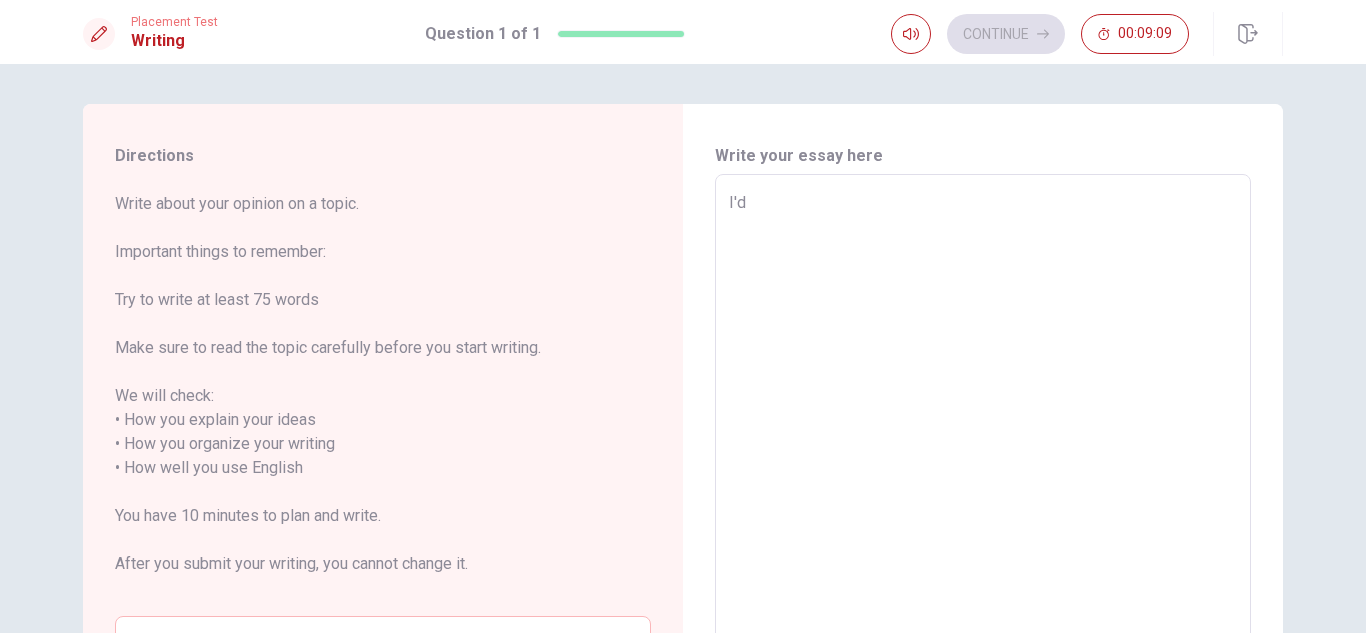 type on "I'd" 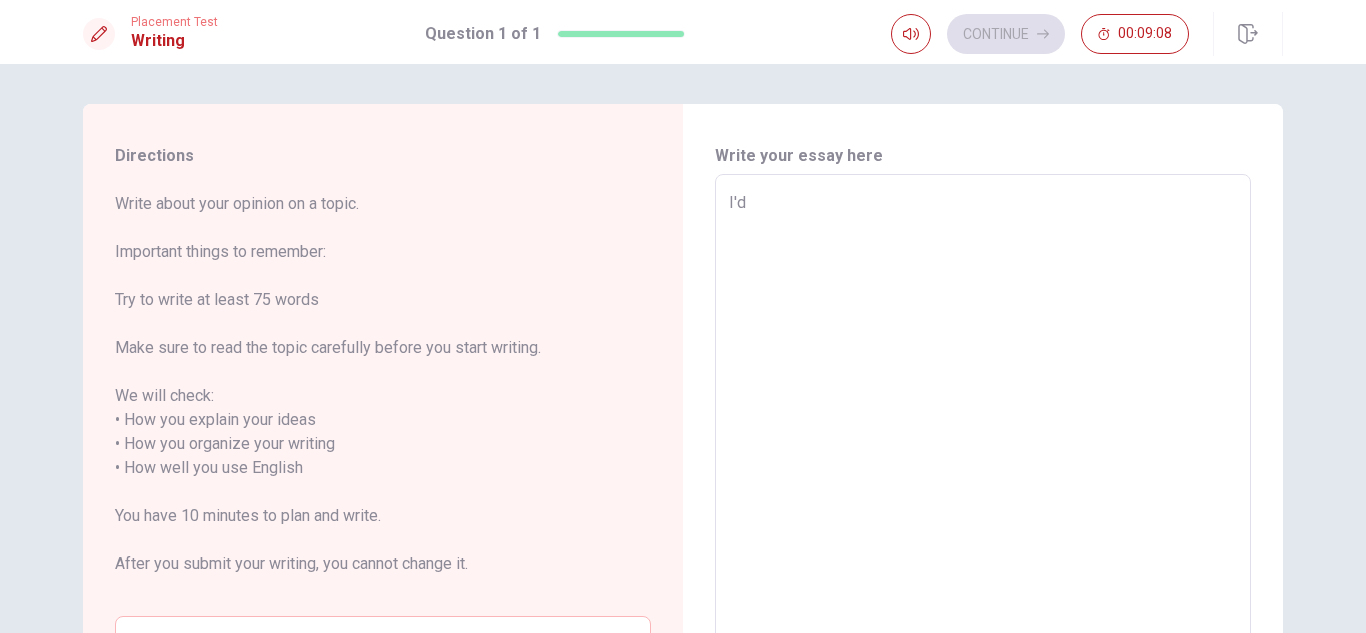 type on "x" 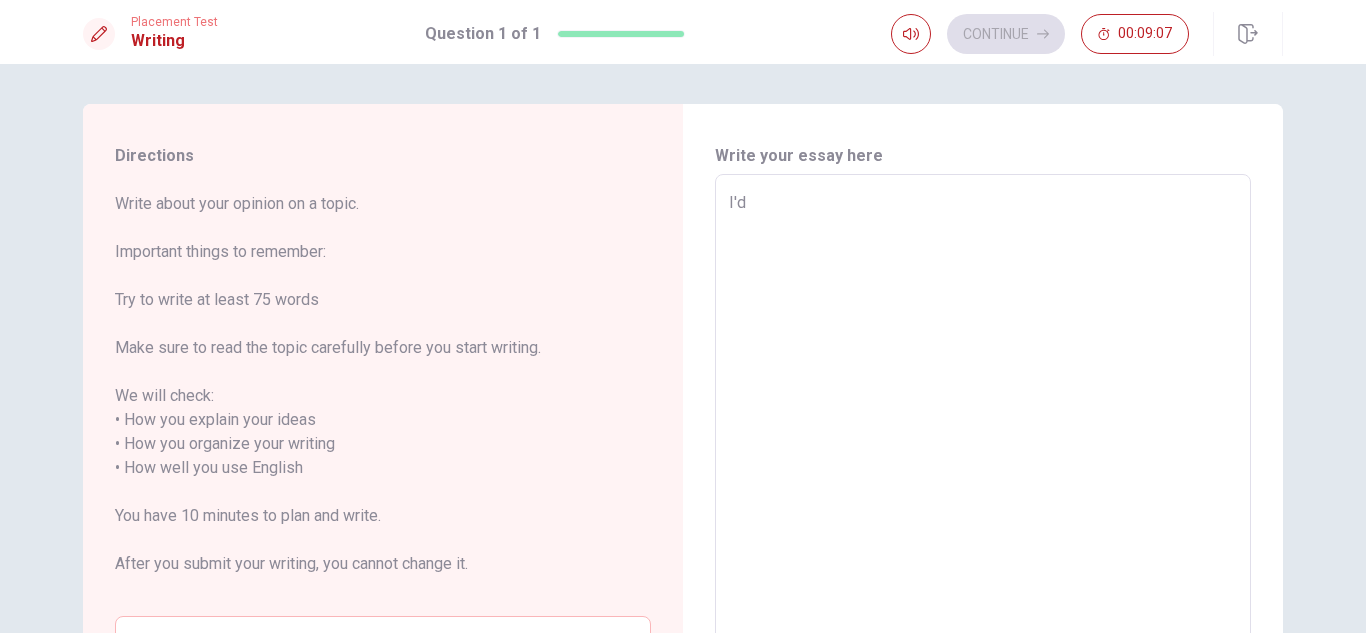 type on "I'd l" 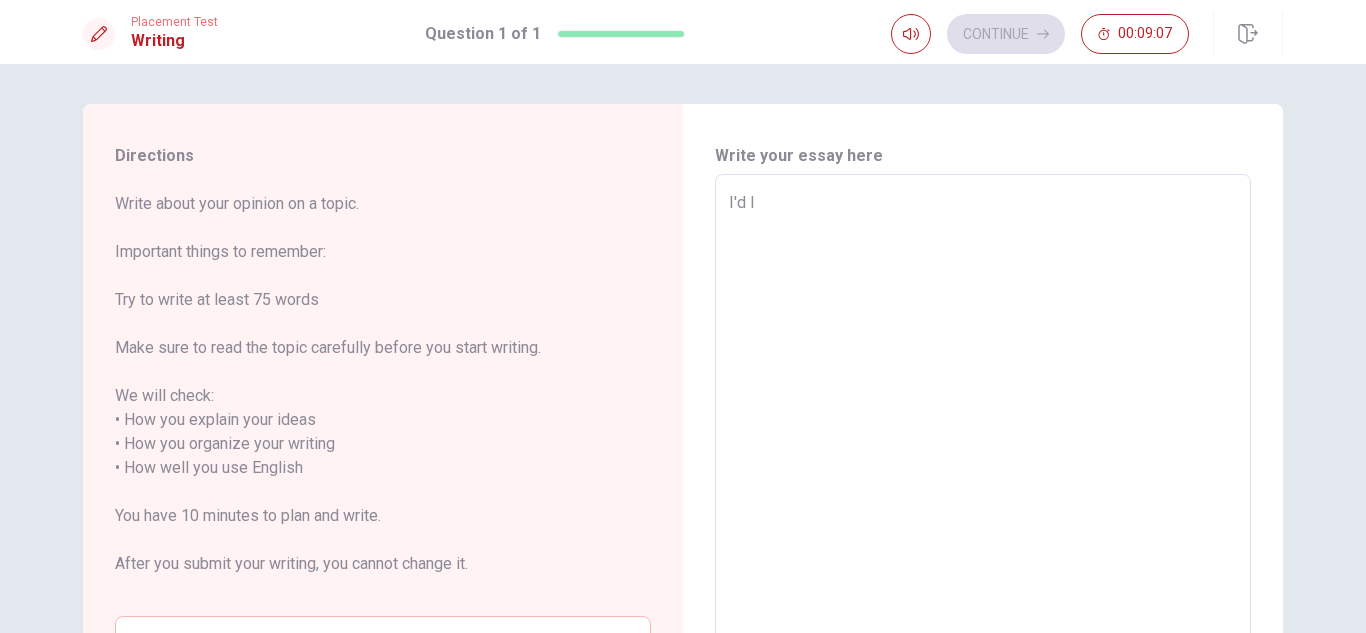 type on "x" 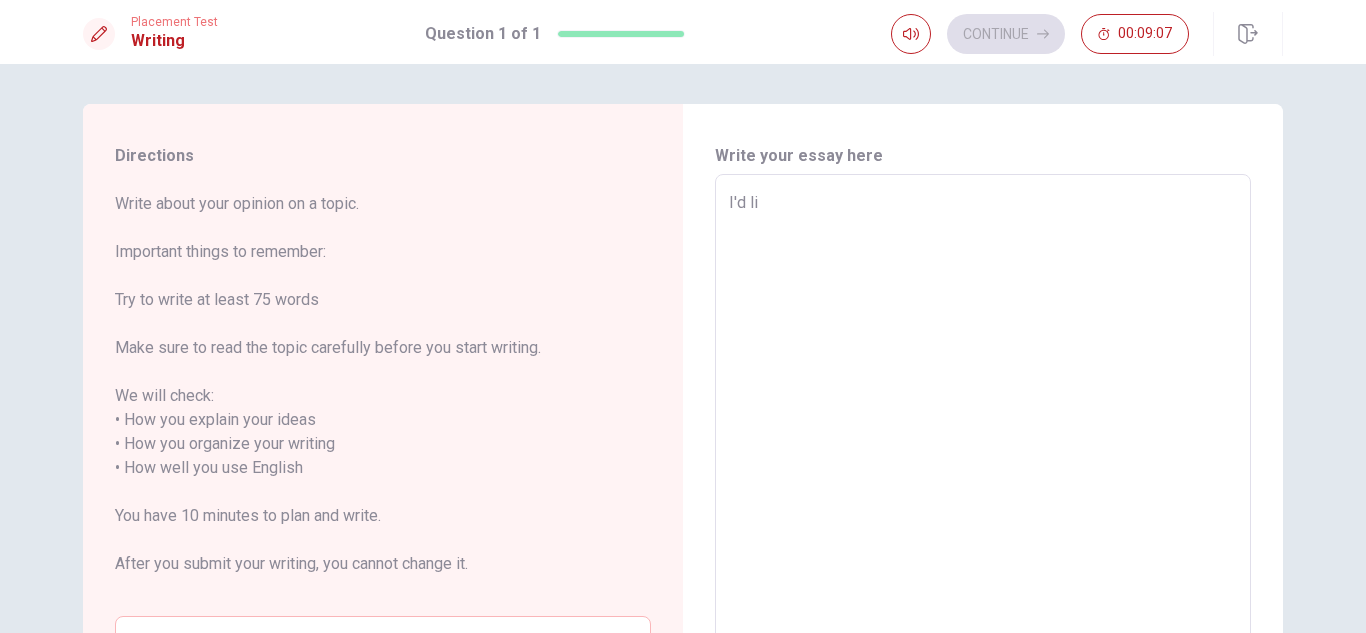 type on "x" 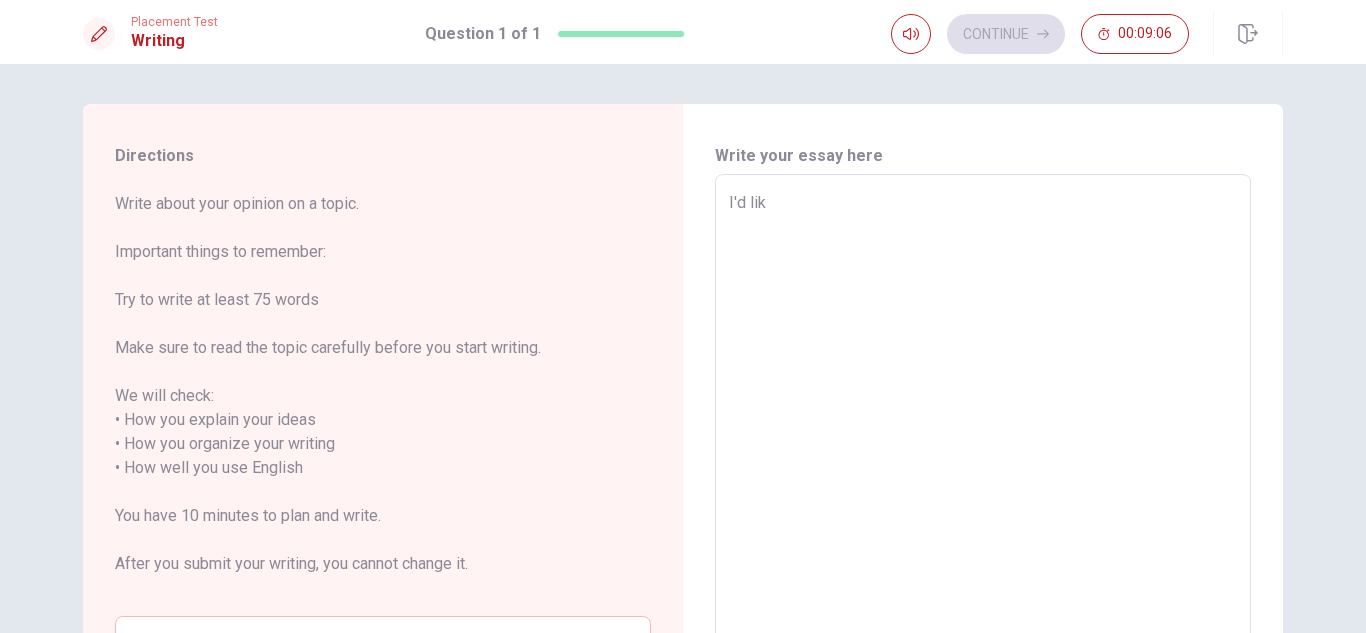 type on "x" 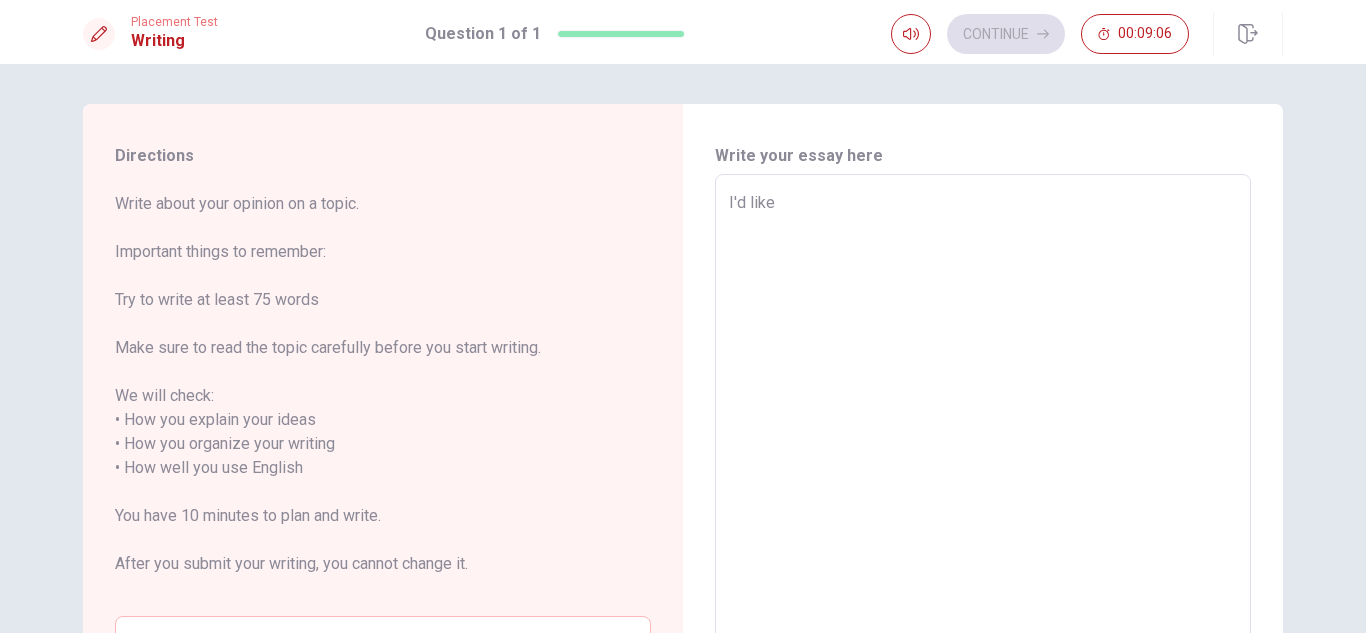 type on "x" 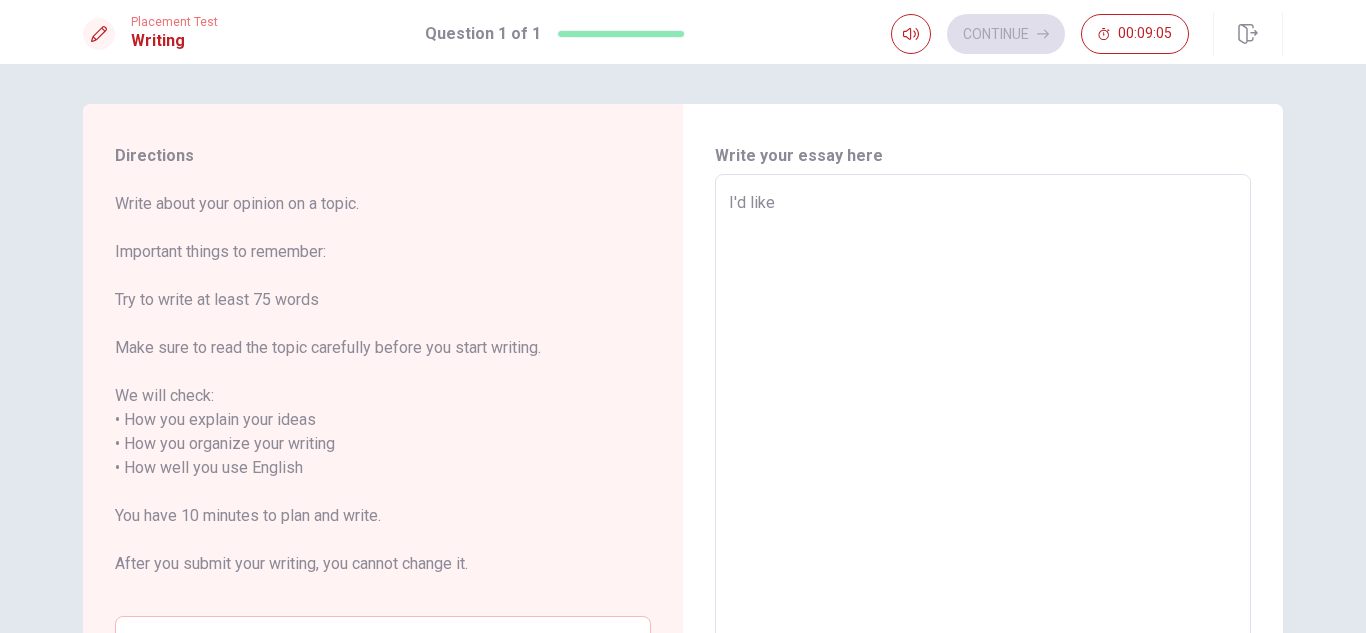 type on "I'd like t" 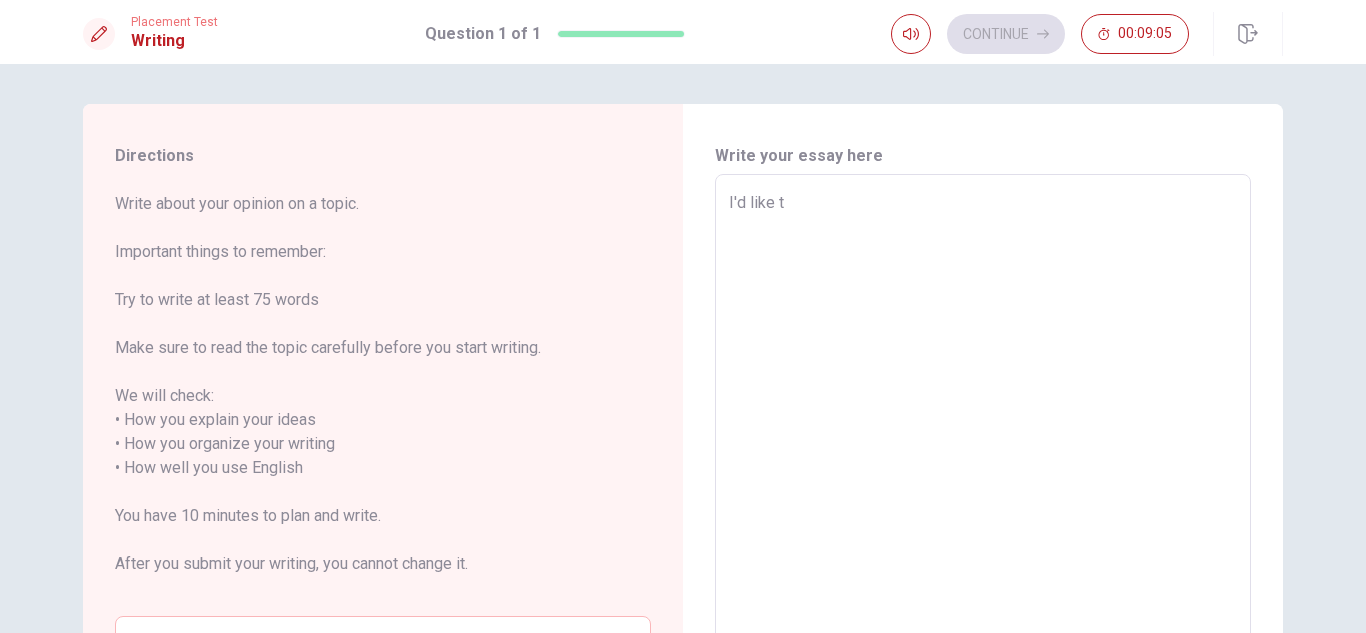 type on "x" 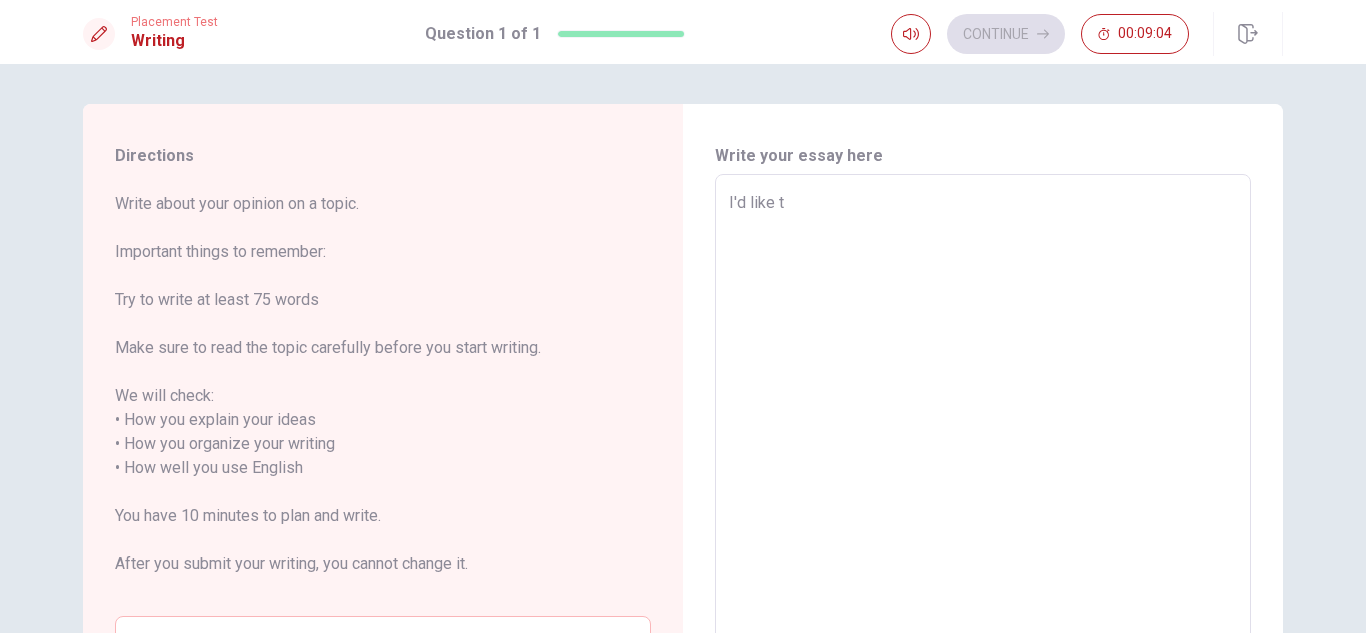 type on "I'd like to" 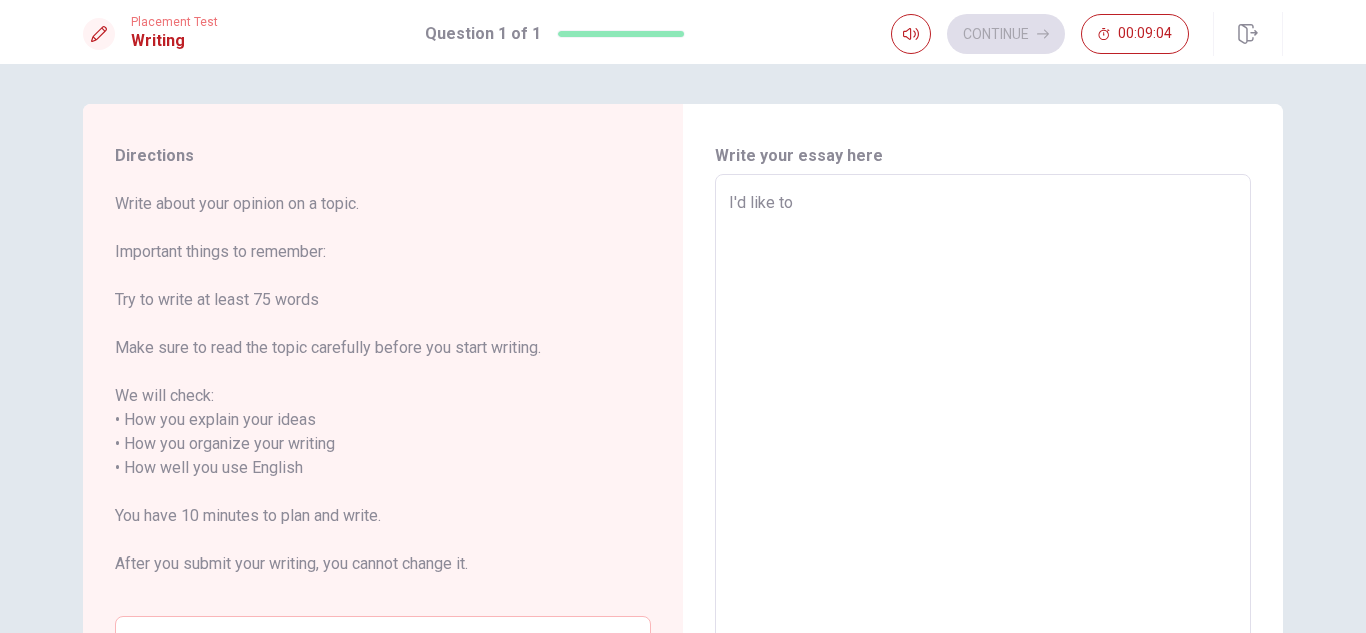 type on "x" 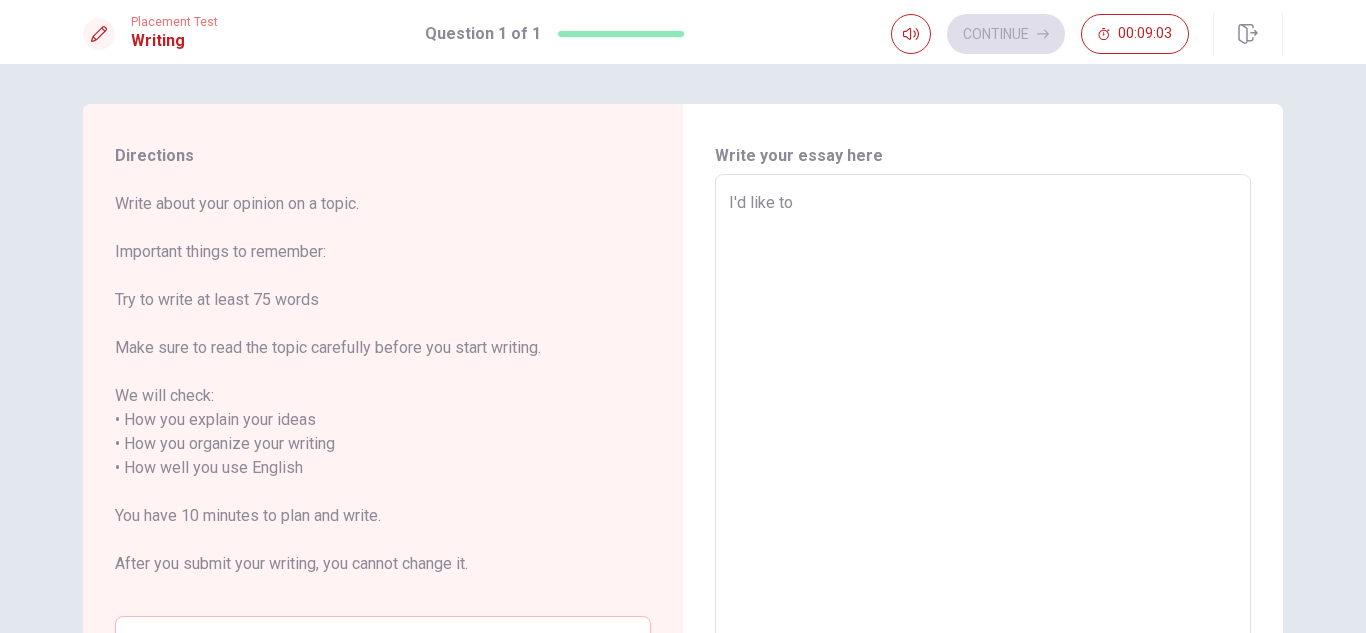 type on "I'd like to t" 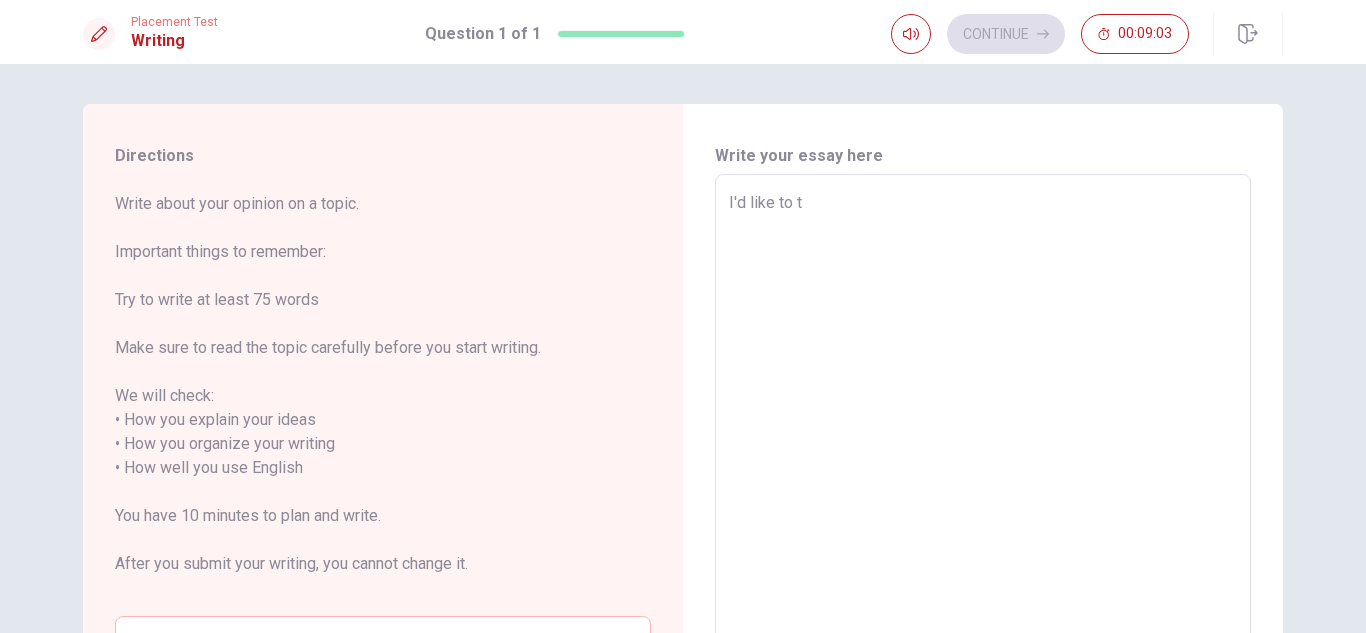 type on "x" 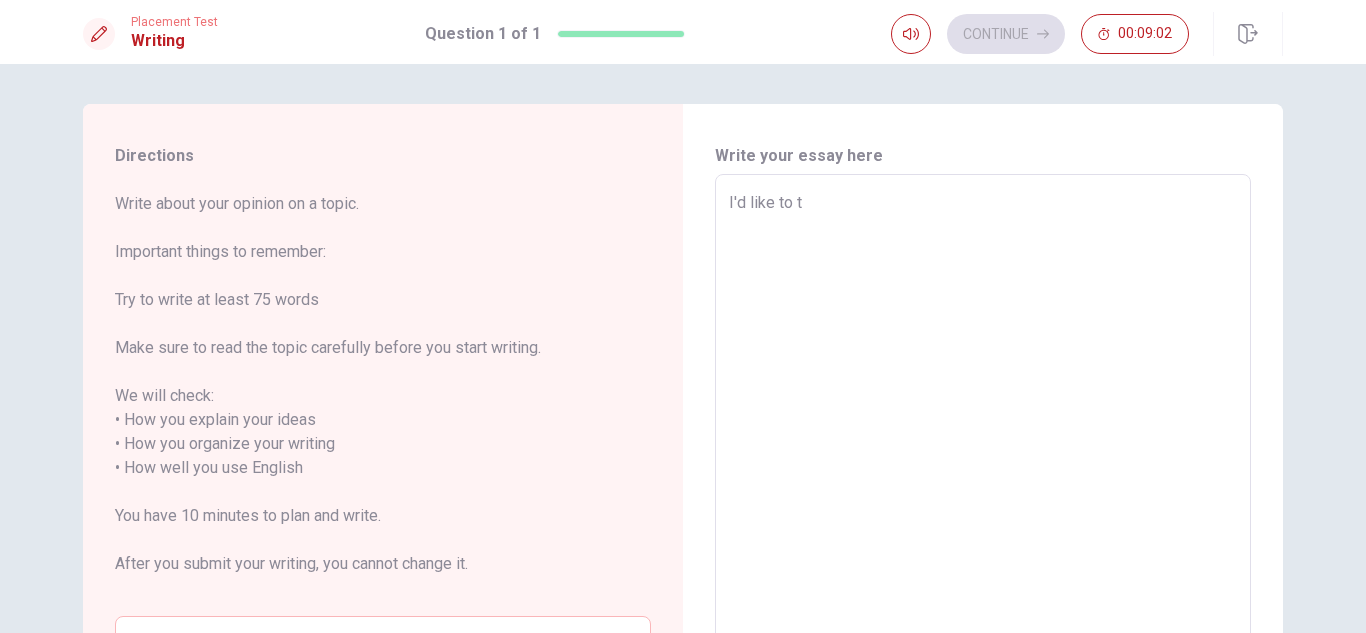 type on "I'd like to" 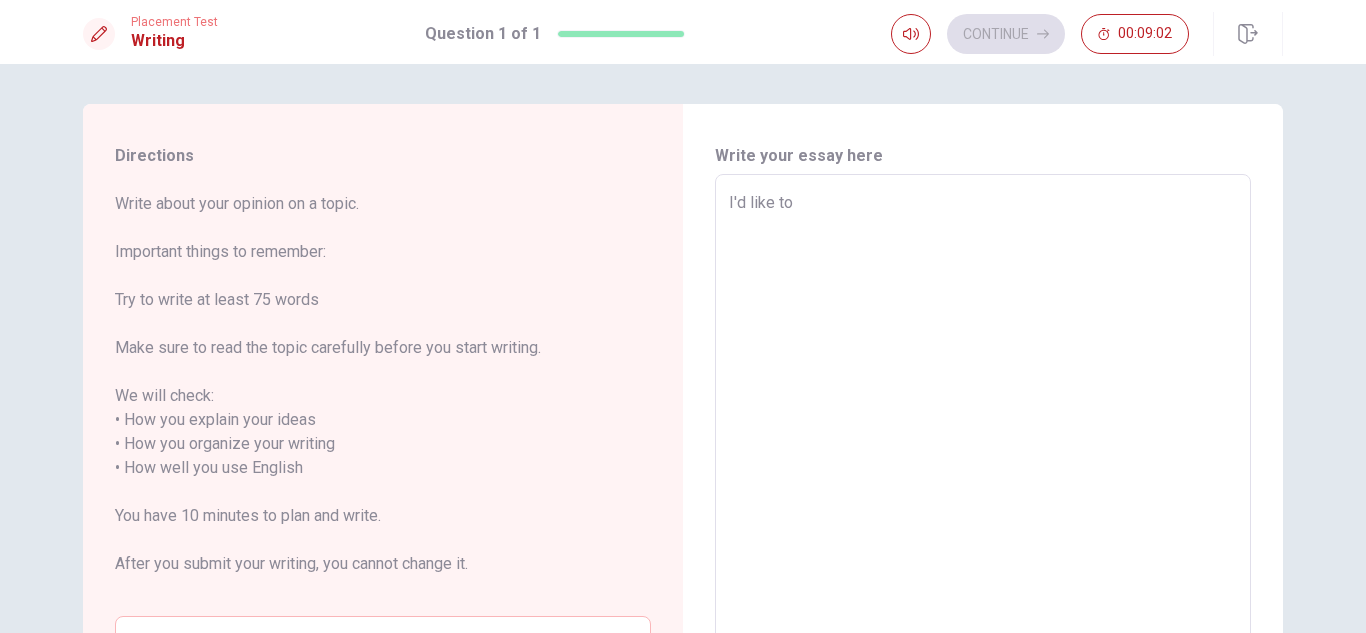 type on "x" 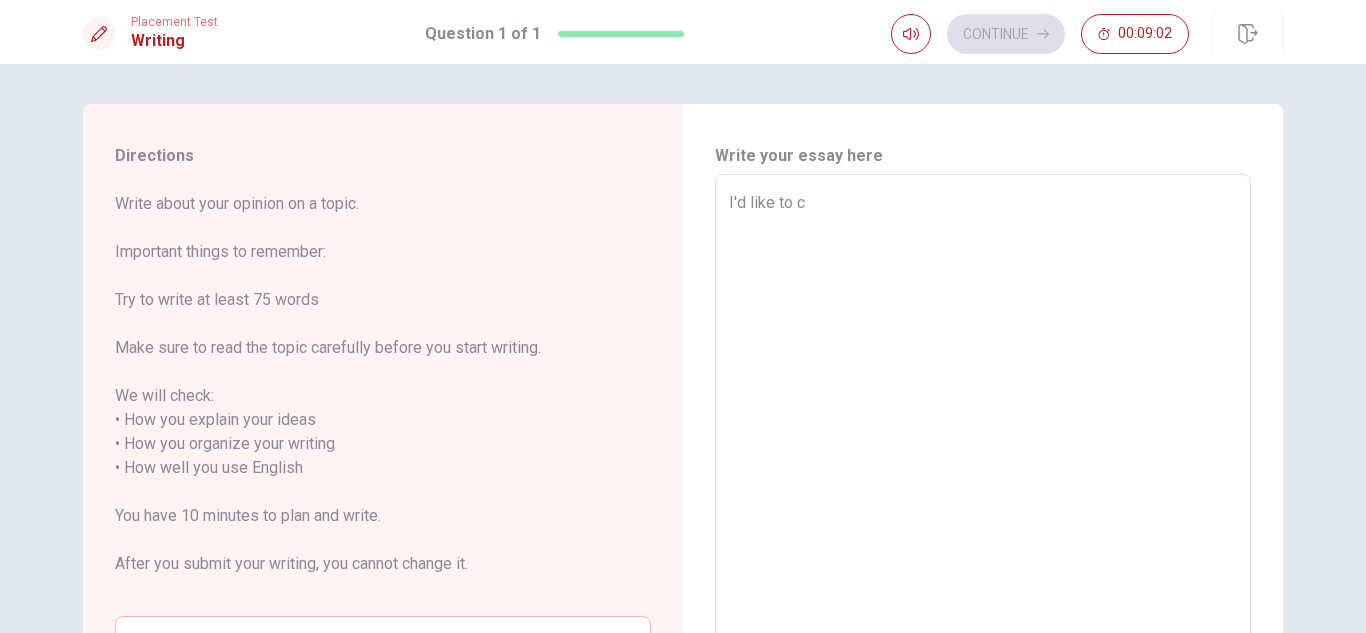 type on "x" 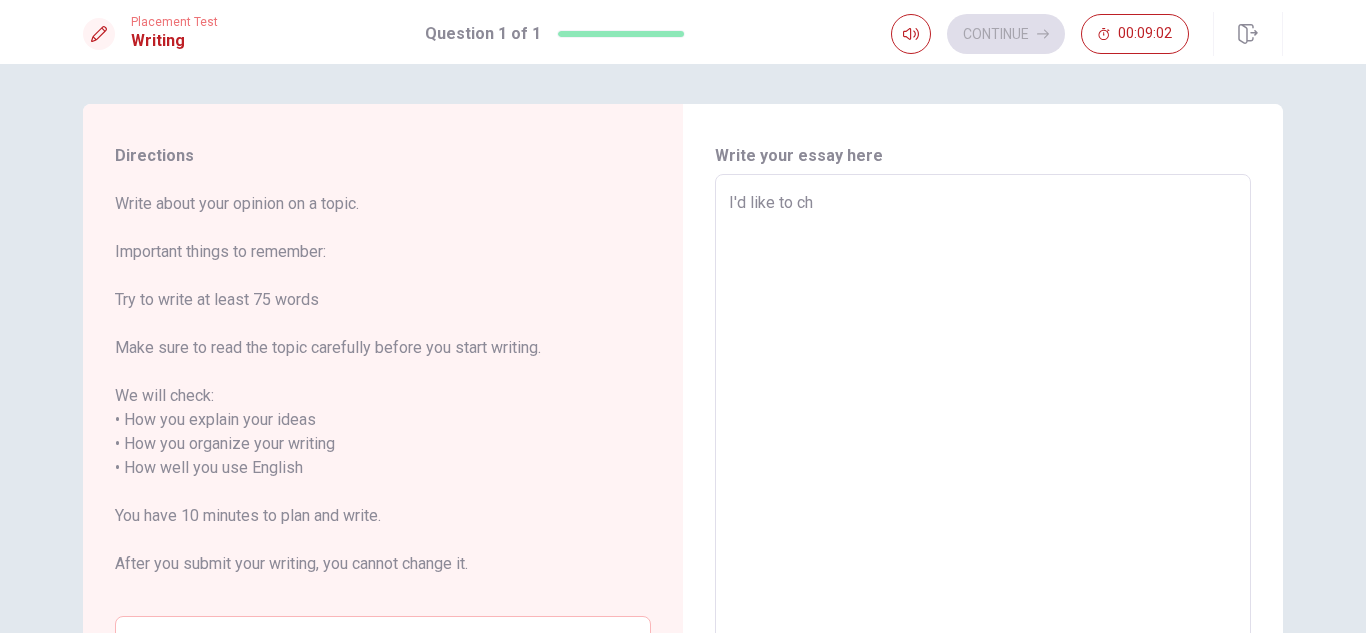 type on "x" 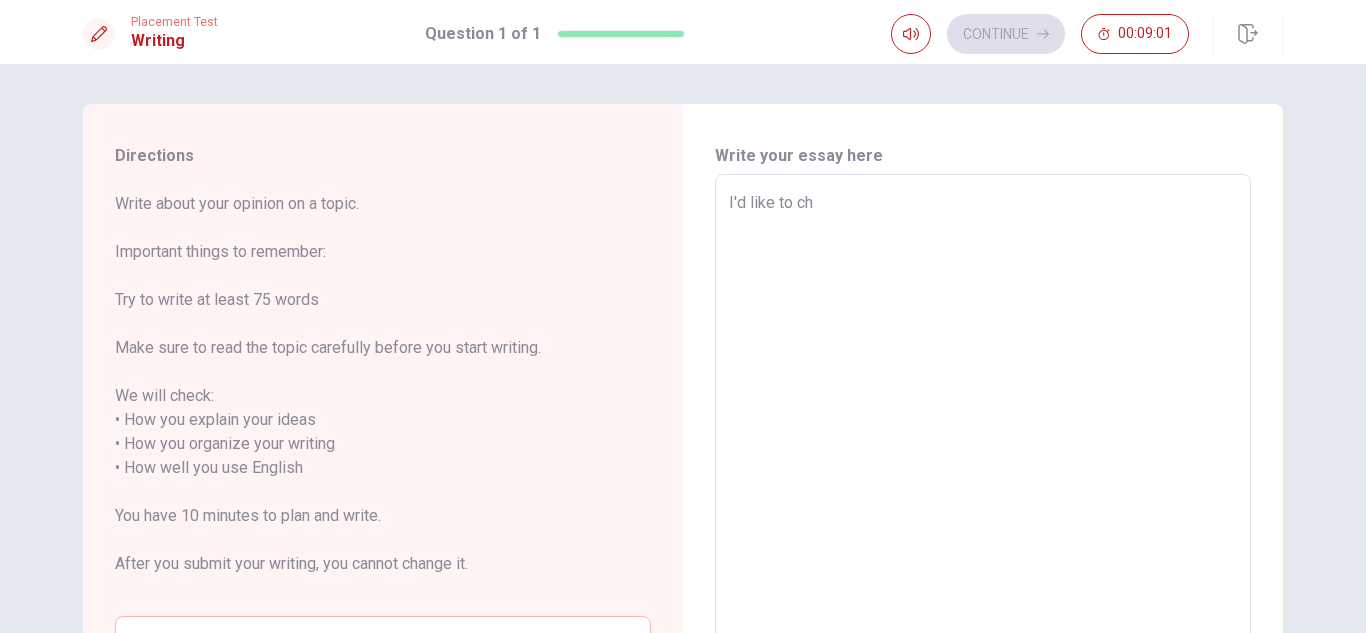 type on "I'd like to cha" 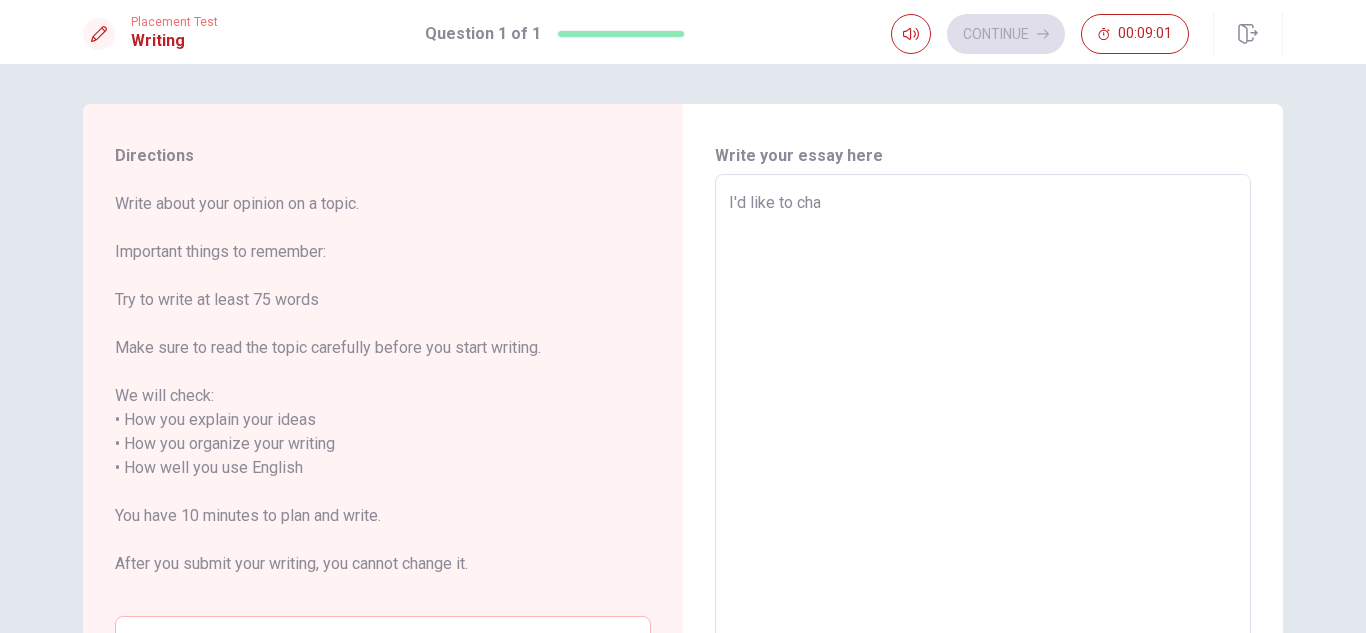 type on "x" 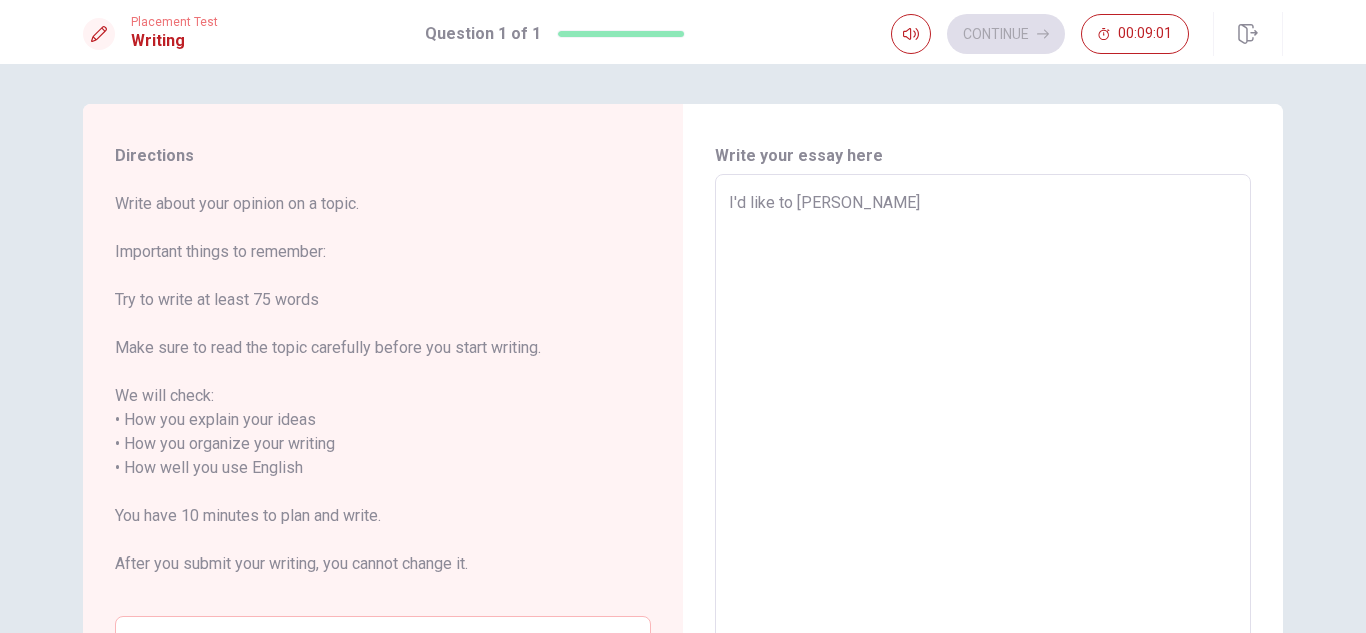 type on "x" 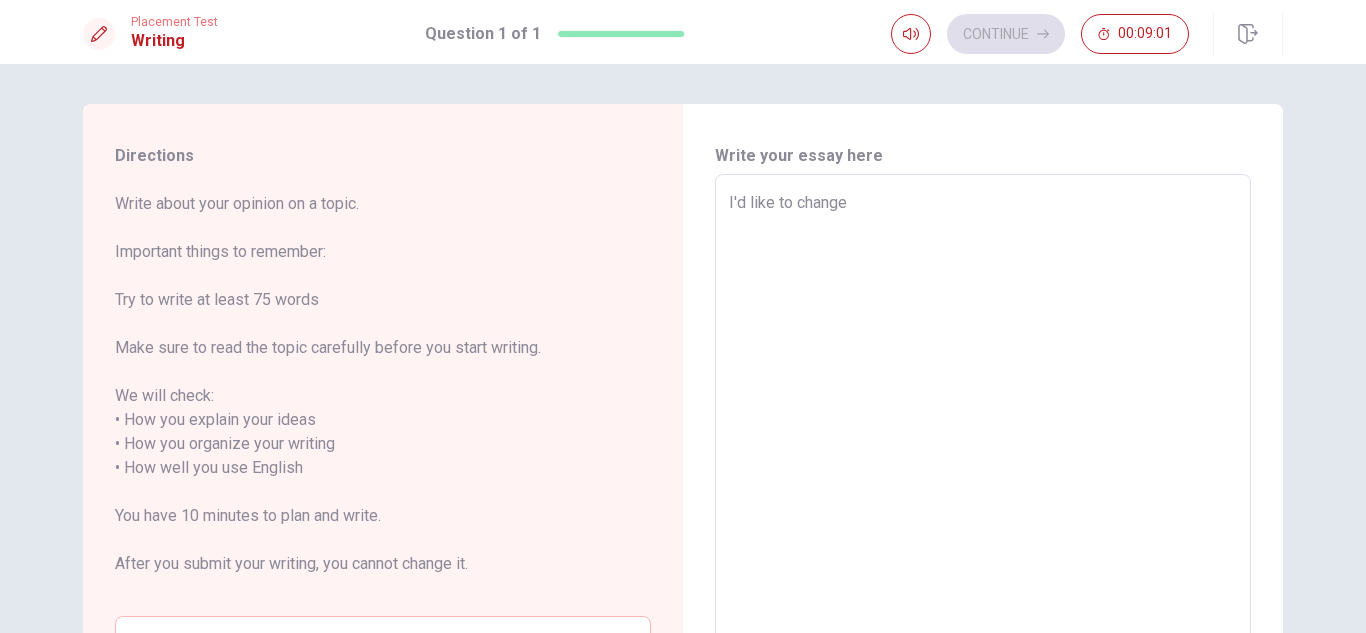 type on "x" 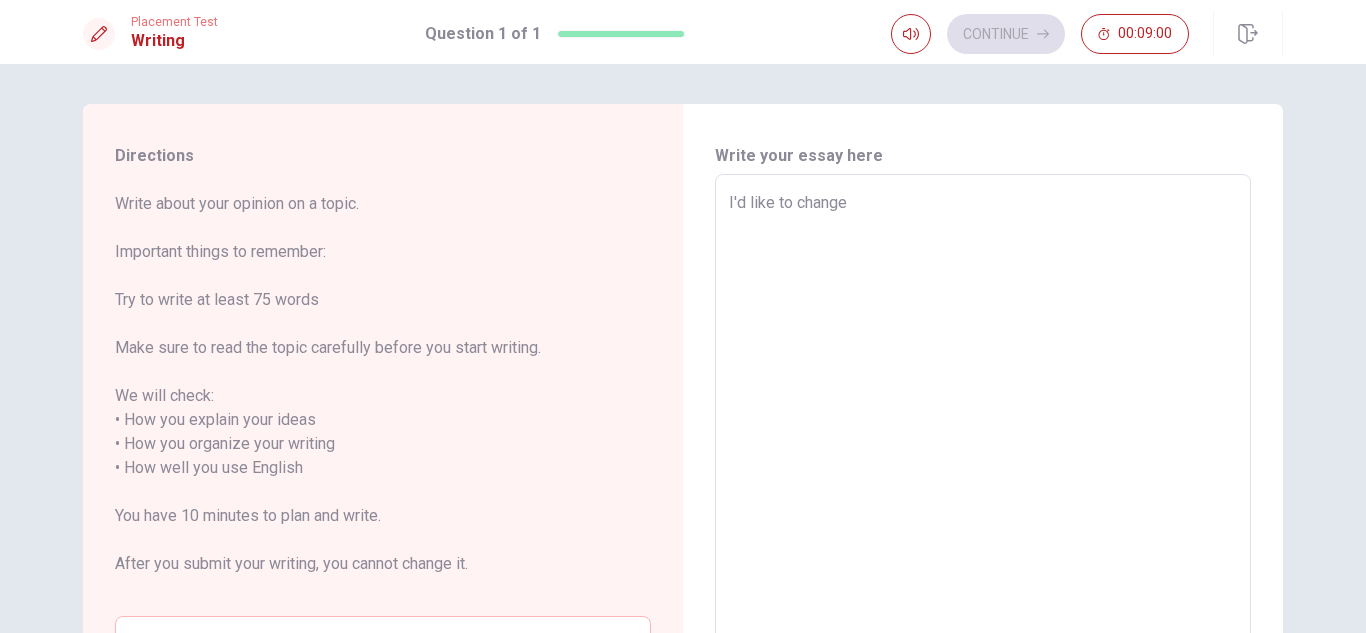 type on "I'd like to change" 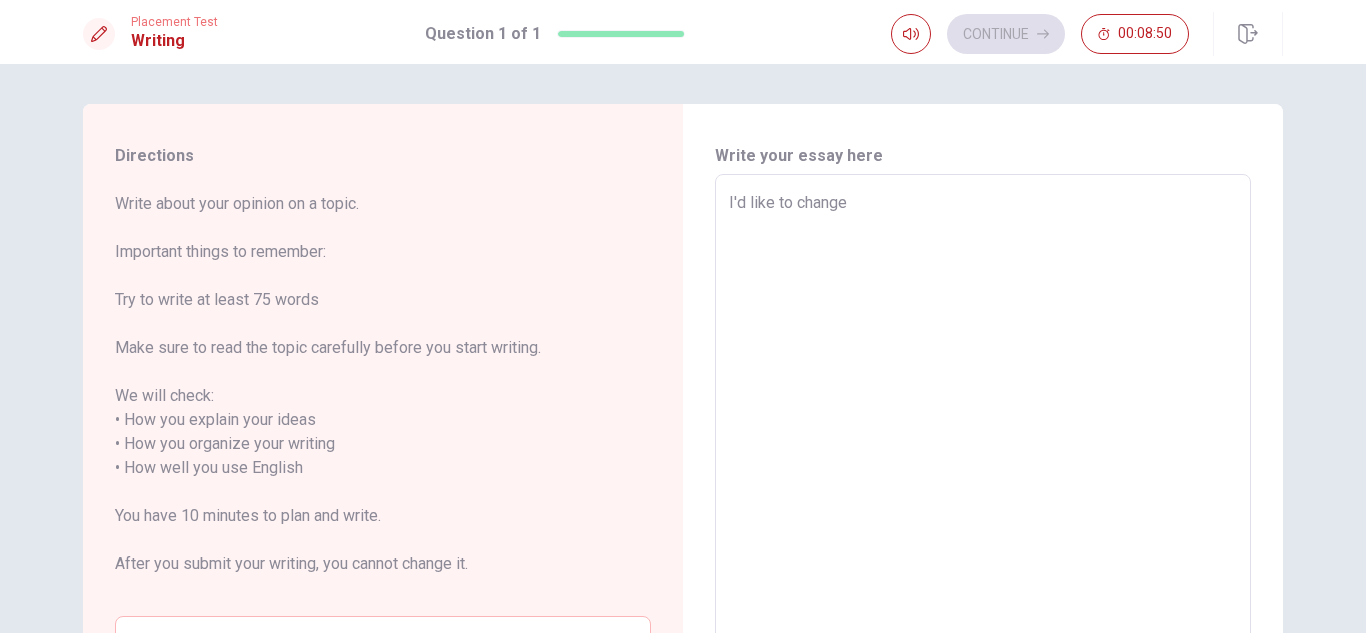 type on "x" 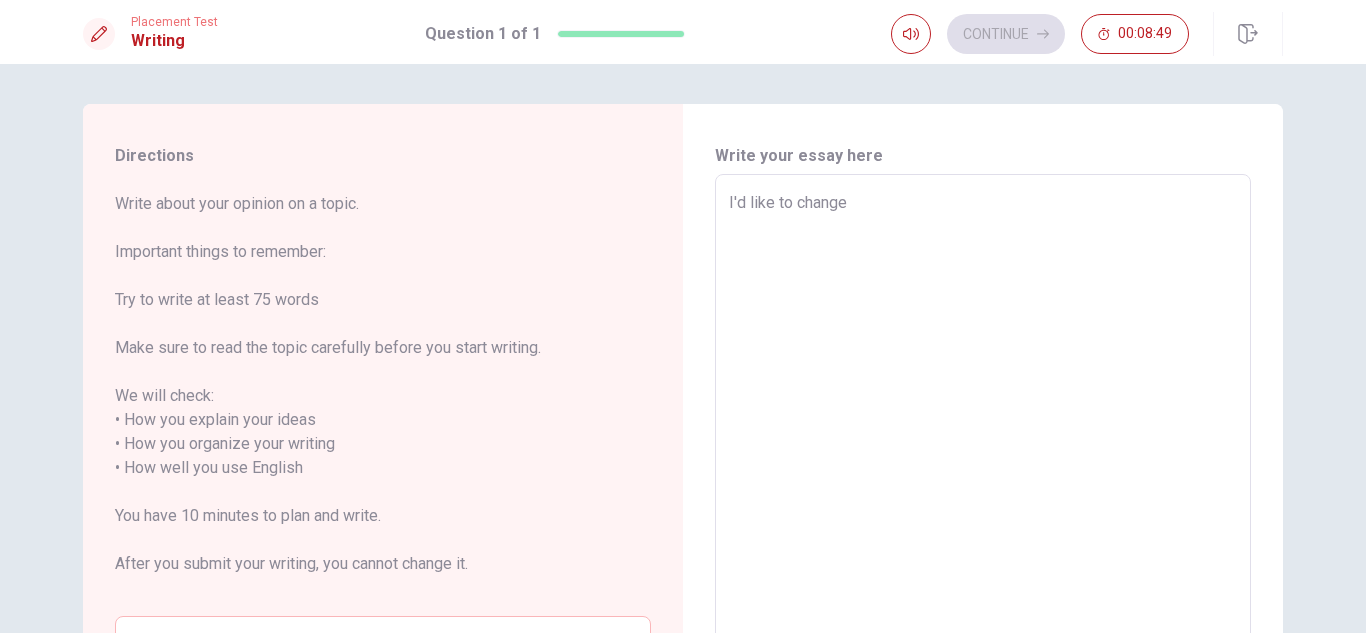 type on "I'd like to change m" 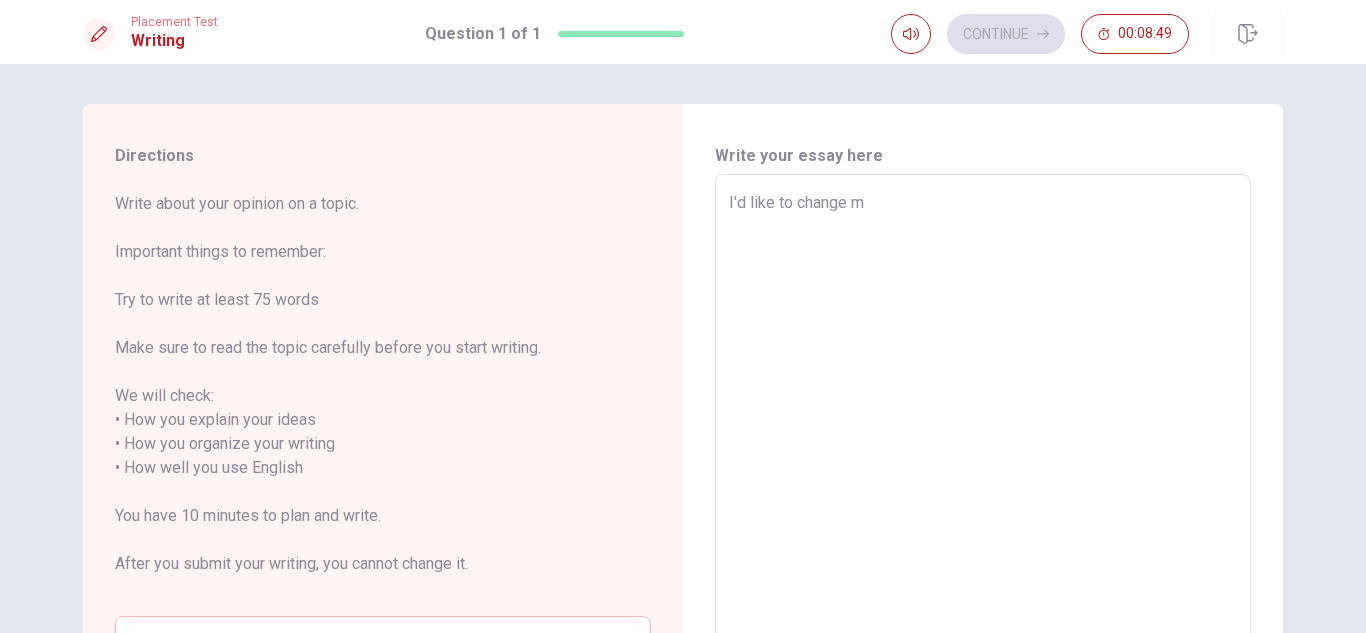 type on "x" 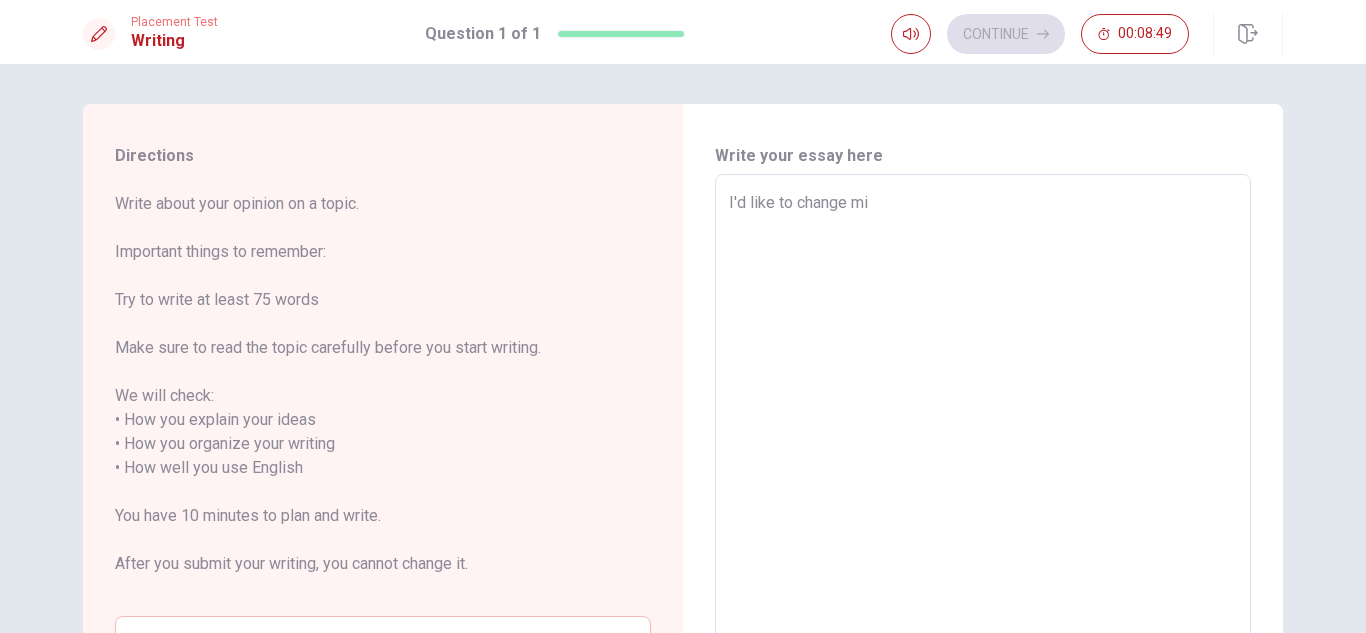 type on "x" 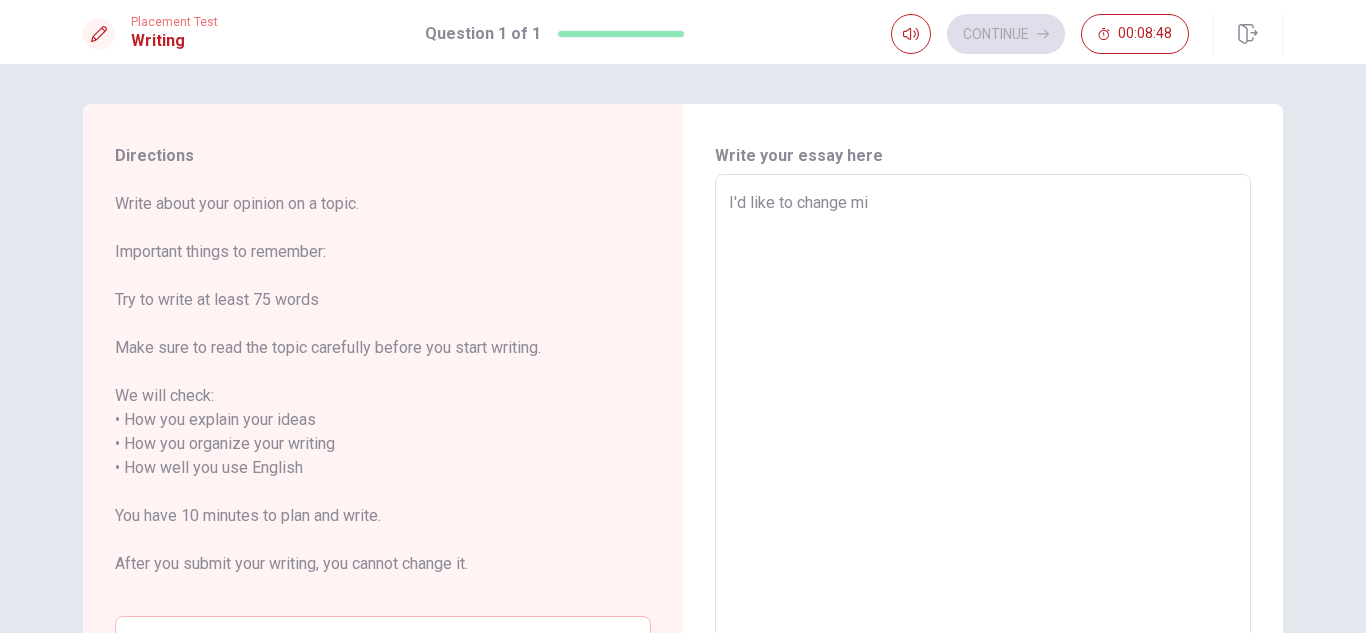 type on "I'd like to change m" 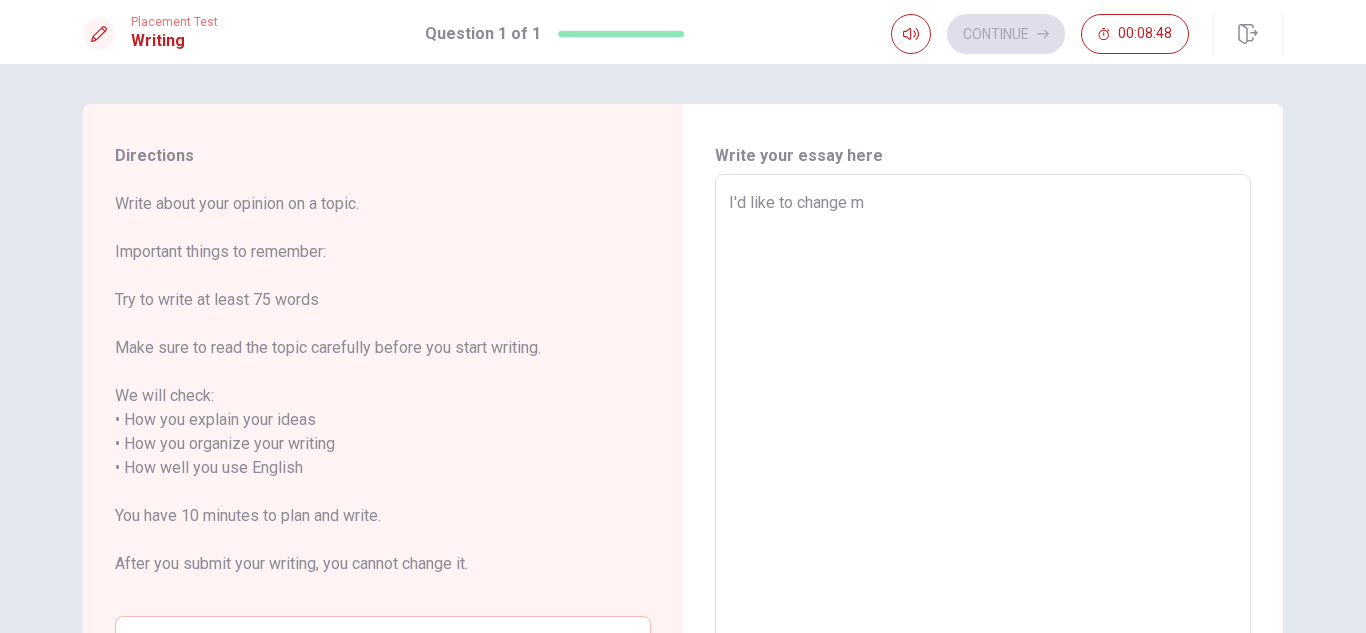 type on "x" 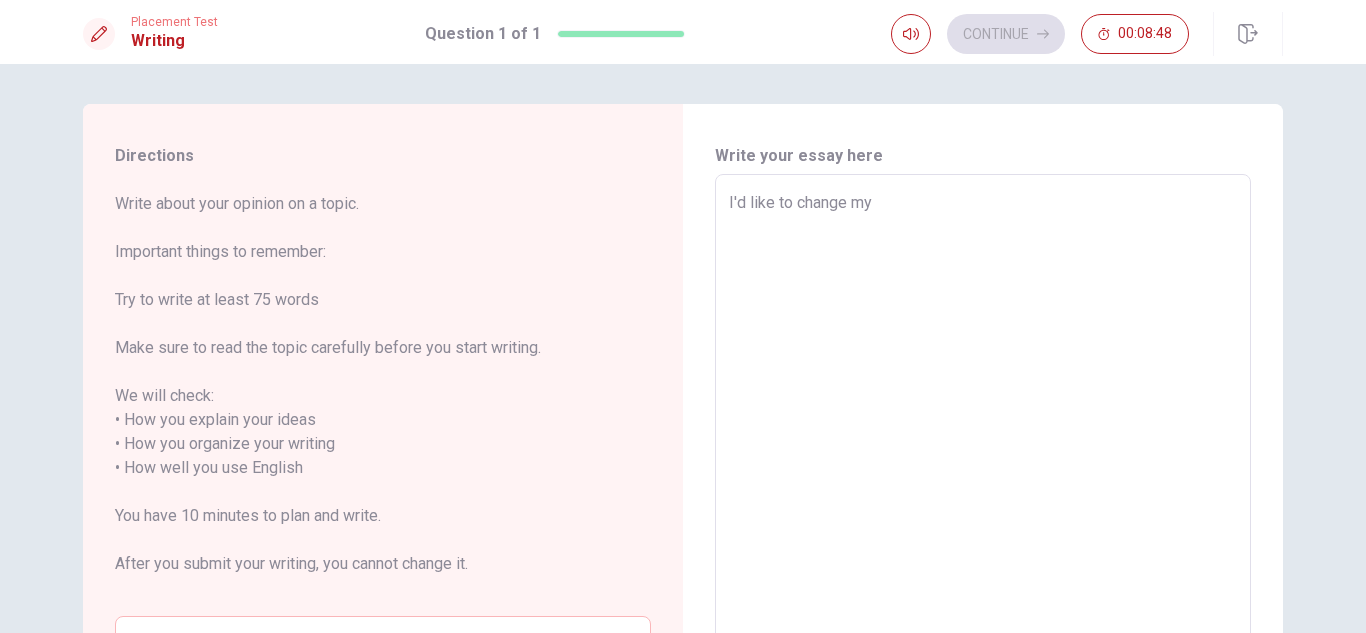 type on "x" 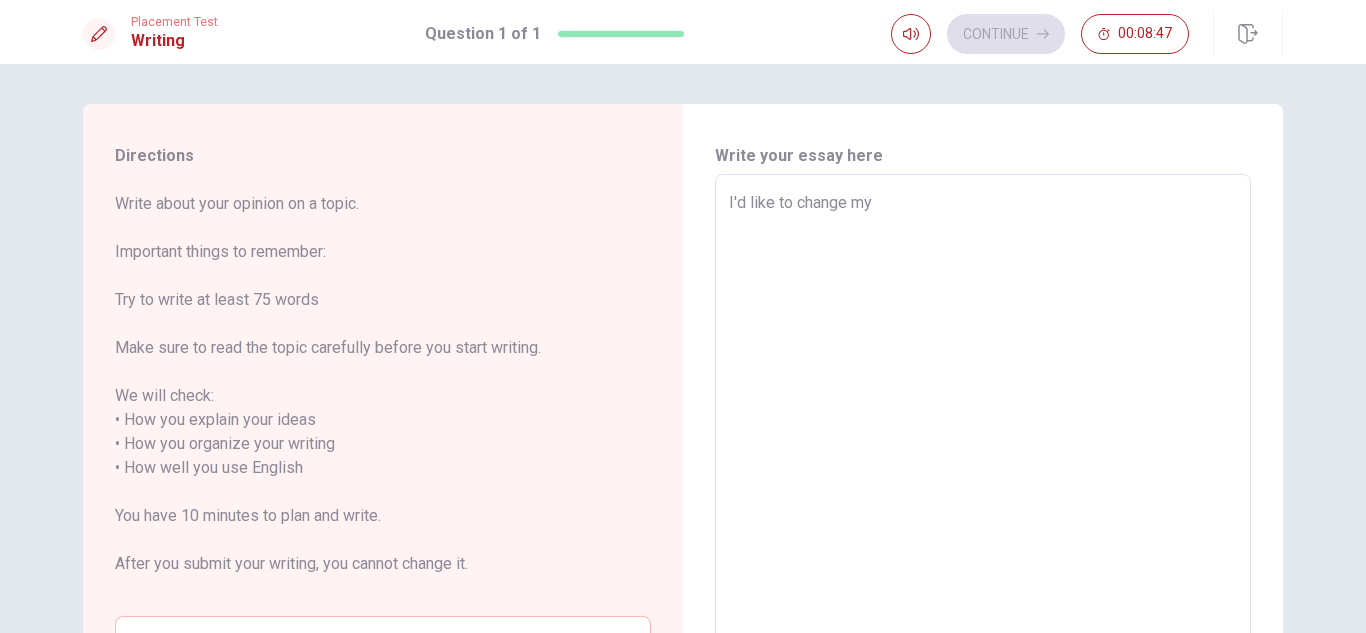 type on "I'd like to change my" 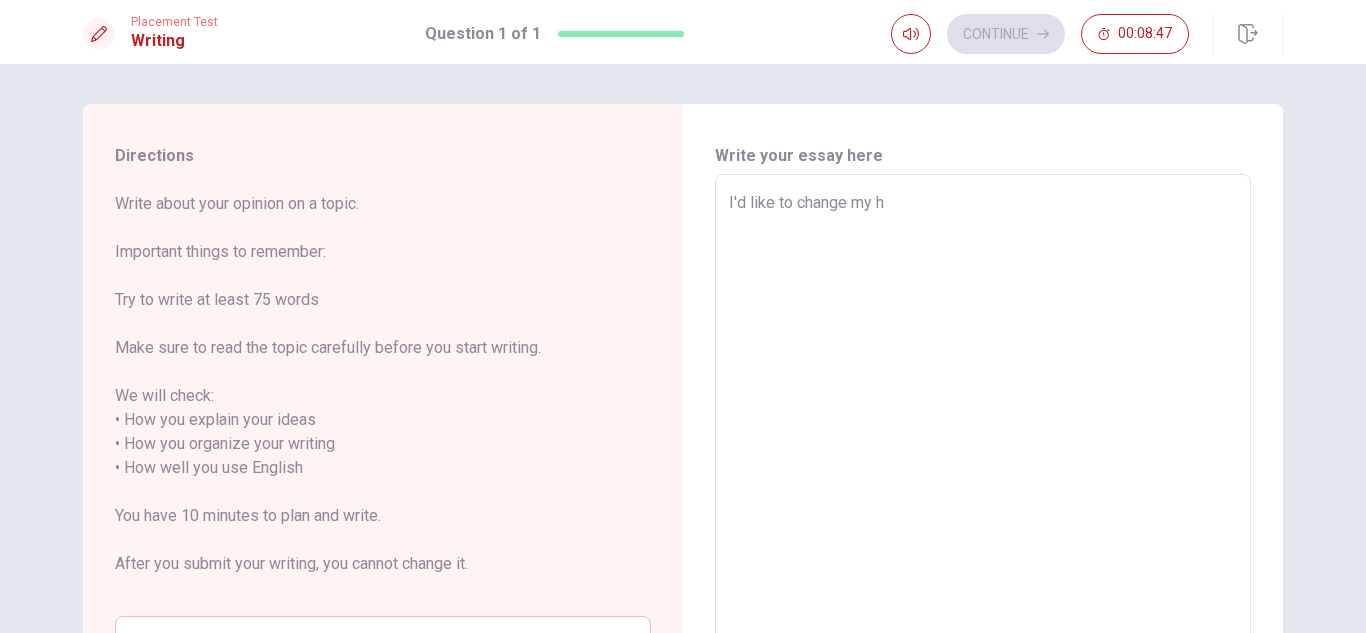 type on "x" 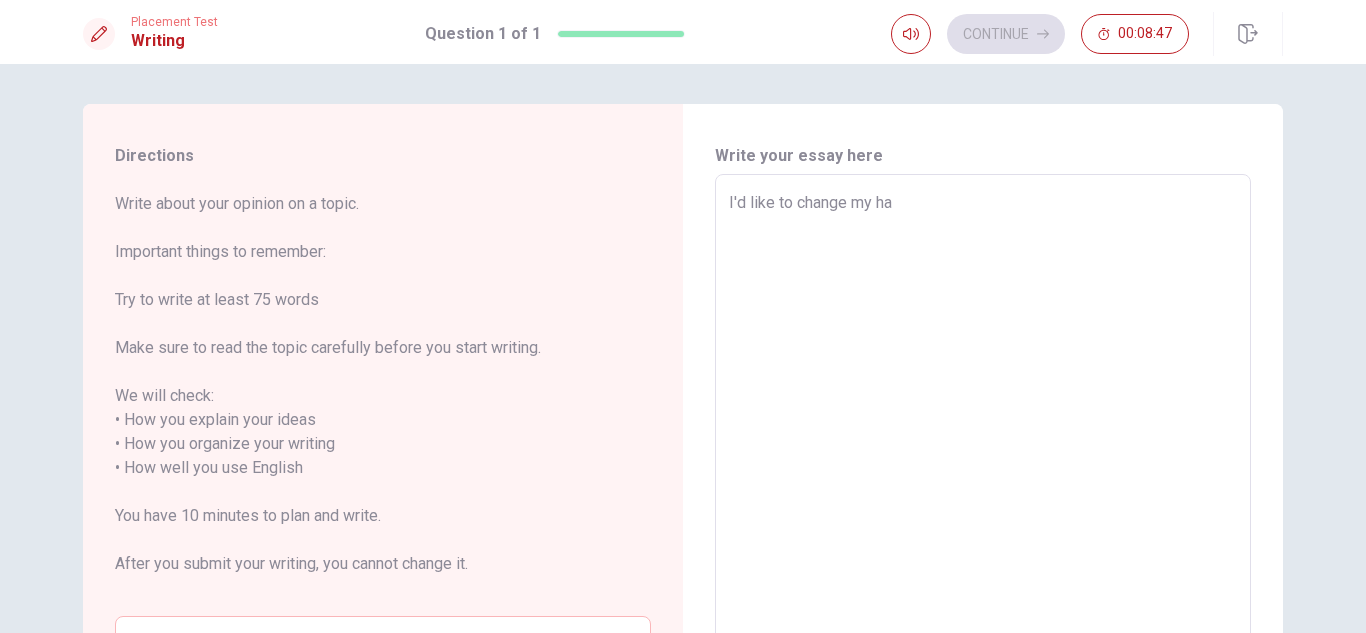 type on "x" 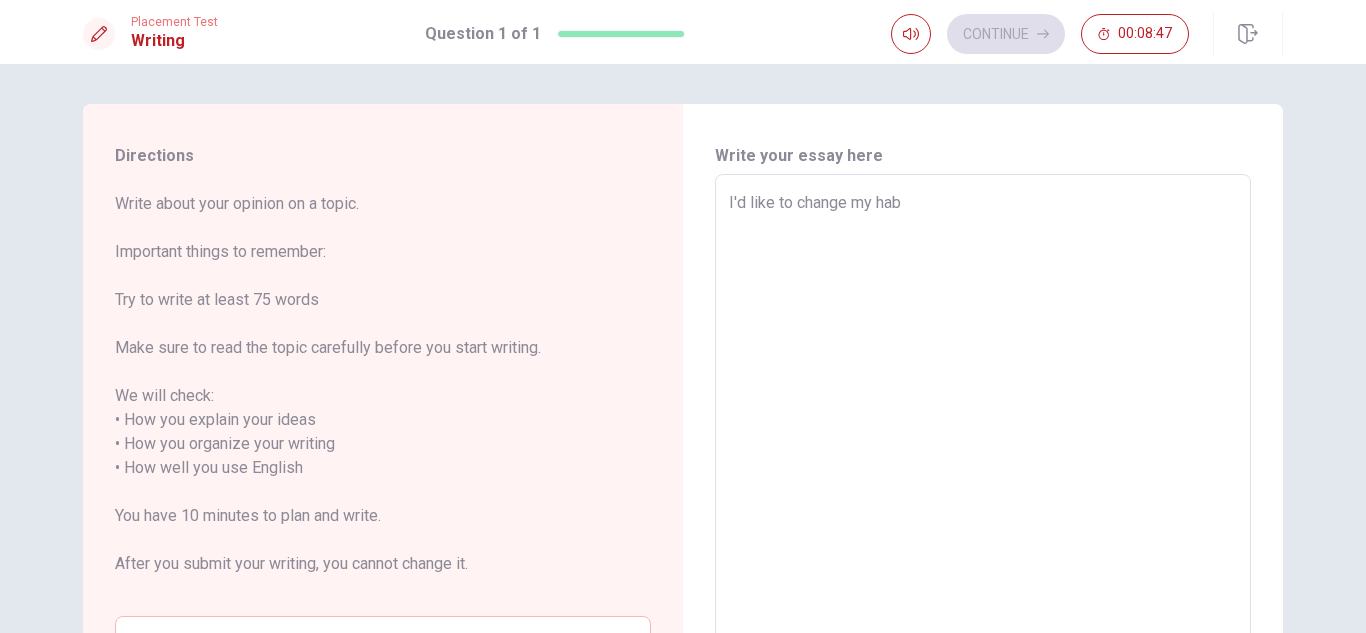 type on "x" 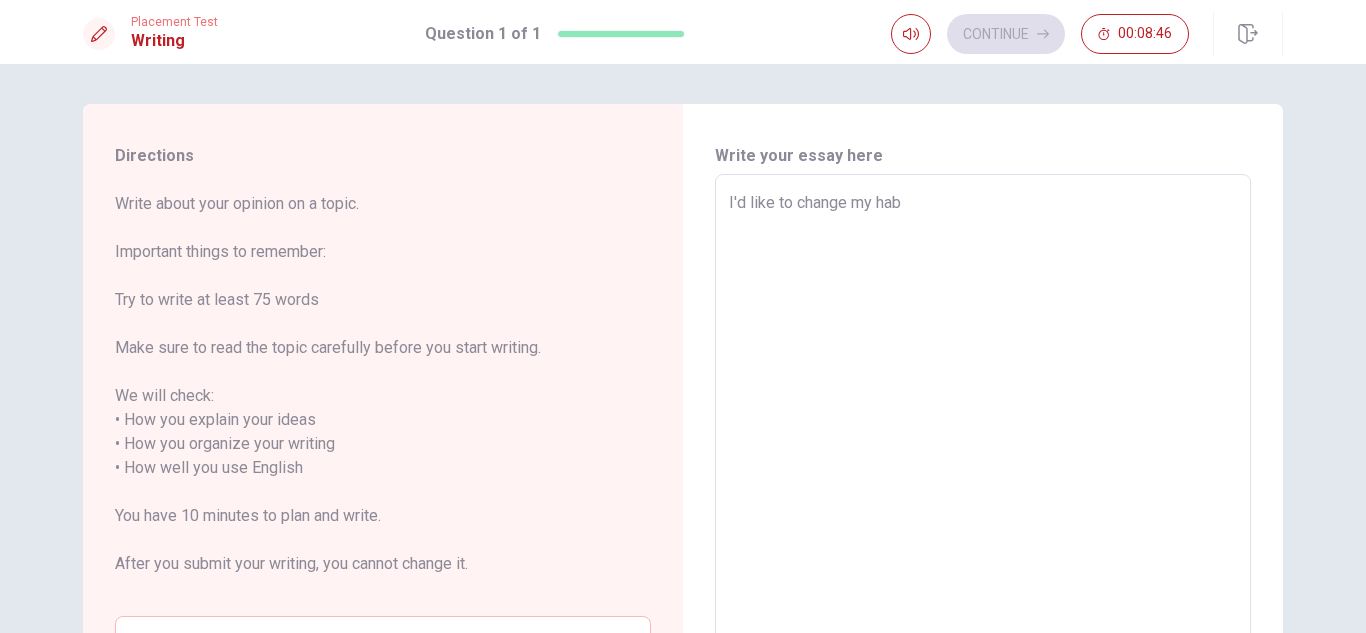type on "I'd like to change my habi" 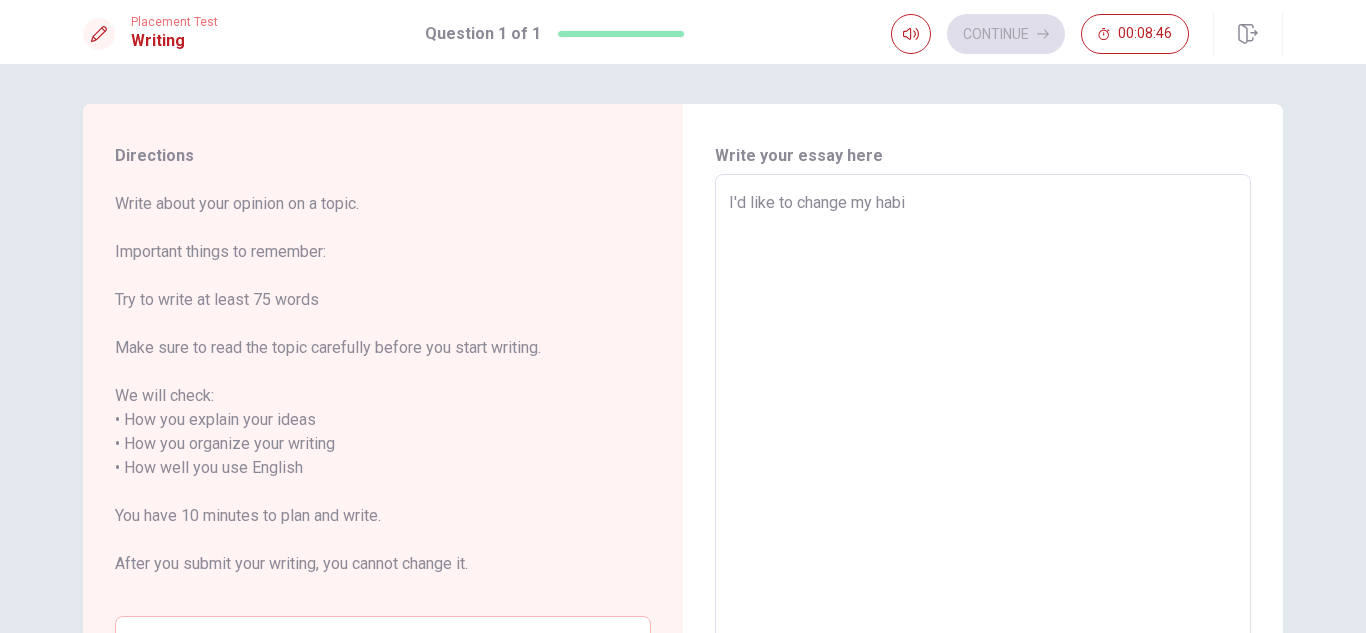 type on "x" 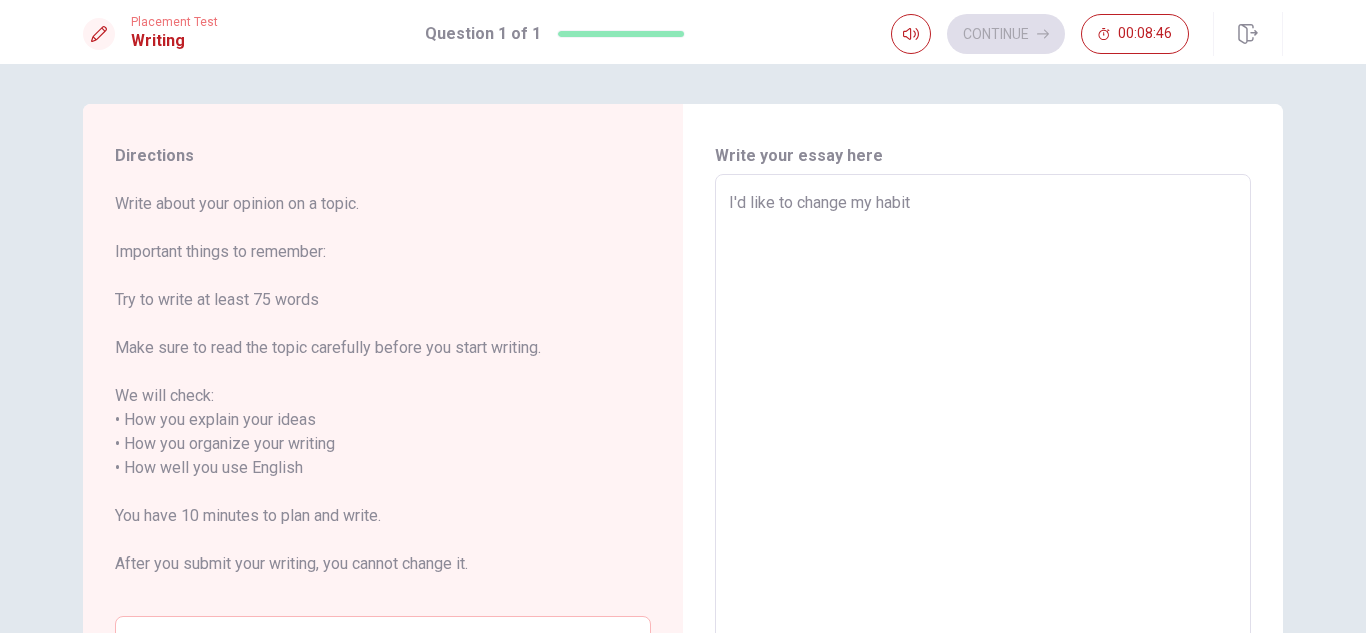 type on "x" 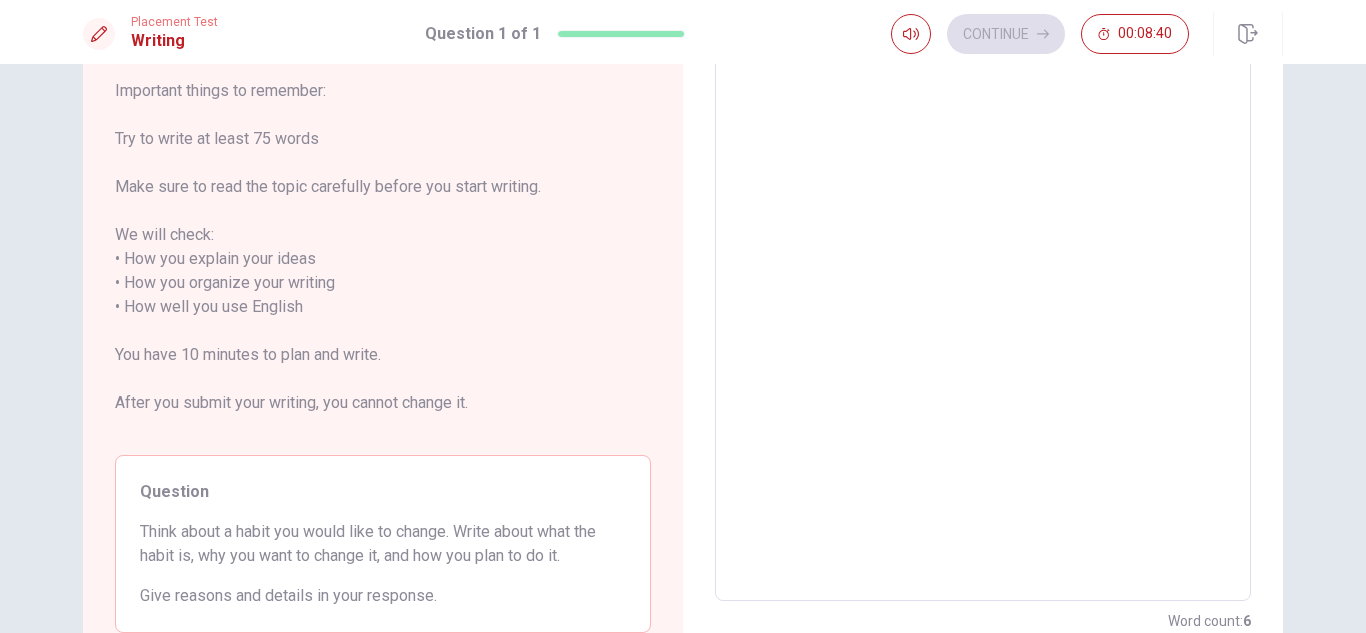 scroll, scrollTop: 0, scrollLeft: 0, axis: both 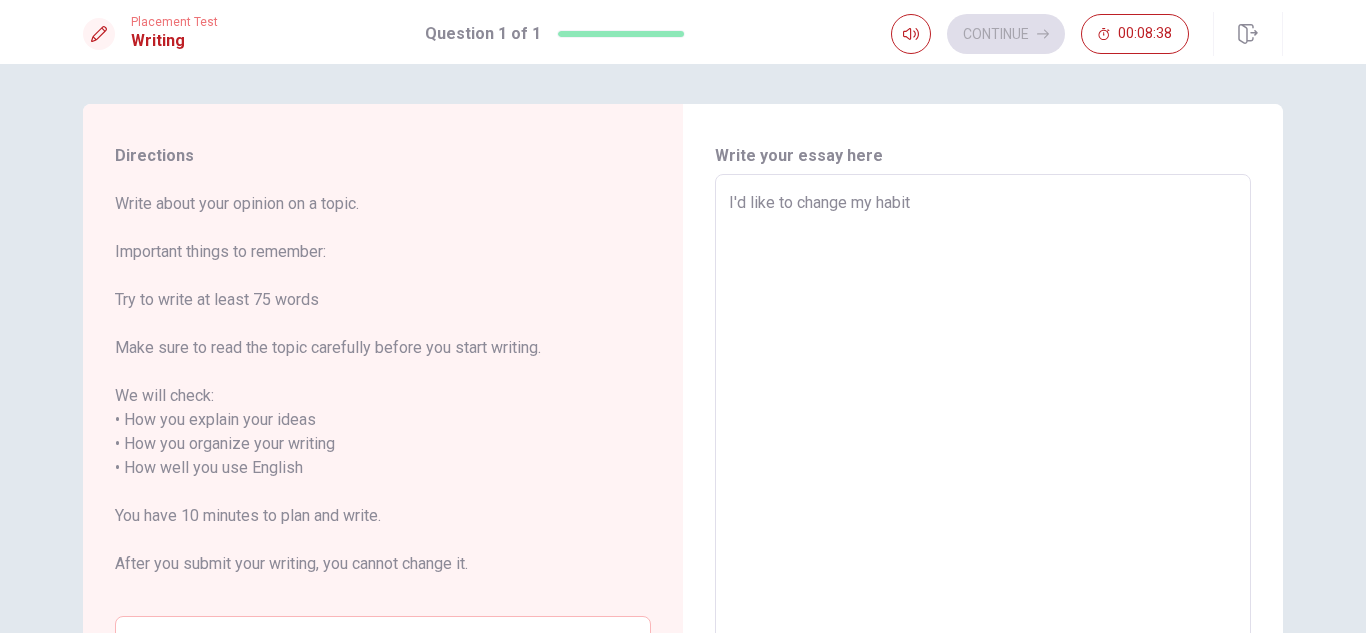 click on "I'd like to change my habit" at bounding box center [983, 468] 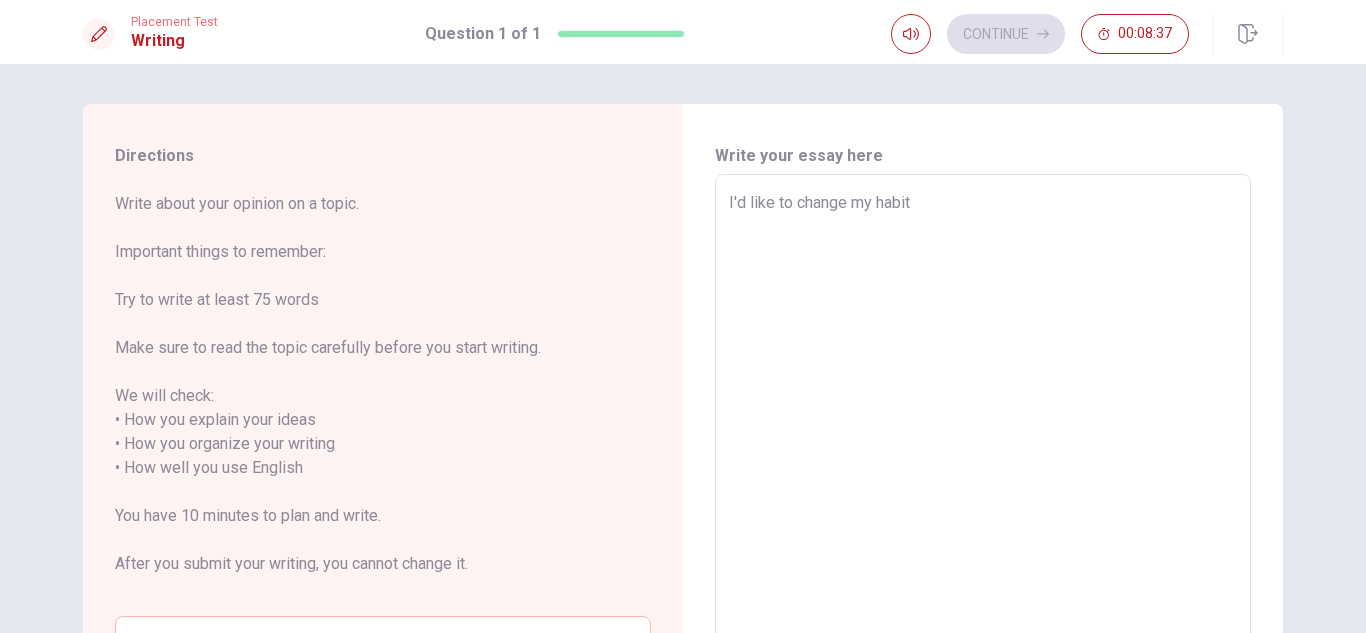 type on "I'd like to change my habit o" 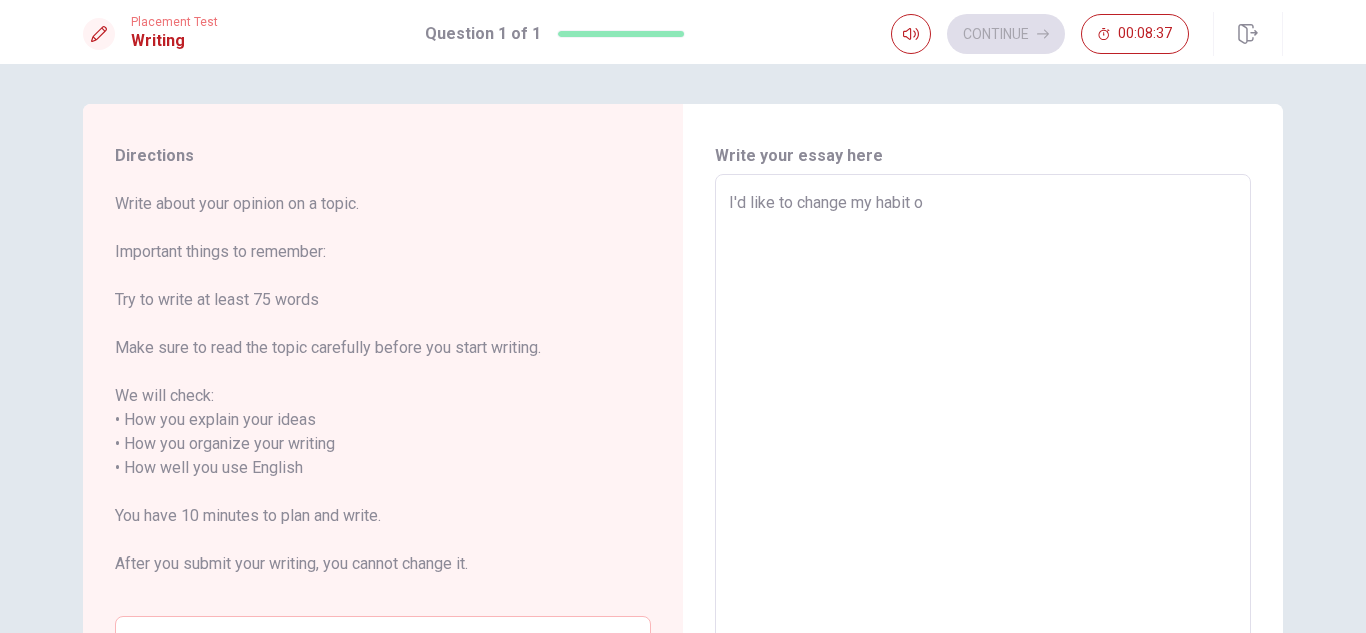 type on "x" 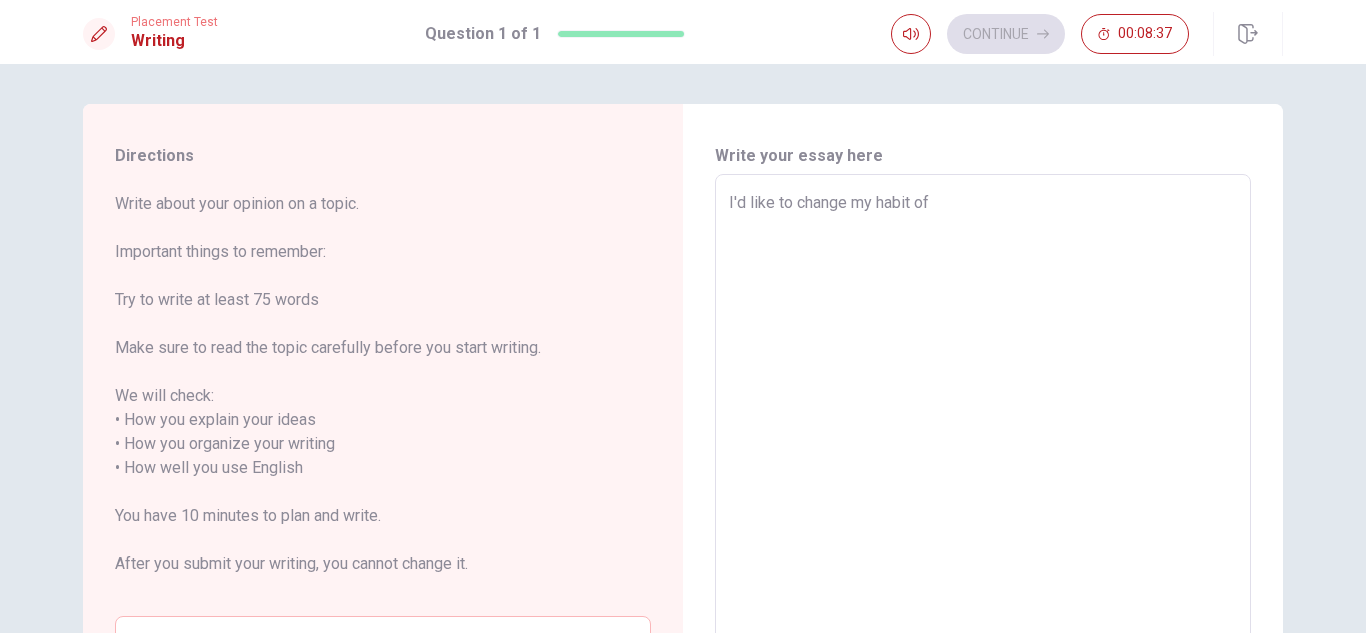type on "x" 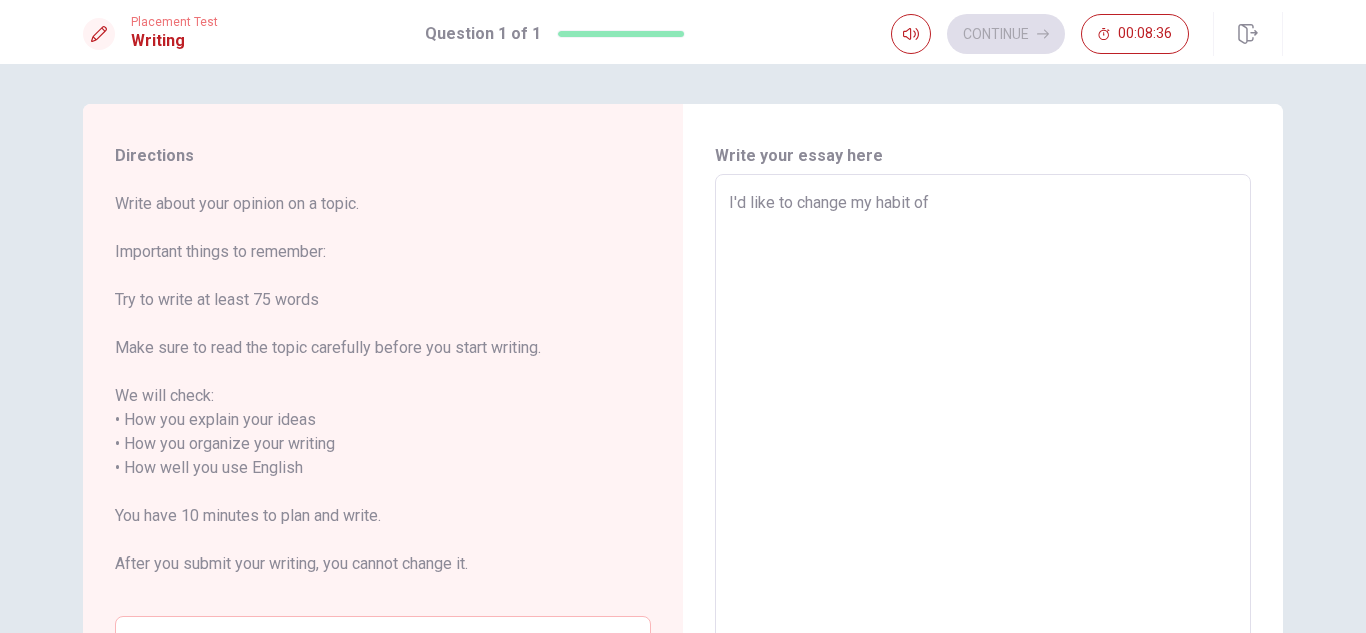 type on "I'd like to change my habit of c" 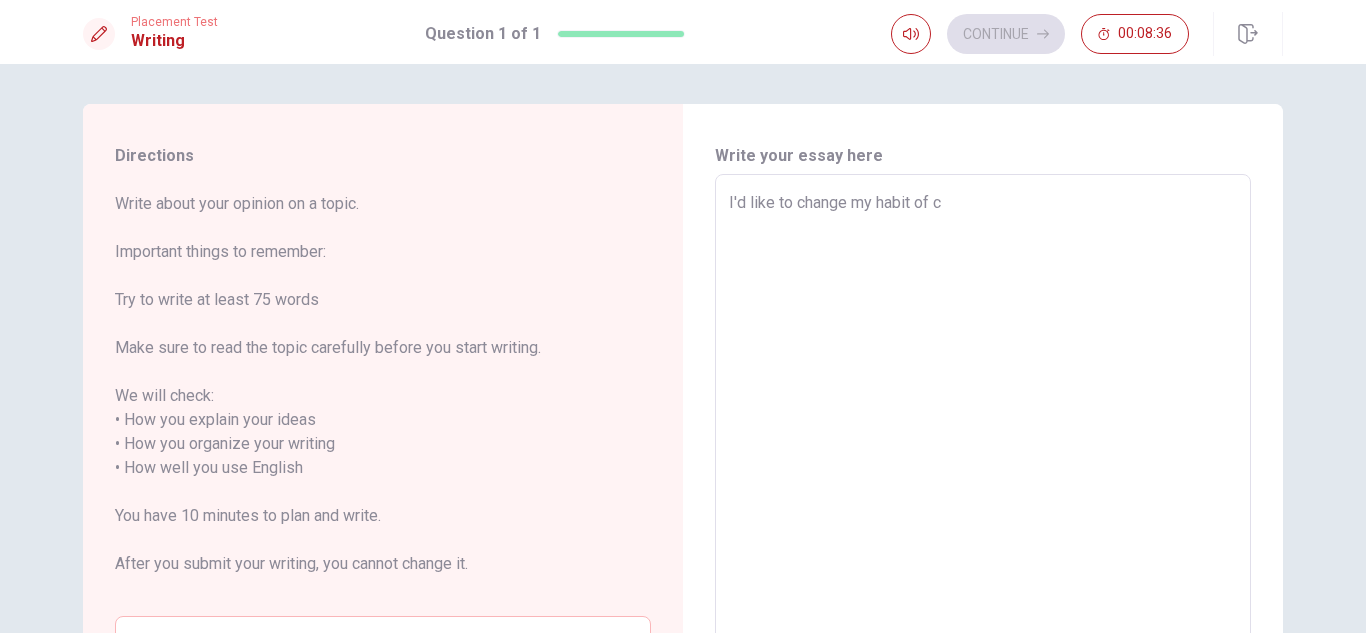 type on "x" 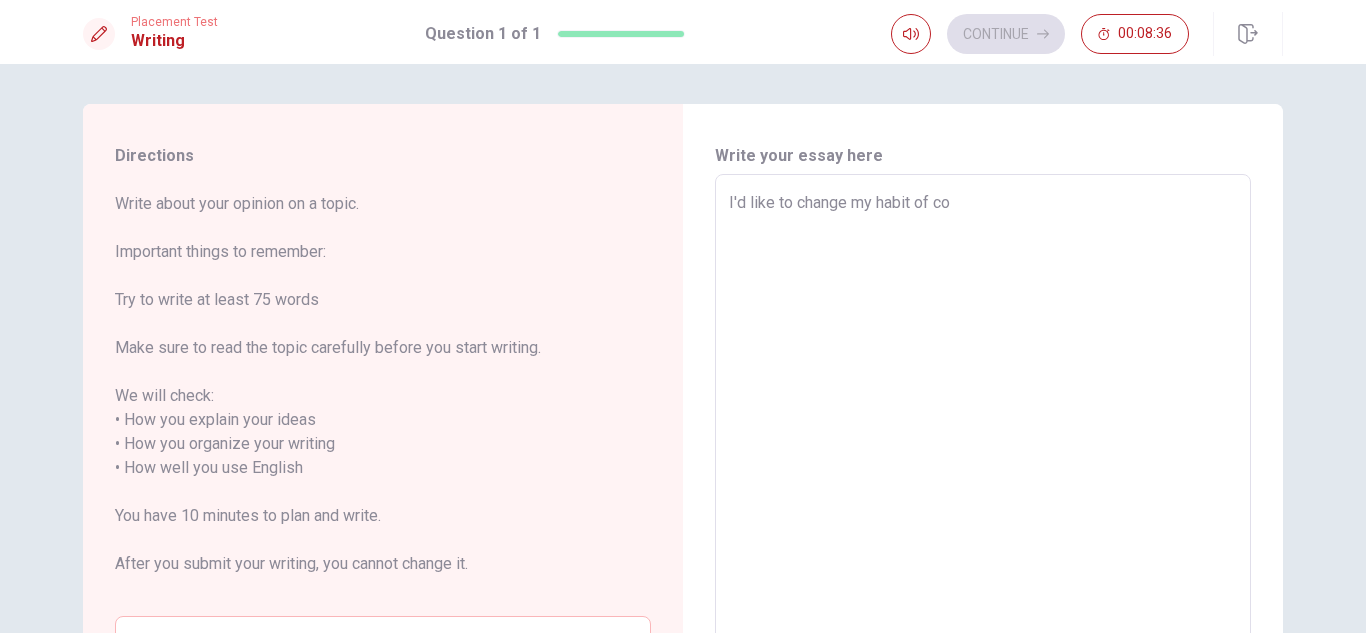 type on "x" 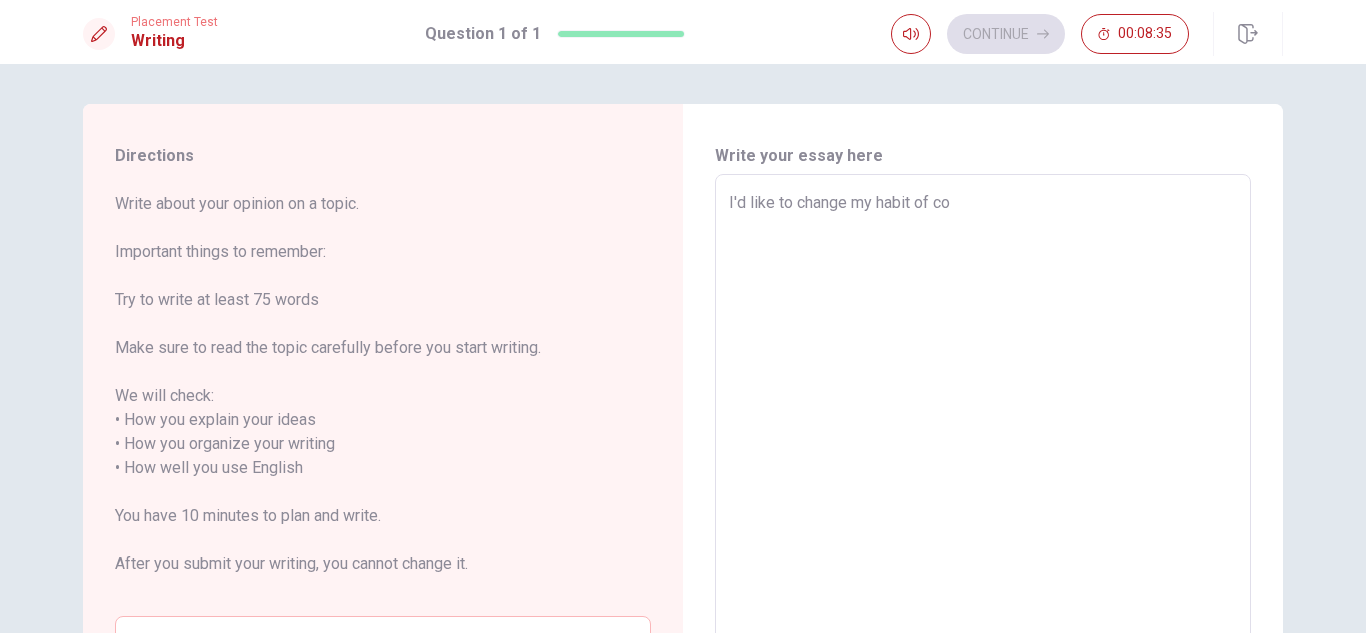type on "I'd like to change my habit of com" 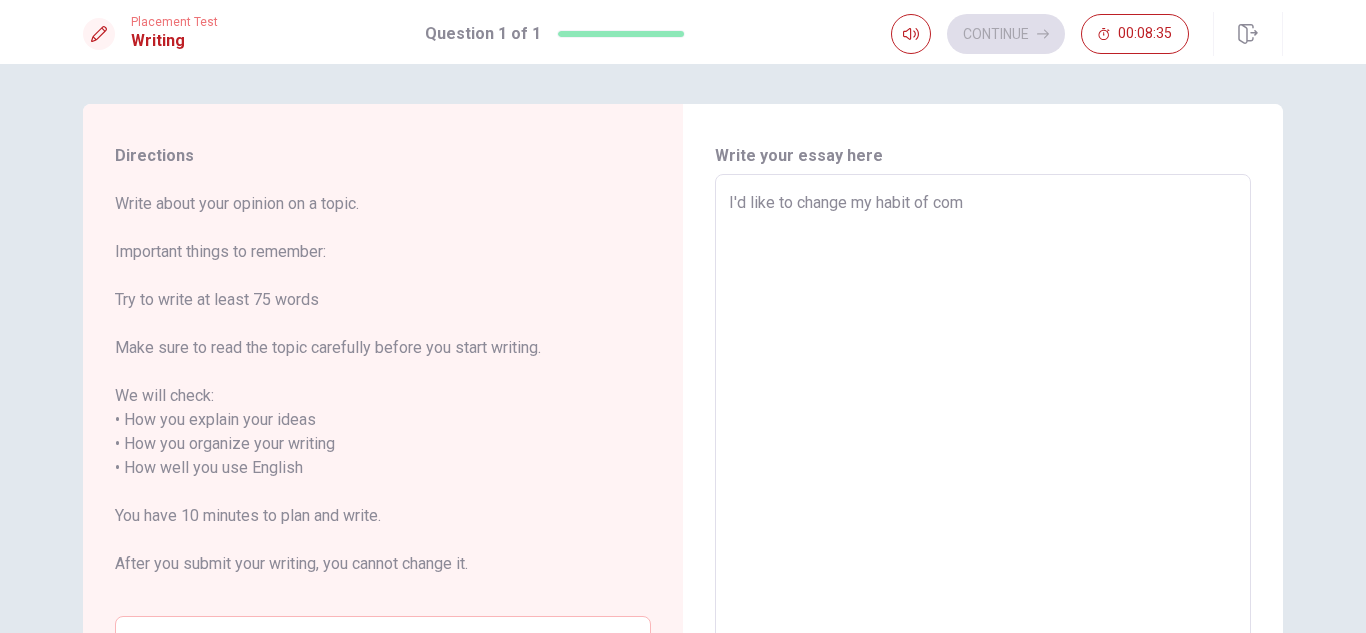 type on "x" 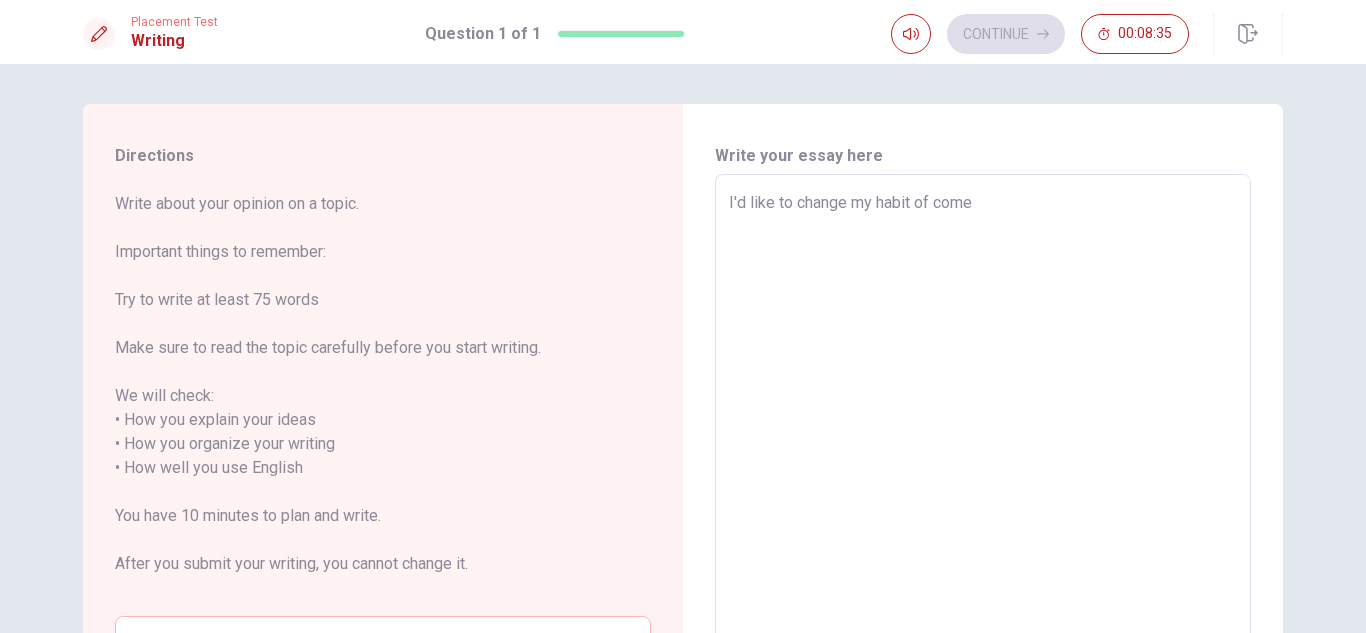 type on "I'd like to change my habit of comes" 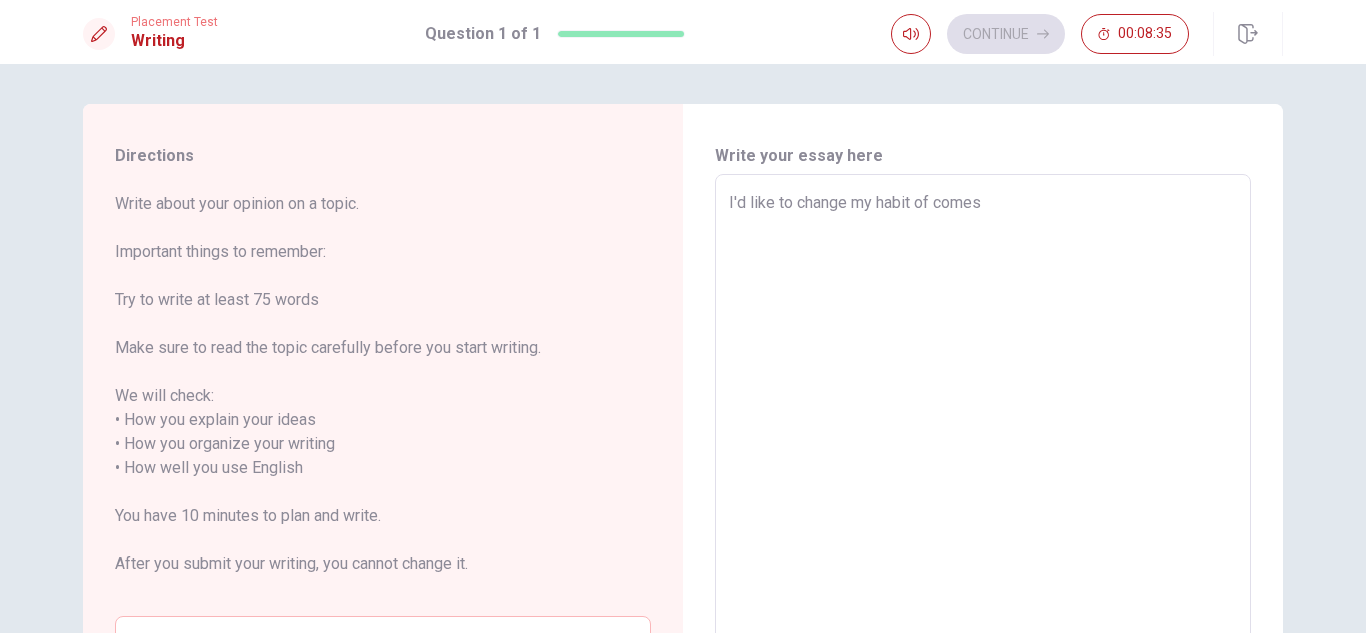 type on "x" 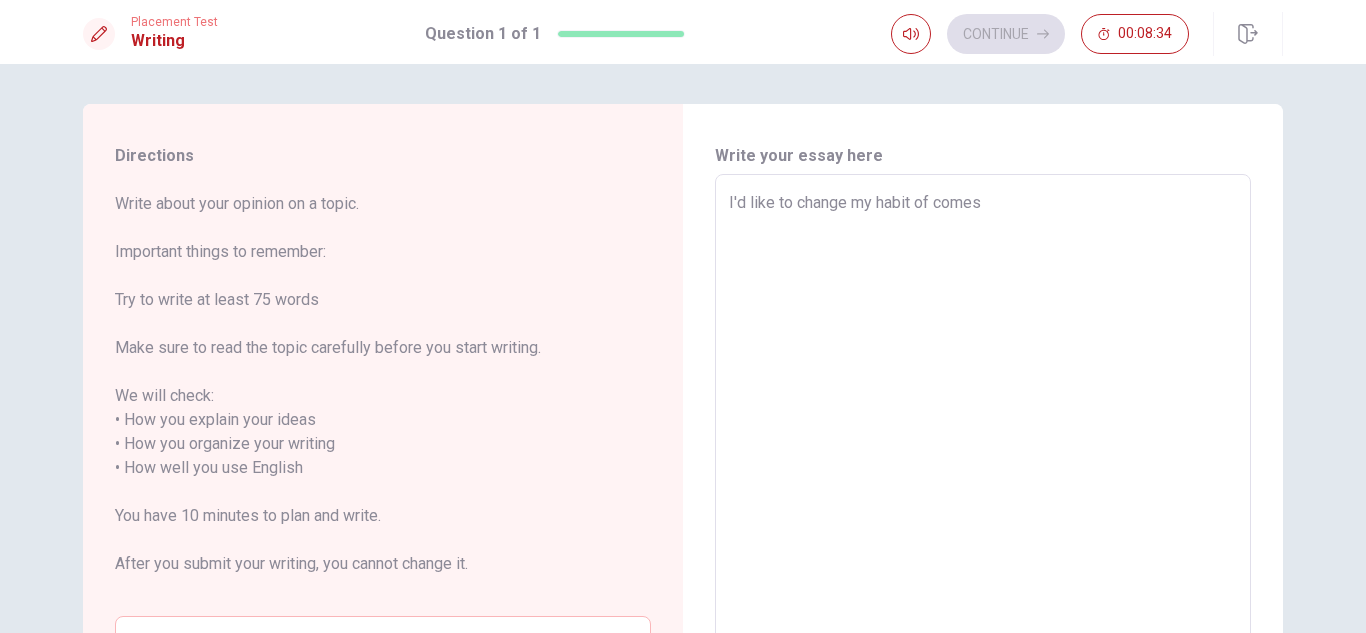 type on "I'd like to change my habit of comes l" 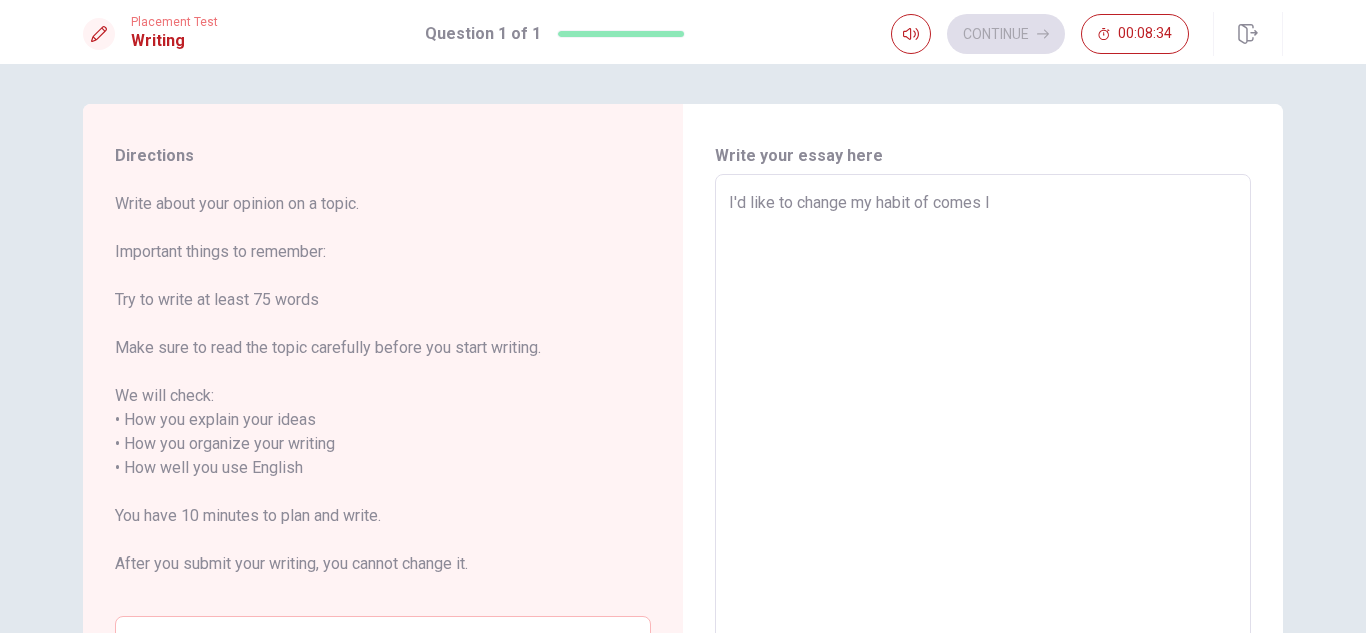 type on "x" 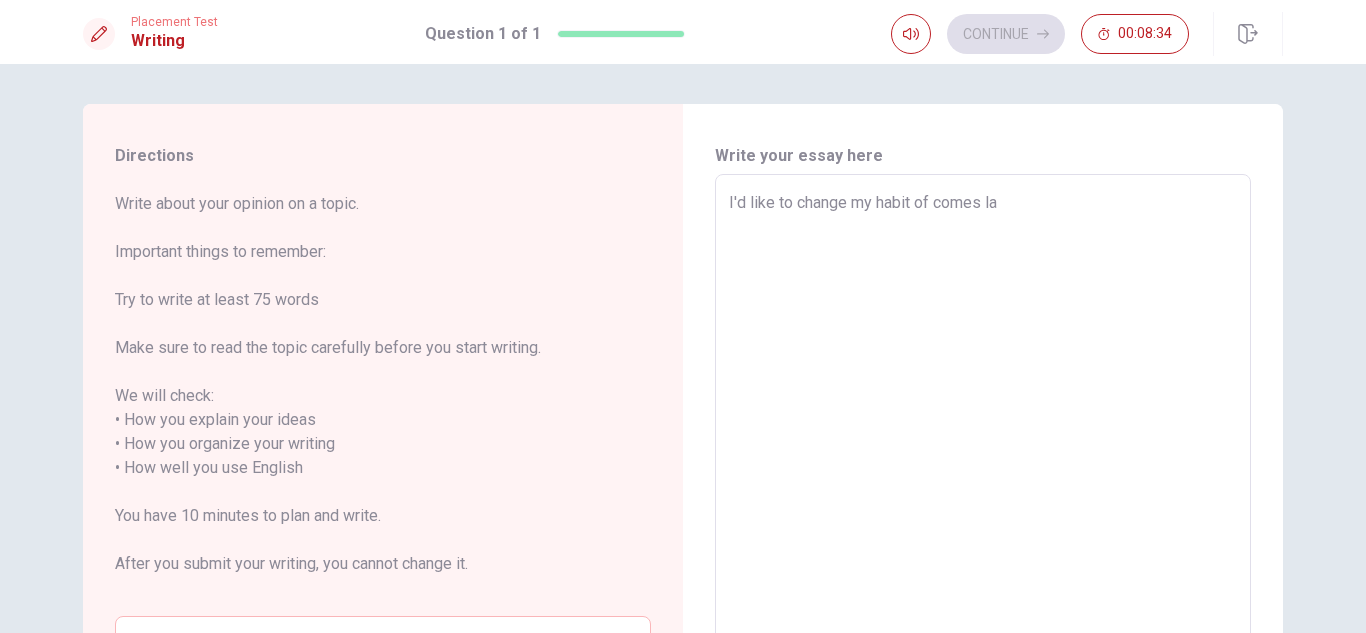 type on "x" 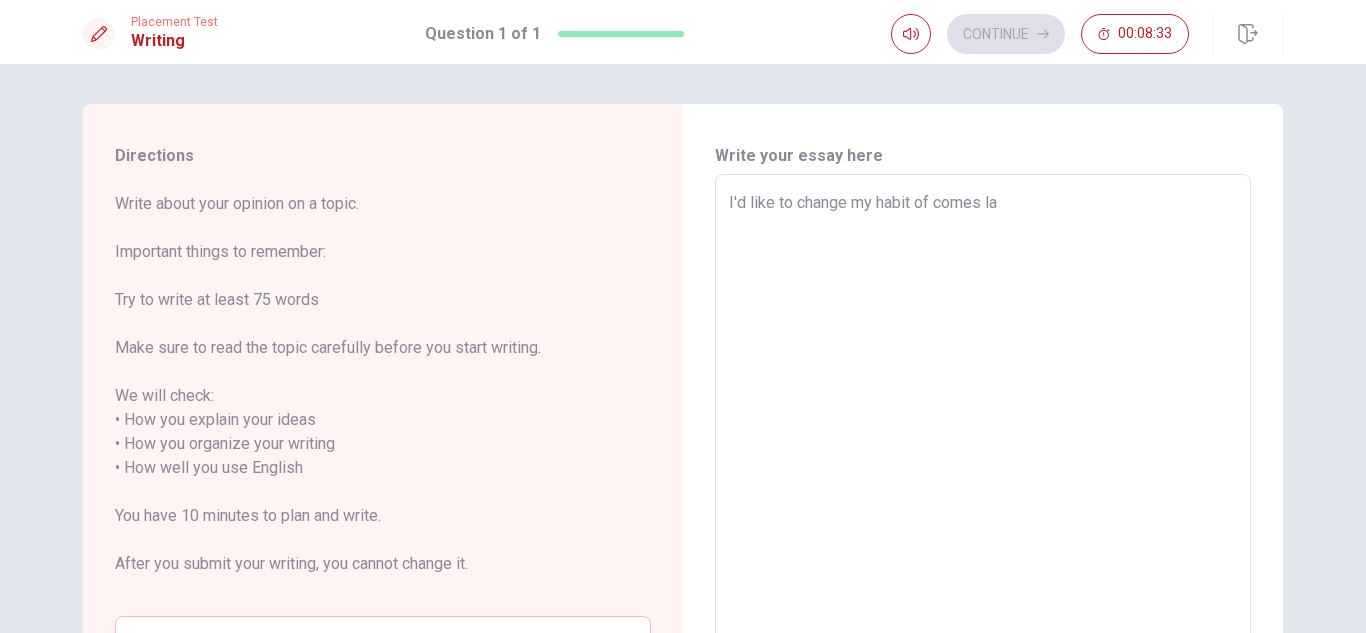 type on "I'd like to change my habit of comes lat" 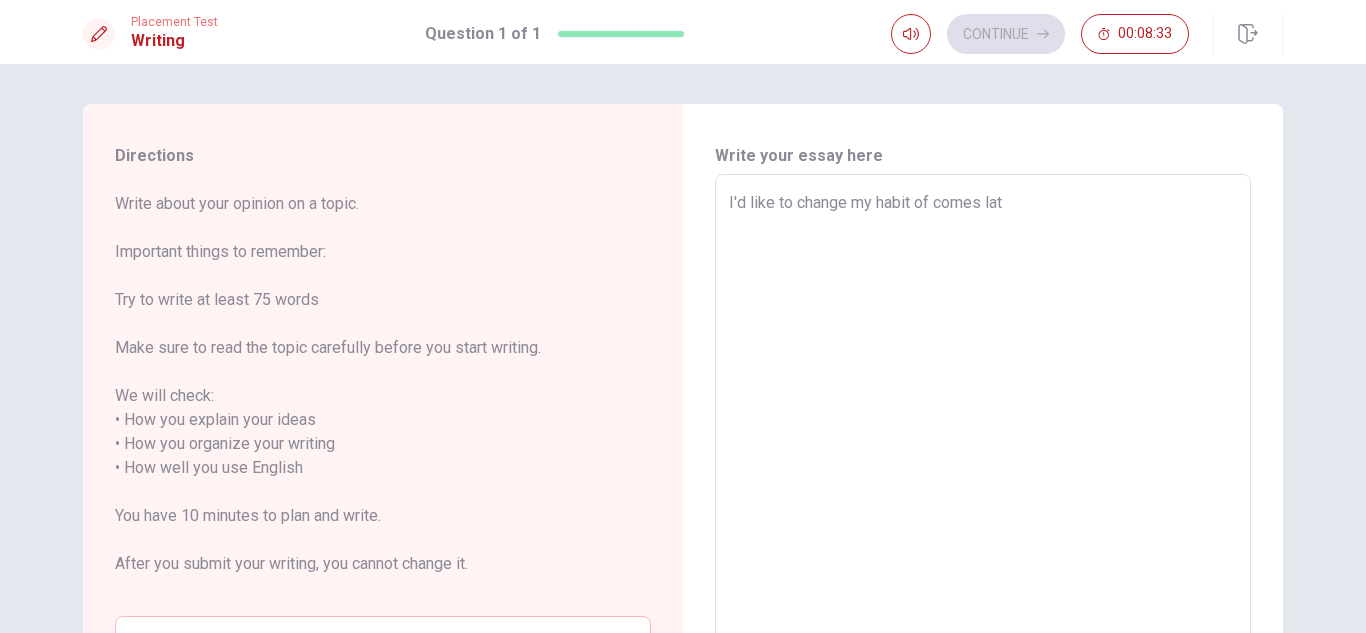 type on "x" 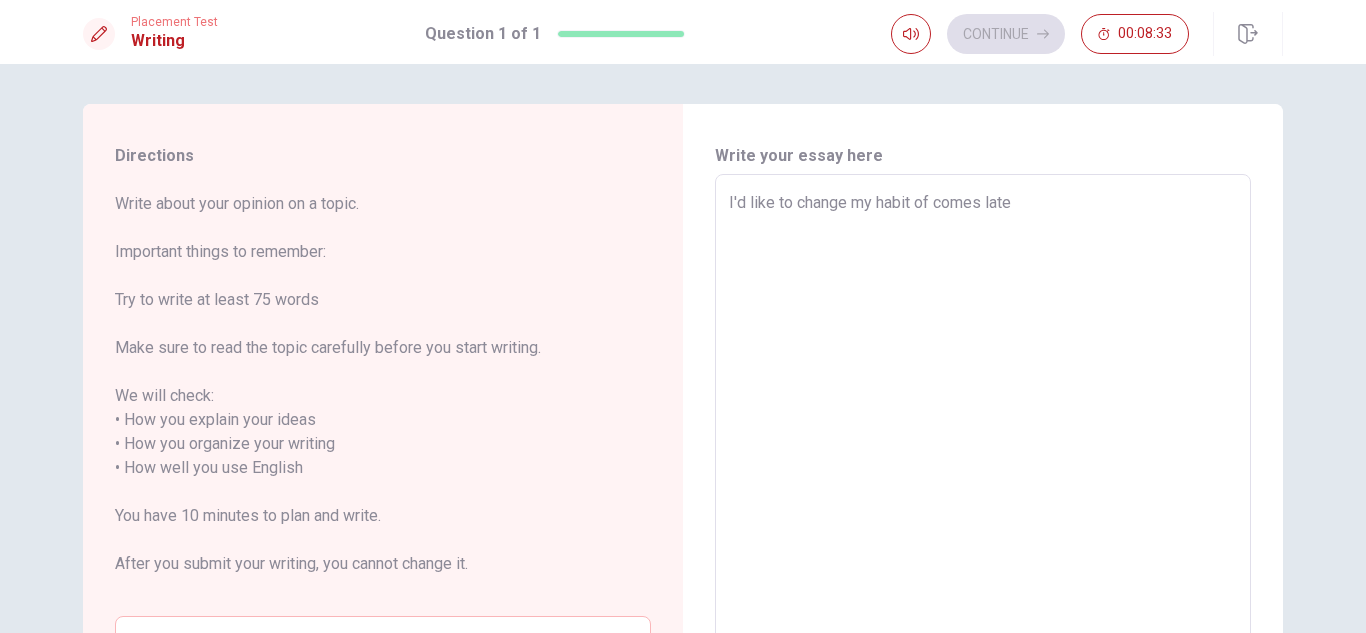 type on "x" 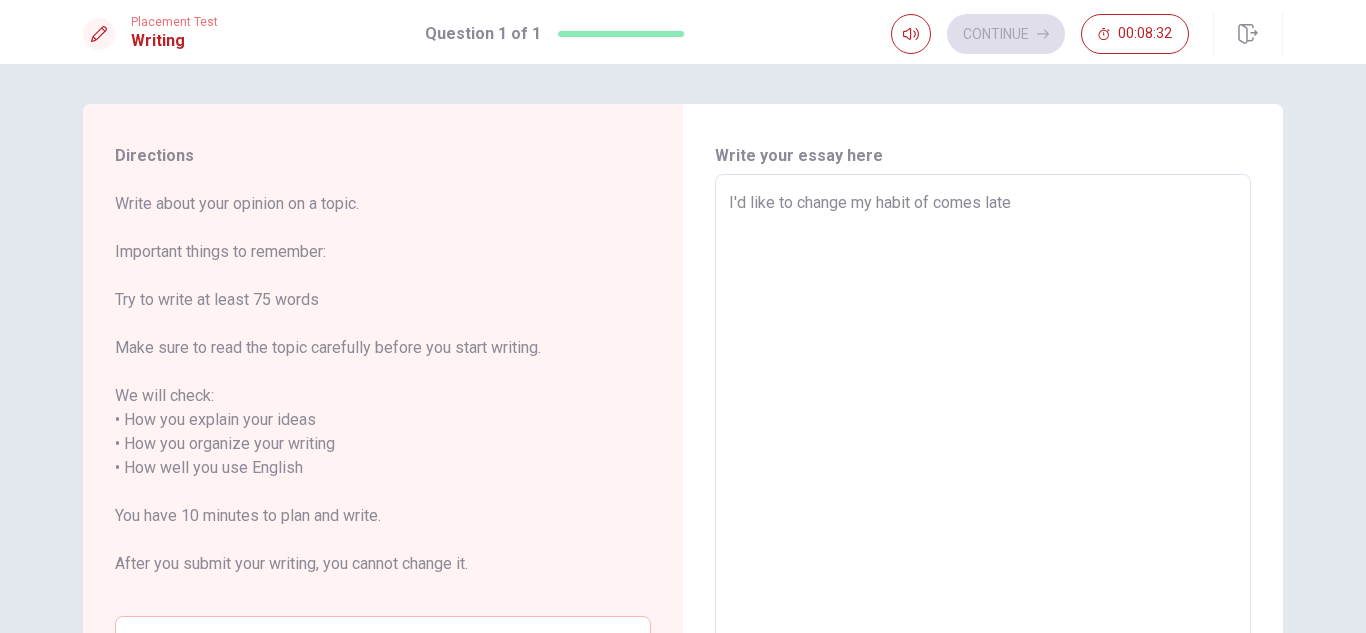 type on "I'd like to change my habit of comes late a" 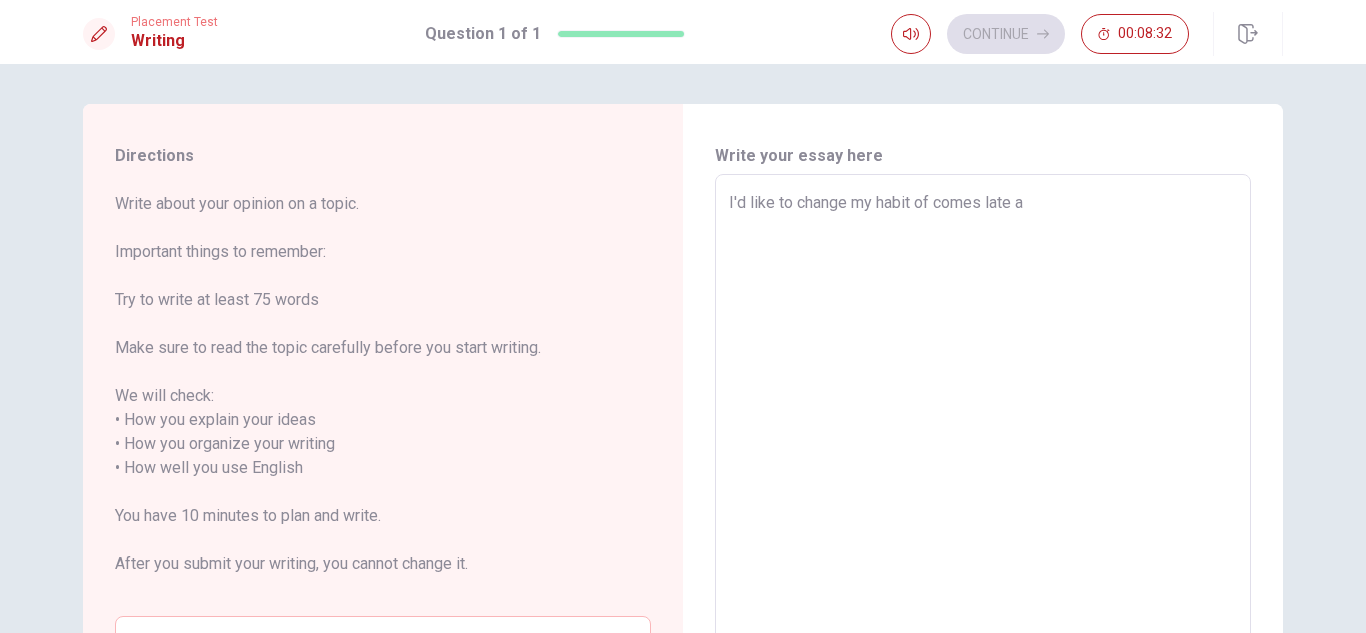 type on "x" 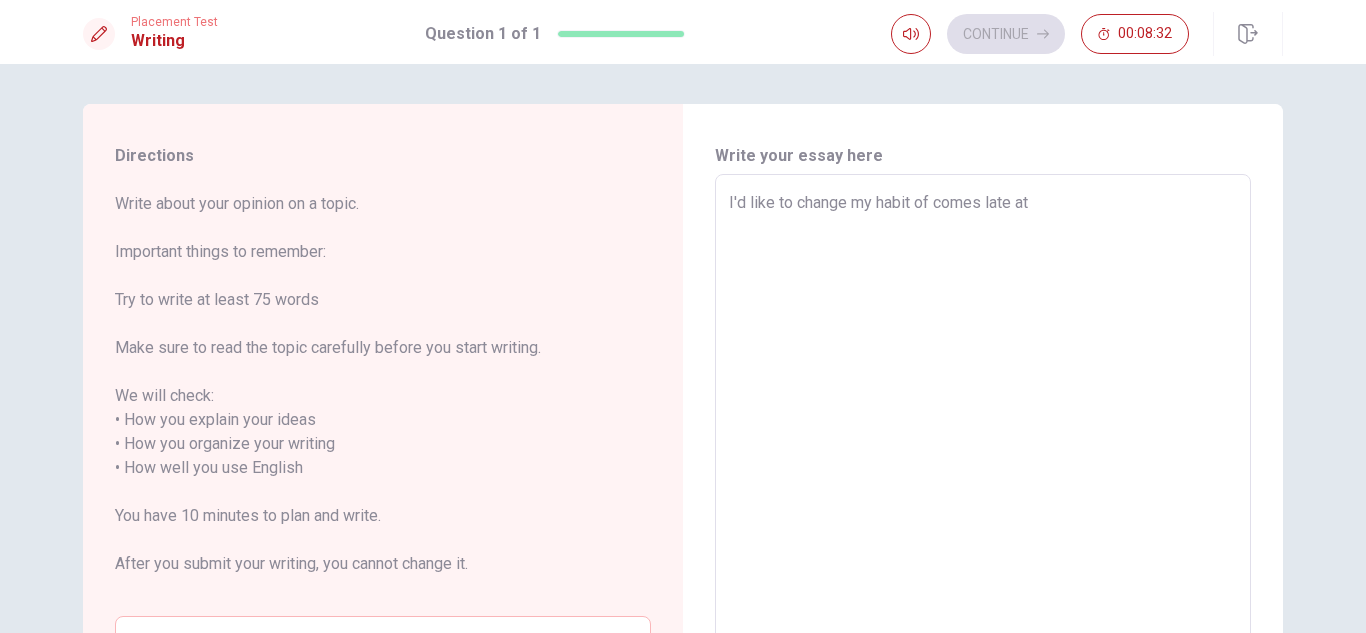 type on "x" 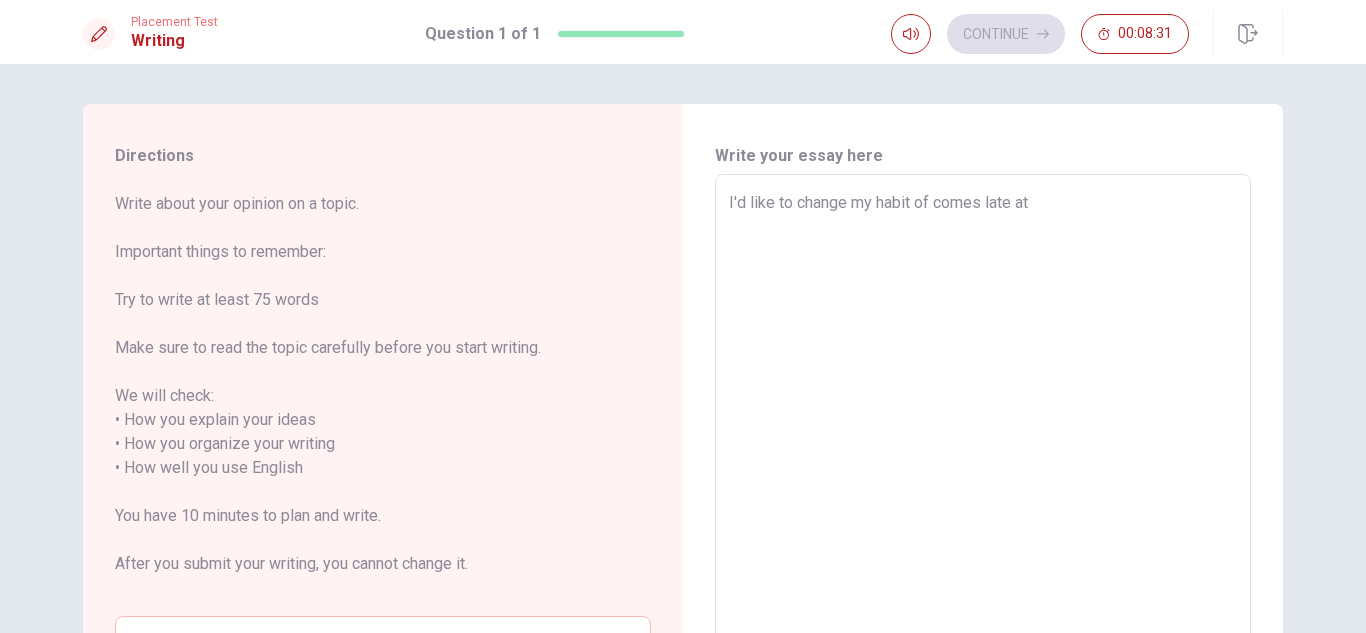 type on "I'd like to change my habit of comes late at a" 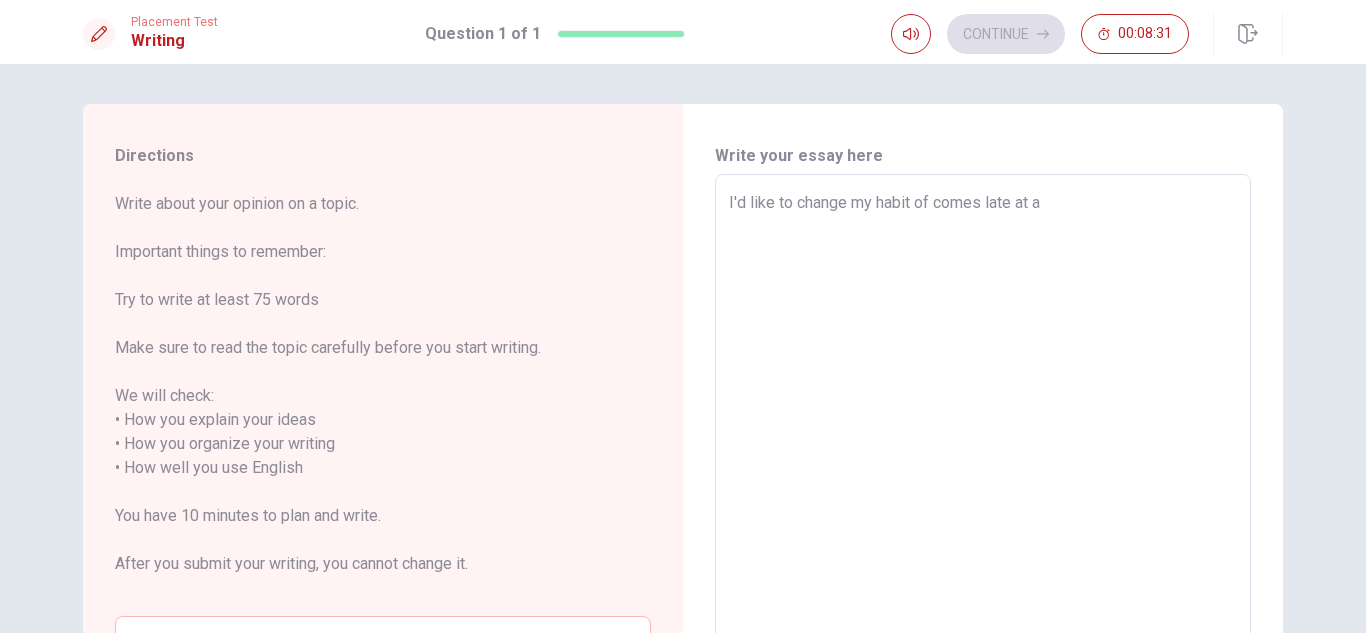 type on "x" 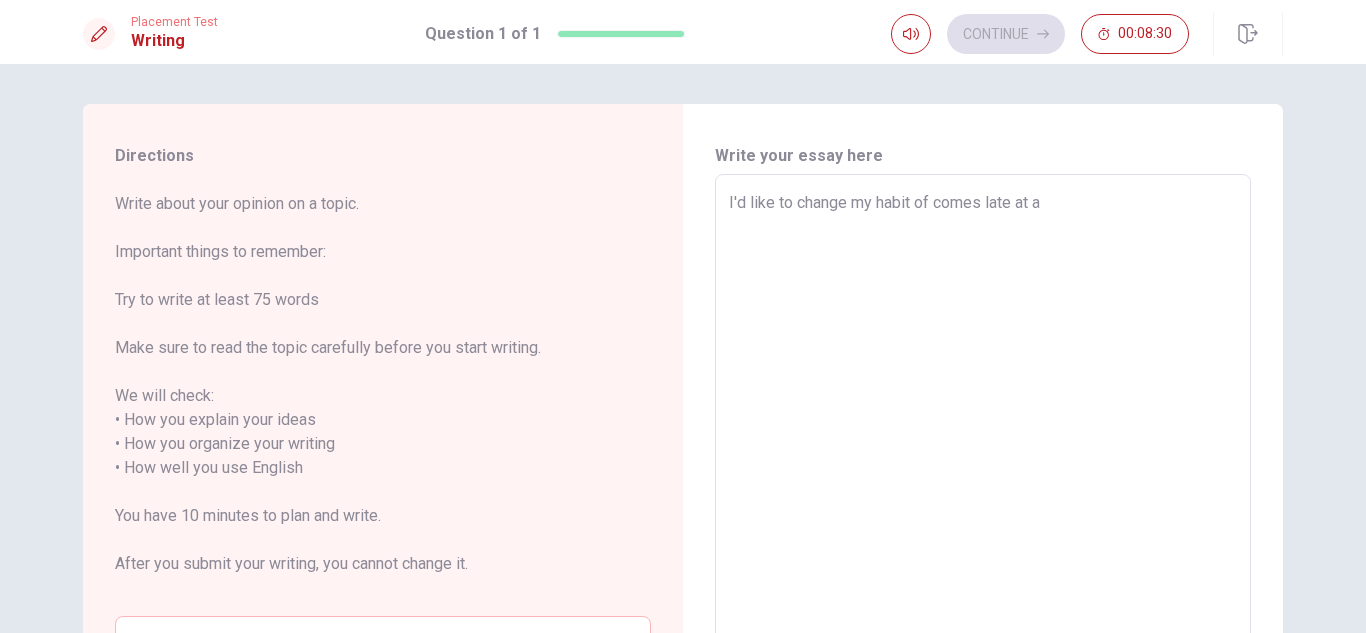 type on "I'd like to change my habit of comes late at al" 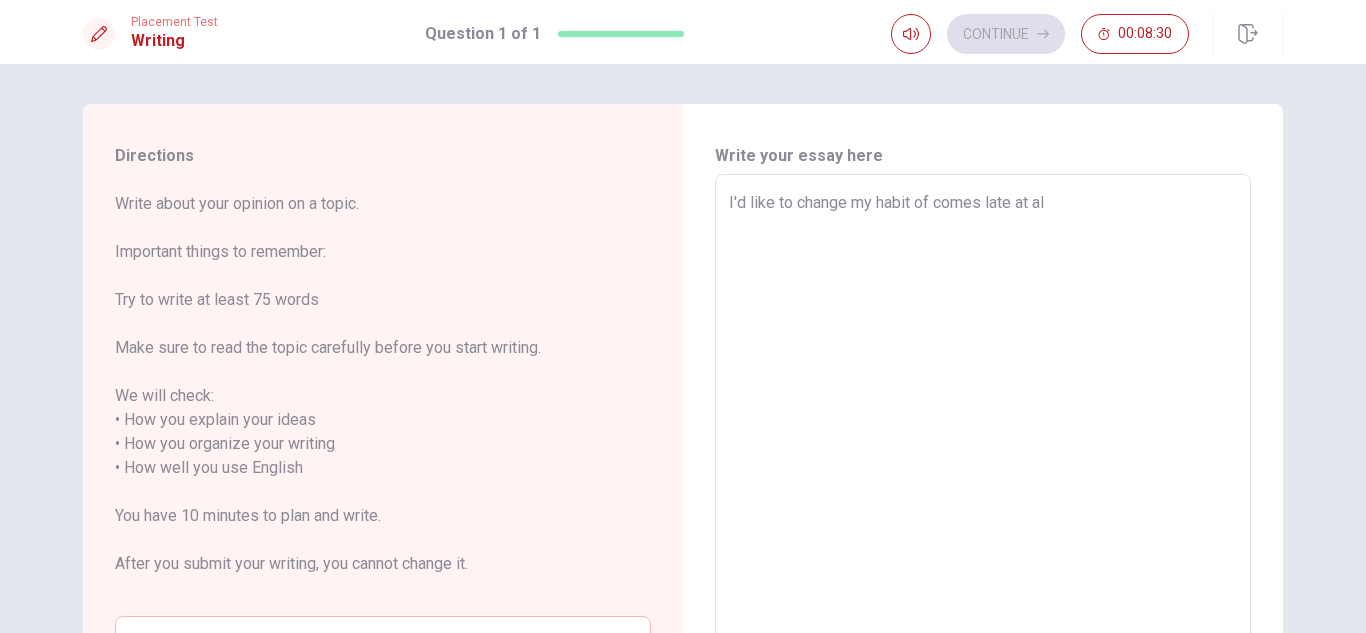 type on "x" 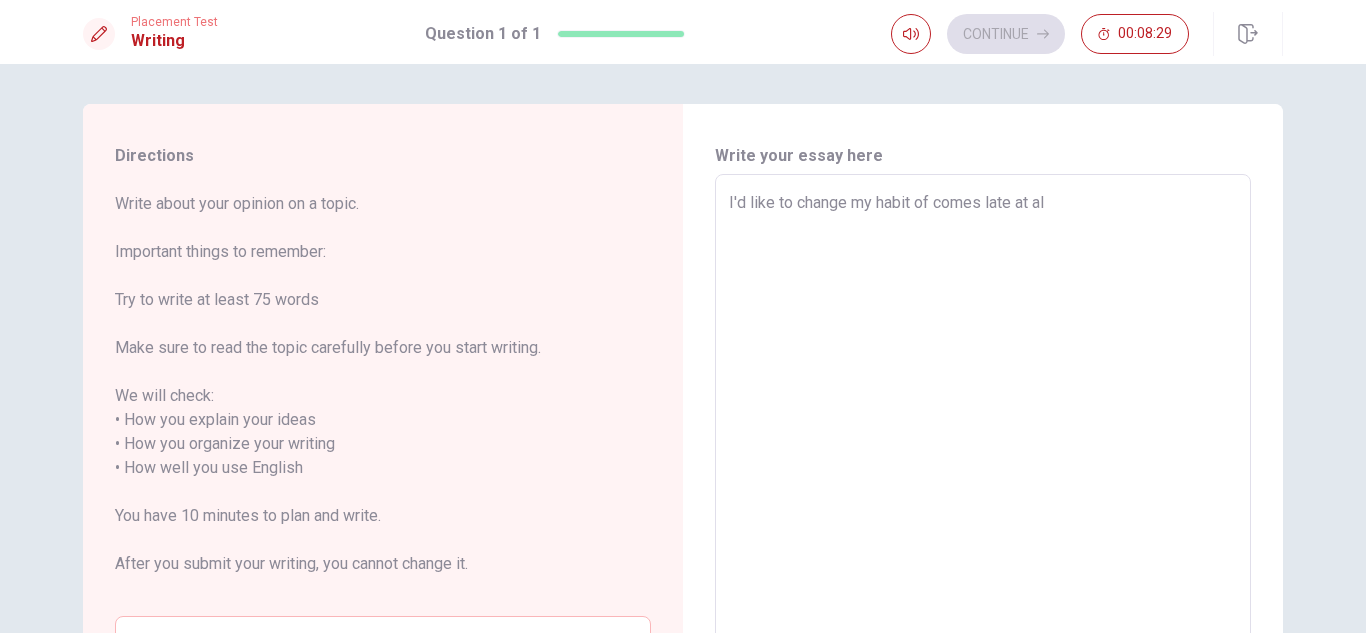type on "I'd like to change my habit of comes late at al" 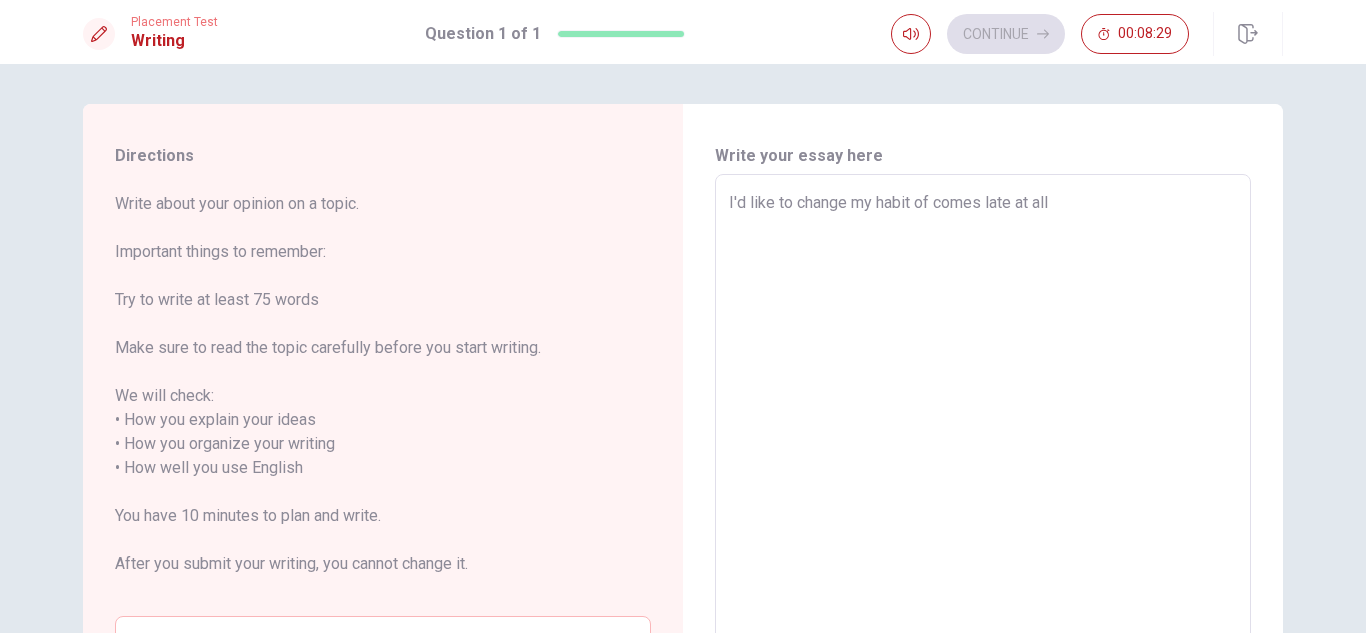type on "x" 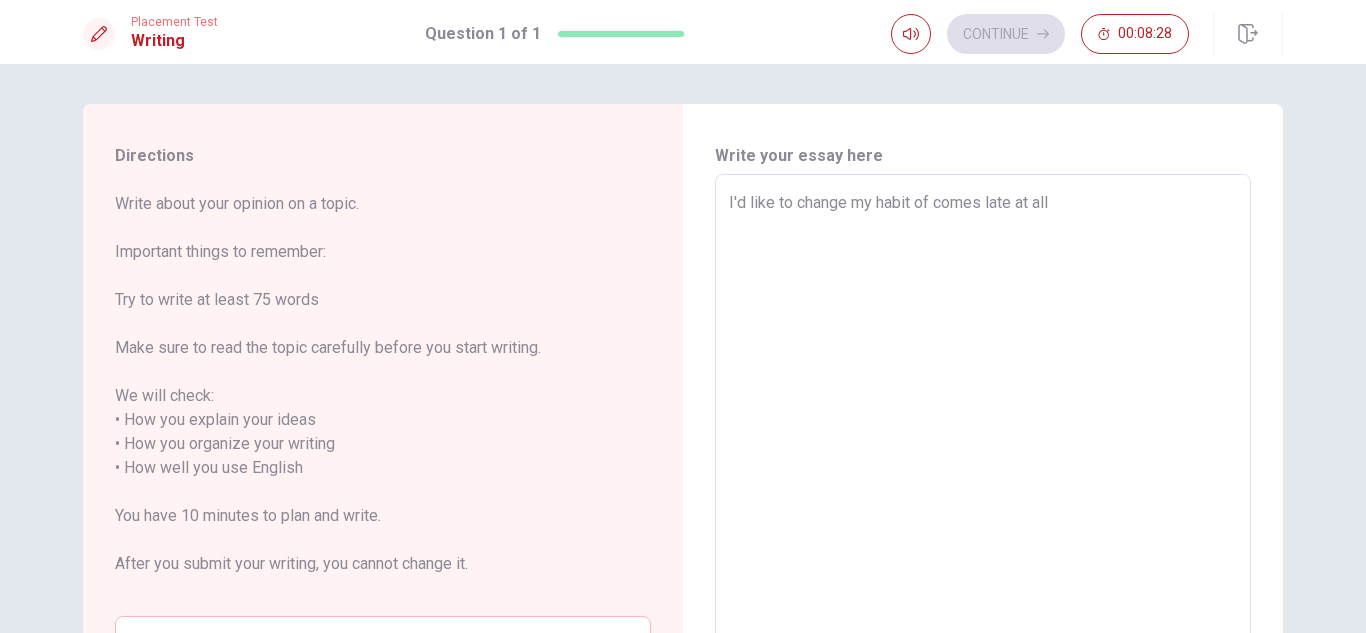 type on "I'd like to change my habit of comes late at all" 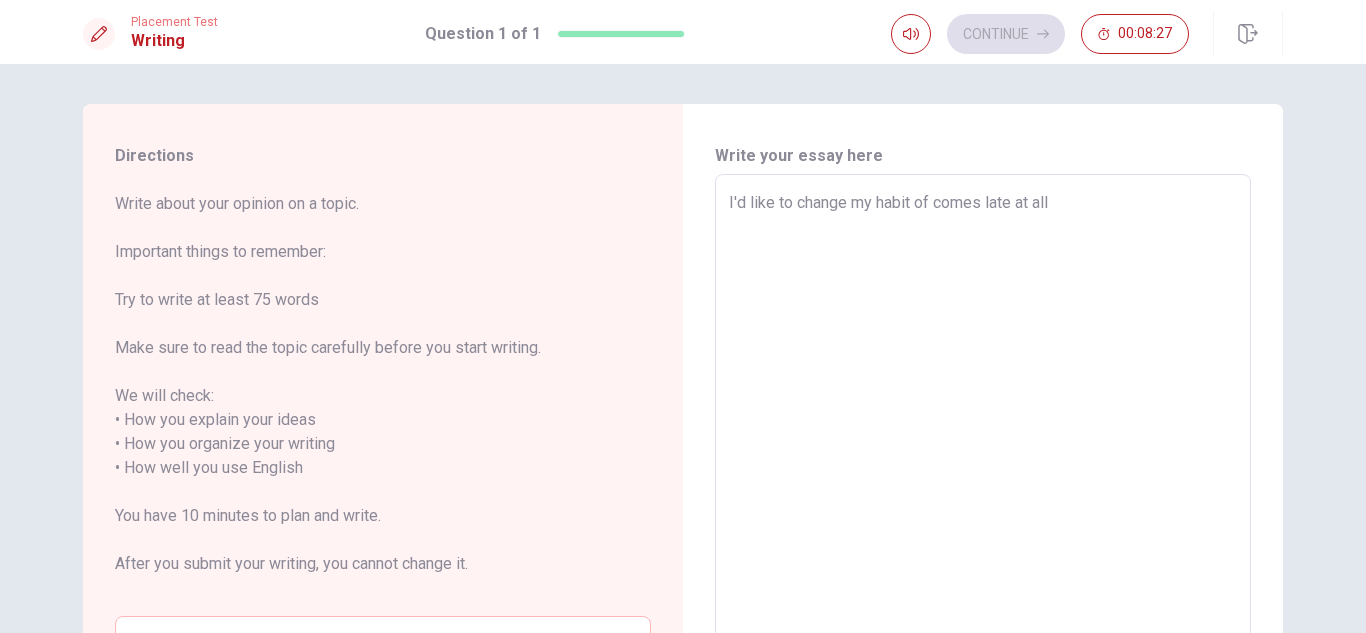 type on "I'd like to change my habit of comes late at all a" 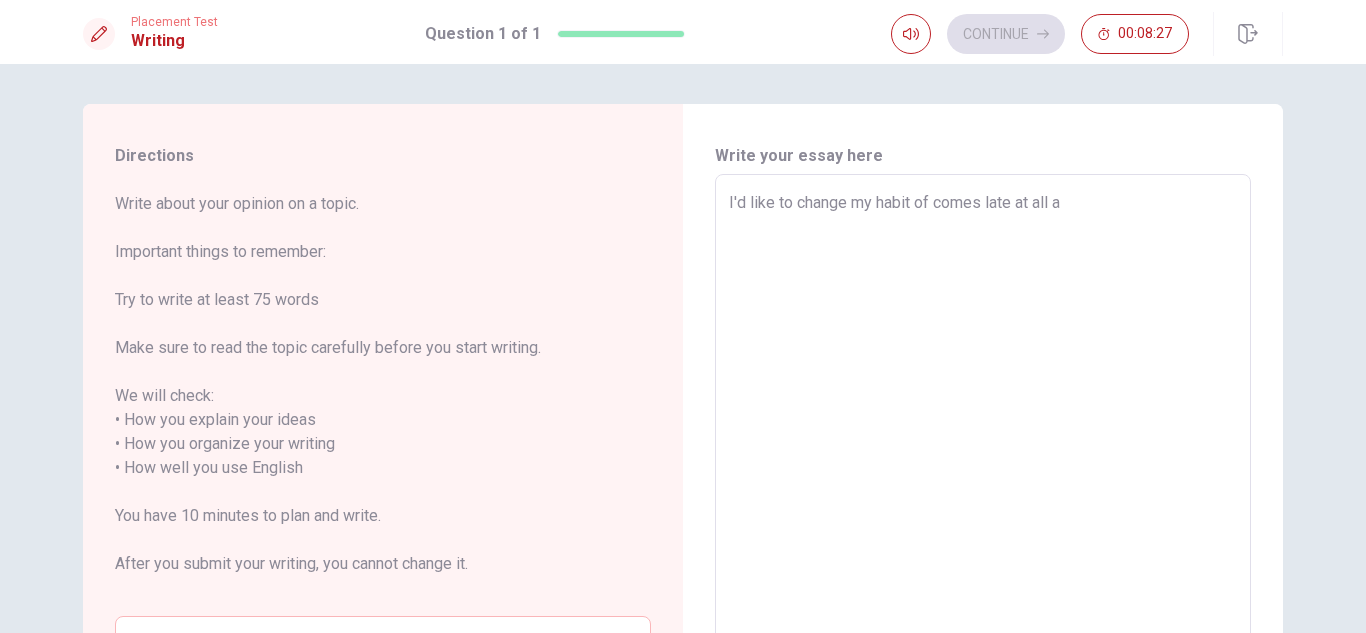 type on "x" 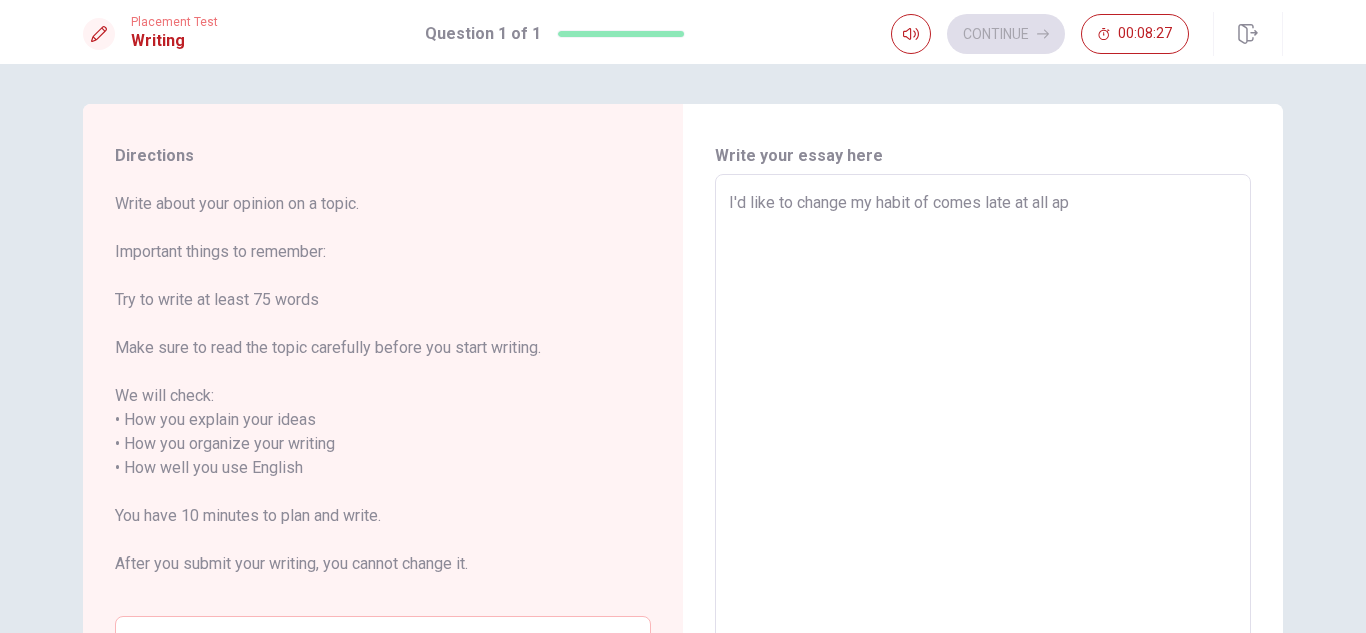 type on "x" 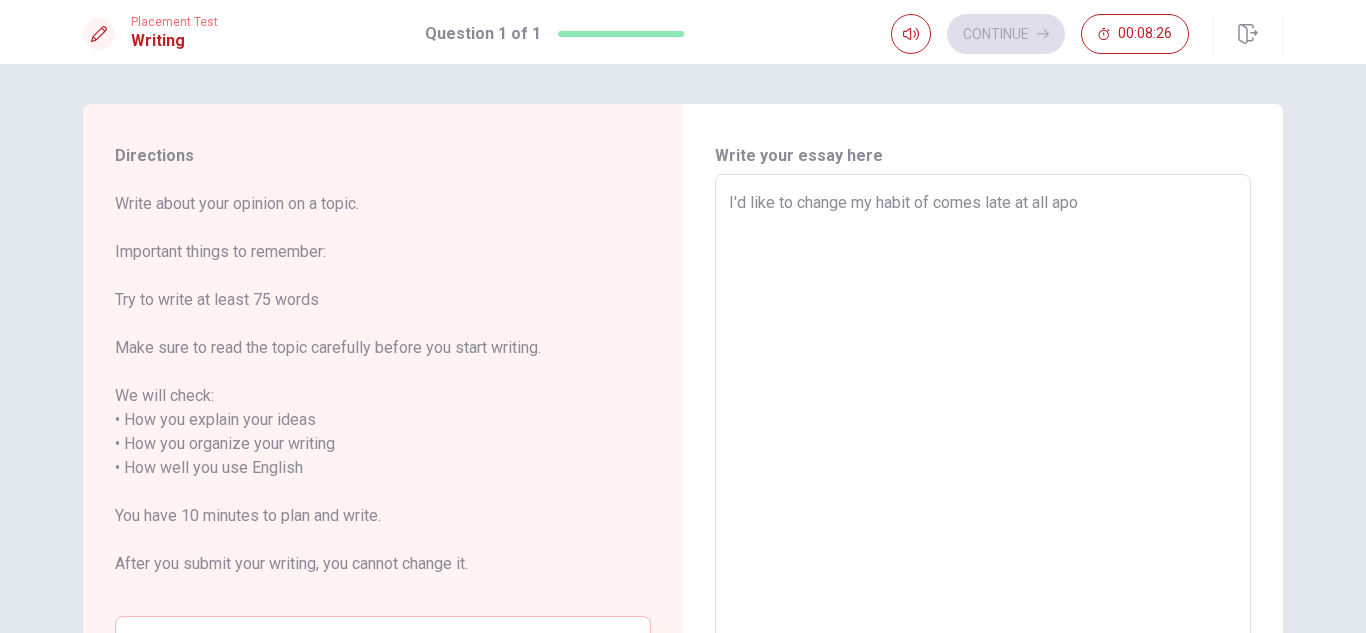type on "x" 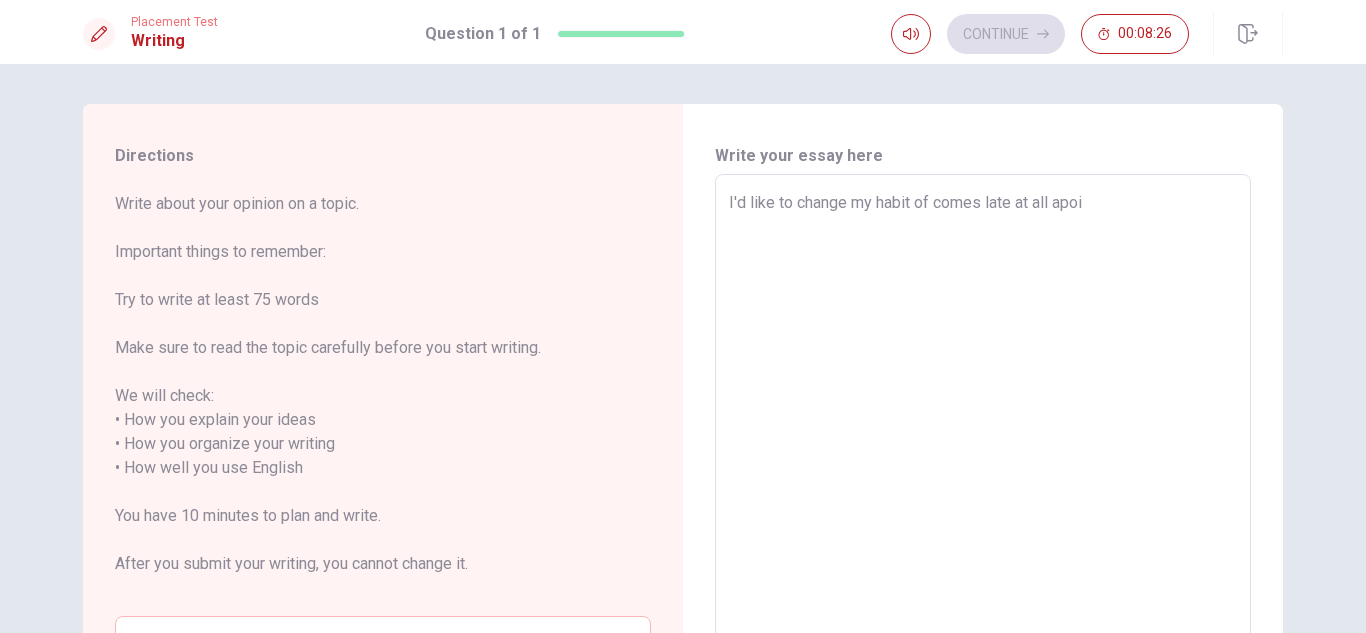 type on "x" 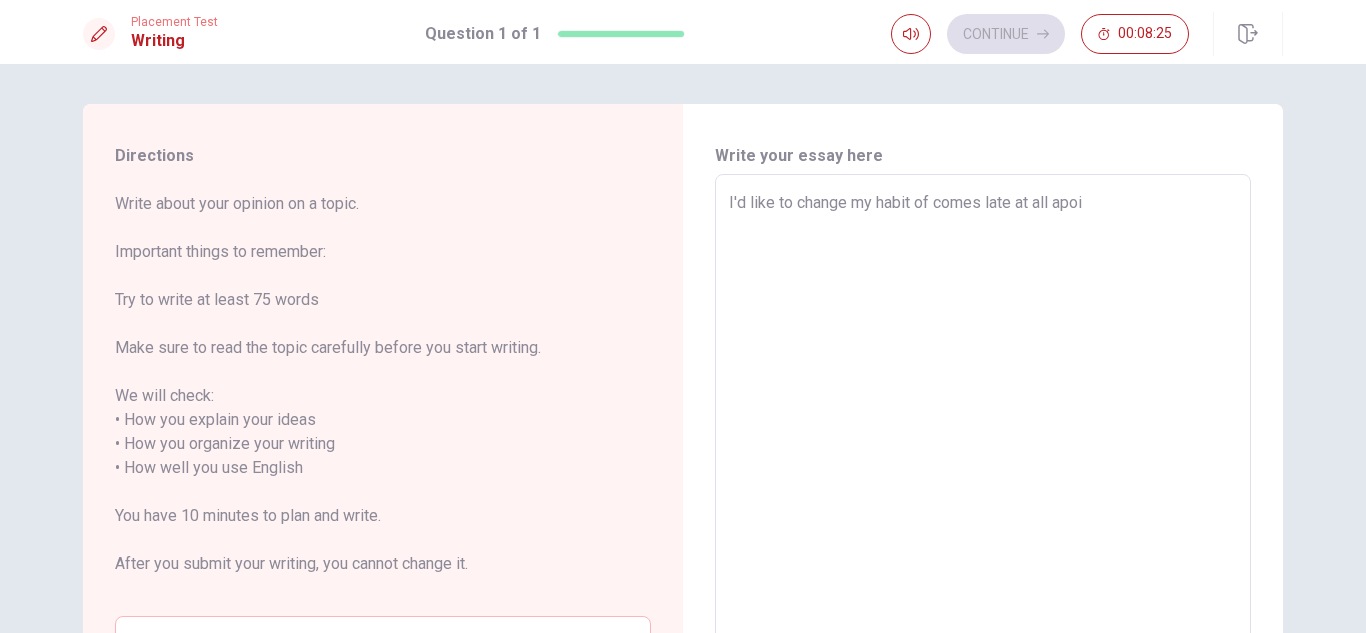 type on "I'd like to change my habit of comes late at all apoin" 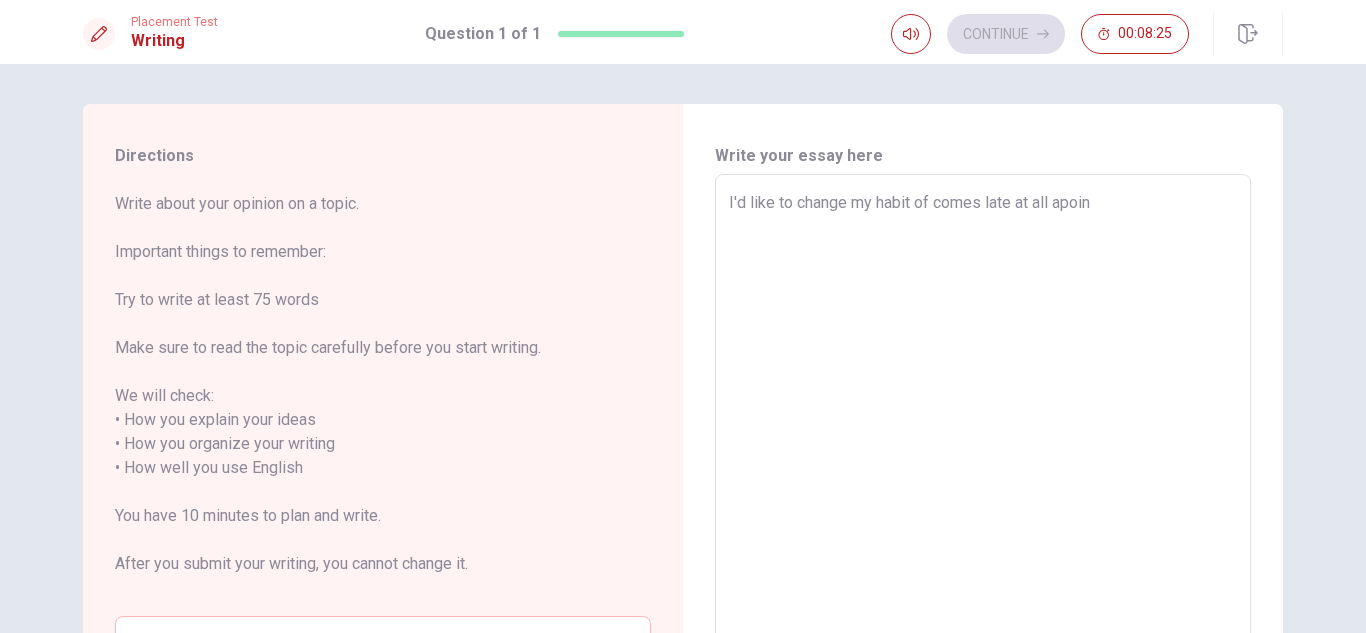 type on "x" 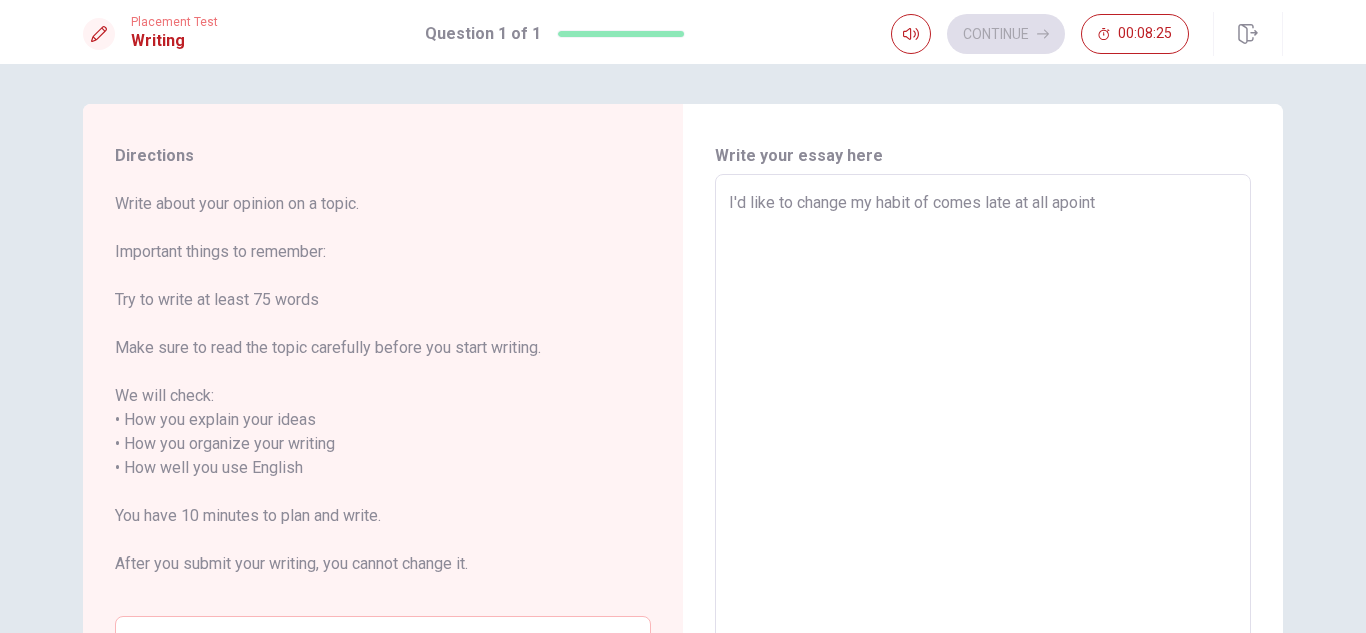 type on "x" 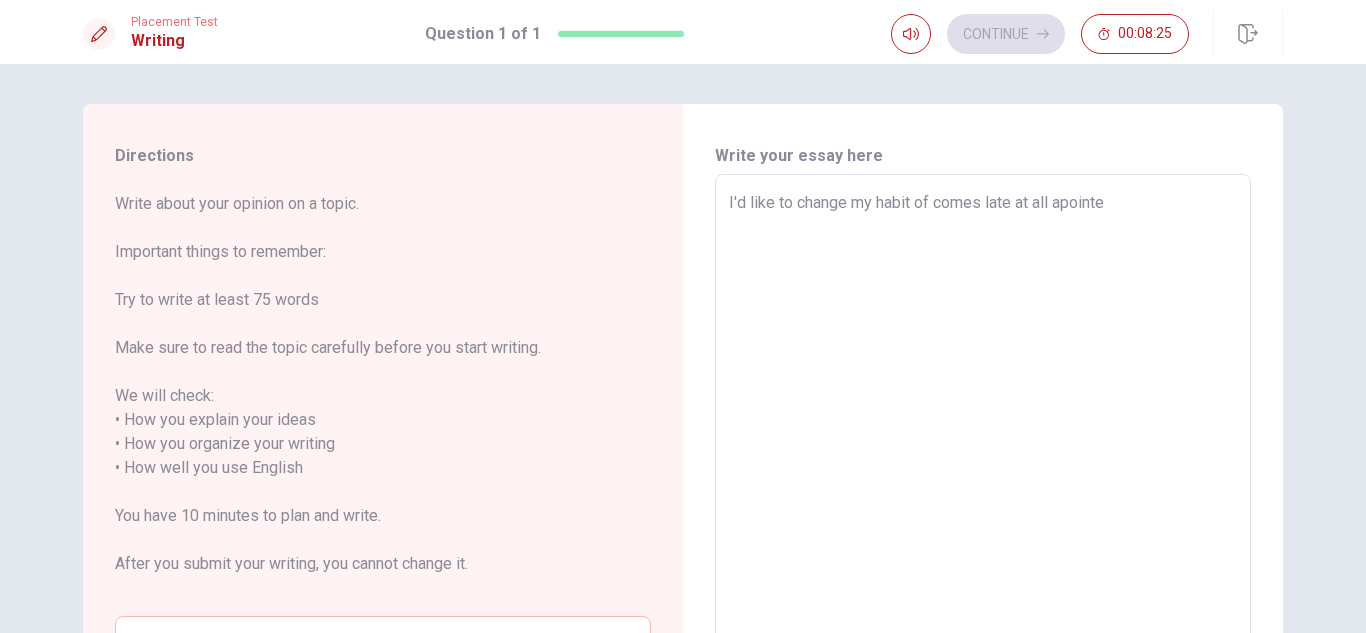 type on "x" 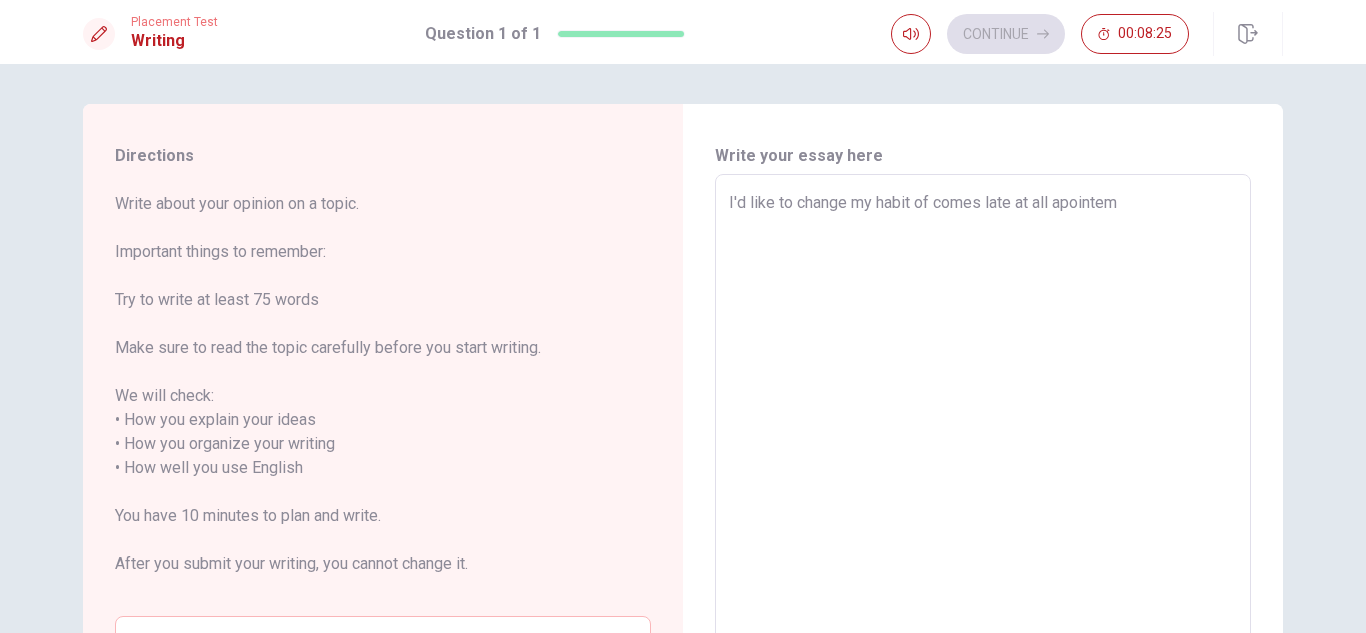 type on "x" 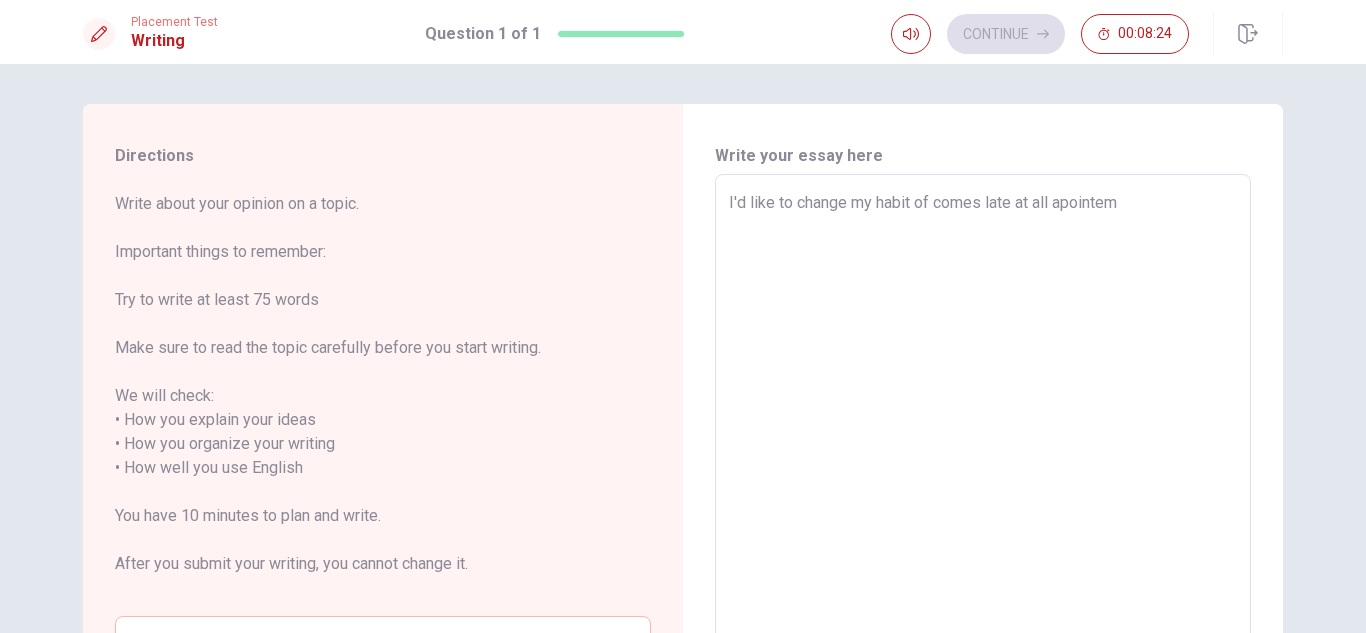 type on "I'd like to change my habit of comes late at all apointemm" 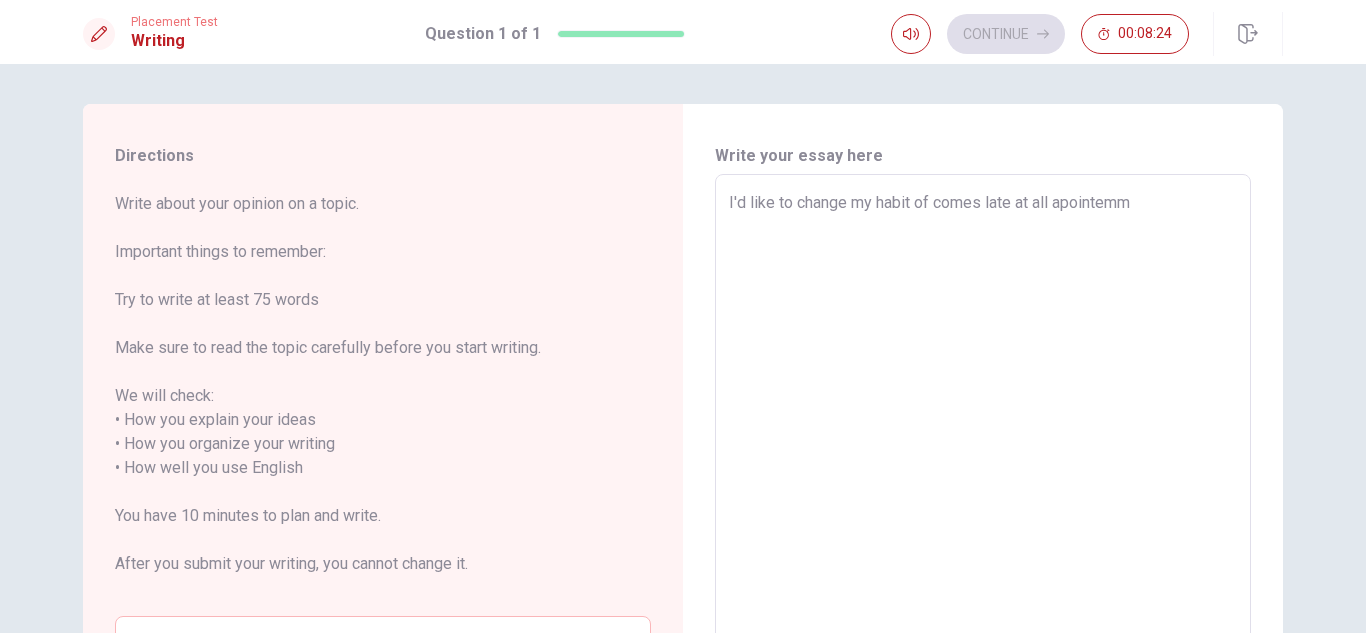 type on "x" 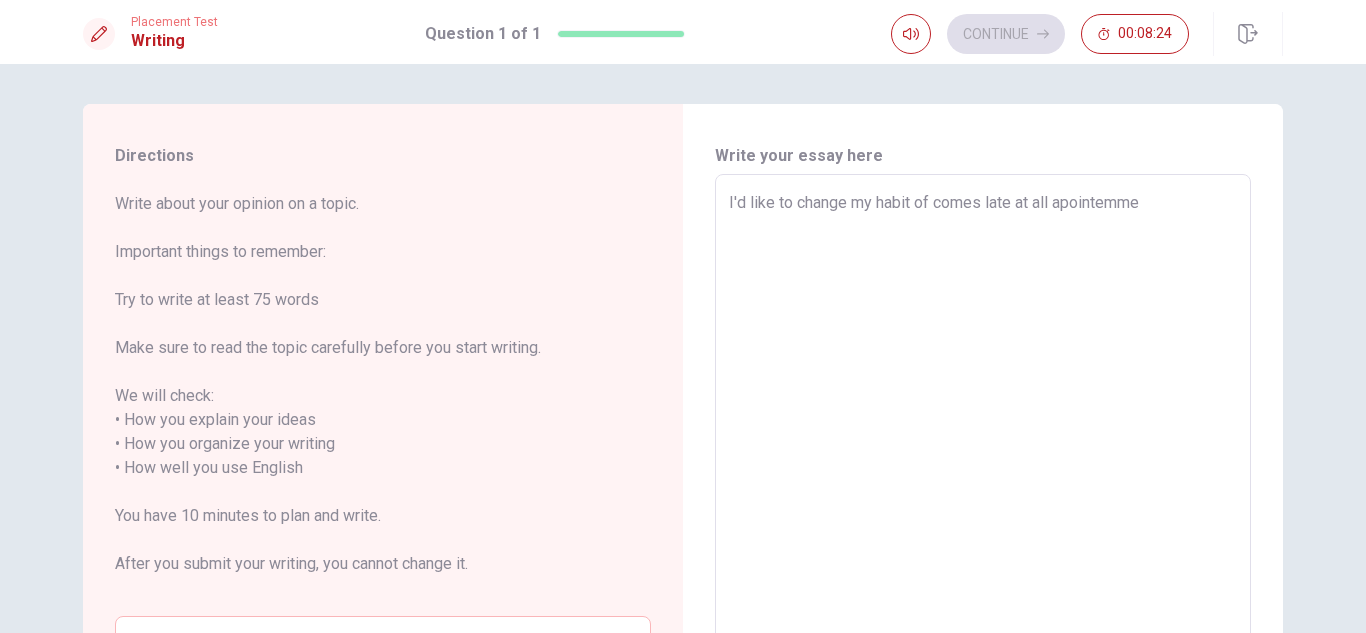 type on "x" 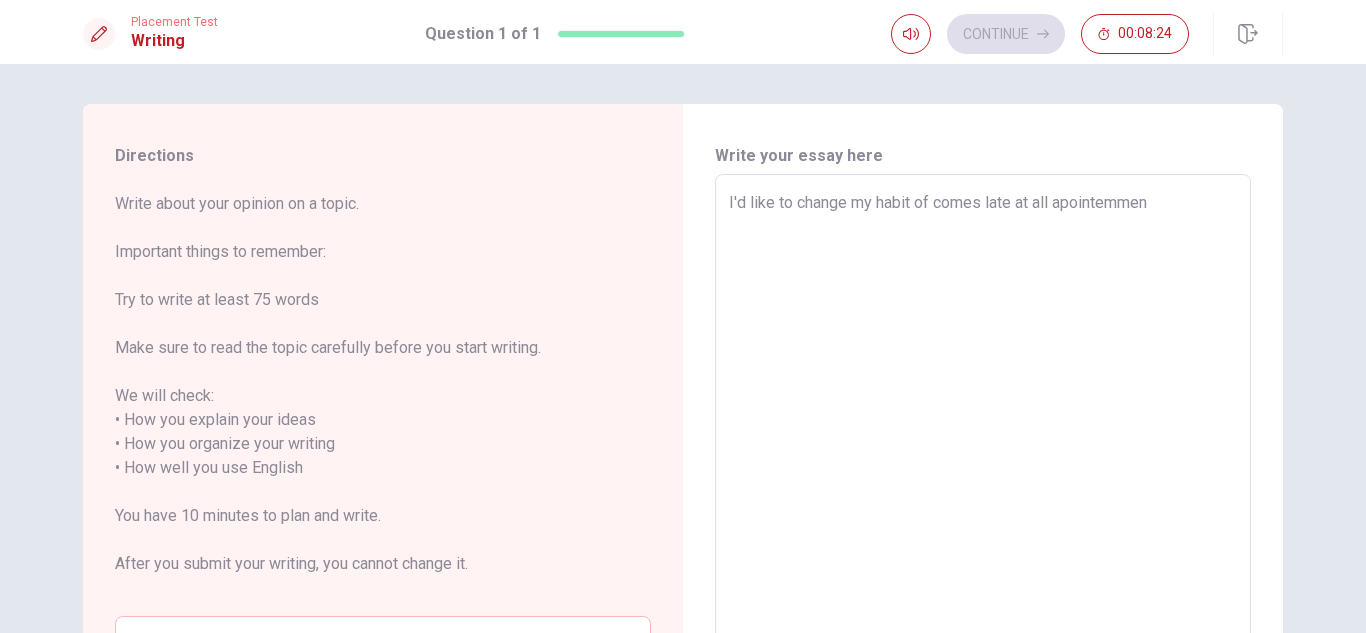 type on "x" 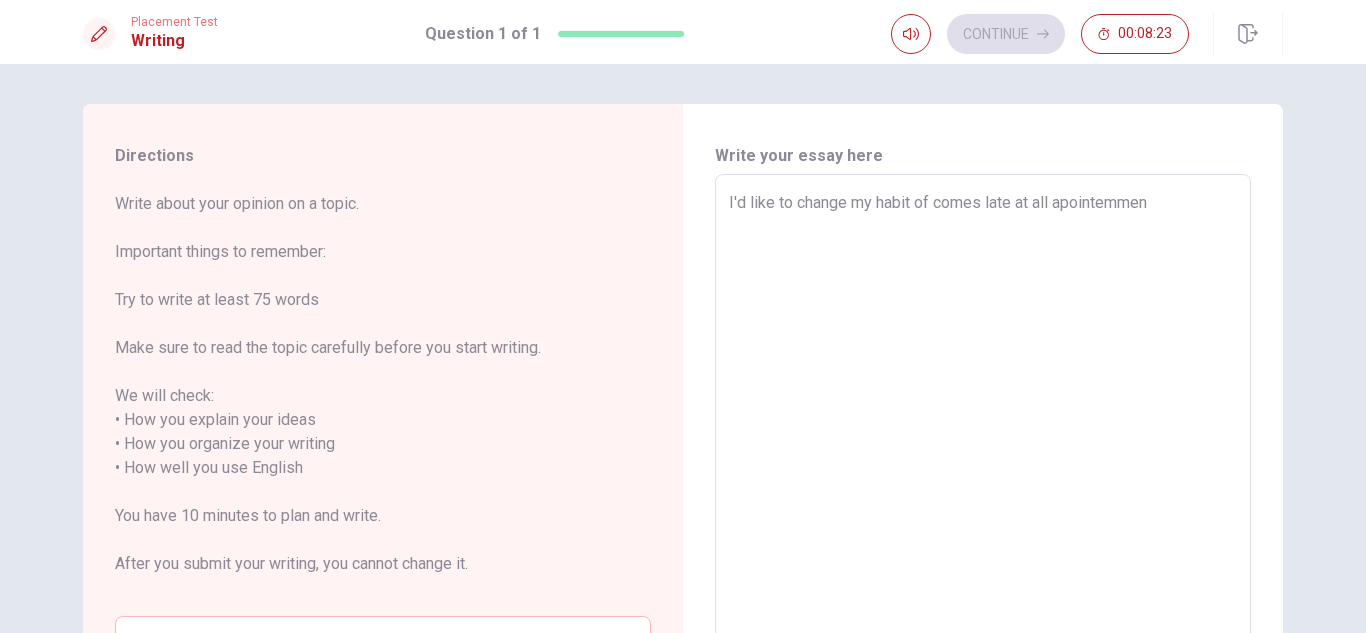 type on "I'd like to change my habit of comes late at all apointemme" 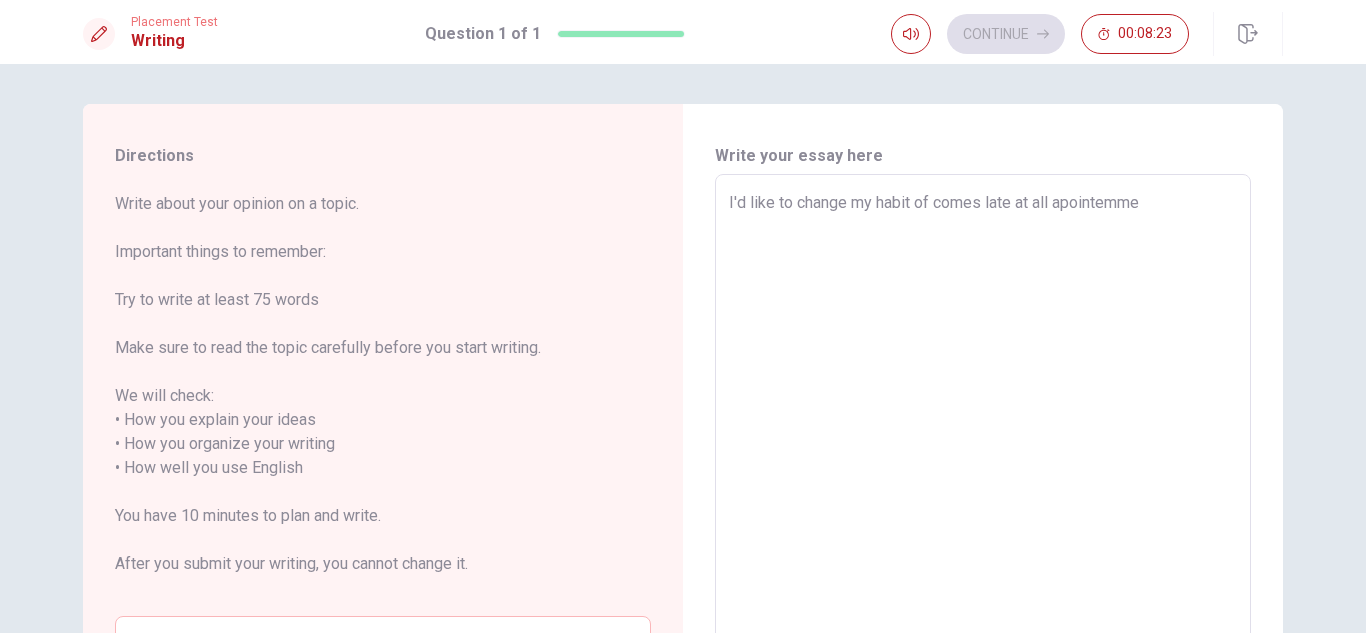 type on "x" 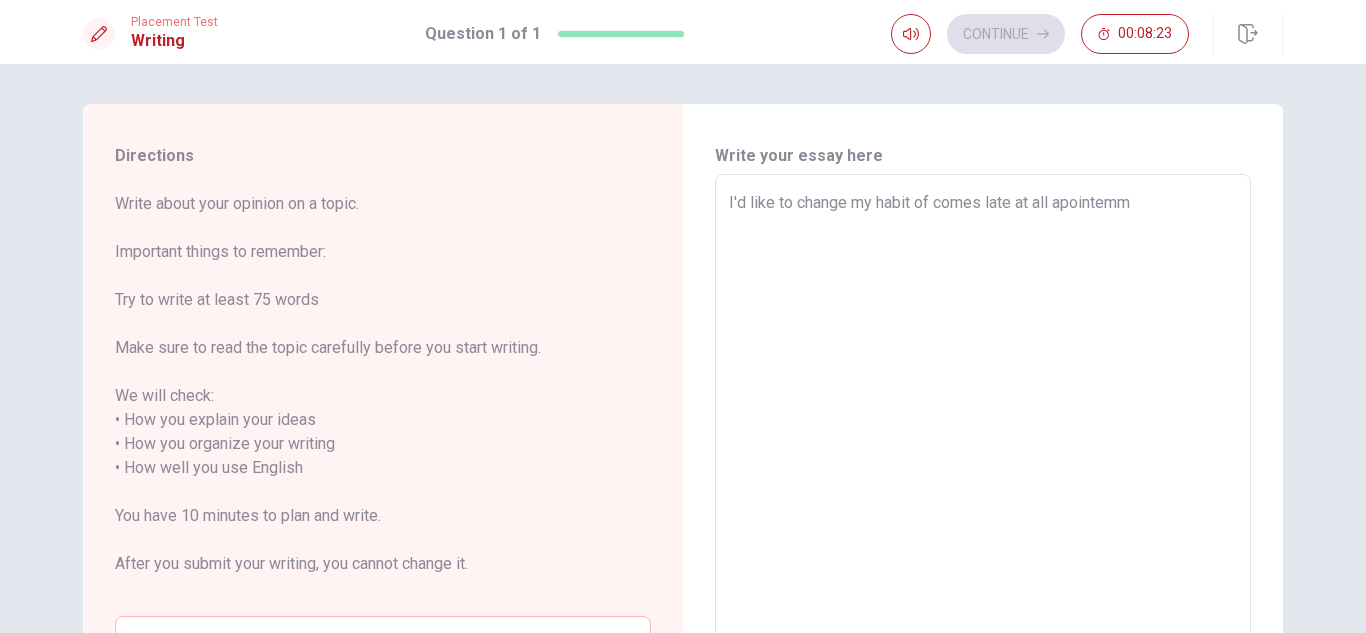 type on "x" 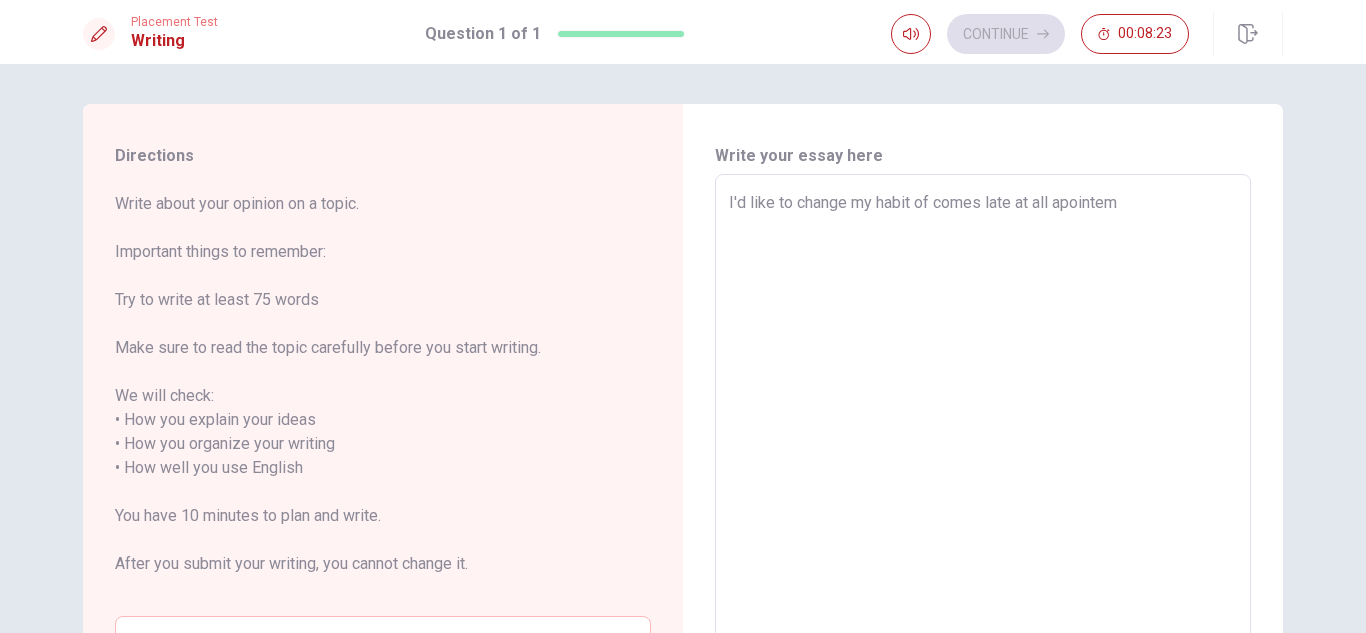 type on "x" 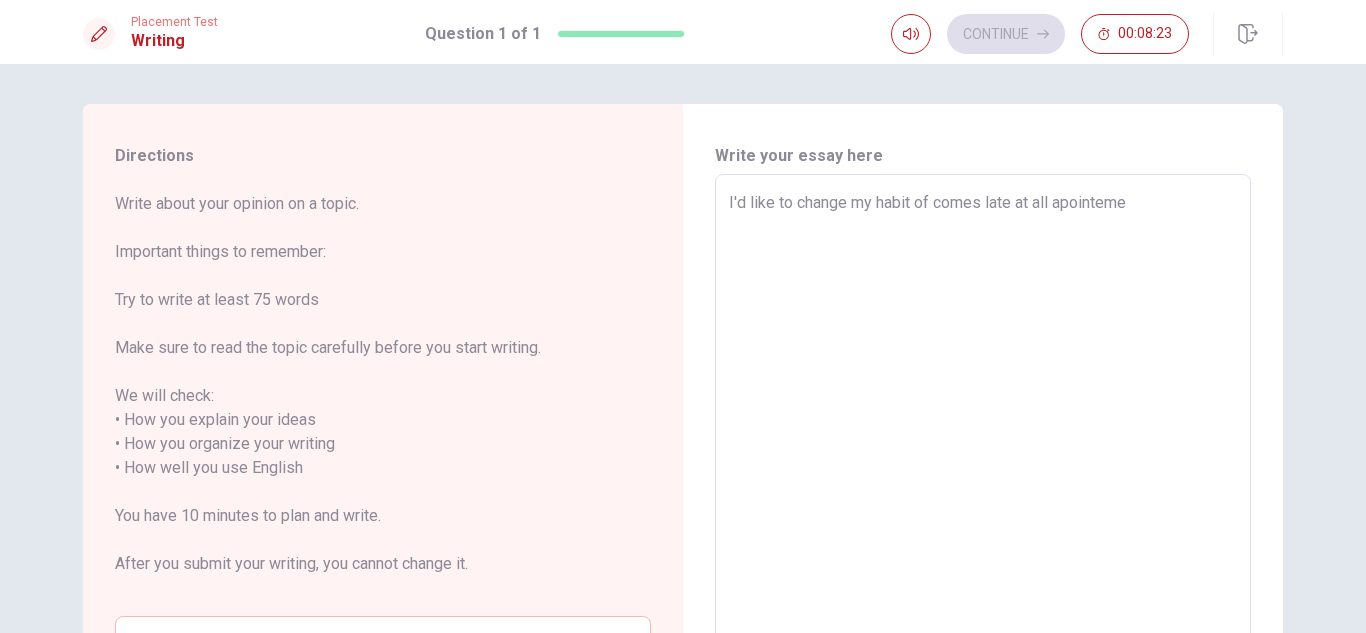 type on "x" 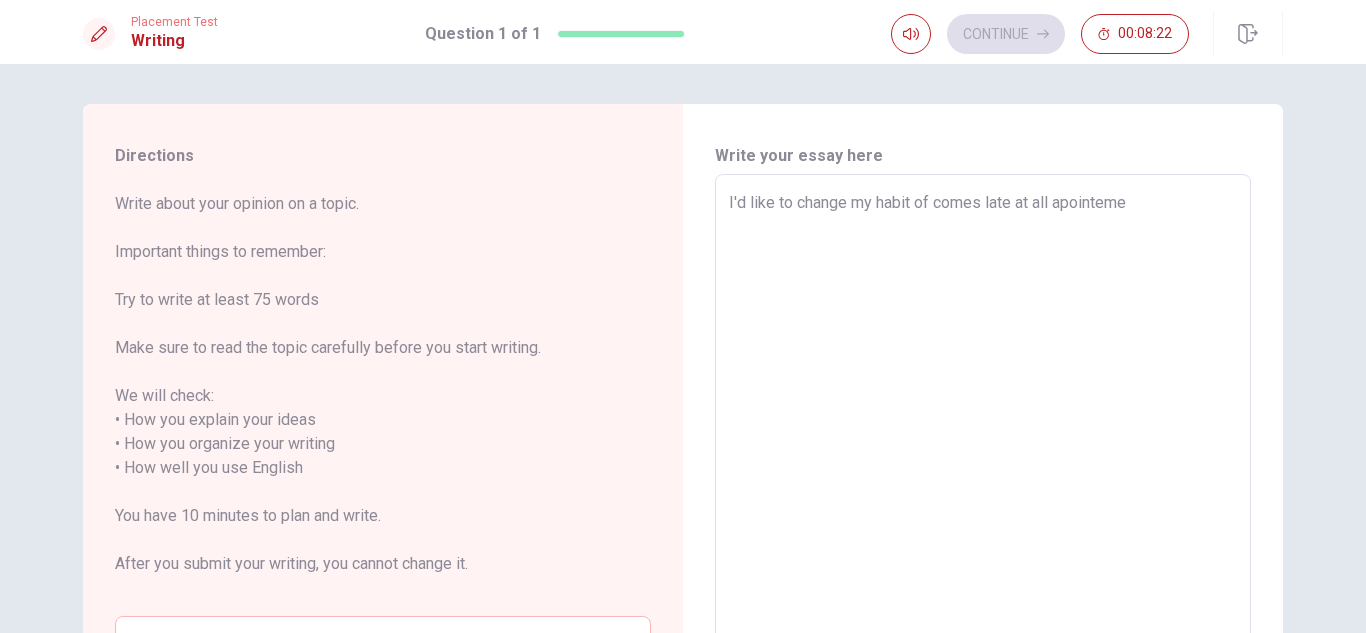 type on "I'd like to change my habit of comes late at all apointemen" 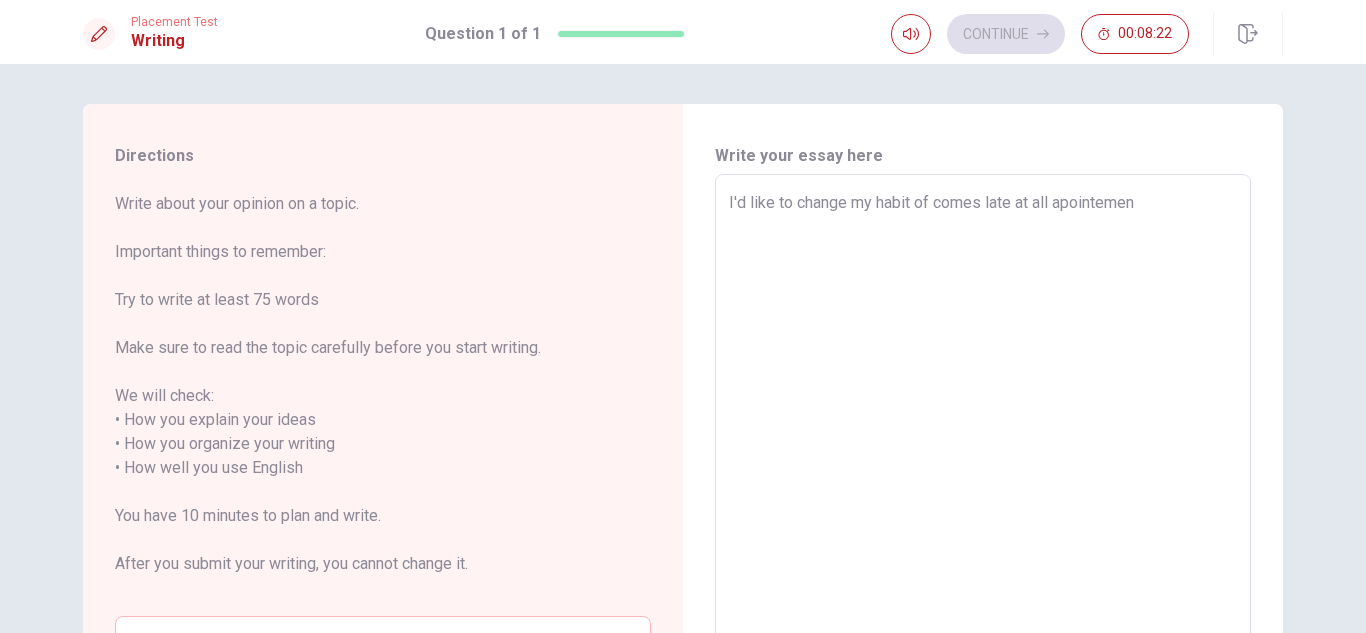 type on "x" 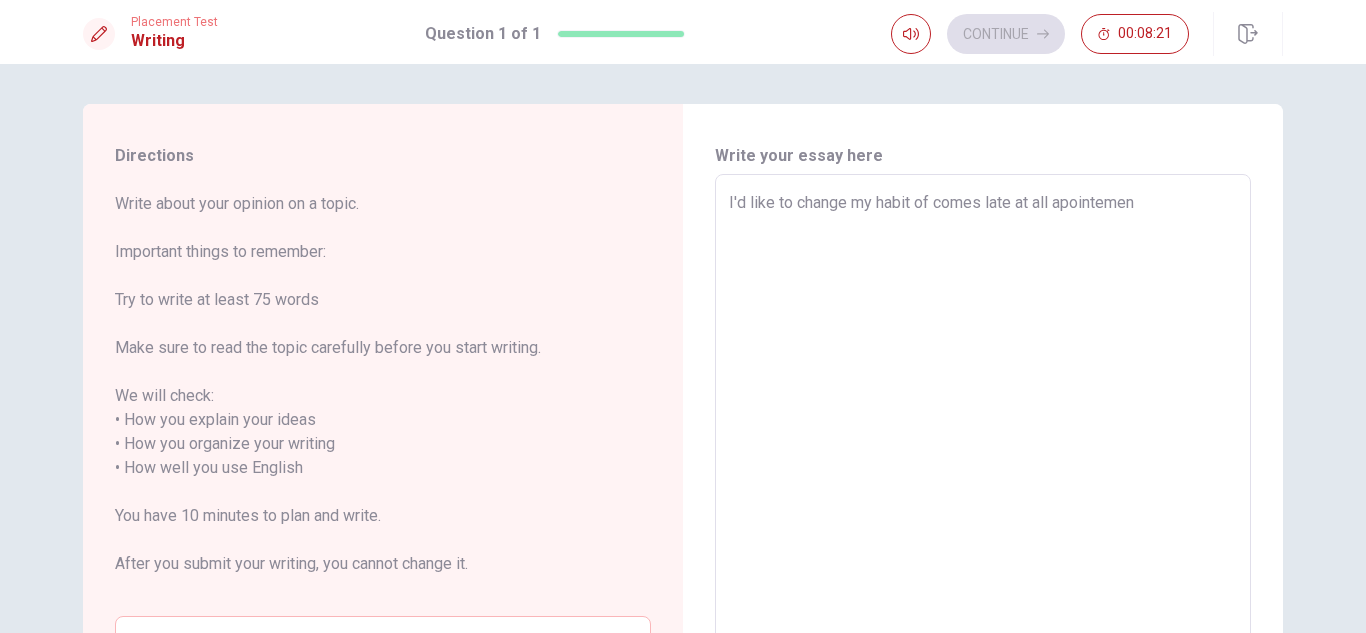 type on "I'd like to change my habit of comes late at all apointement" 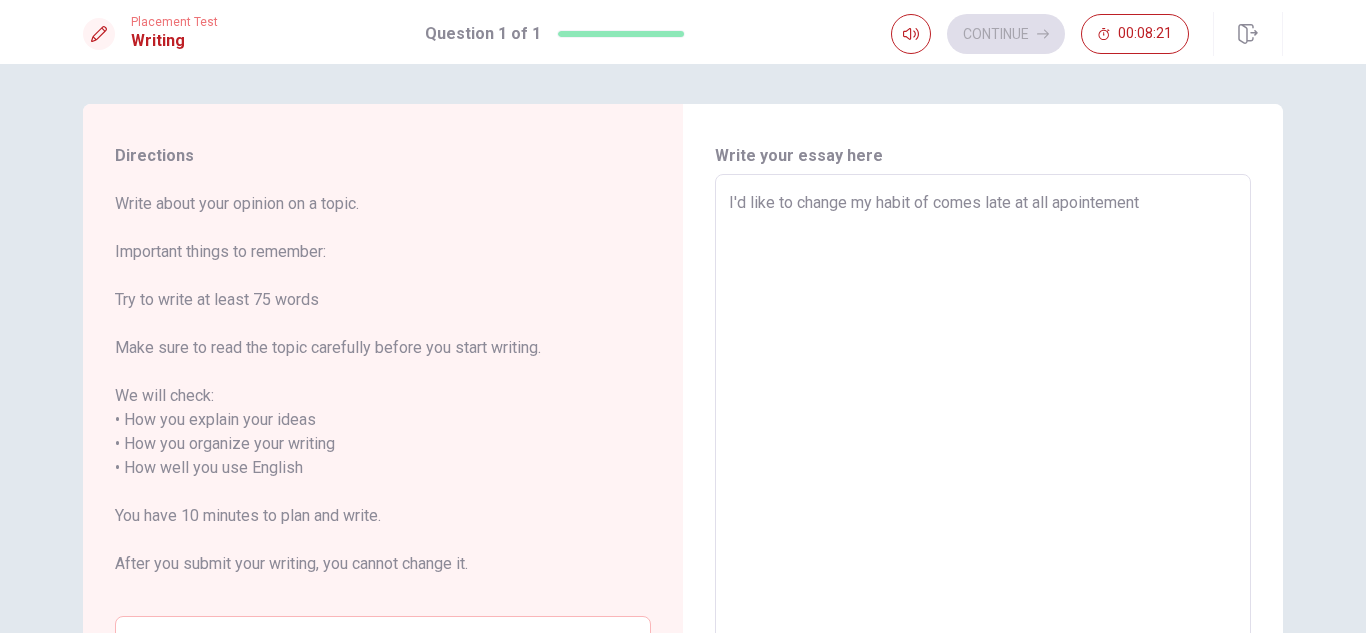 type on "x" 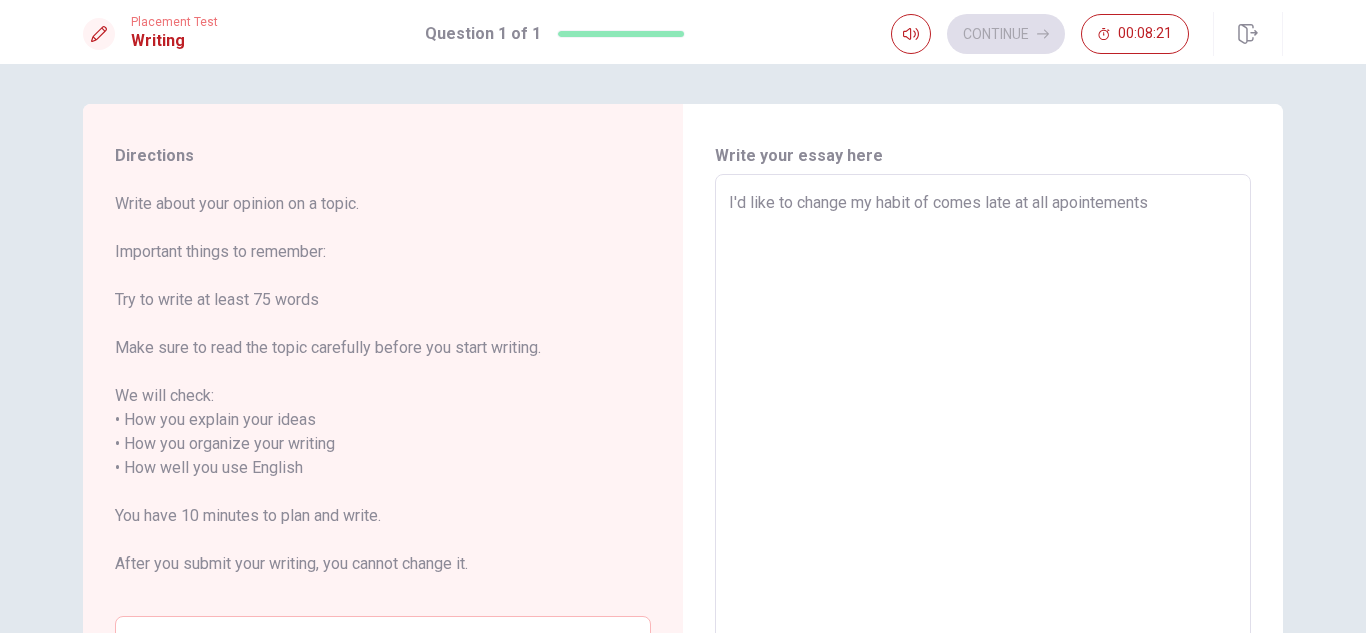 type on "x" 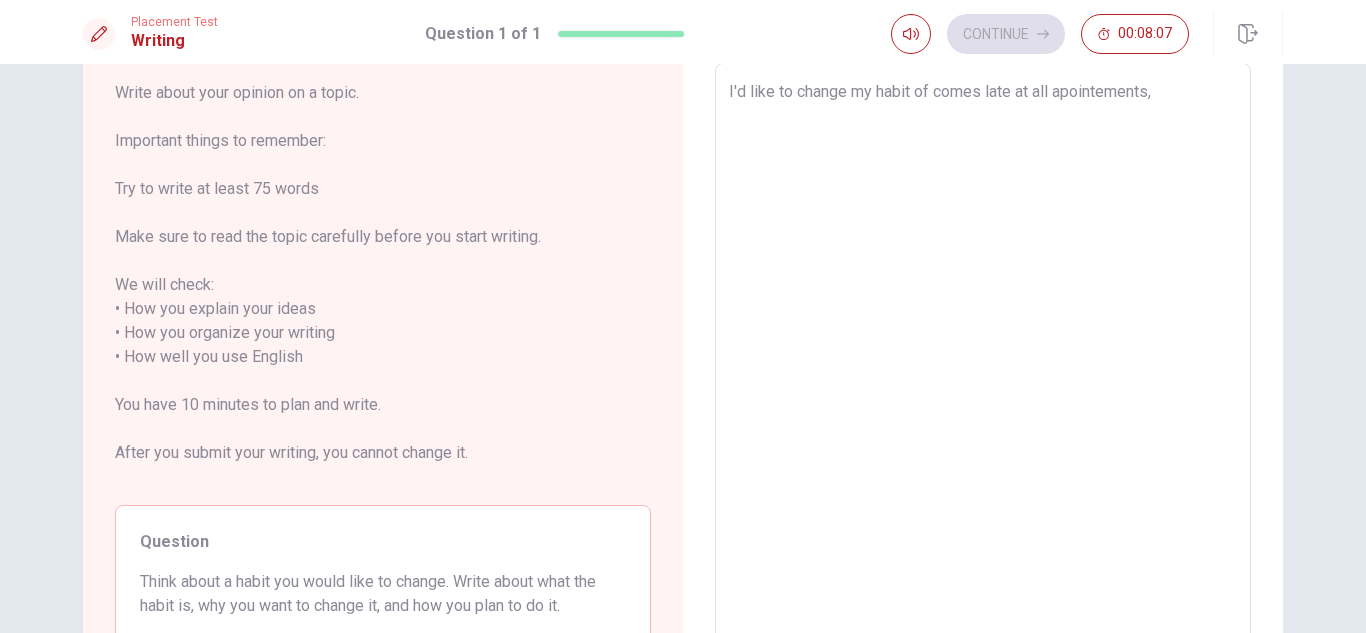 scroll, scrollTop: 0, scrollLeft: 0, axis: both 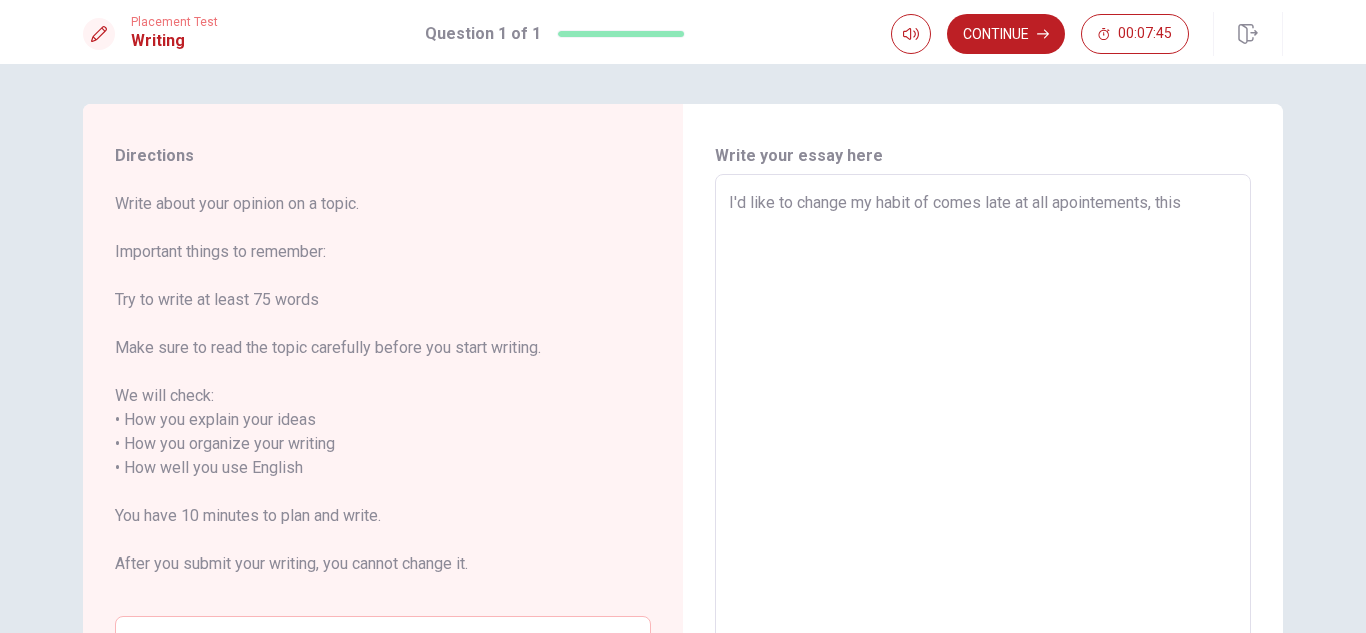 click on "I'd like to change my habit of comes late at all apointements, this" at bounding box center [983, 468] 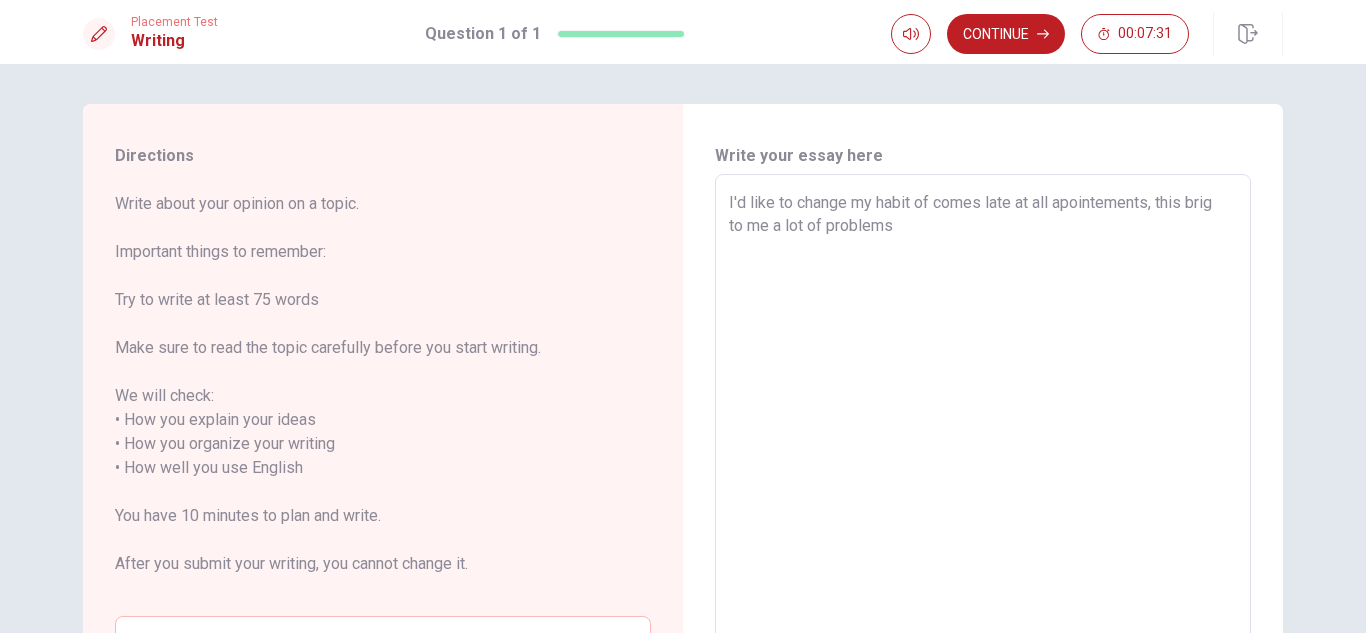 click on "I'd like to change my habit of comes late at all apointements, this brig to me a lot of problems" at bounding box center (983, 468) 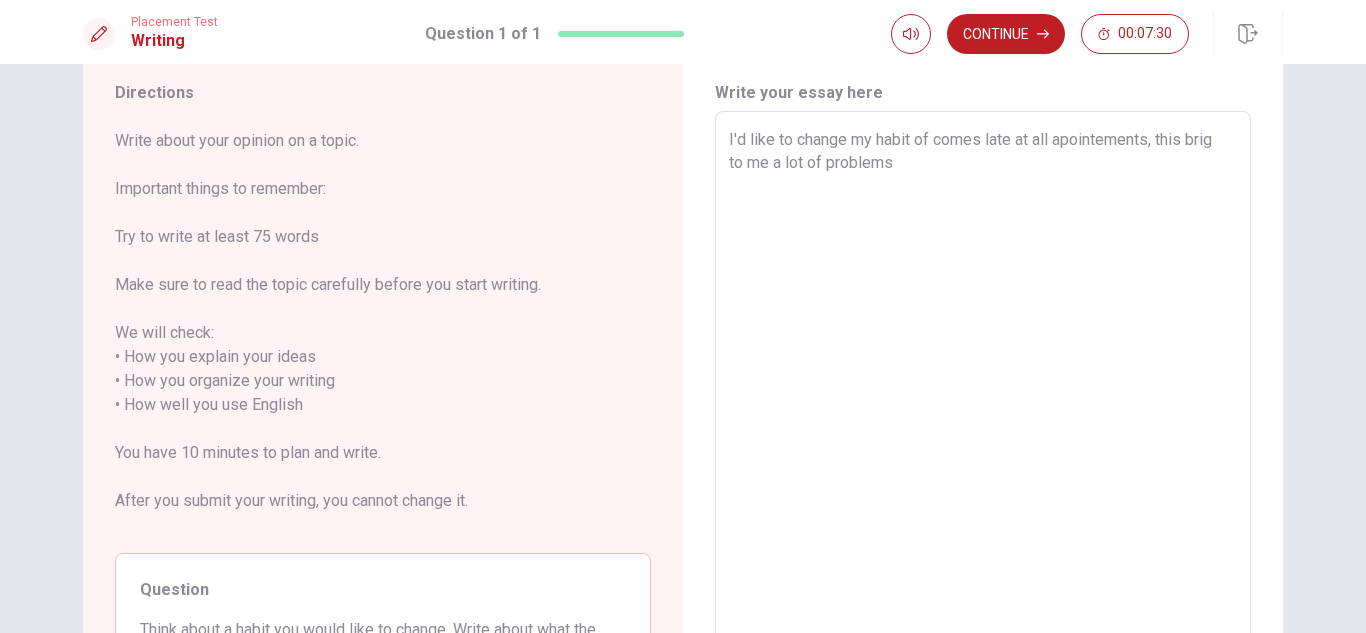 scroll, scrollTop: 6, scrollLeft: 0, axis: vertical 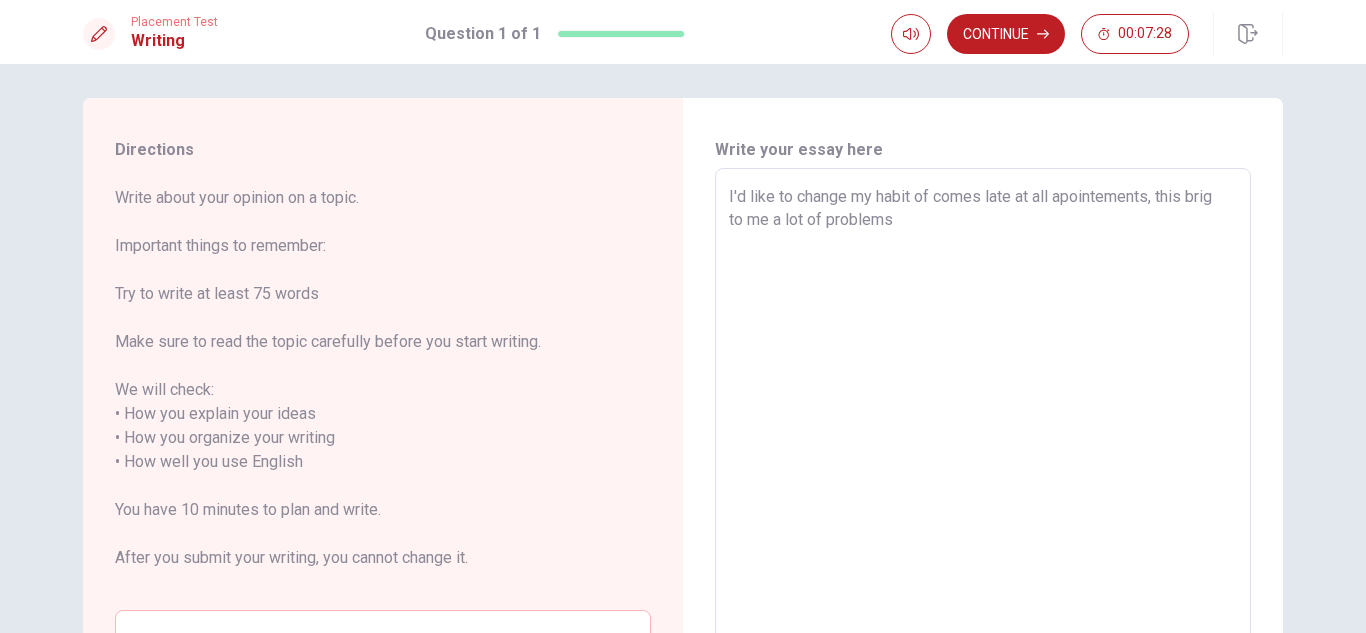 click on "I'd like to change my habit of comes late at all apointements, this brig to me a lot of problems" at bounding box center (983, 462) 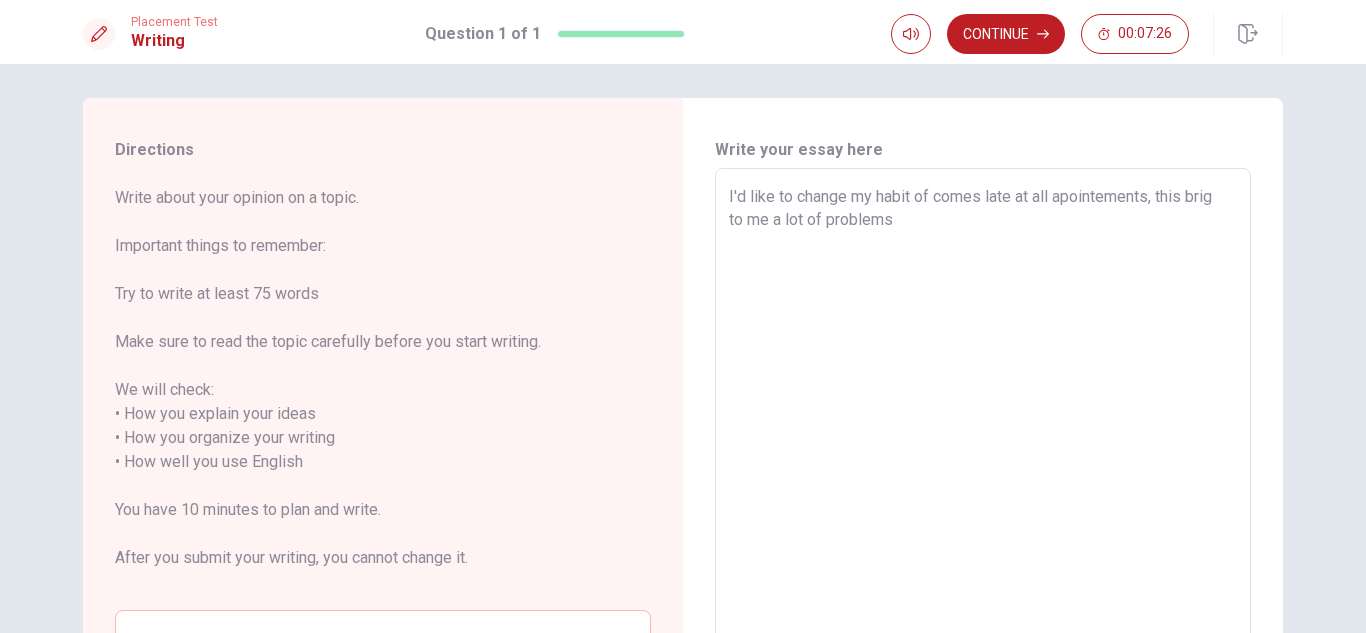 click on "I'd like to change my habit of comes late at all apointements, this brig to me a lot of problems" at bounding box center (983, 462) 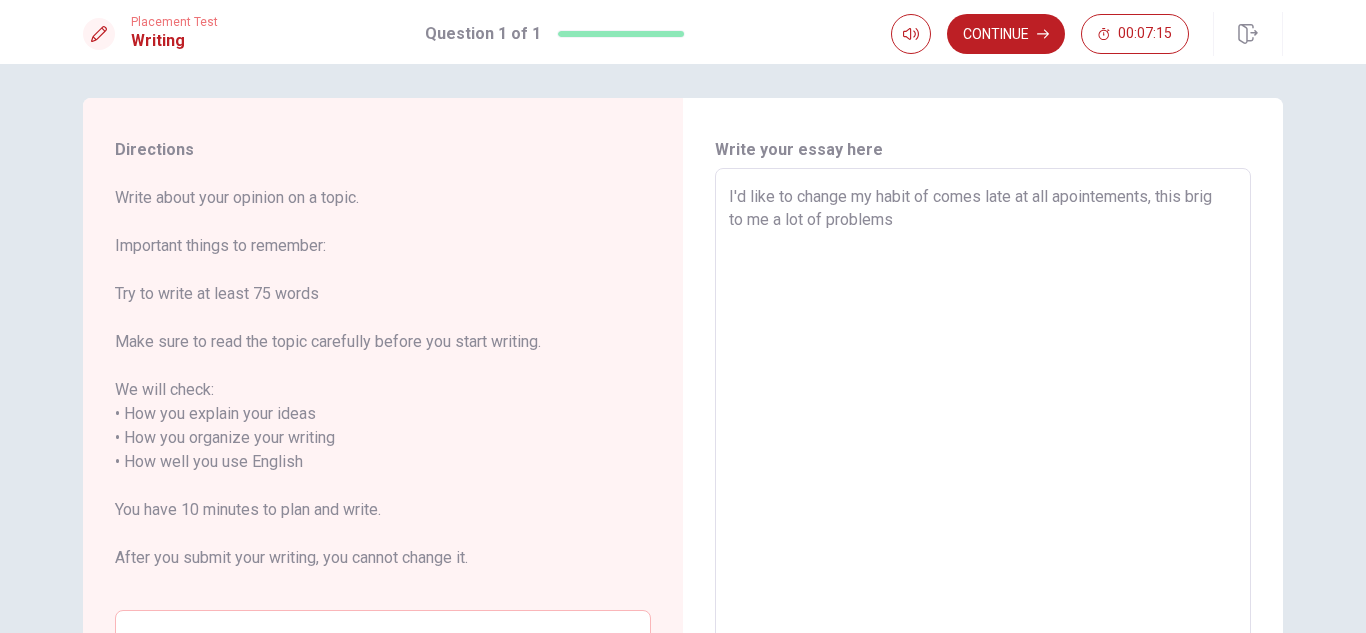 click on "I'd like to change my habit of comes late at all apointements, this brig to me a lot of problems" at bounding box center (983, 462) 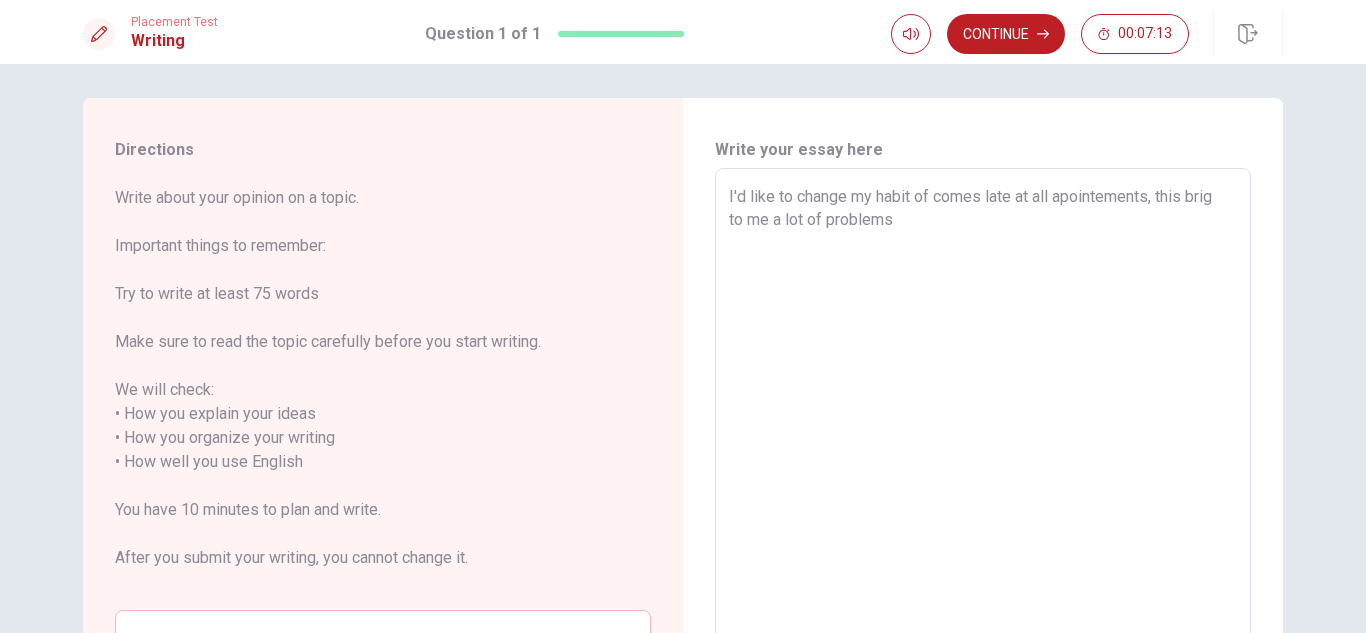 click on "I'd like to change my habit of comes late at all apointements, this brig to me a lot of problems" at bounding box center [983, 462] 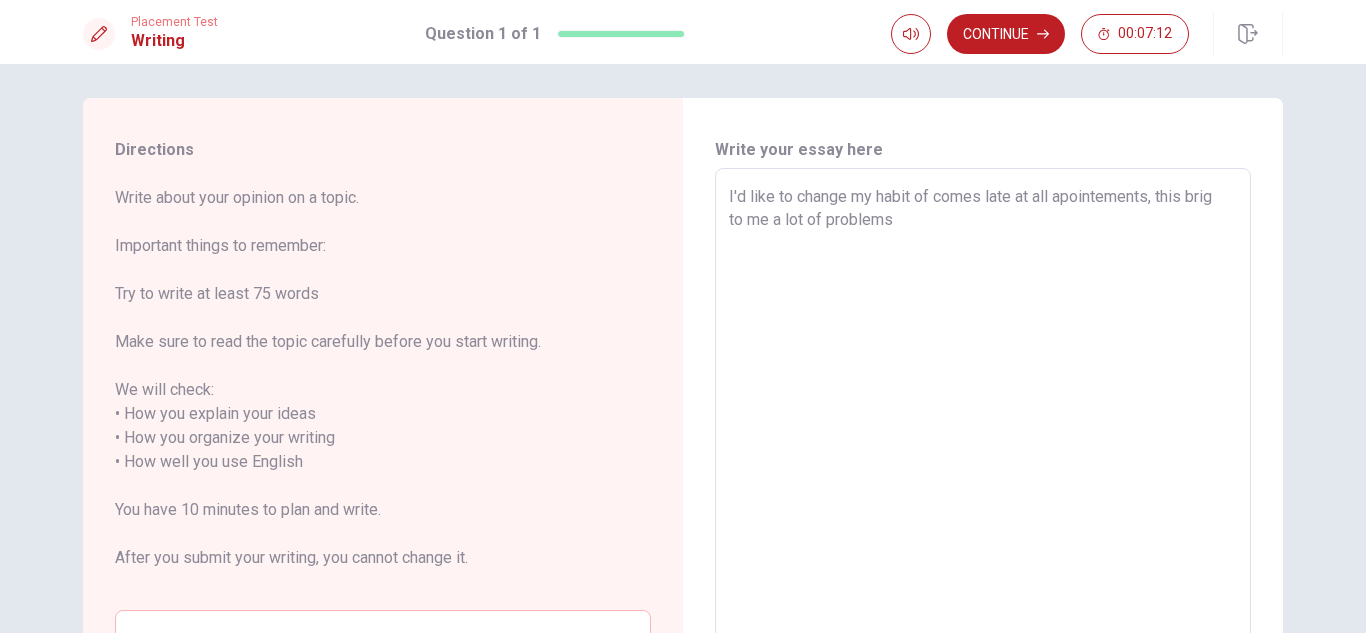 click on "I'd like to change my habit of comes late at all apointements, this brig to me a lot of problems" at bounding box center [983, 462] 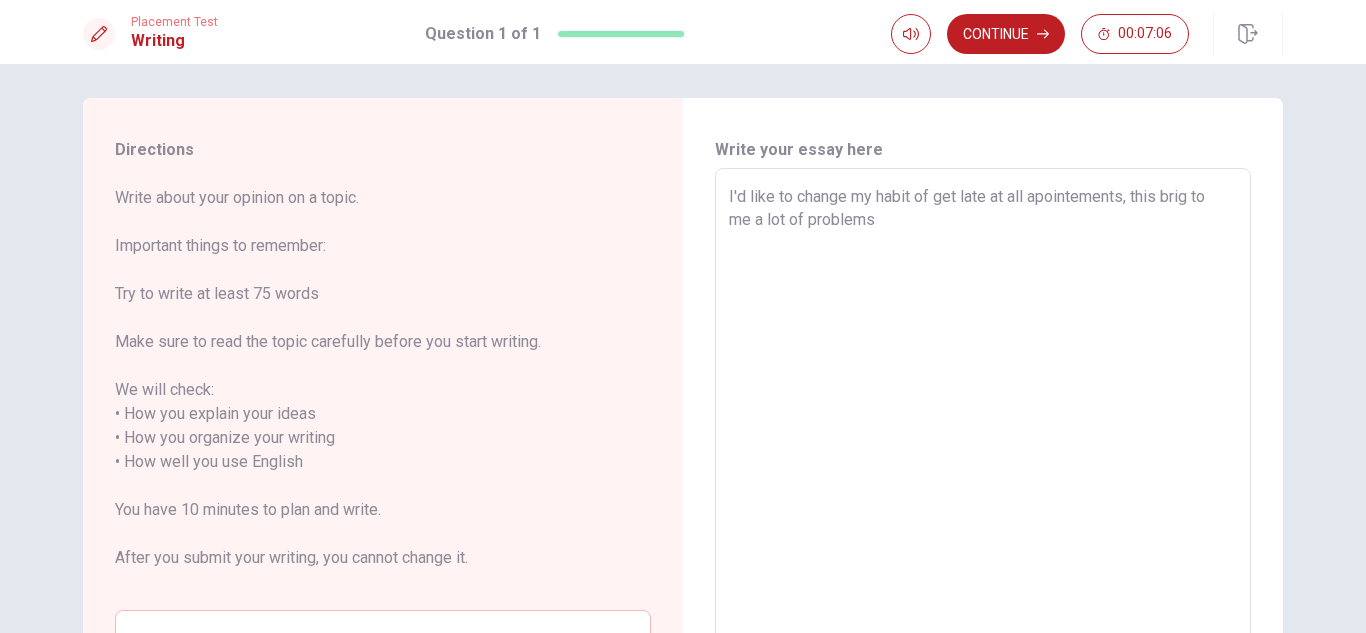 click on "I'd like to change my habit of get late at all apointements, this brig to me a lot of problems" at bounding box center (983, 462) 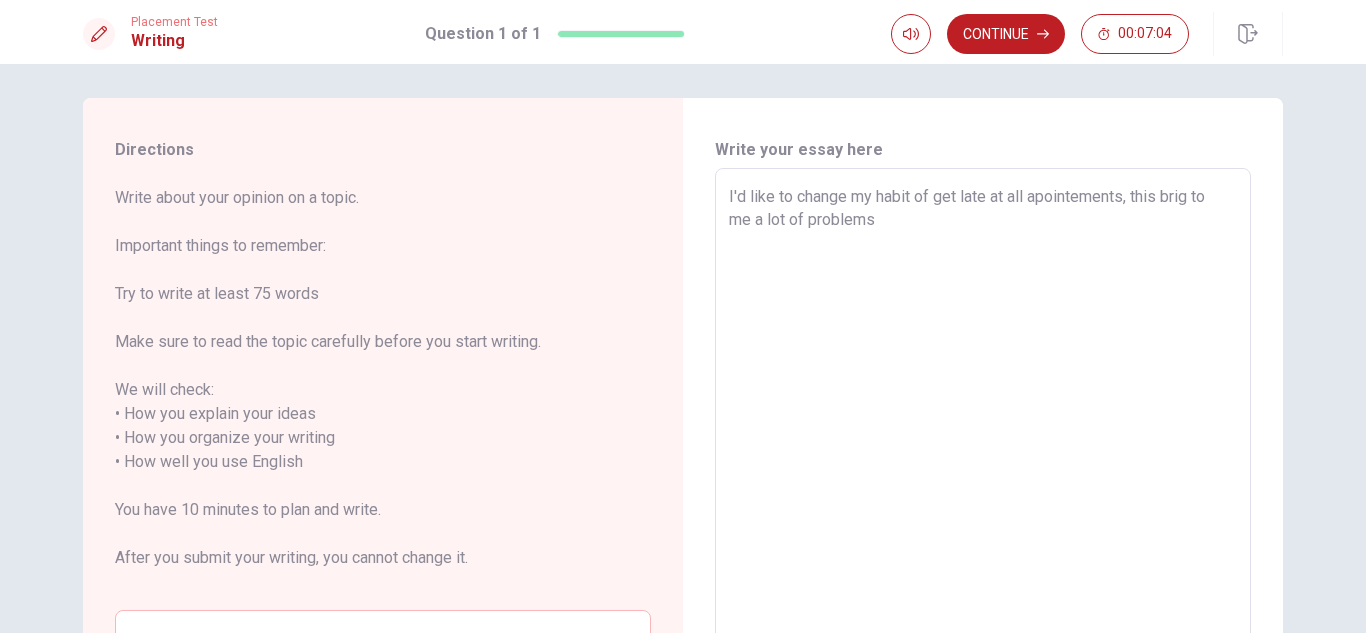 click on "I'd like to change my habit of get late at all apointements, this brig to me a lot of problems" at bounding box center (983, 462) 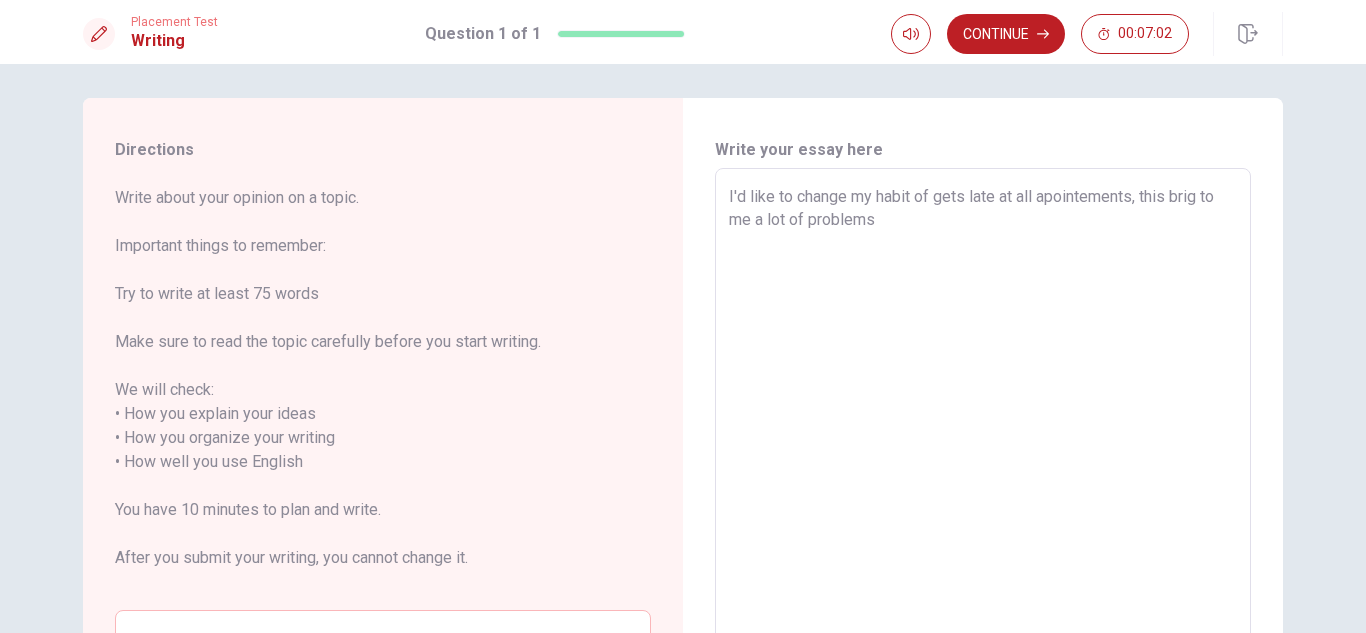 click on "I'd like to change my habit of gets late at all apointements, this brig to me a lot of problems" at bounding box center [983, 462] 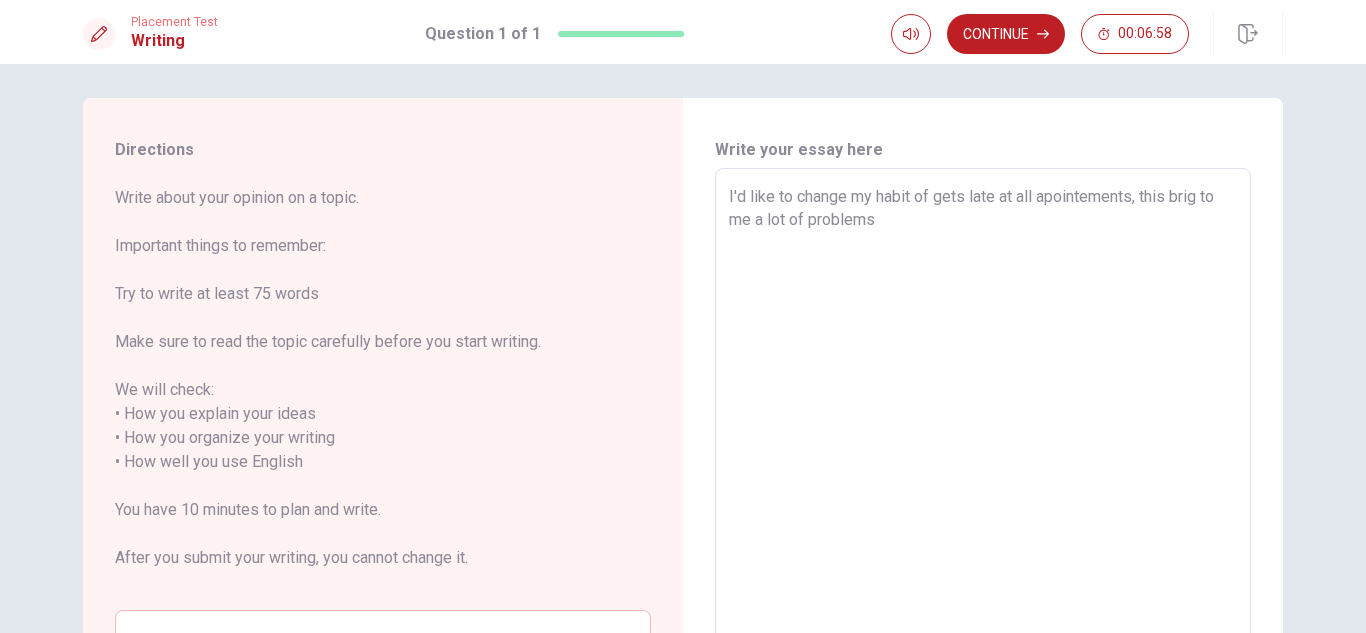 click on "I'd like to change my habit of gets late at all apointements, this brig to me a lot of problems" at bounding box center (983, 462) 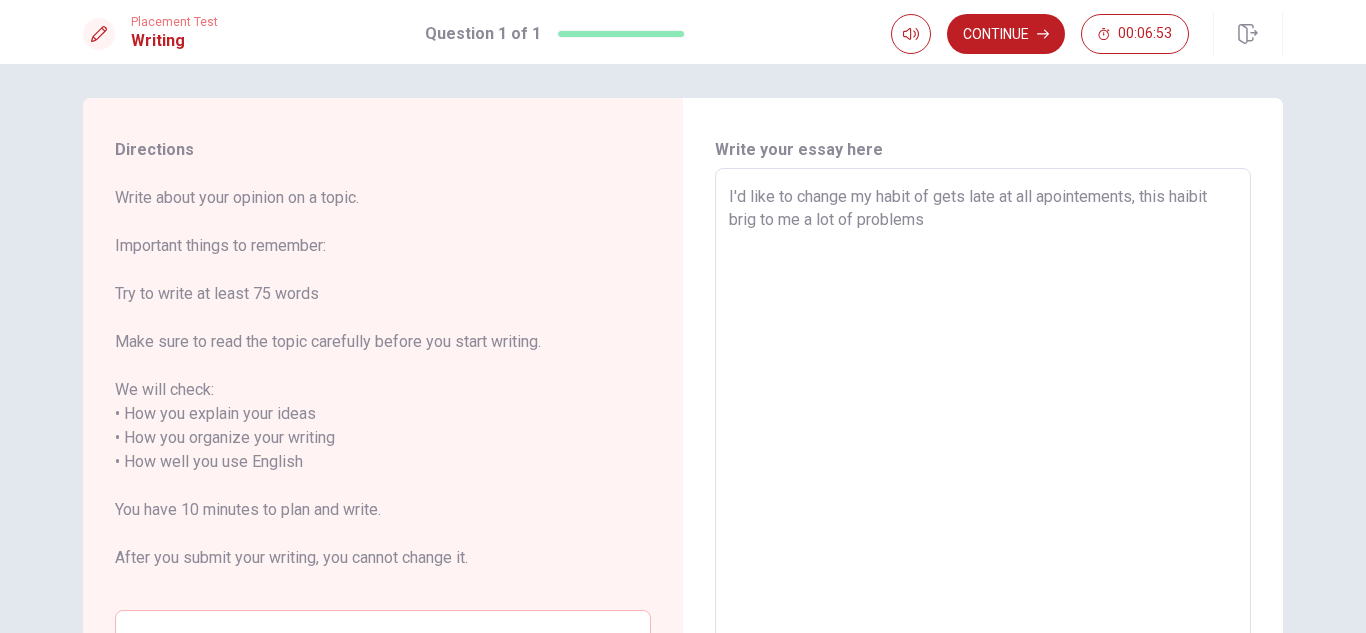 click on "I'd like to change my habit of gets late at all apointements, this haibit brig to me a lot of problems" at bounding box center [983, 462] 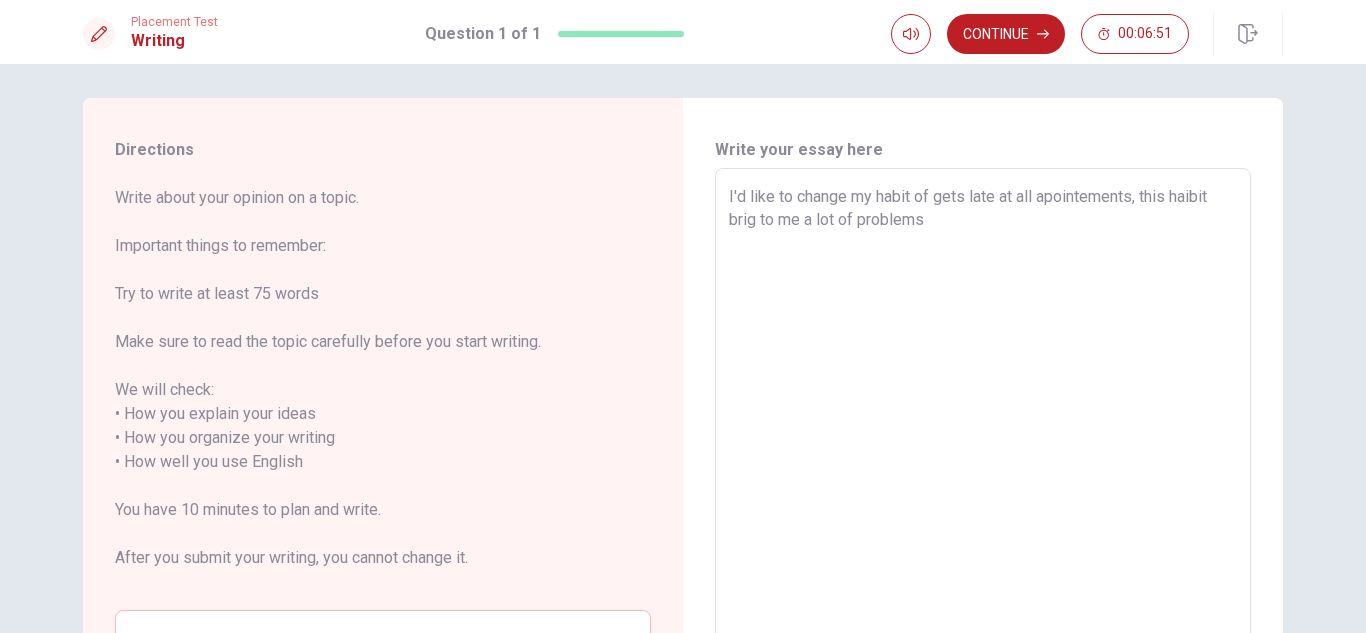click on "I'd like to change my habit of gets late at all apointements, this haibit brig to me a lot of problems" at bounding box center [983, 462] 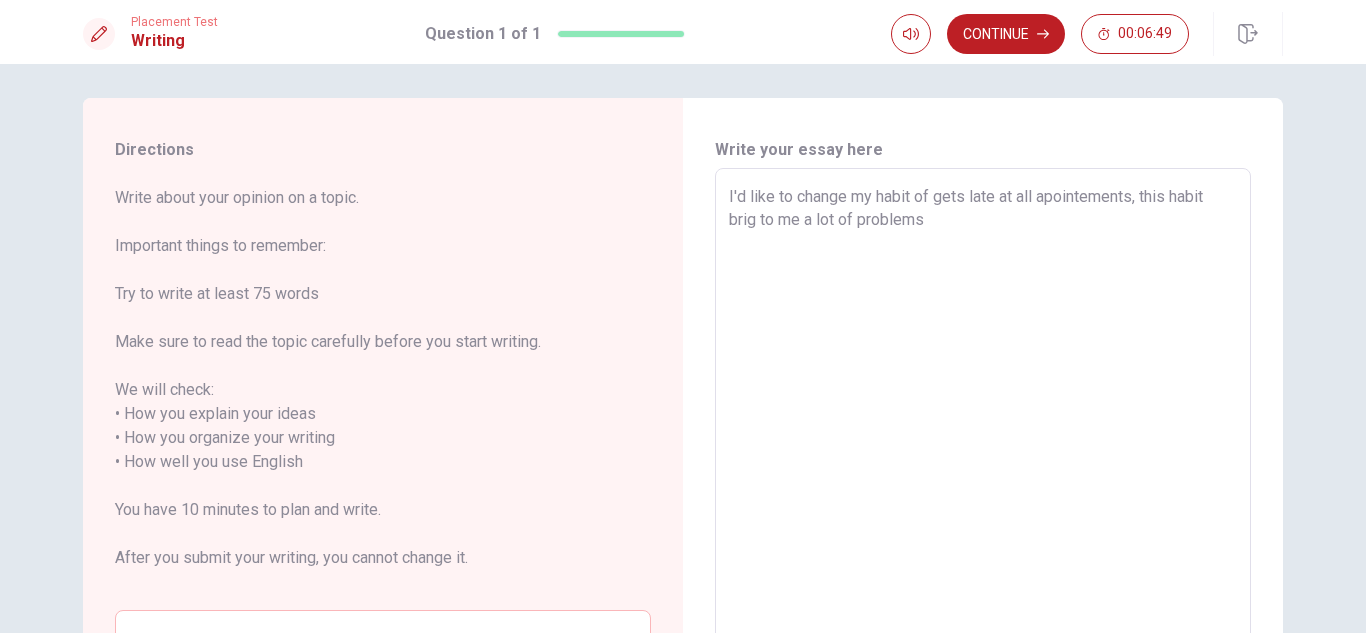 click on "I'd like to change my habit of gets late at all apointements, this habit brig to me a lot of problems" at bounding box center (983, 462) 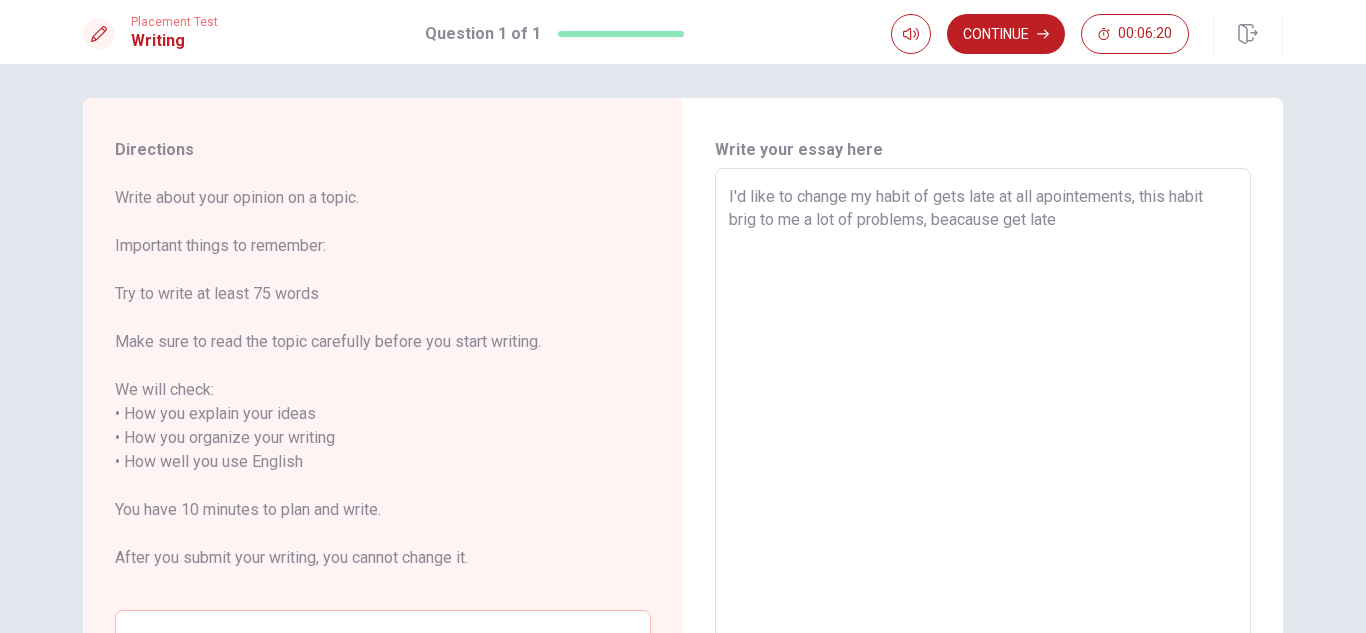 click on "I'd like to change my habit of gets late at all apointements, this habit brig to me a lot of problems, beacause get late" at bounding box center (983, 462) 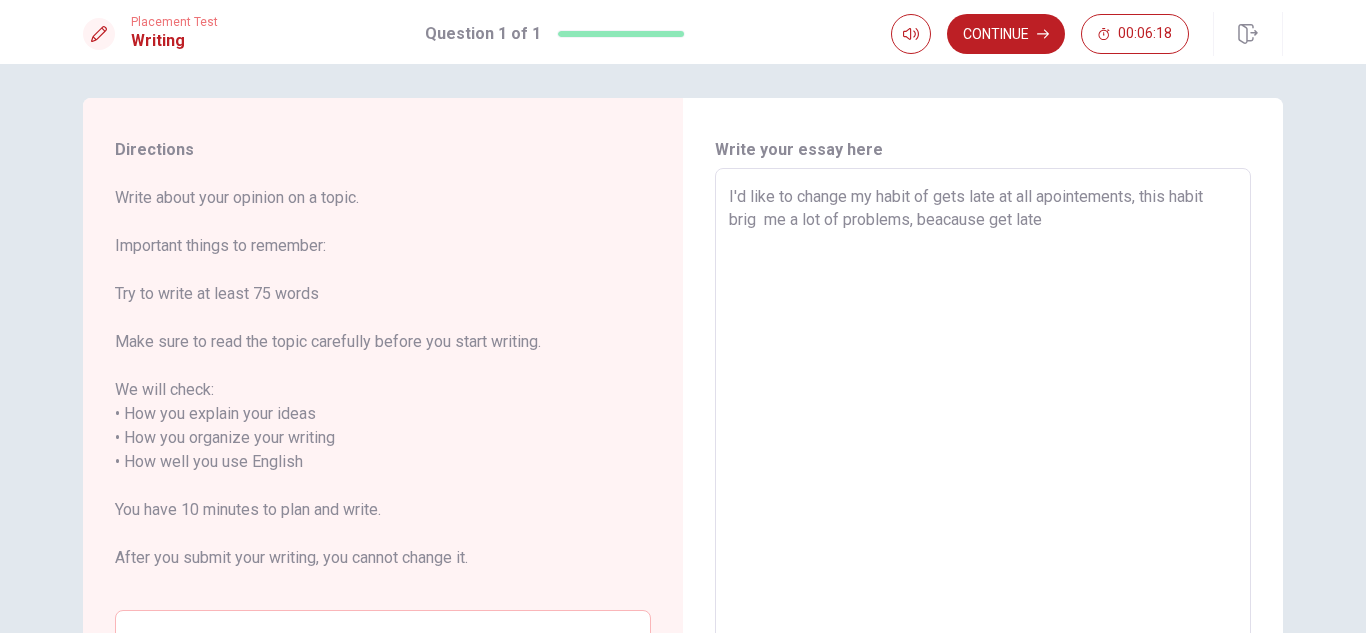 click on "I'd like to change my habit of gets late at all apointements, this habit brig  me a lot of problems, beacause get late" at bounding box center (983, 462) 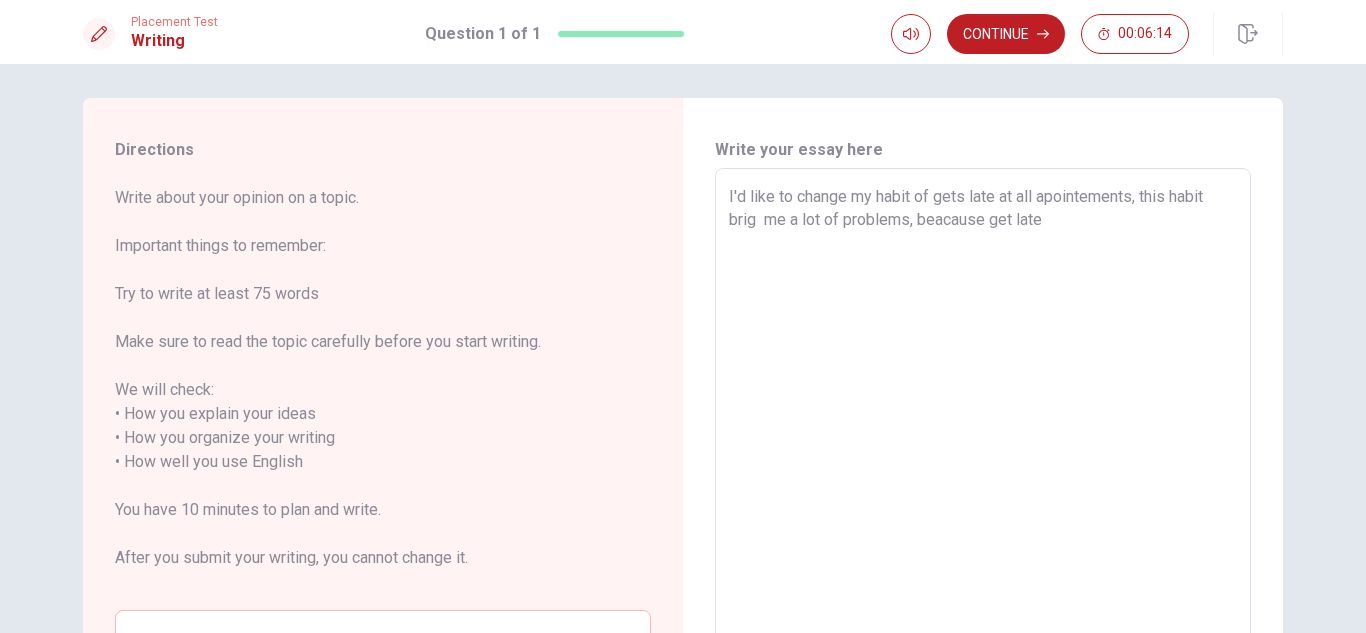 click on "I'd like to change my habit of gets late at all apointements, this habit brig  me a lot of problems, beacause get late" at bounding box center (983, 462) 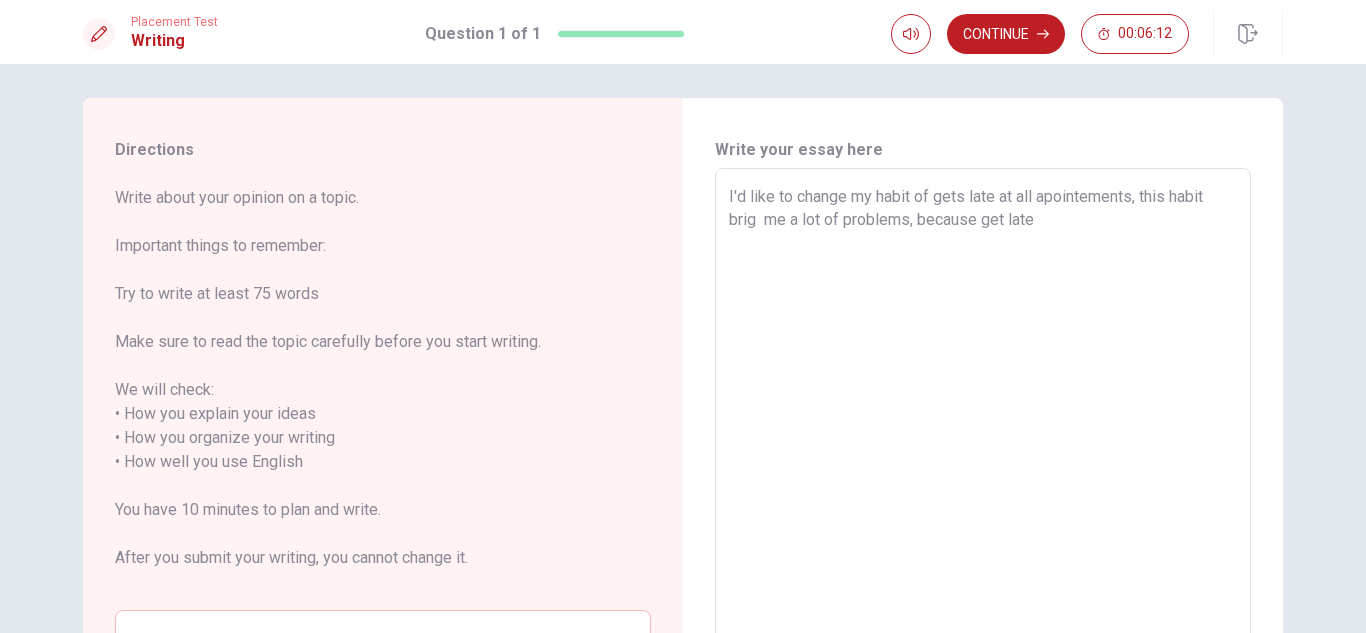 click on "I'd like to change my habit of gets late at all apointements, this habit brig  me a lot of problems, because get late" at bounding box center [983, 462] 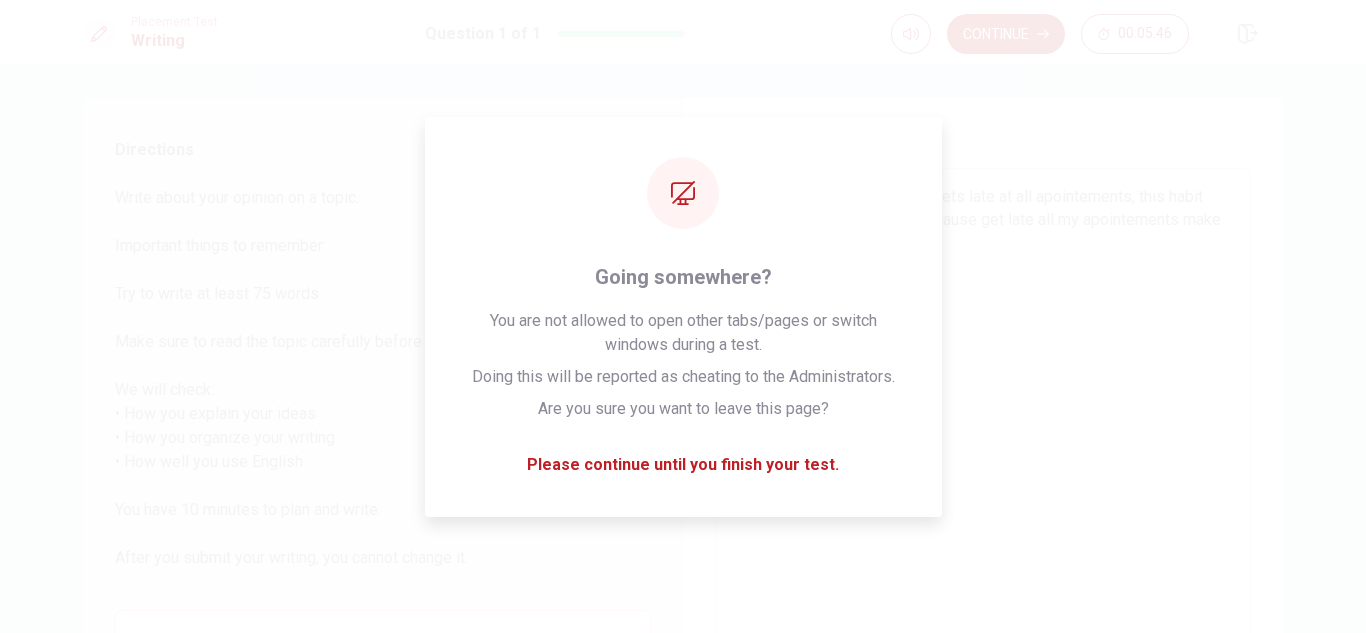 click on "I'd like to change my habit of gets late at all apointements, this habit brig  me a lot of problems, because get late all my apointements make the peoples angry and they" at bounding box center [983, 462] 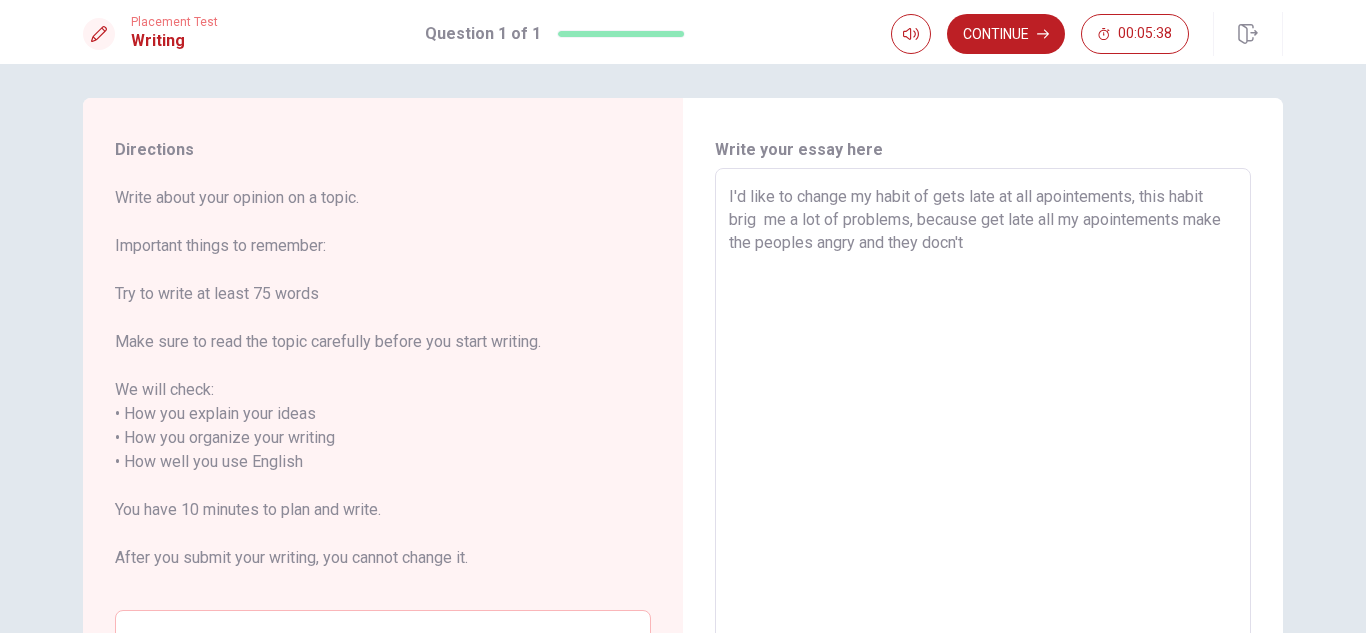 click on "I'd like to change my habit of gets late at all apointements, this habit brig  me a lot of problems, because get late all my apointements make the peoples angry and they docn't" at bounding box center [983, 462] 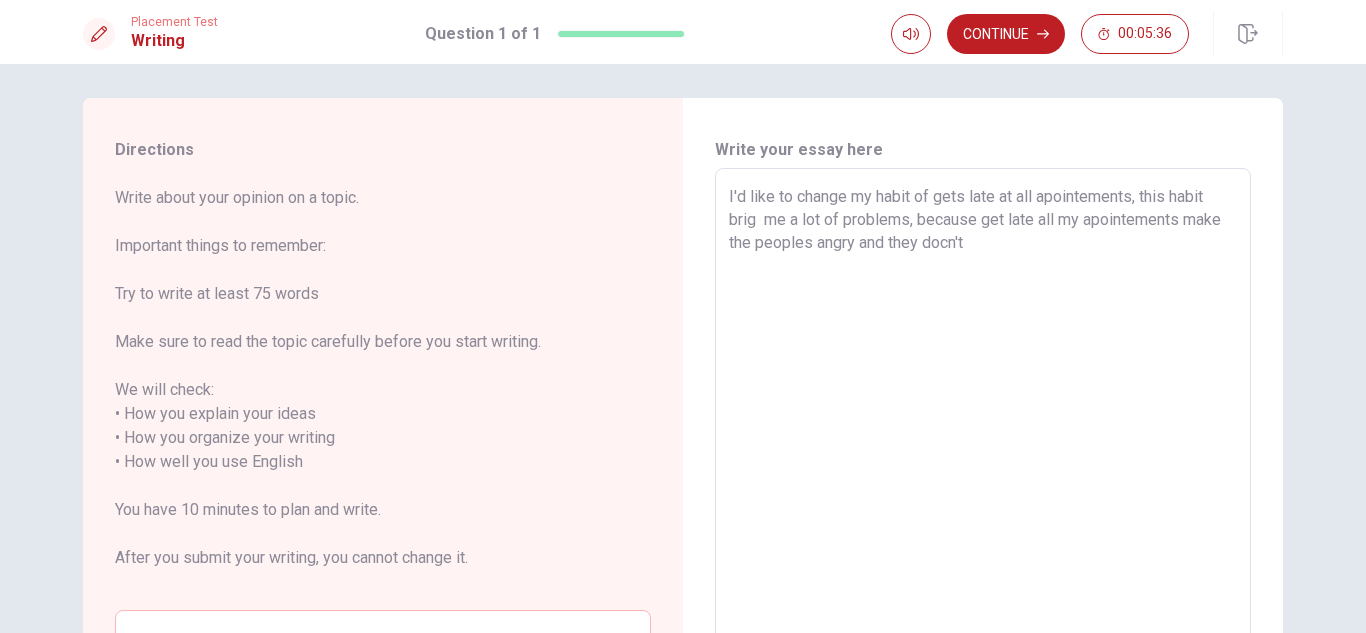 click on "I'd like to change my habit of gets late at all apointements, this habit brig  me a lot of problems, because get late all my apointements make the peoples angry and they docn't" at bounding box center [983, 462] 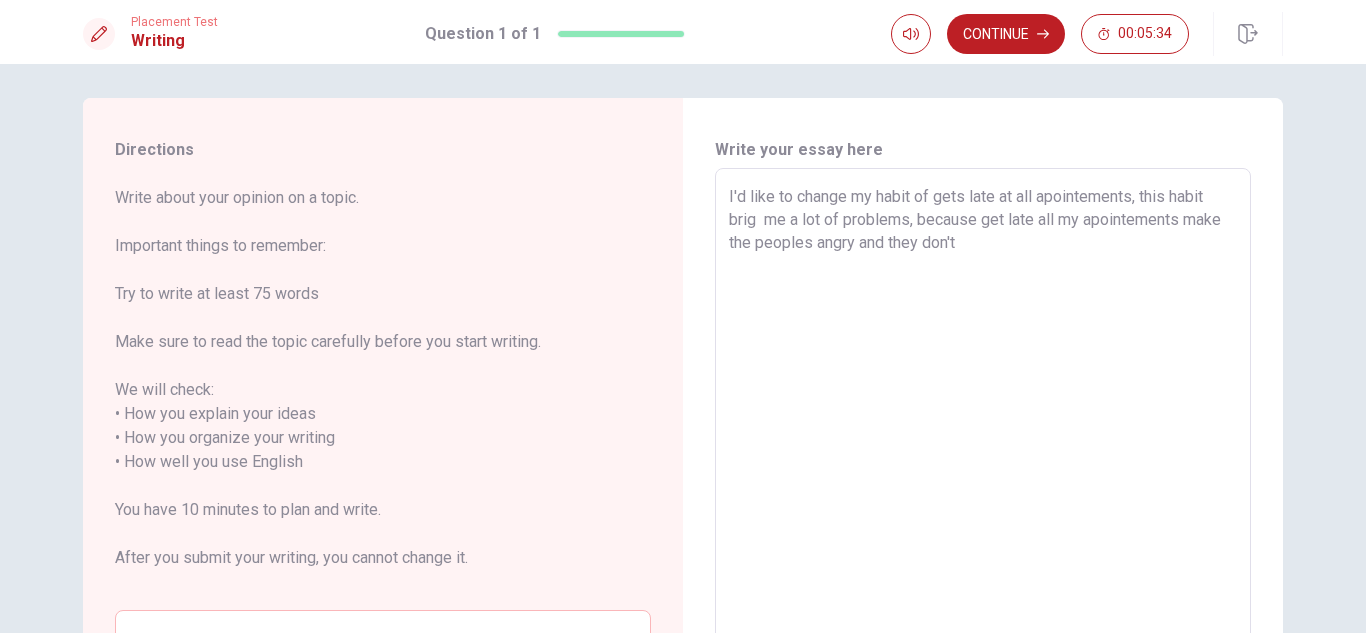click on "I'd like to change my habit of gets late at all apointements, this habit brig  me a lot of problems, because get late all my apointements make the peoples angry and they don't" at bounding box center [983, 462] 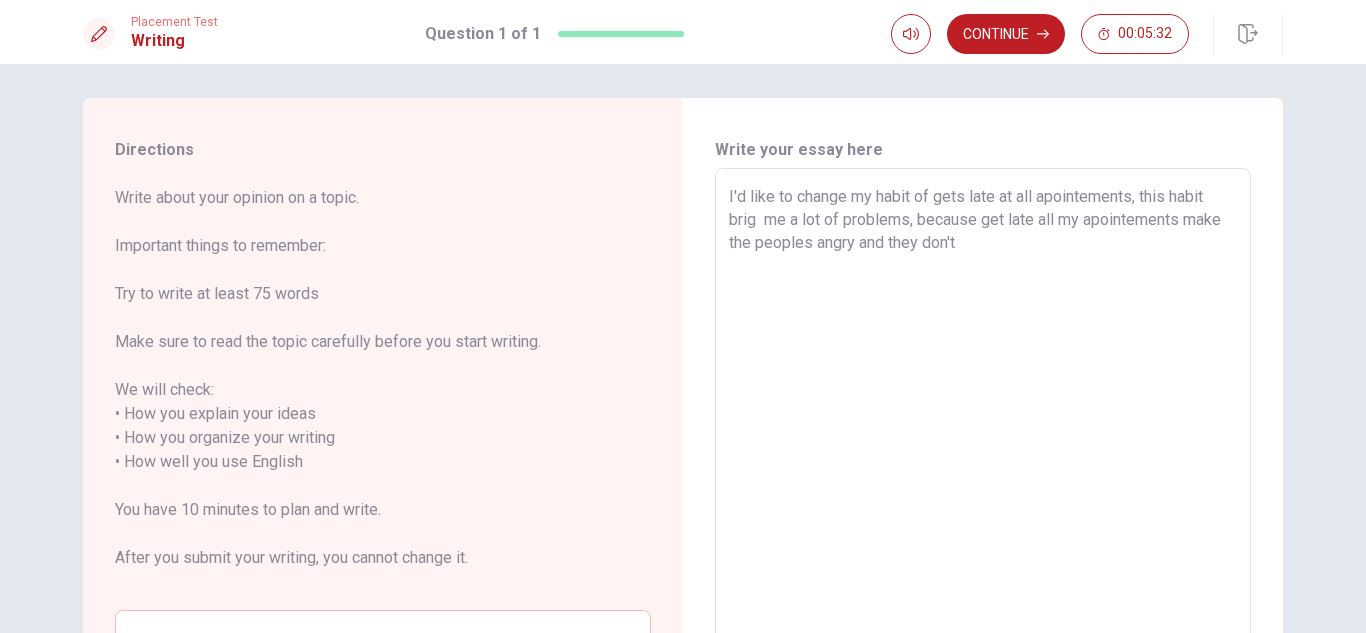 click on "I'd like to change my habit of gets late at all apointements, this habit brig  me a lot of problems, because get late all my apointements make the peoples angry and they don't" at bounding box center [983, 462] 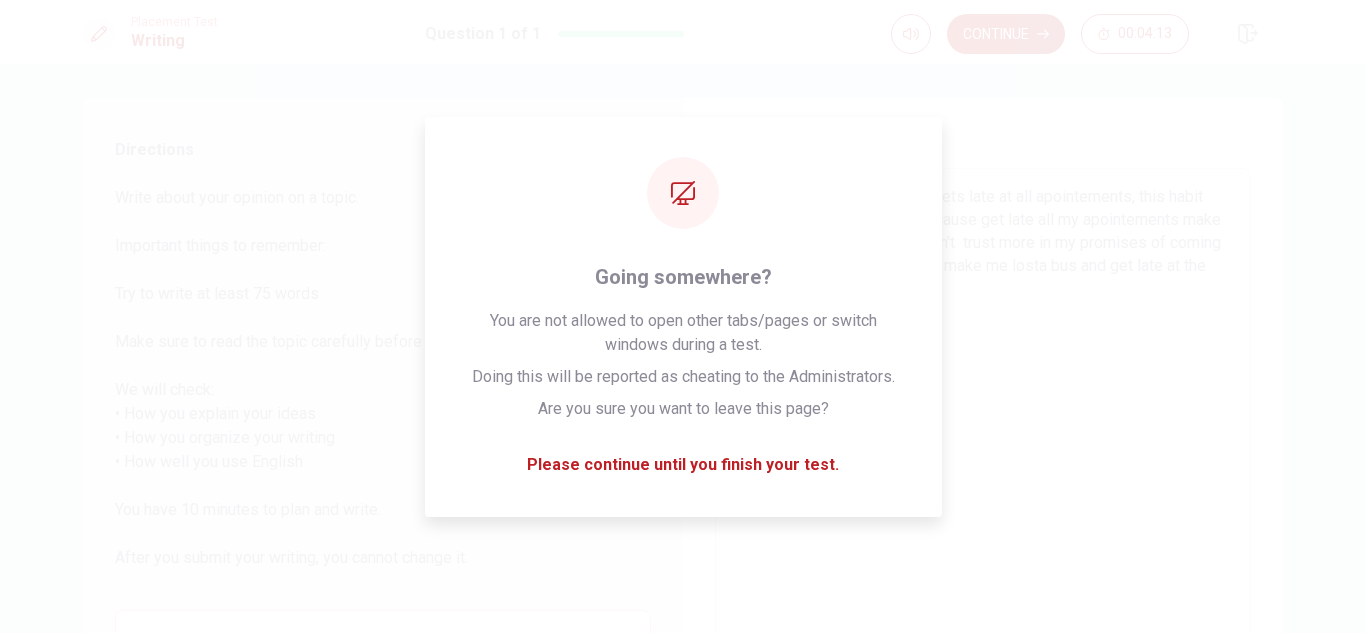 click on "I'd like to change my habit of gets late at all apointements, this habit brig  me a lot of problems, because get late all my apointements make the peoples angry and they don't  trust more in my promises of coming on time, this habit some times make me losta bus and get late at the work" at bounding box center [983, 462] 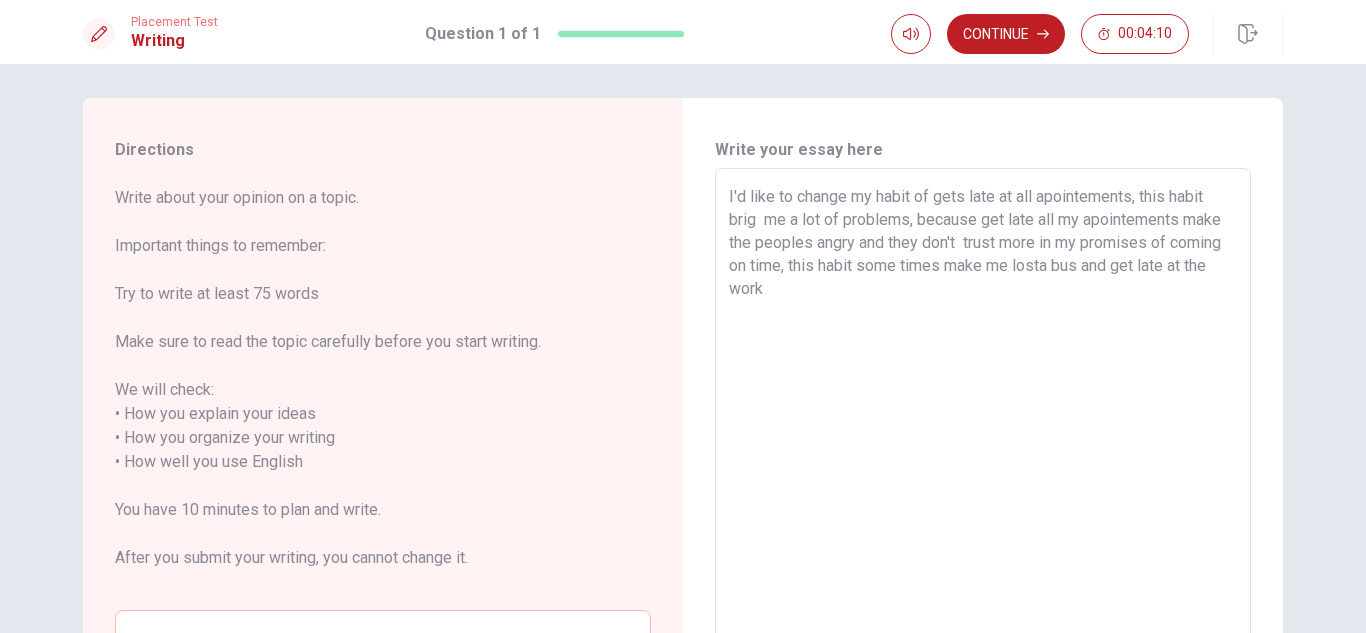 click on "I'd like to change my habit of gets late at all apointements, this habit brig  me a lot of problems, because get late all my apointements make the peoples angry and they don't  trust more in my promises of coming on time, this habit some times make me losta bus and get late at the work" at bounding box center (983, 462) 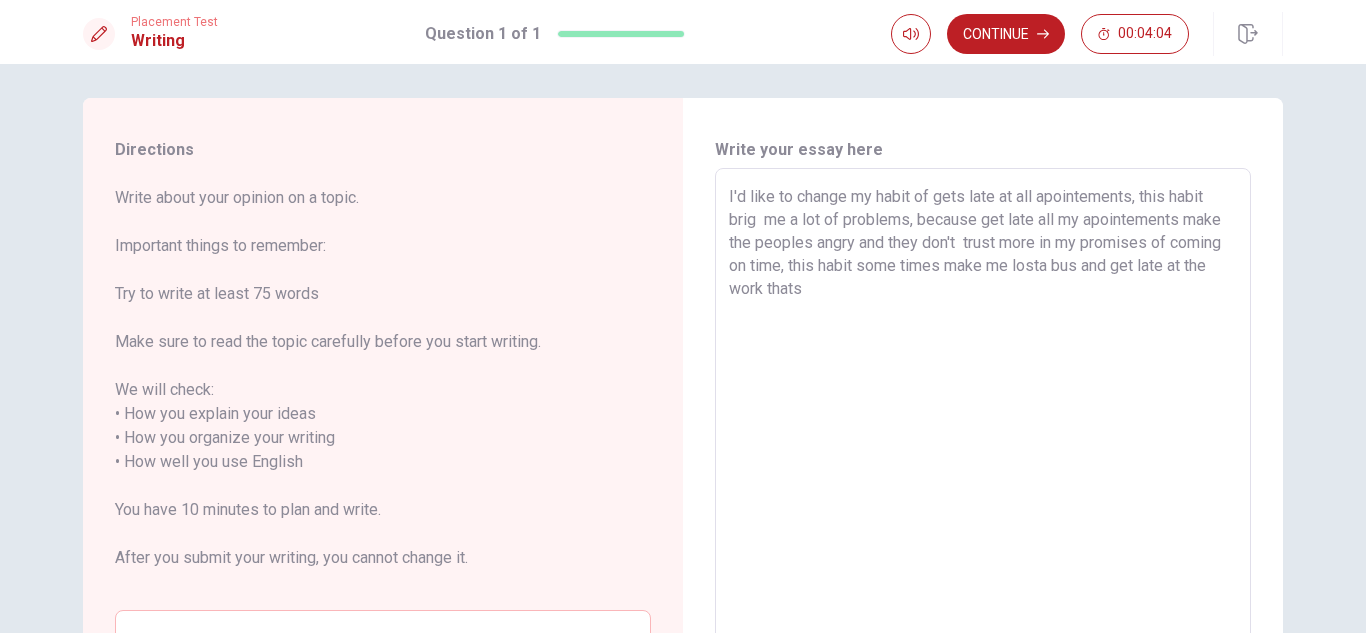 click on "I'd like to change my habit of gets late at all apointements, this habit brig  me a lot of problems, because get late all my apointements make the peoples angry and they don't  trust more in my promises of coming on time, this habit some times make me losta bus and get late at the work thats" at bounding box center (983, 462) 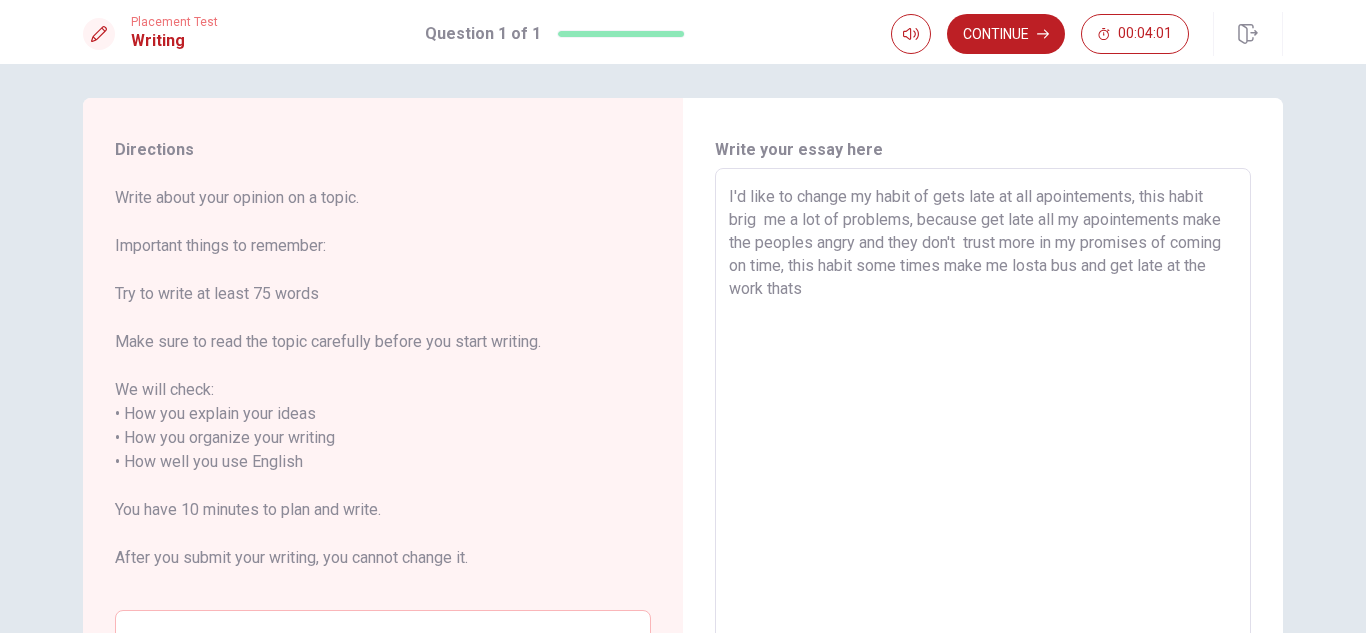 click on "I'd like to change my habit of gets late at all apointements, this habit brig  me a lot of problems, because get late all my apointements make the peoples angry and they don't  trust more in my promises of coming on time, this habit some times make me losta bus and get late at the work thats" at bounding box center [983, 462] 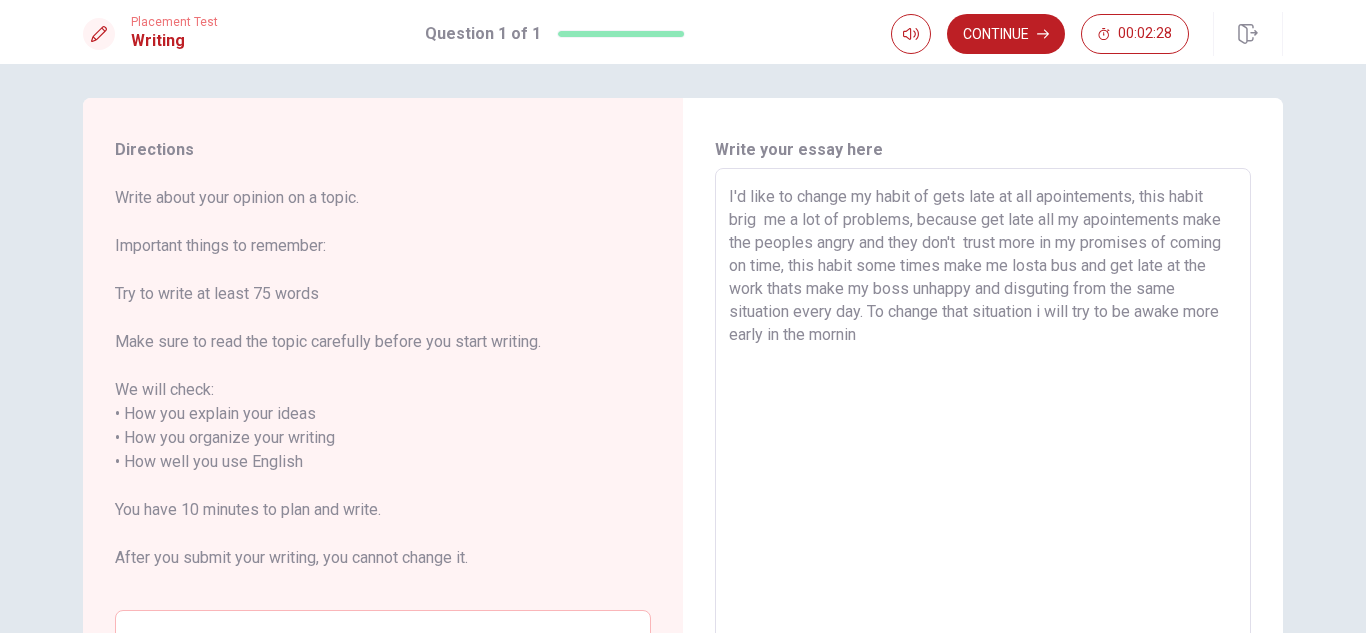 click on "I'd like to change my habit of gets late at all apointements, this habit brig  me a lot of problems, because get late all my apointements make the peoples angry and they don't  trust more in my promises of coming on time, this habit some times make me losta bus and get late at the work thats make my boss unhappy and disguting from the same situation every day. To change that situation i will try to be awake more early in the mornin" at bounding box center (983, 462) 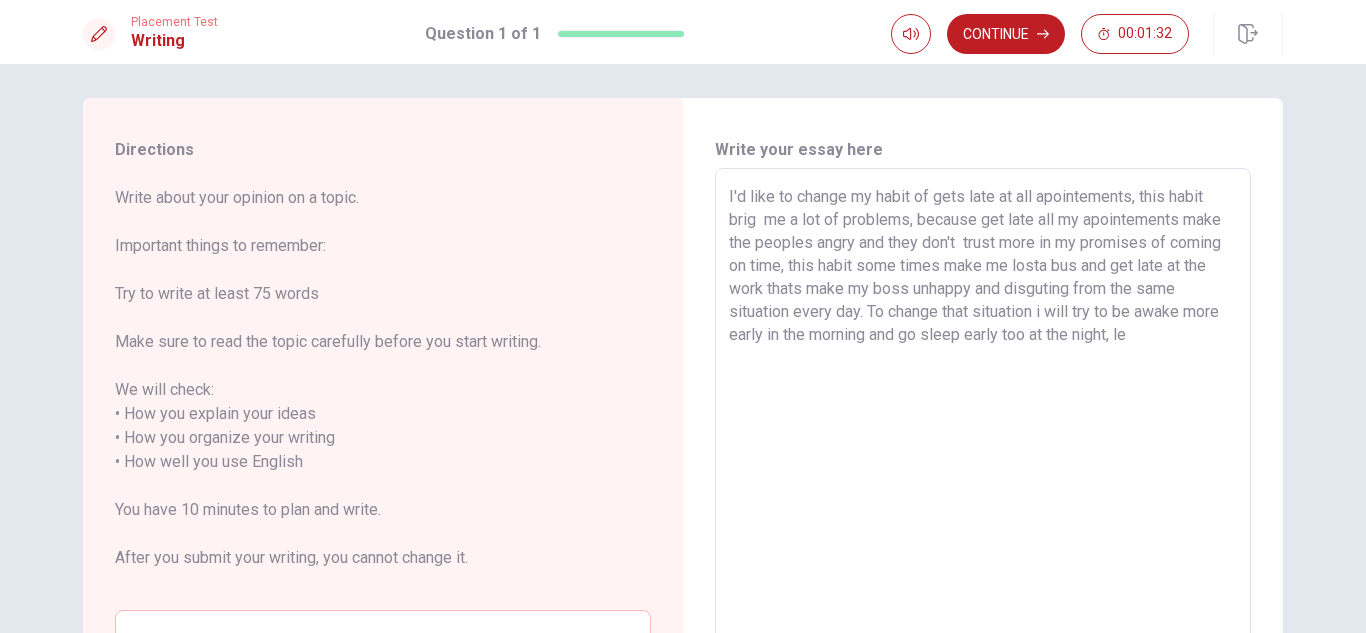 click on "I'd like to change my habit of gets late at all apointements, this habit brig  me a lot of problems, because get late all my apointements make the peoples angry and they don't  trust more in my promises of coming on time, this habit some times make me losta bus and get late at the work thats make my boss unhappy and disguting from the same situation every day. To change that situation i will try to be awake more early in the morning and go sleep early too at the night, le" at bounding box center (983, 462) 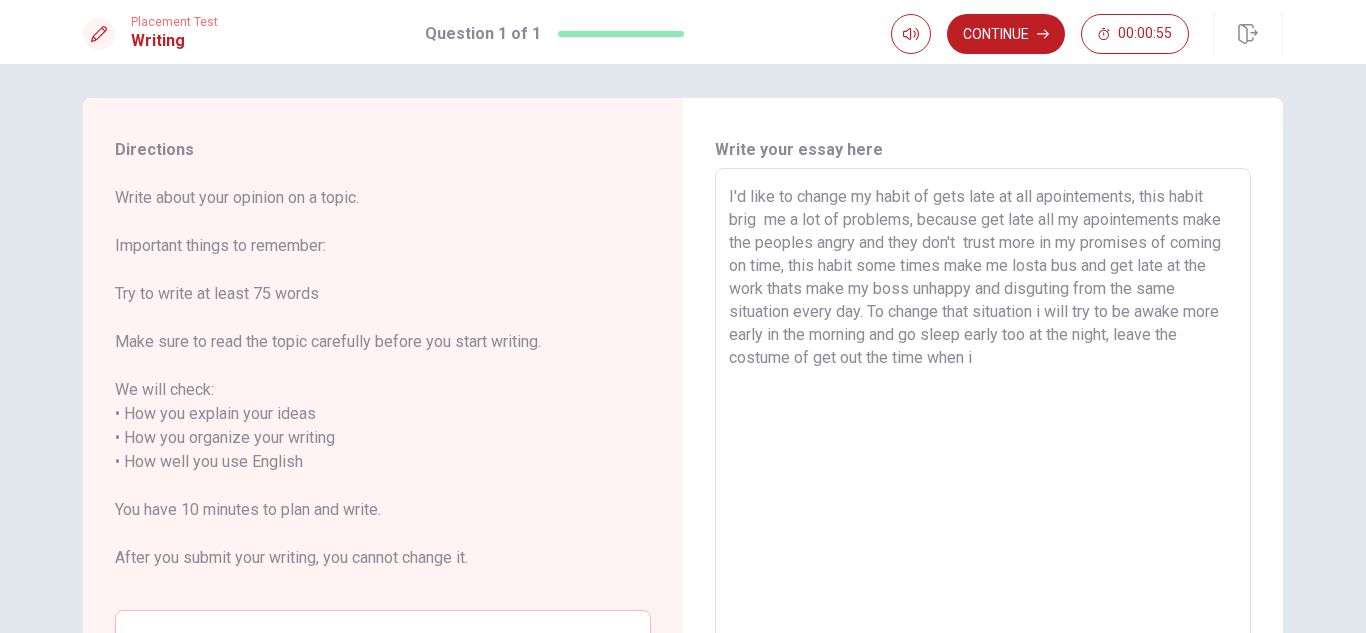 click on "I'd like to change my habit of gets late at all apointements, this habit brig  me a lot of problems, because get late all my apointements make the peoples angry and they don't  trust more in my promises of coming on time, this habit some times make me losta bus and get late at the work thats make my boss unhappy and disguting from the same situation every day. To change that situation i will try to be awake more early in the morning and go sleep early too at the night, leave the costume of get out the time when i" at bounding box center (983, 462) 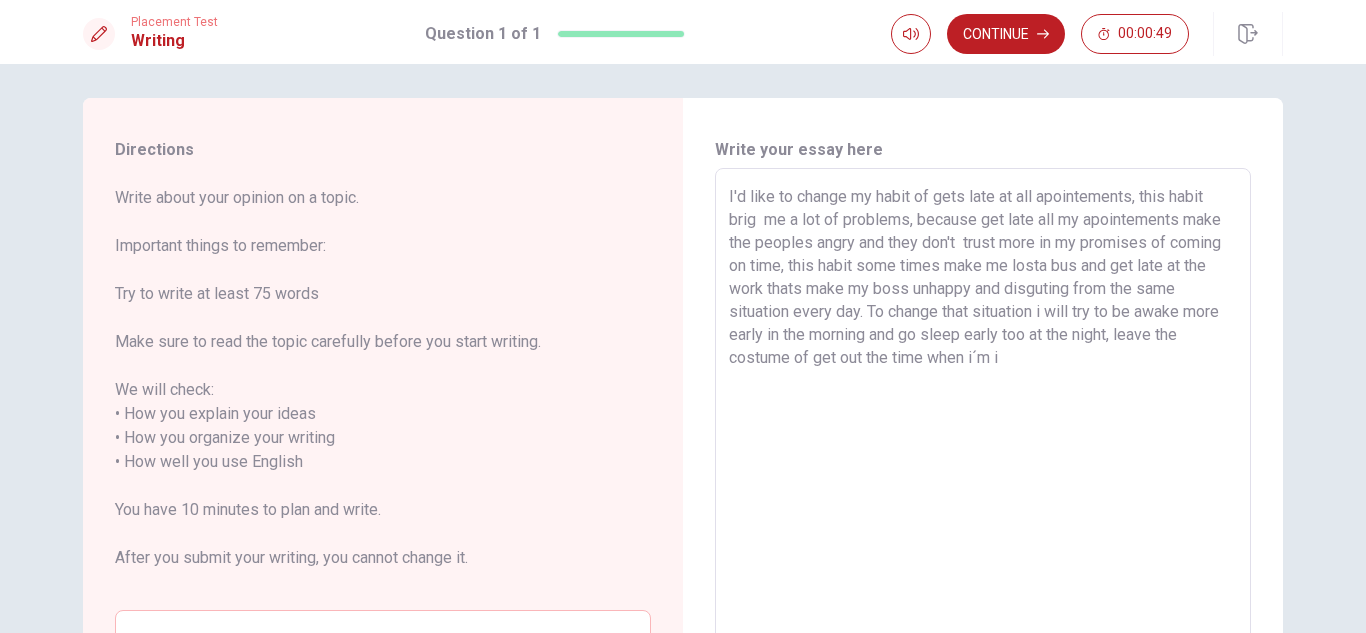 click on "I'd like to change my habit of gets late at all apointements, this habit brig  me a lot of problems, because get late all my apointements make the peoples angry and they don't  trust more in my promises of coming on time, this habit some times make me losta bus and get late at the work thats make my boss unhappy and disguting from the same situation every day. To change that situation i will try to be awake more early in the morning and go sleep early too at the night, leave the costume of get out the time when i´m i" at bounding box center [983, 462] 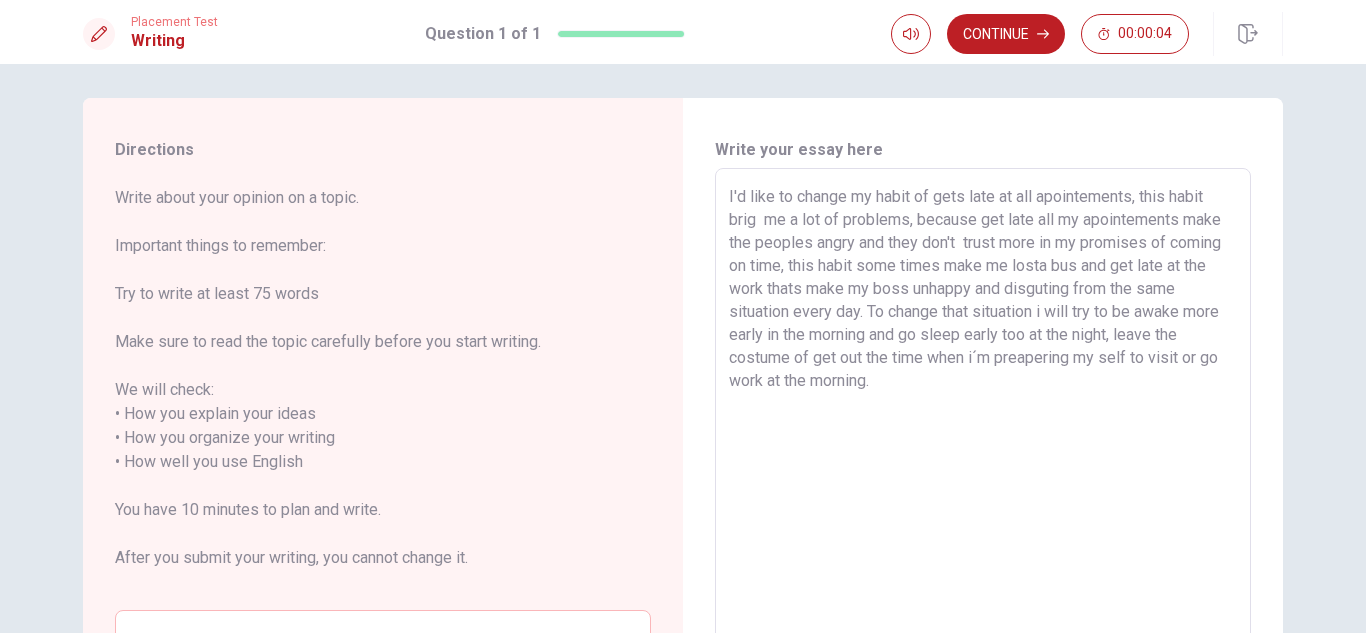 click on "I'd like to change my habit of gets late at all apointements, this habit brig  me a lot of problems, because get late all my apointements make the peoples angry and they don't  trust more in my promises of coming on time, this habit some times make me losta bus and get late at the work thats make my boss unhappy and disguting from the same situation every day. To change that situation i will try to be awake more early in the morning and go sleep early too at the night, leave the costume of get out the time when i´m preapering my self to visit or go work at the morning." at bounding box center [983, 462] 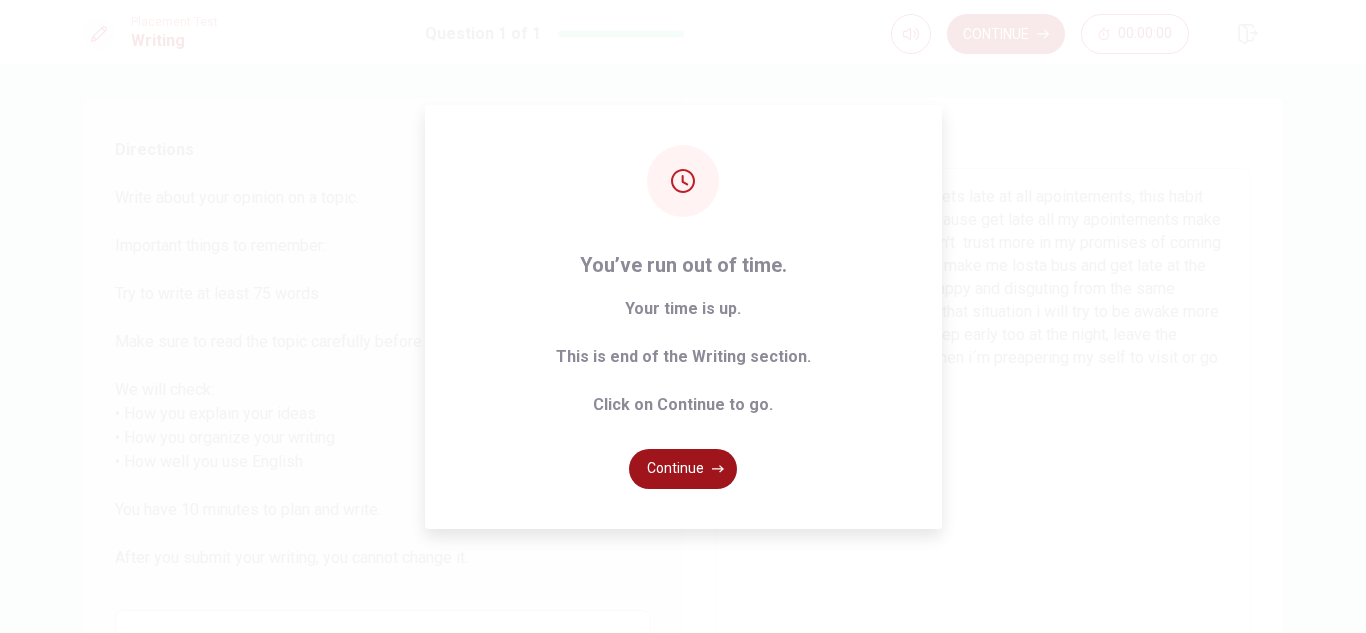 click on "Continue" at bounding box center [683, 469] 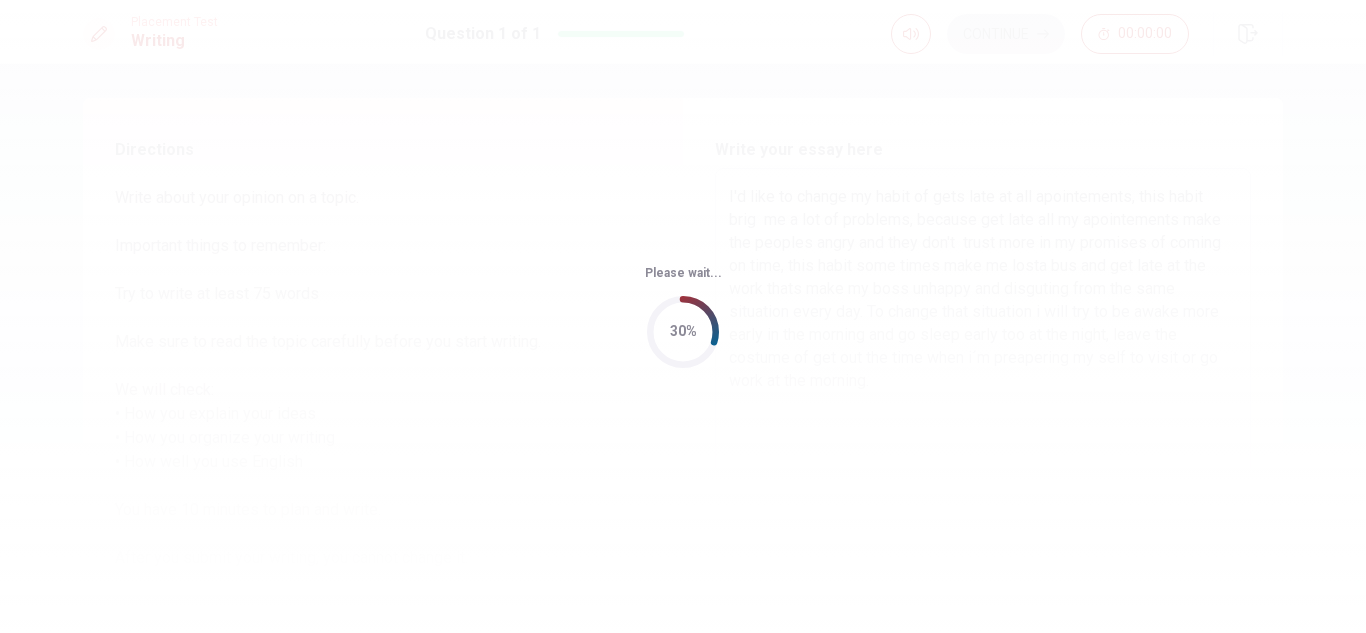 scroll, scrollTop: 0, scrollLeft: 0, axis: both 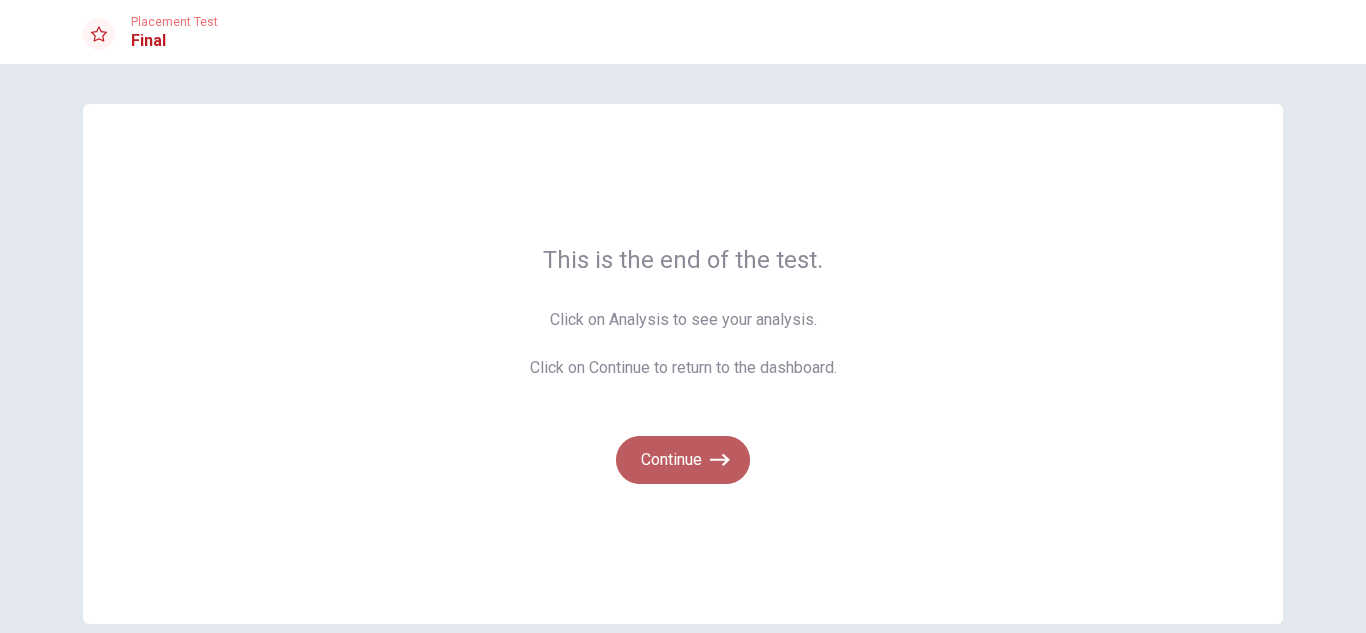 click on "Continue" at bounding box center (683, 460) 